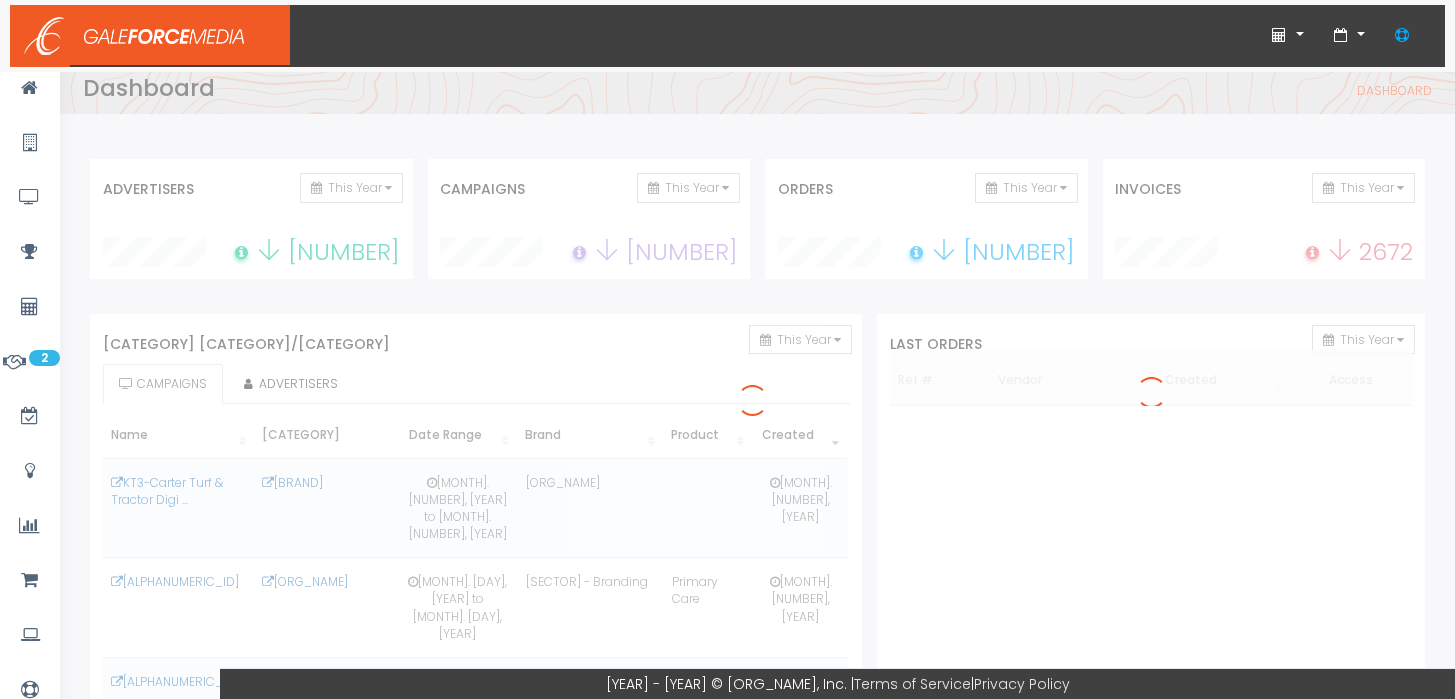scroll, scrollTop: 0, scrollLeft: 0, axis: both 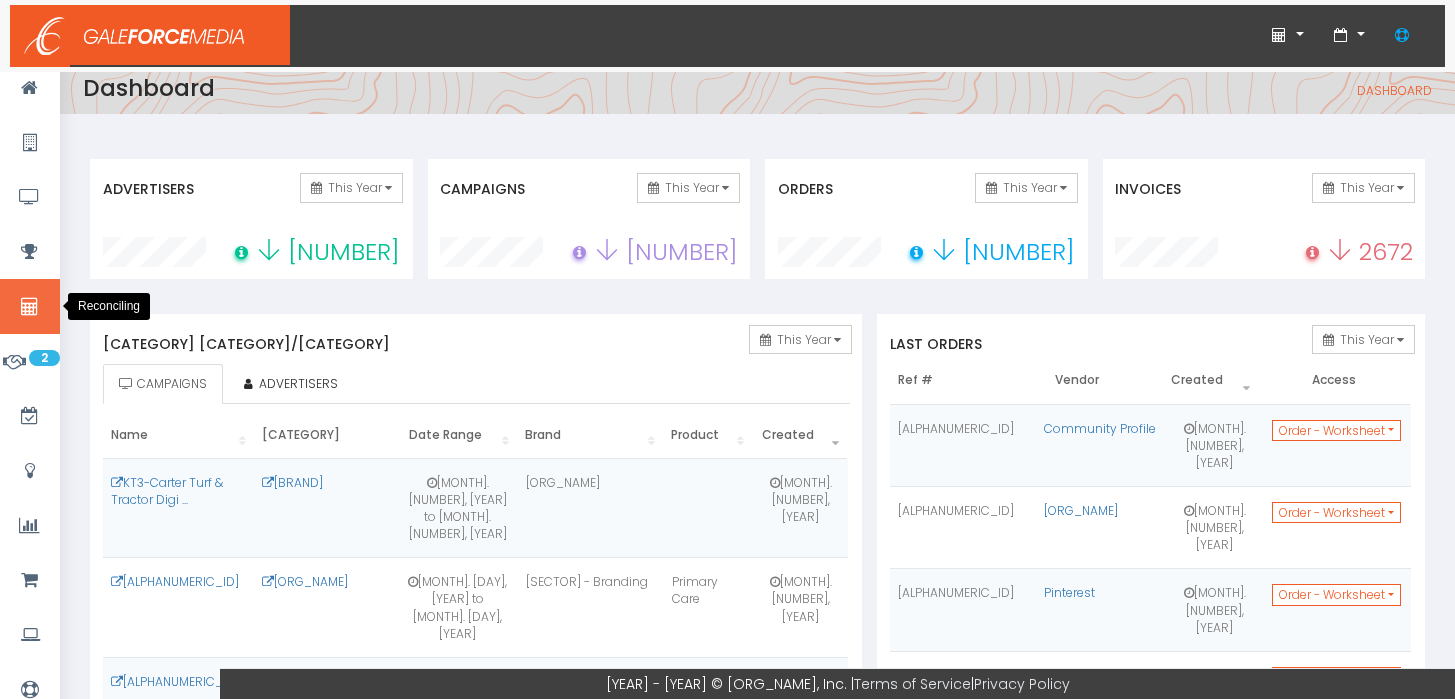 click at bounding box center (29, 307) 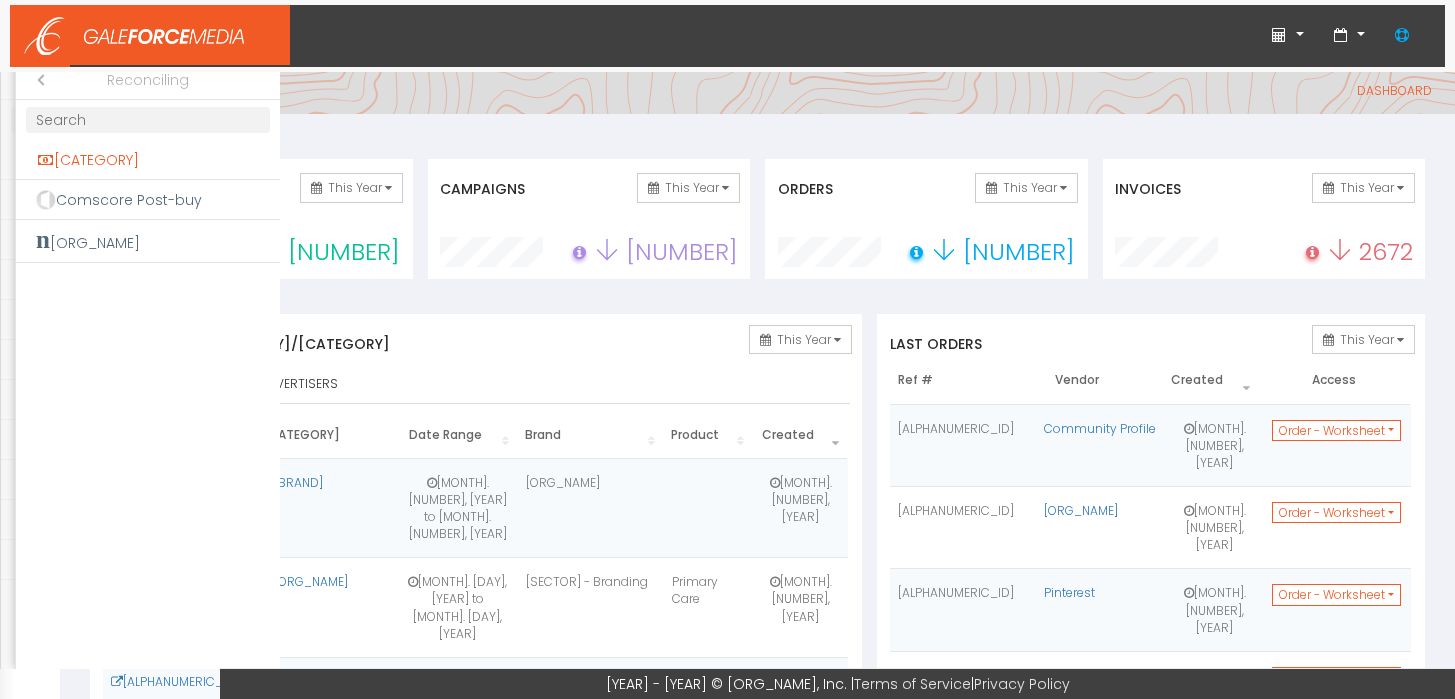 click on "Invoices" at bounding box center [148, 160] 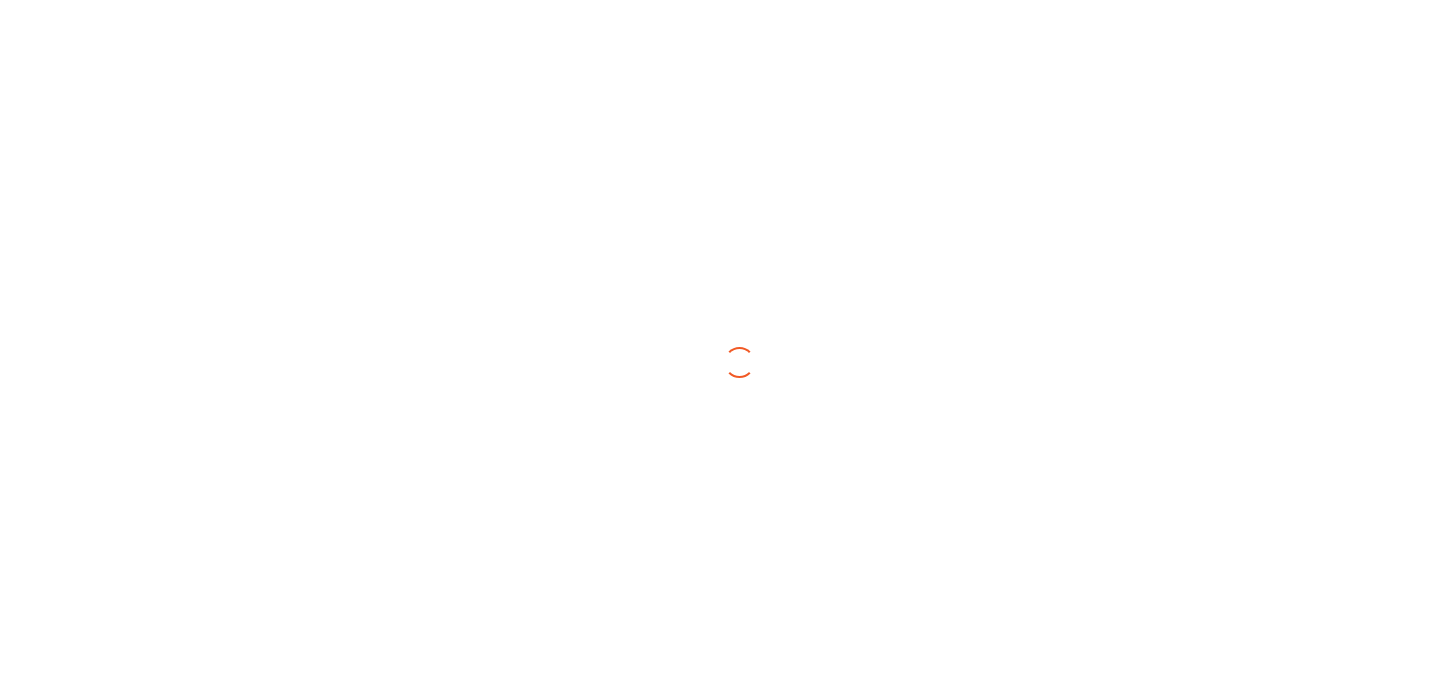scroll, scrollTop: 0, scrollLeft: 0, axis: both 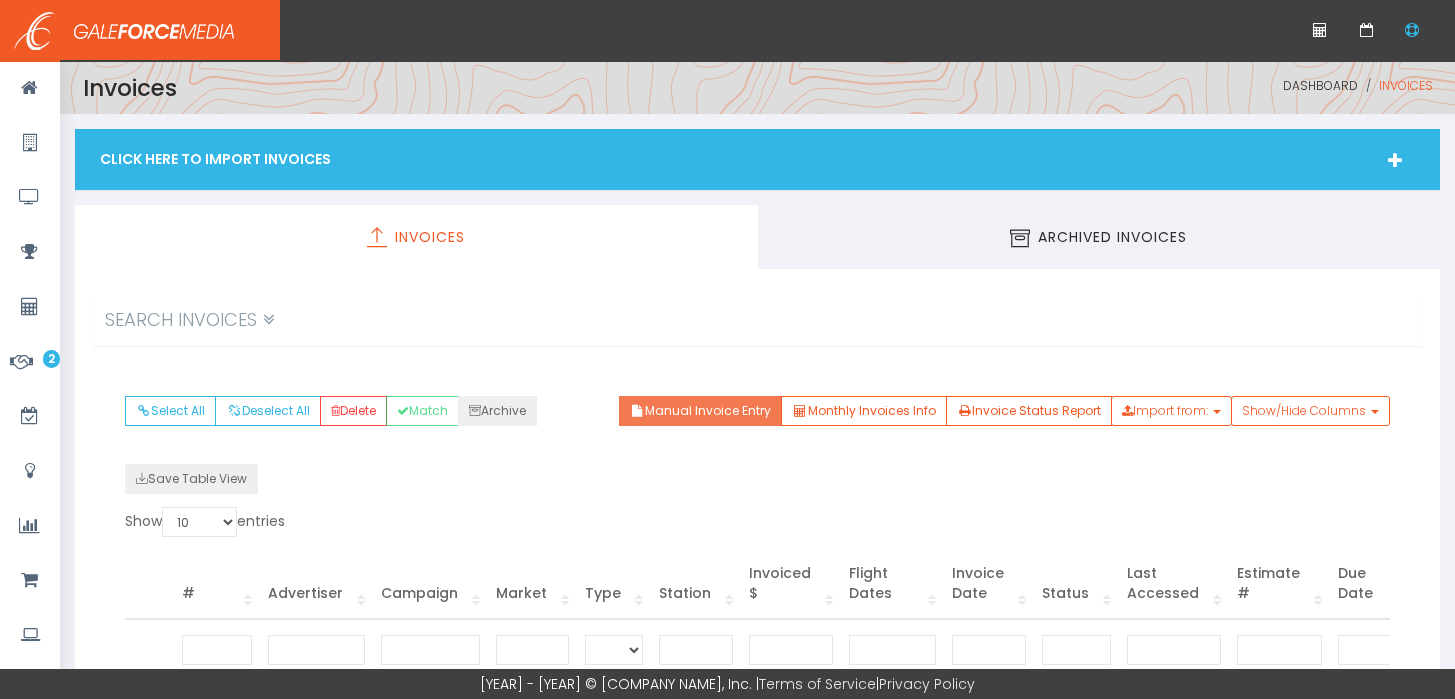 click on "Manual Invoice Entry" at bounding box center (700, 411) 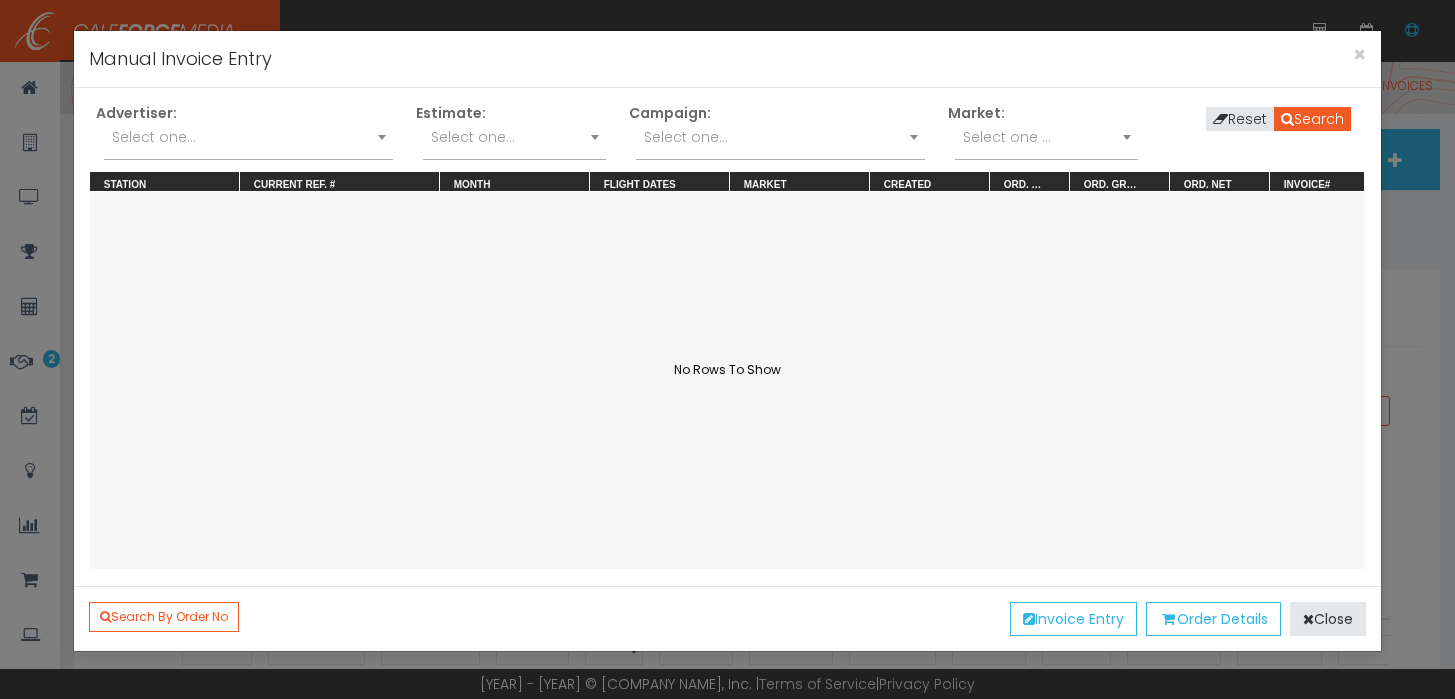 click on "Select one..." at bounding box center [248, 142] 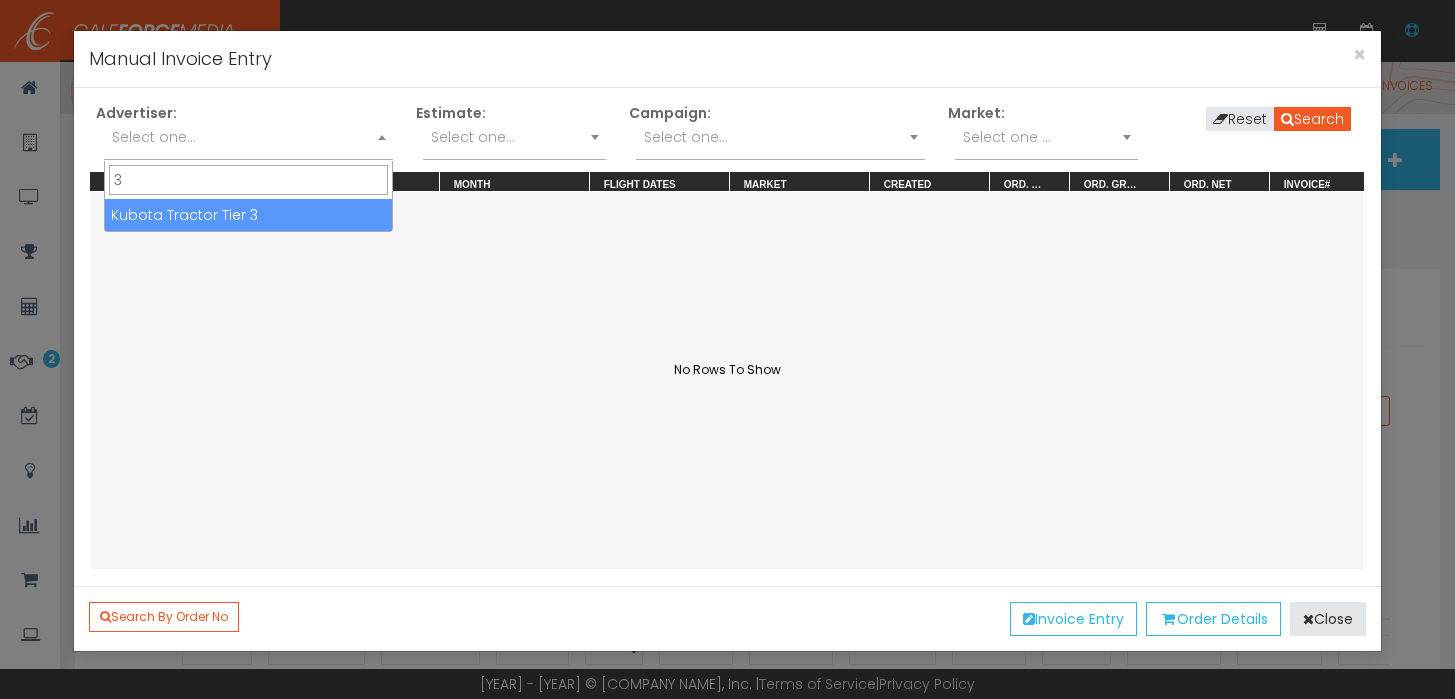 type on "3" 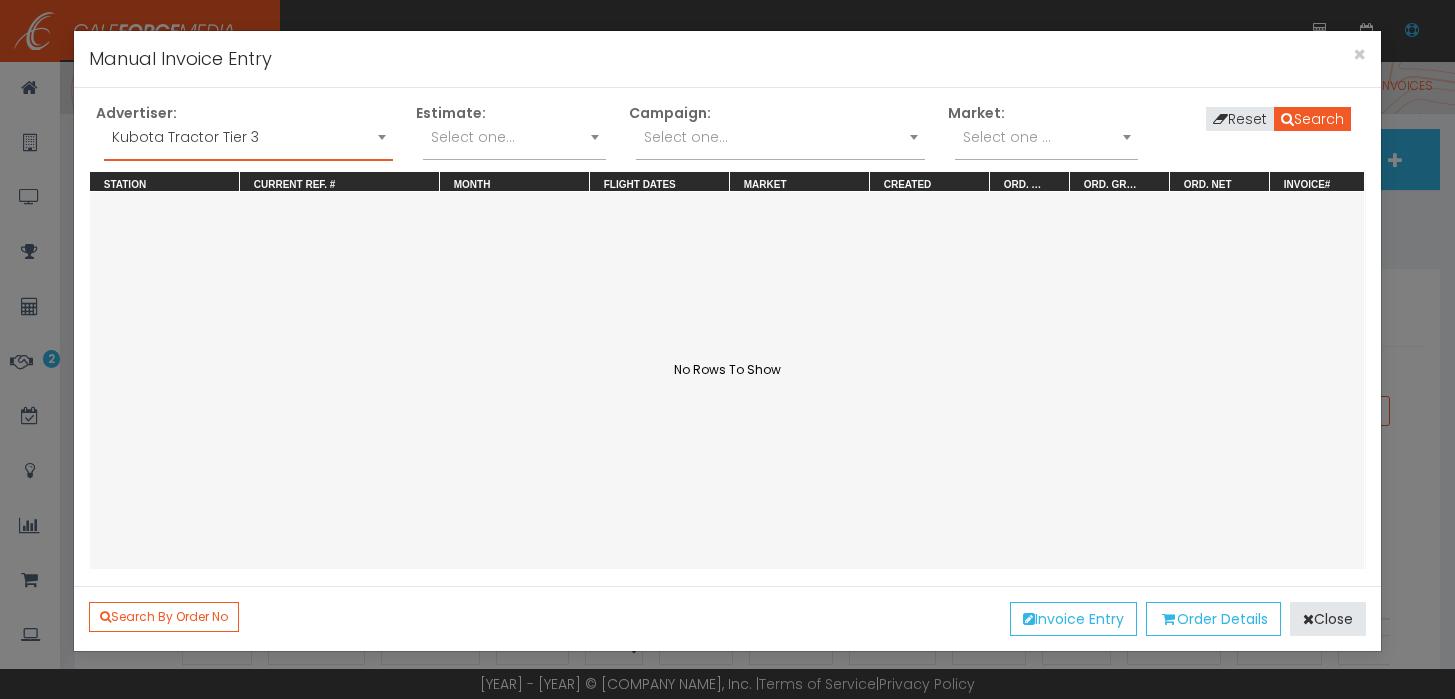 click on "Select one..." at bounding box center (780, 142) 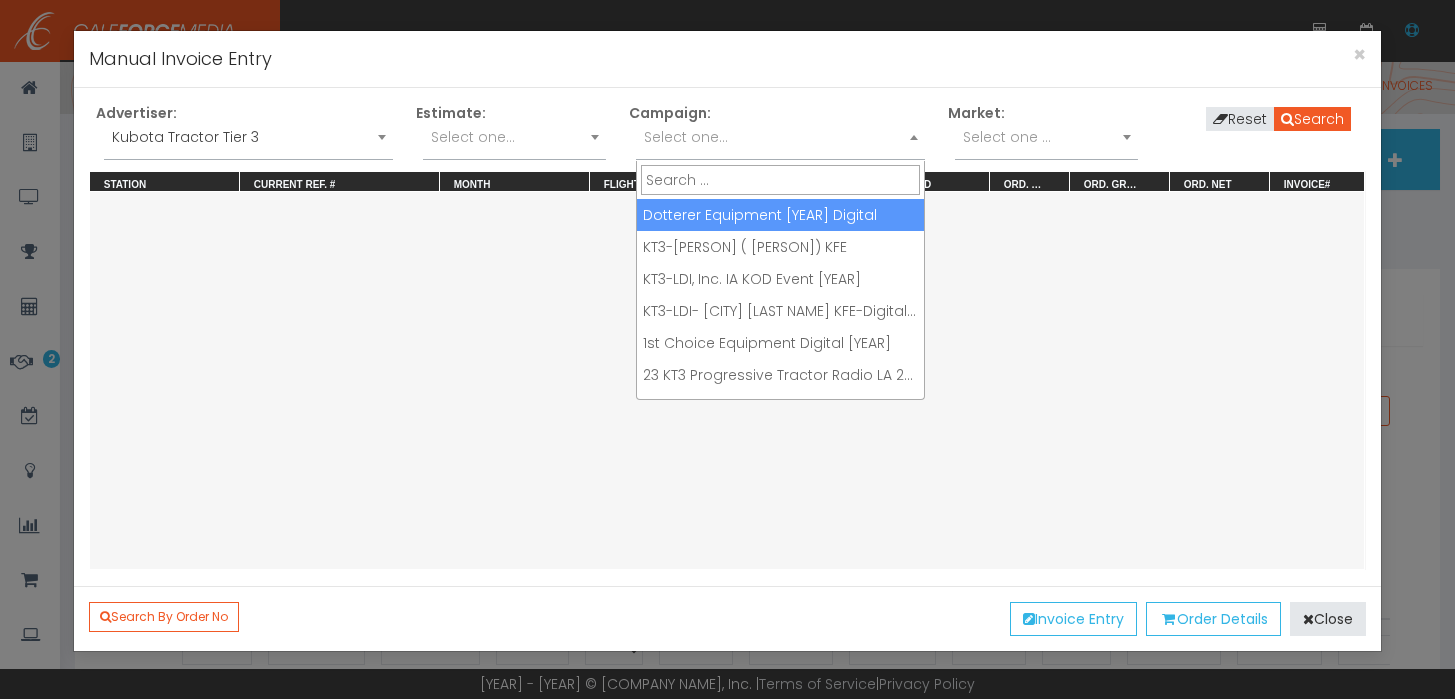 click on "Select one..." at bounding box center (686, 137) 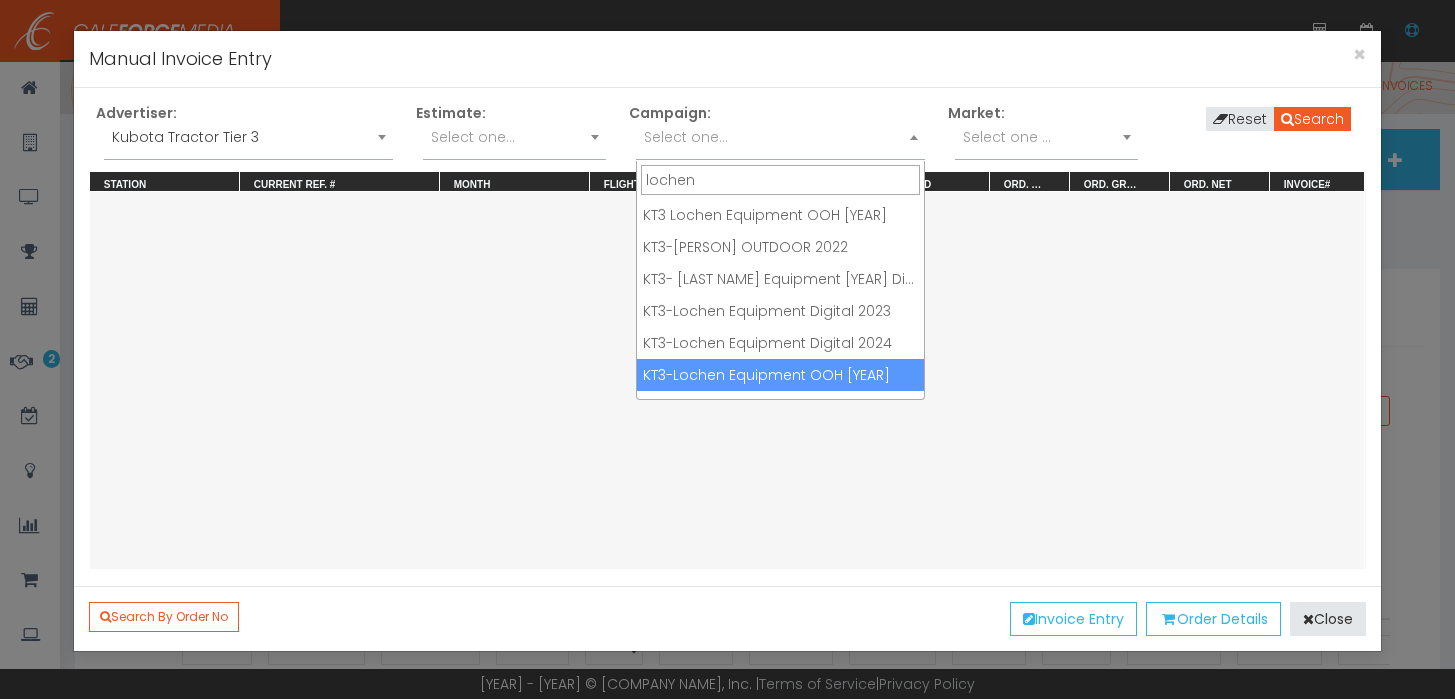 type on "lochen" 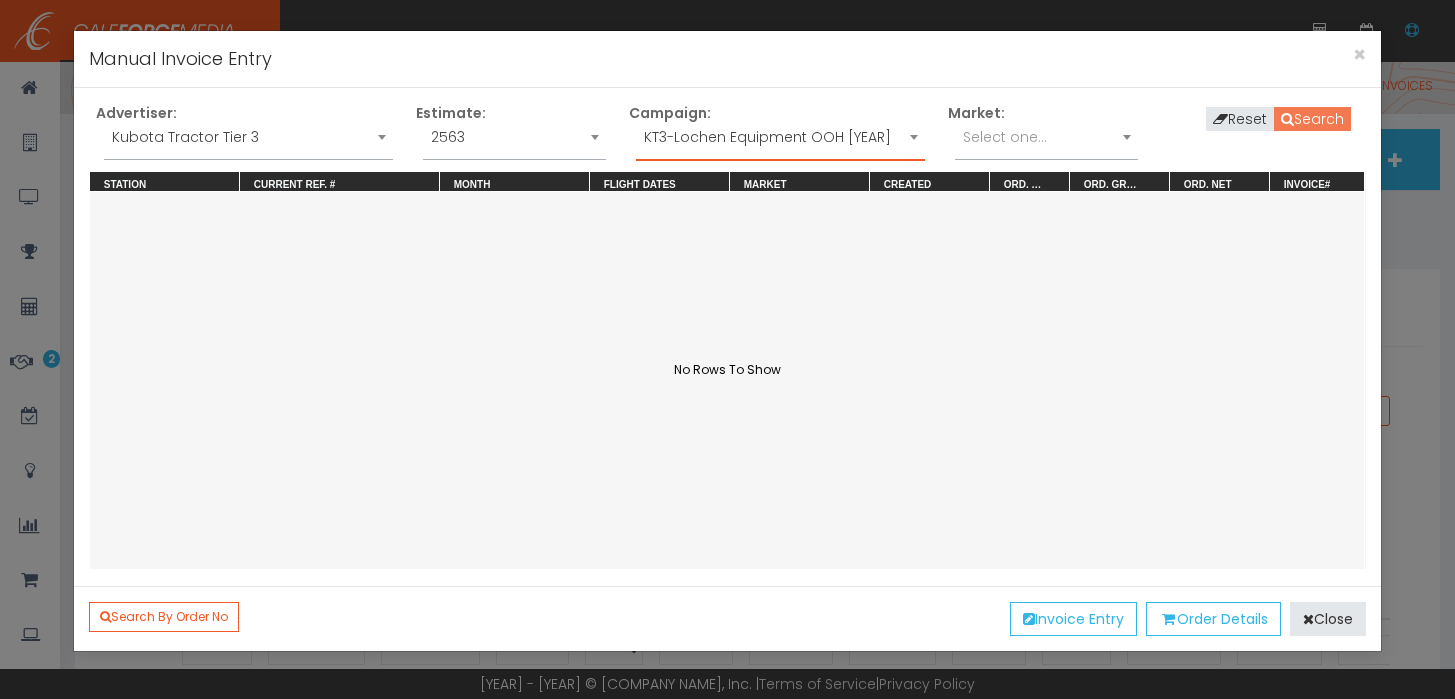 click on "Search" at bounding box center [1312, 119] 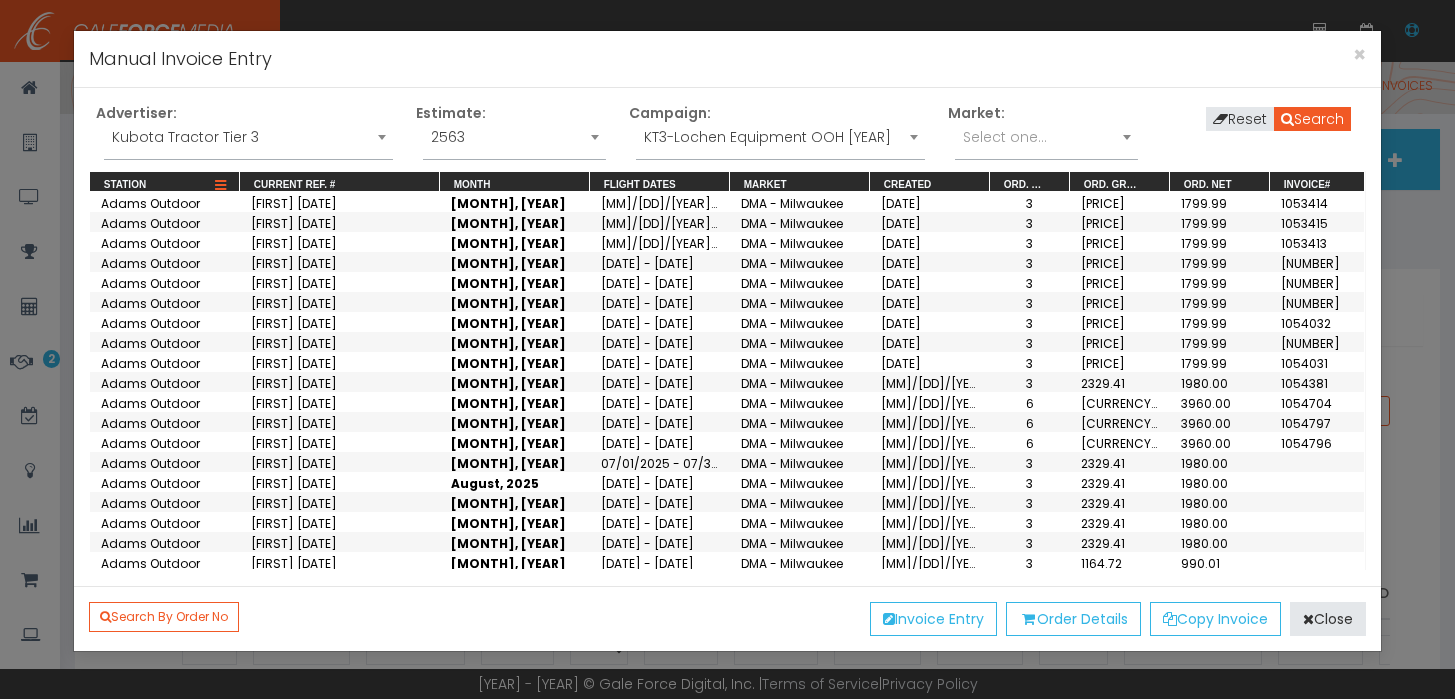 click at bounding box center [220, 186] 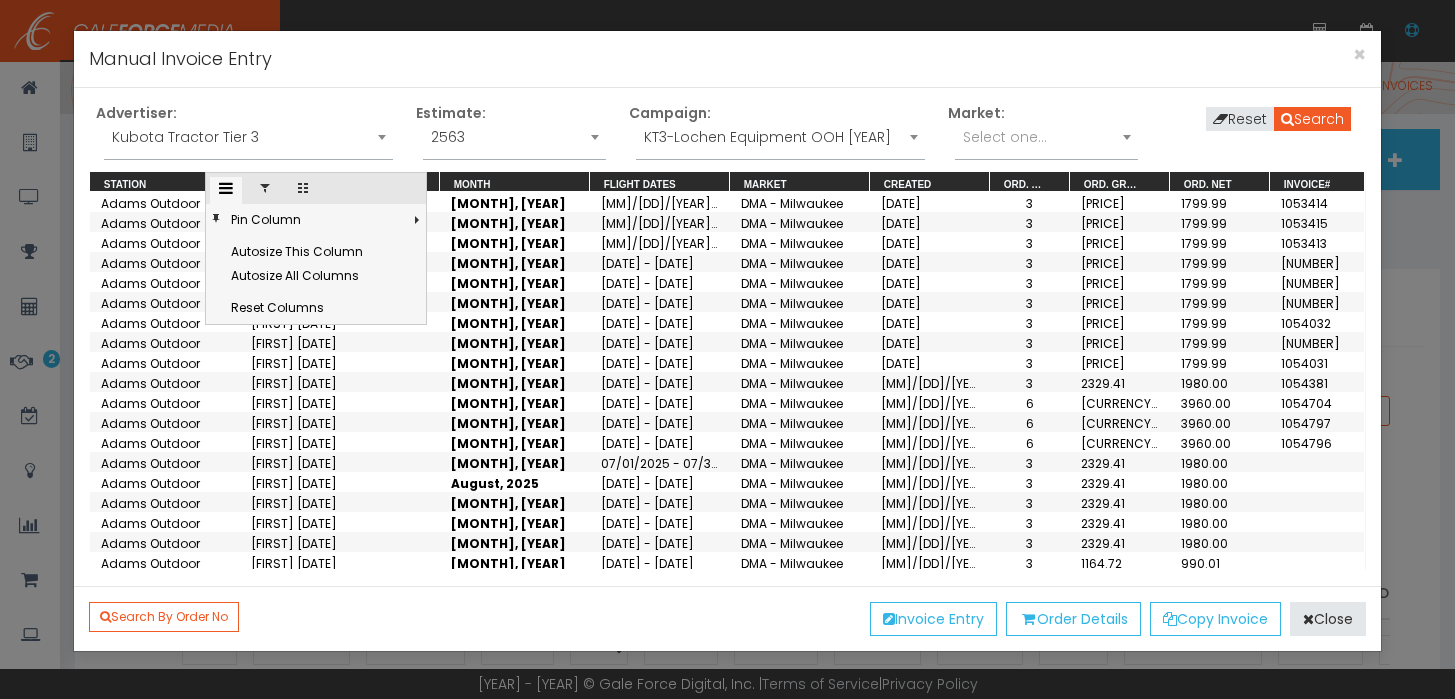 click at bounding box center [265, 188] 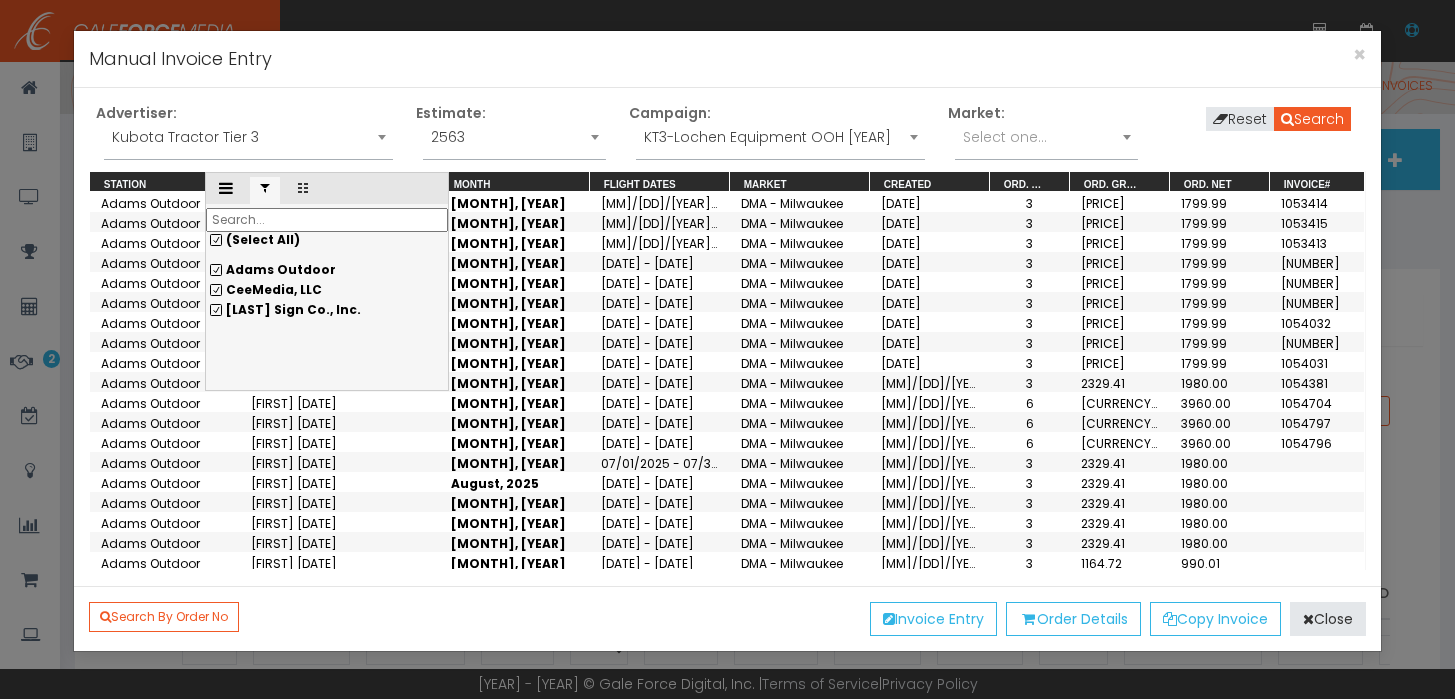 click on "(Select All)" at bounding box center [327, 240] 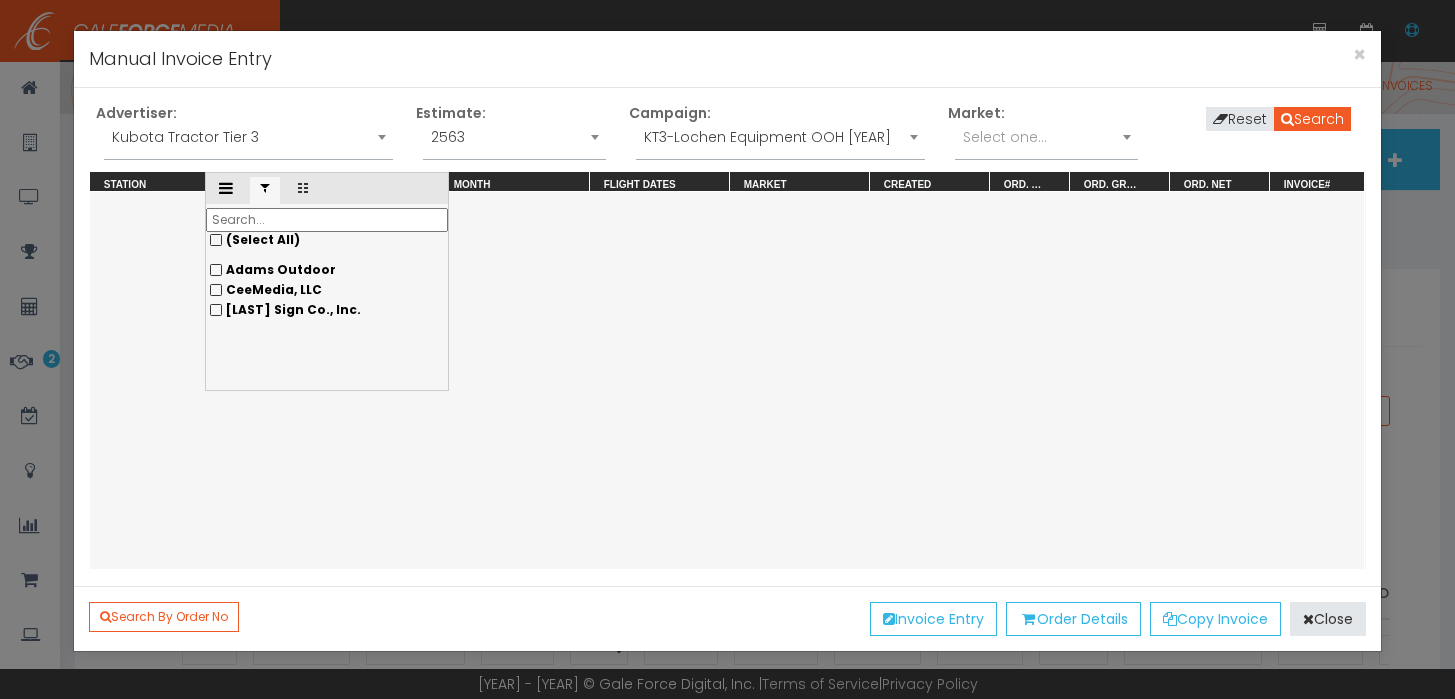 click on "Adams Outdoor" at bounding box center [327, 270] 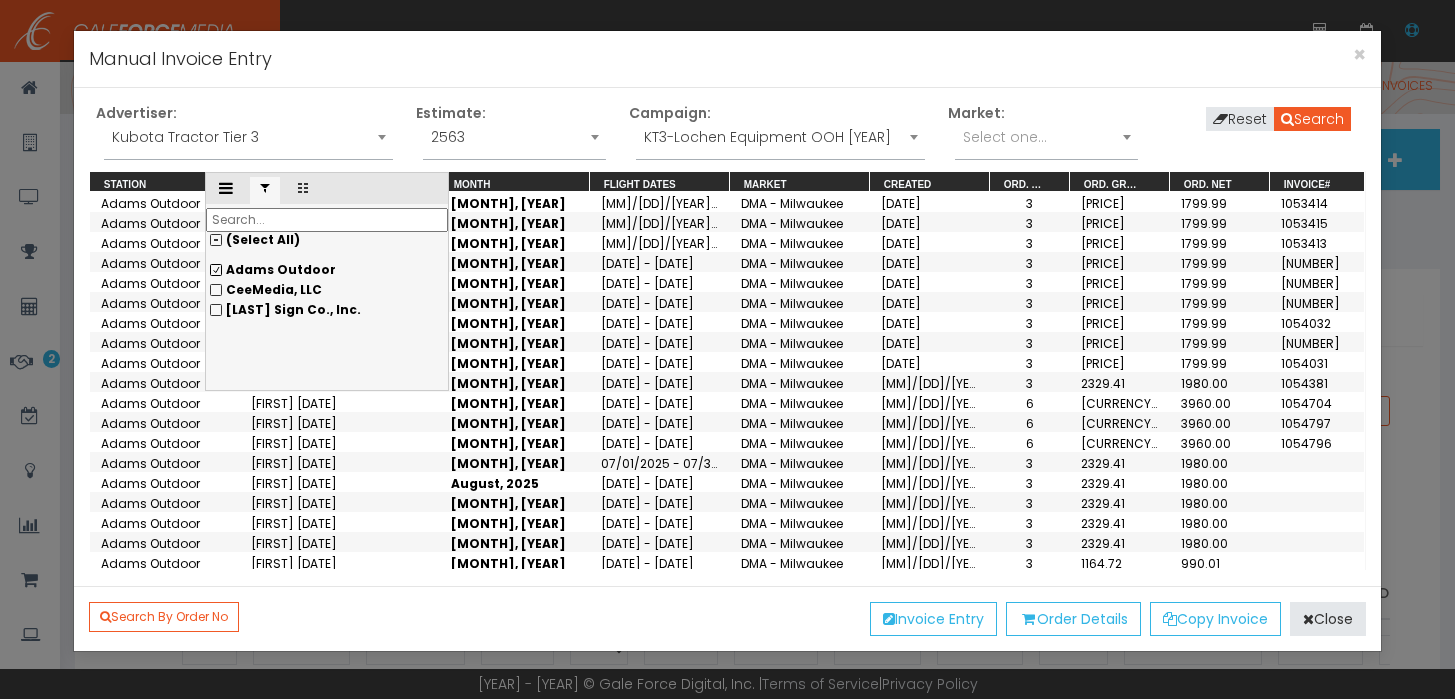 click on "07/01/2025 - 07/31/2025" at bounding box center [660, 222] 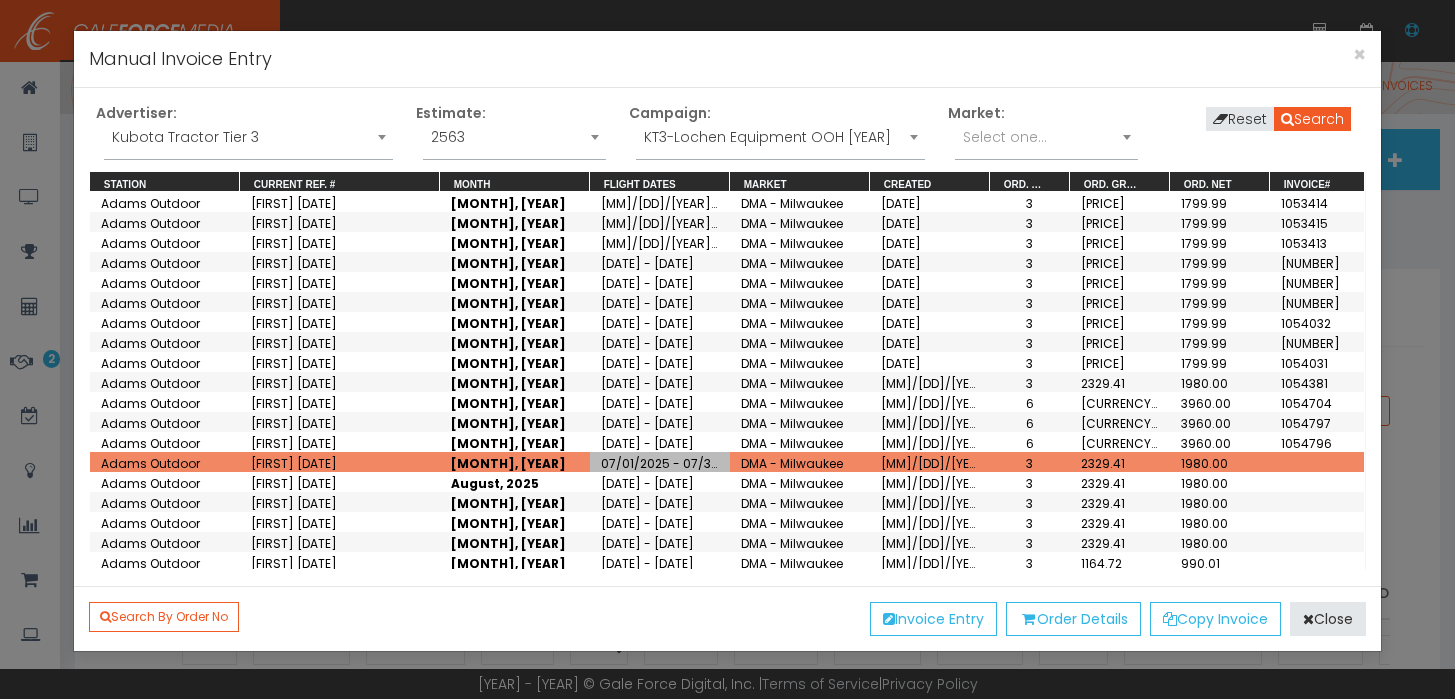 click on "04/29/2025" at bounding box center [930, 202] 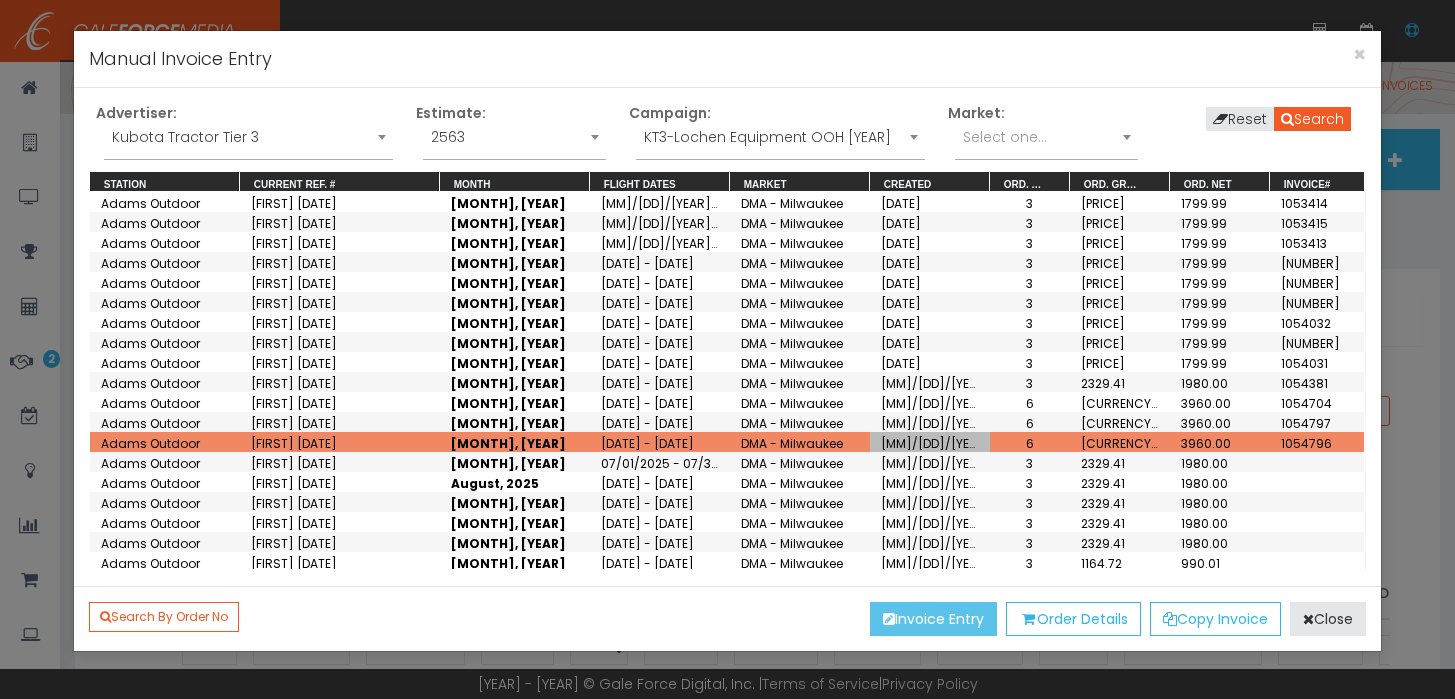 click on "Invoice Entry" at bounding box center (933, 619) 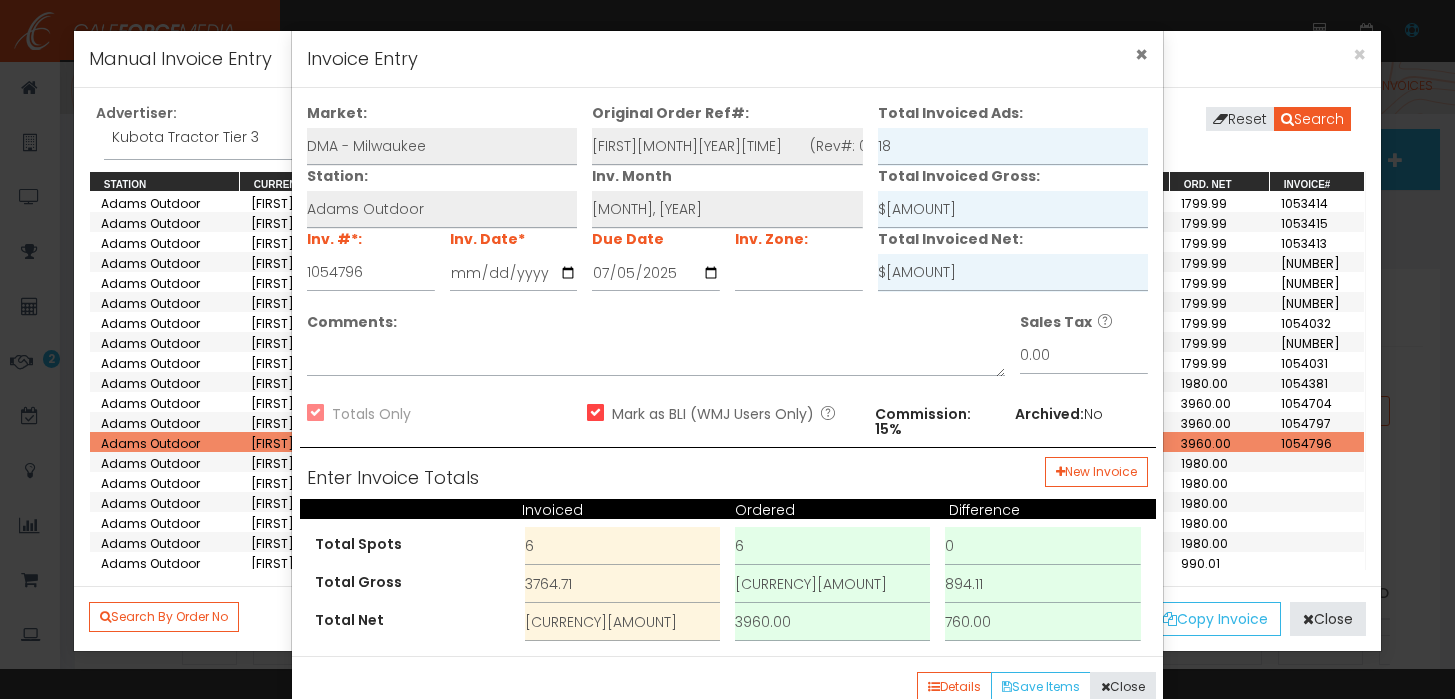 click on "×" at bounding box center (1141, 54) 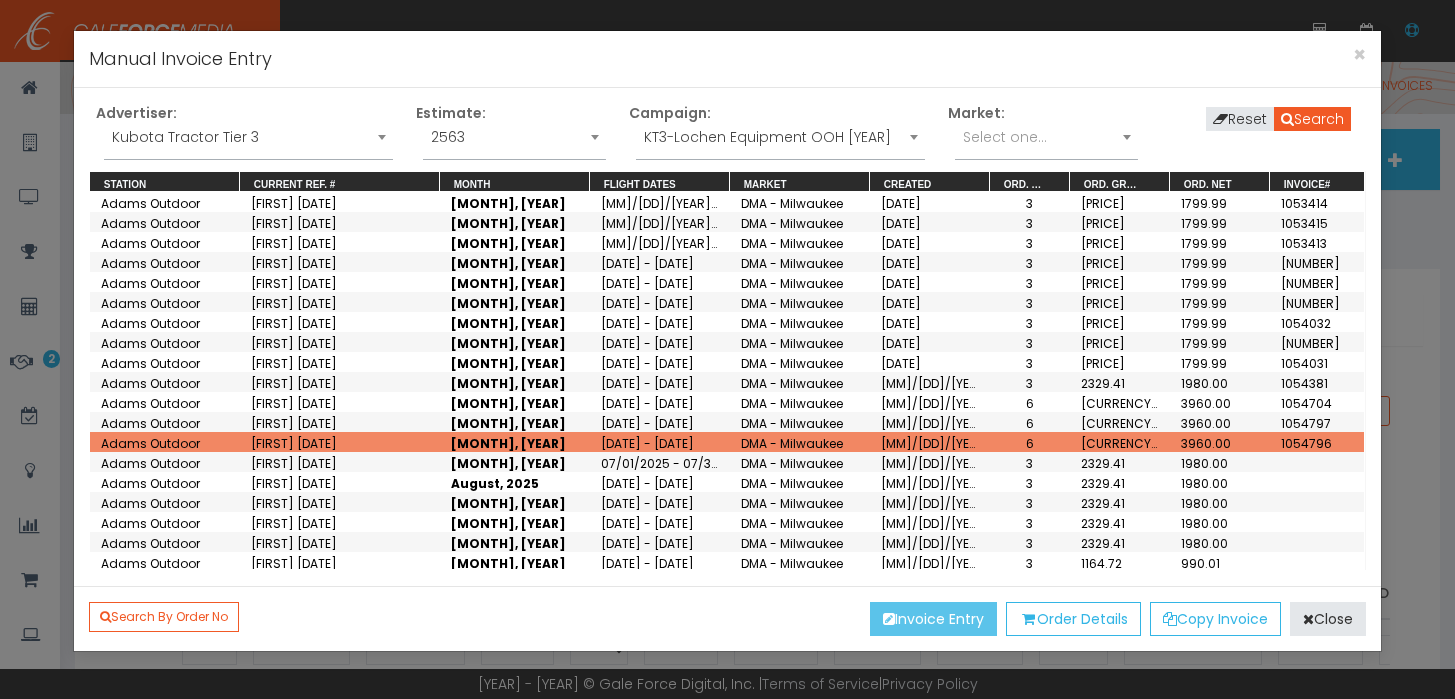 click at bounding box center (889, 619) 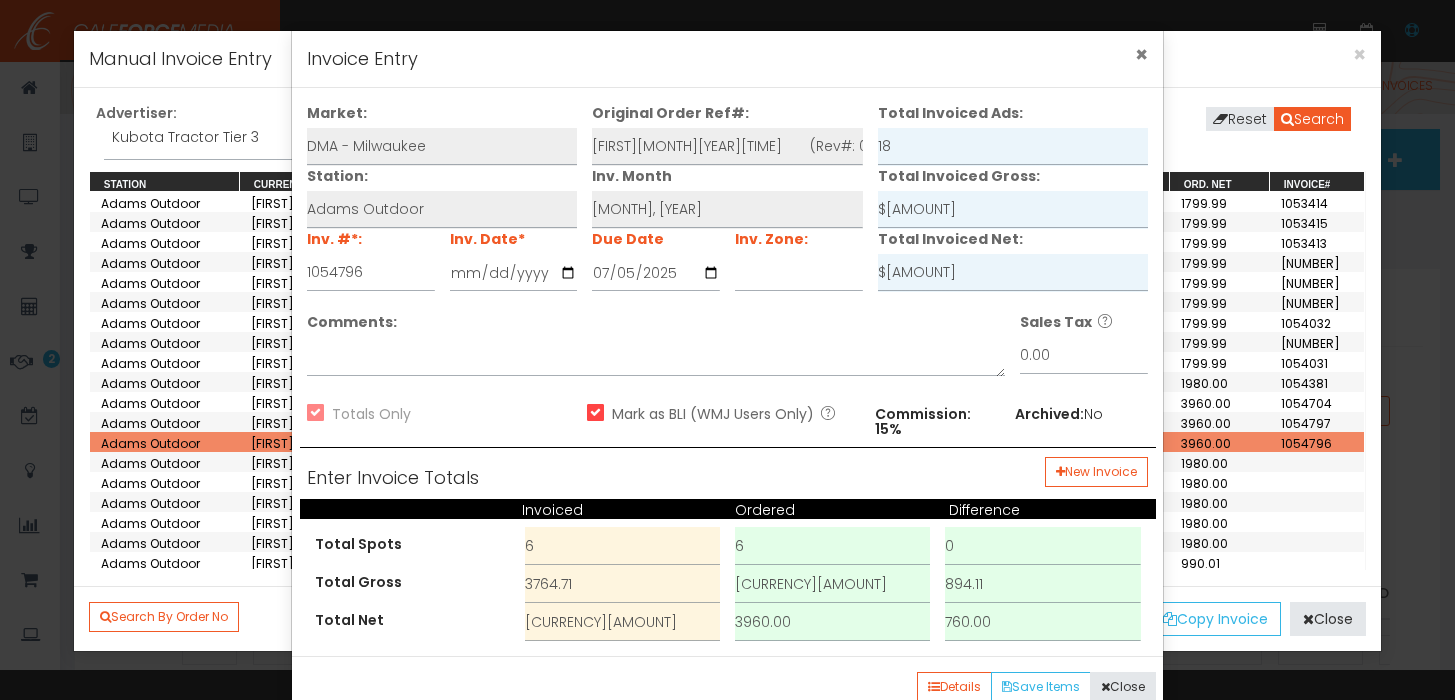 click on "×" at bounding box center [1141, 54] 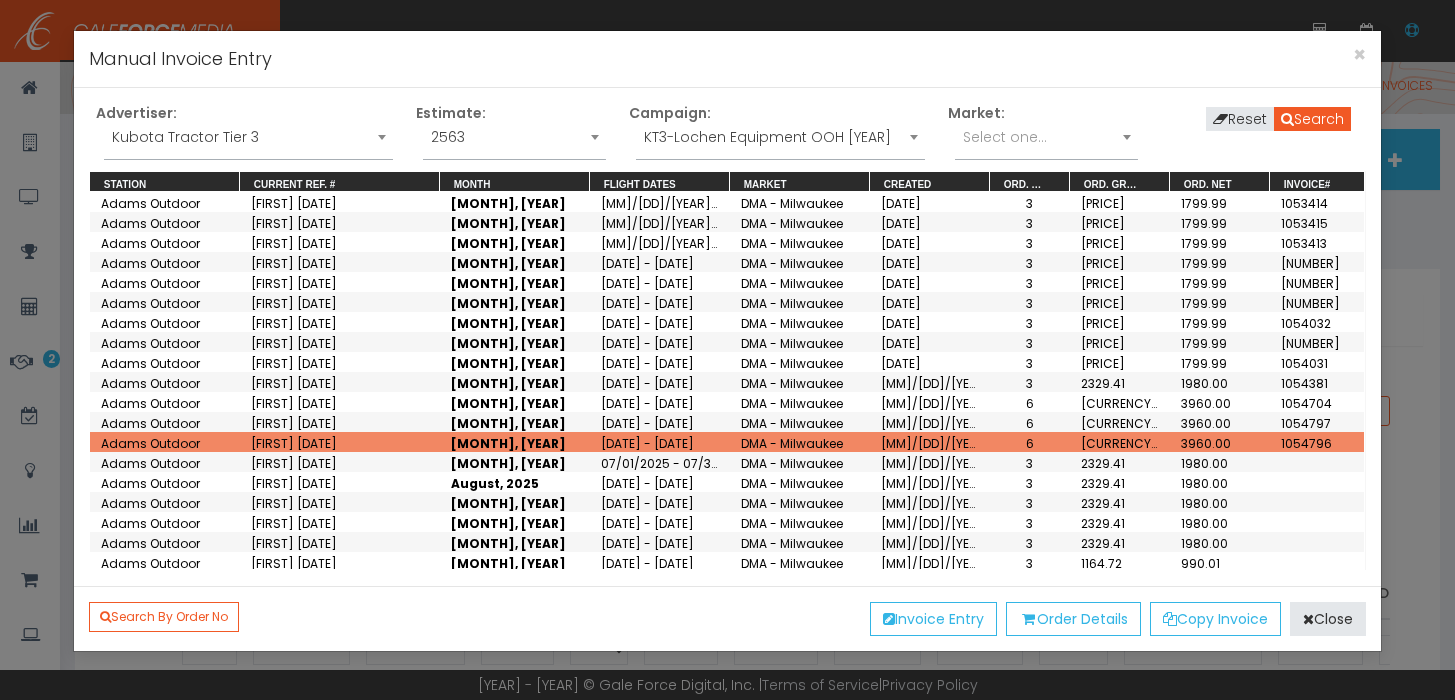 click on "DMA - Milwaukee" at bounding box center [800, 222] 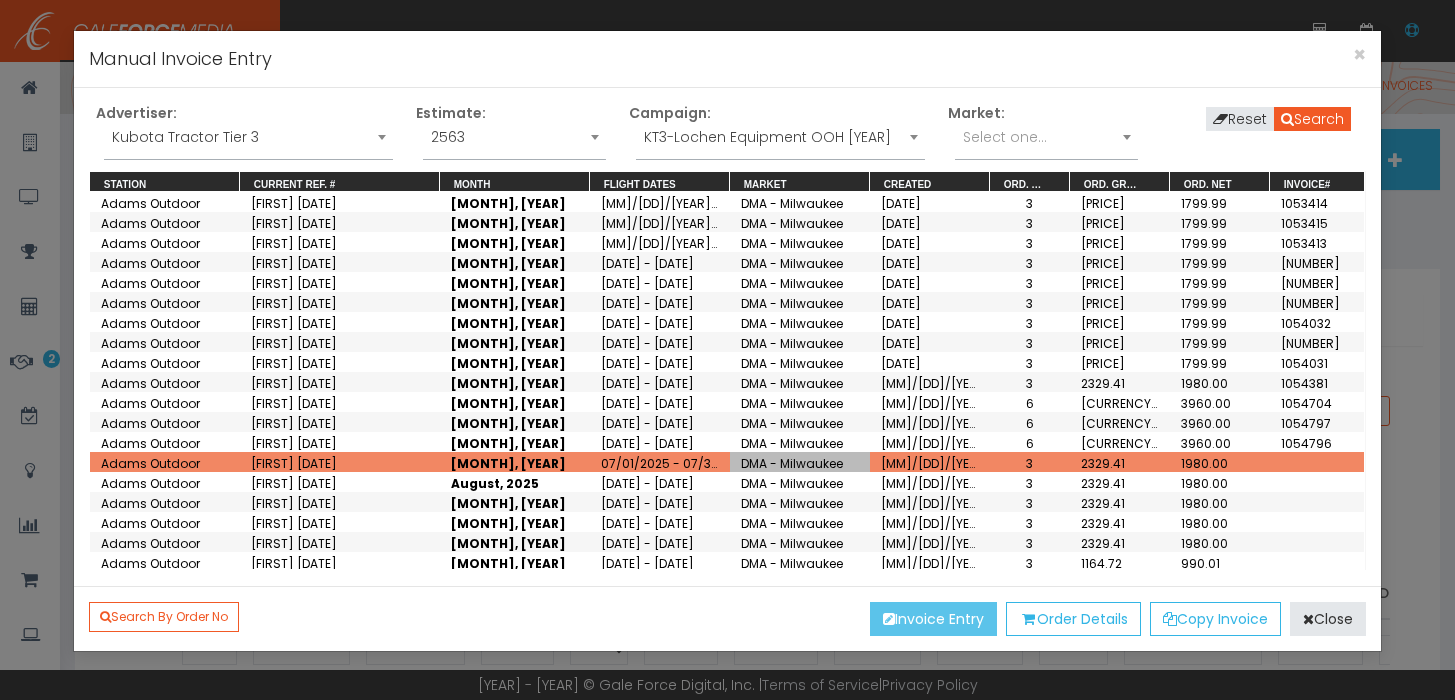 click on "Invoice Entry" at bounding box center (933, 619) 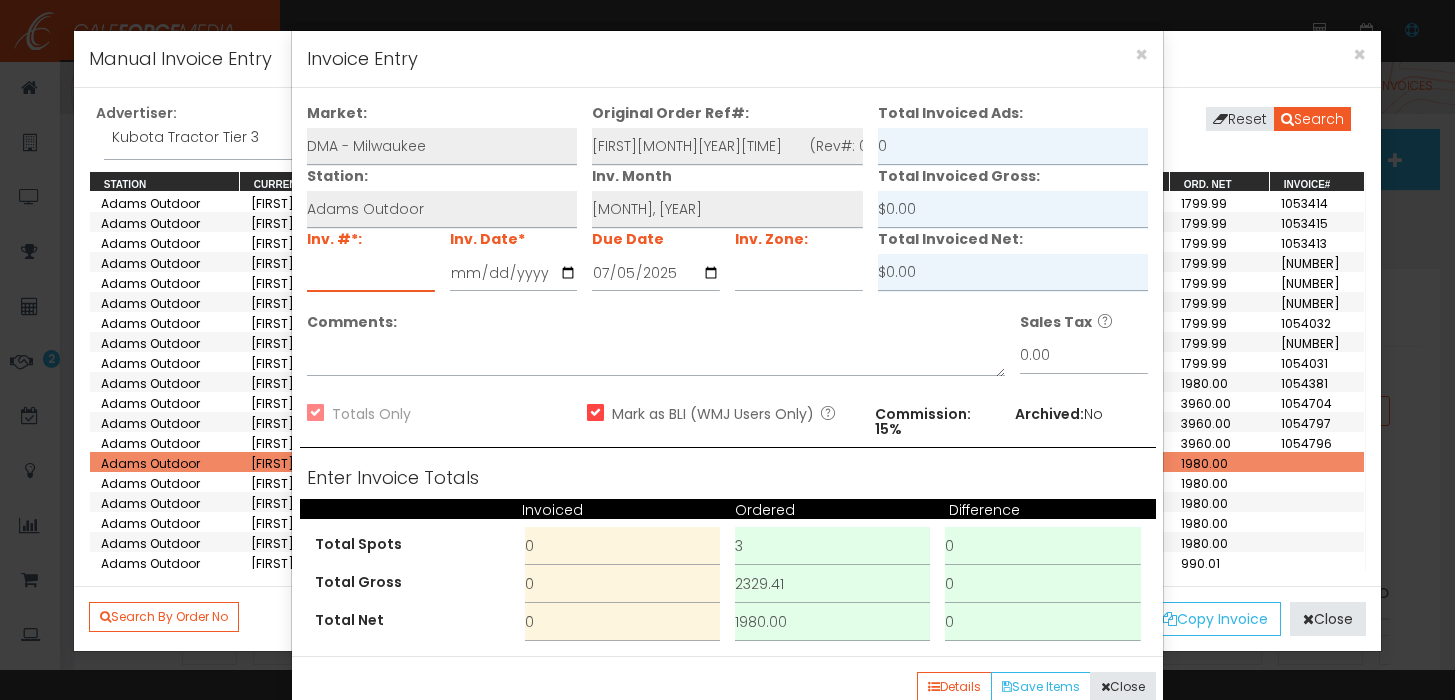 paste on "1055049" 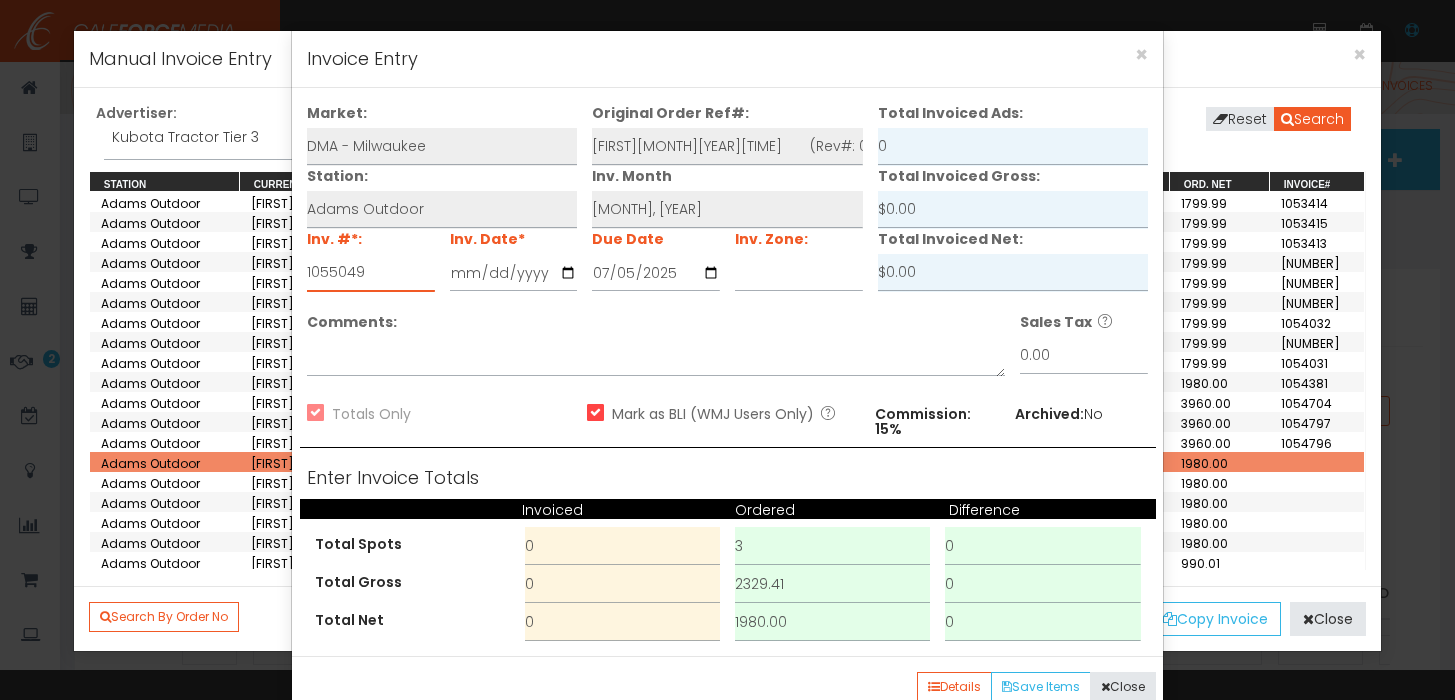 type on "1055049" 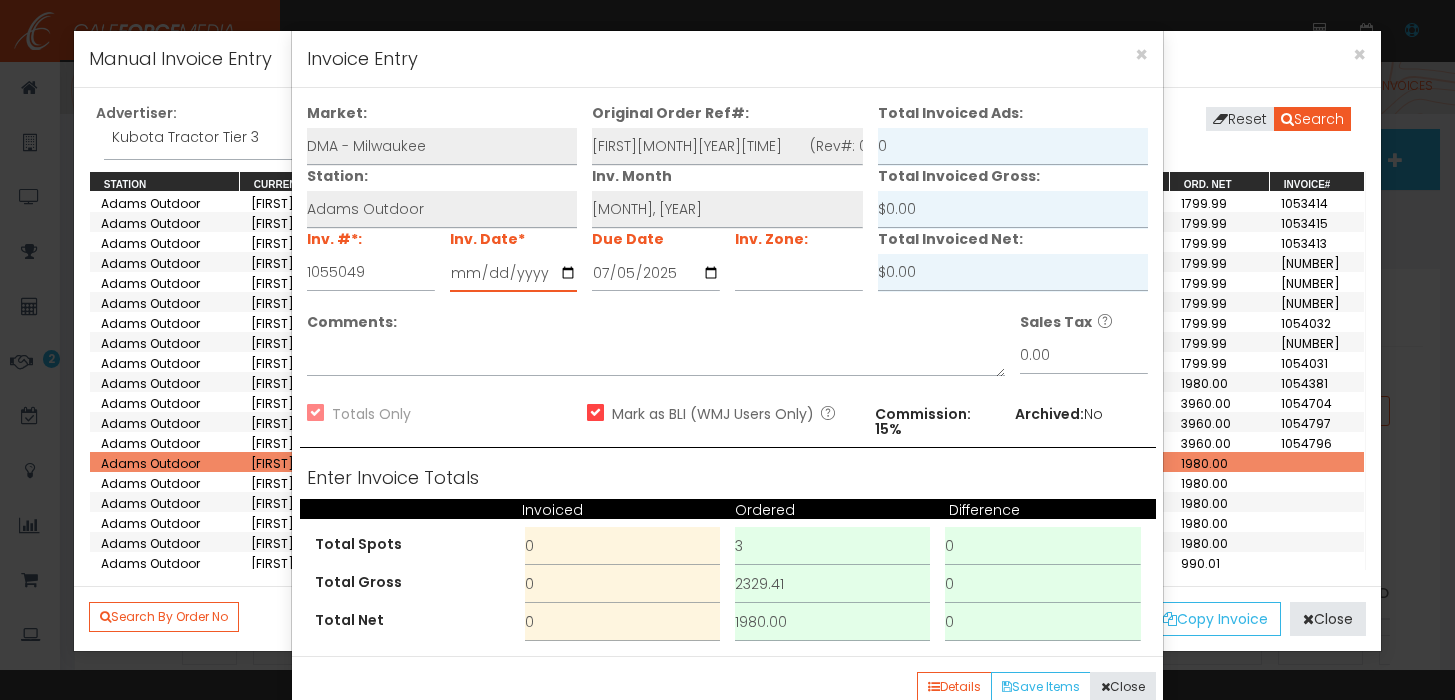 click at bounding box center (514, 273) 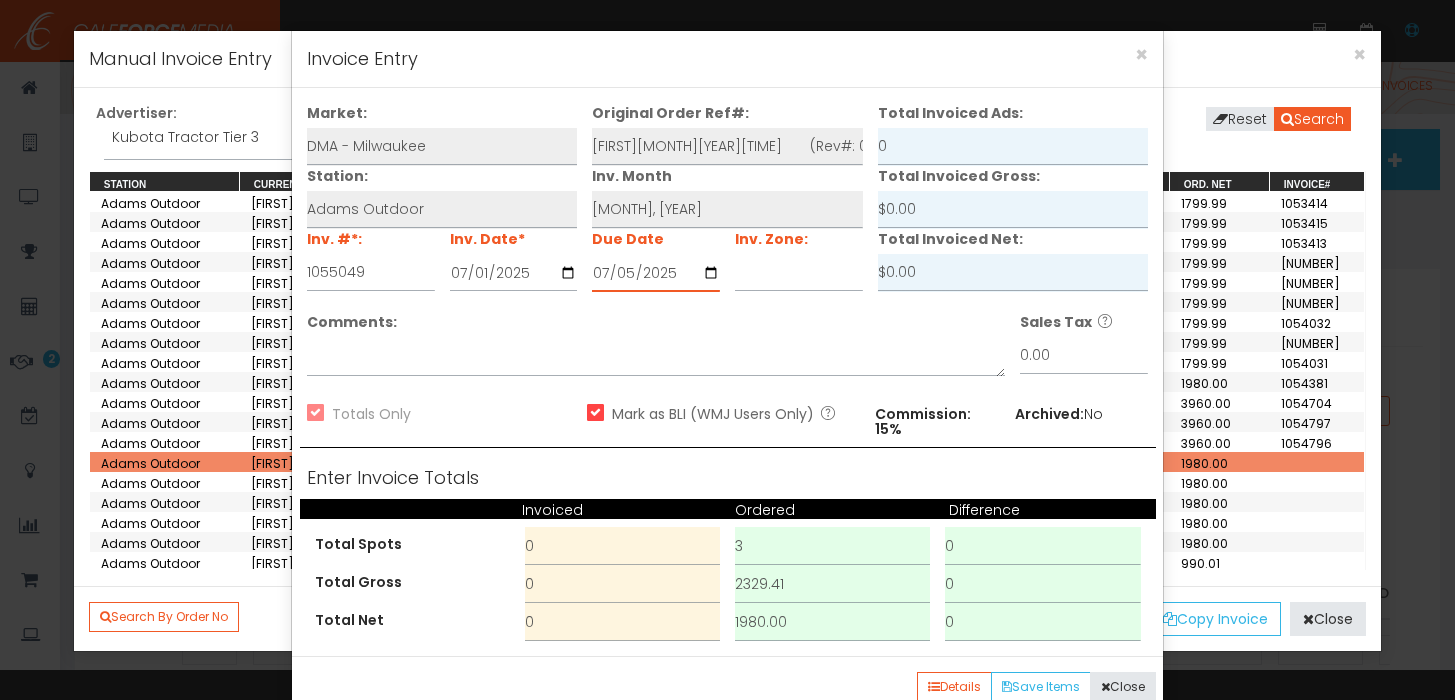 type on "0202-07-31" 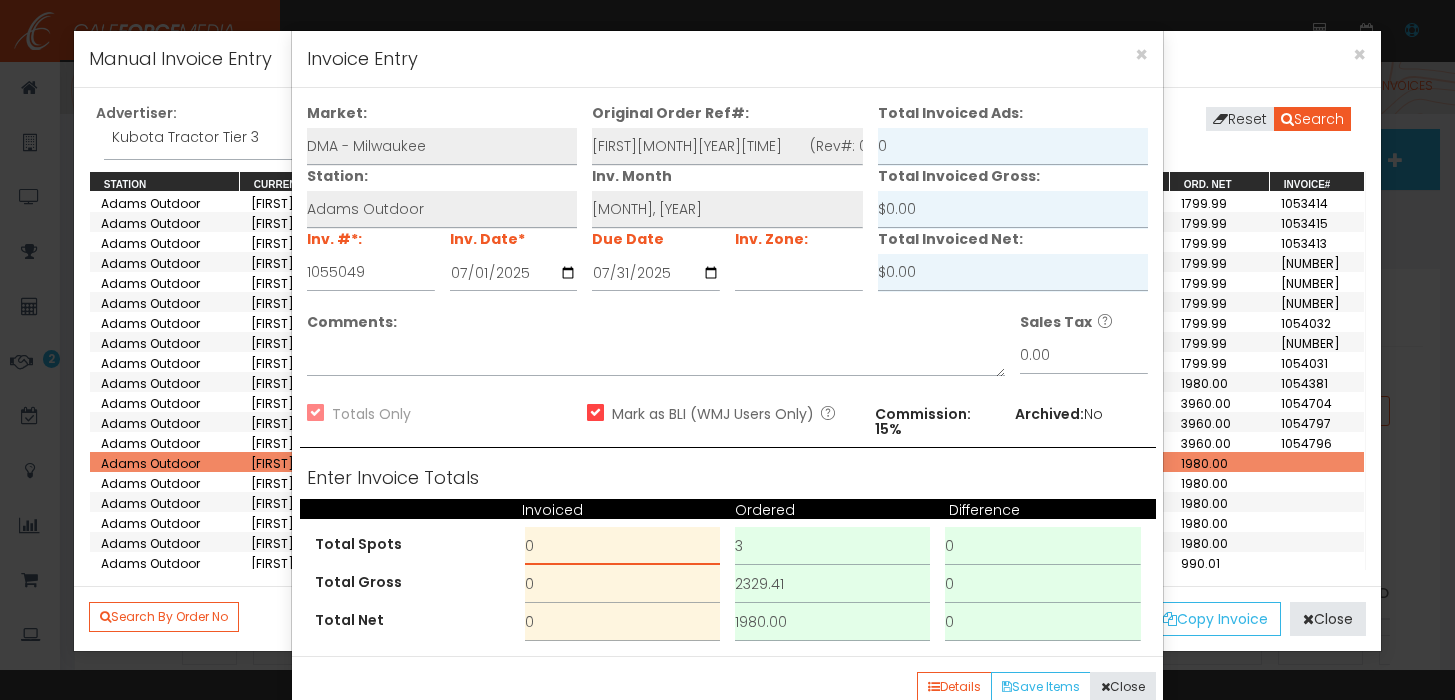 drag, startPoint x: 563, startPoint y: 537, endPoint x: 467, endPoint y: 537, distance: 96 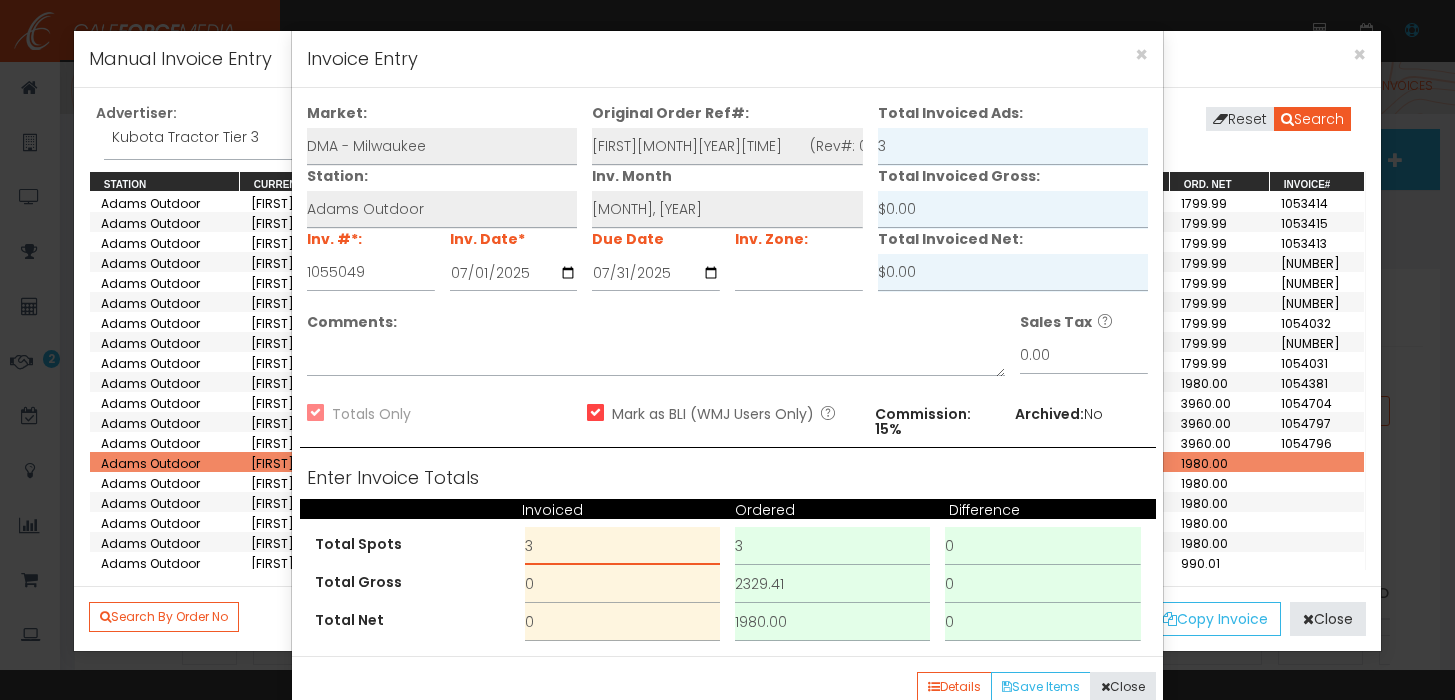 type on "3" 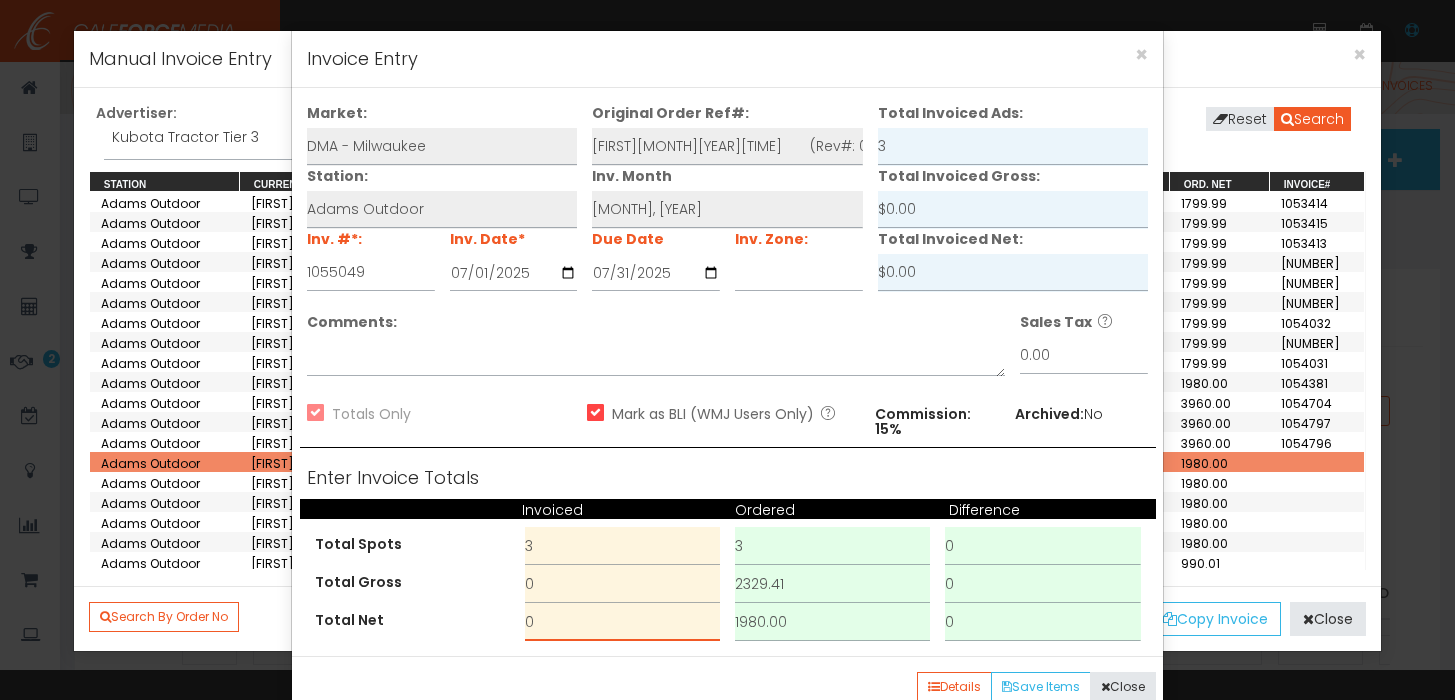 drag, startPoint x: 605, startPoint y: 607, endPoint x: 372, endPoint y: 607, distance: 233 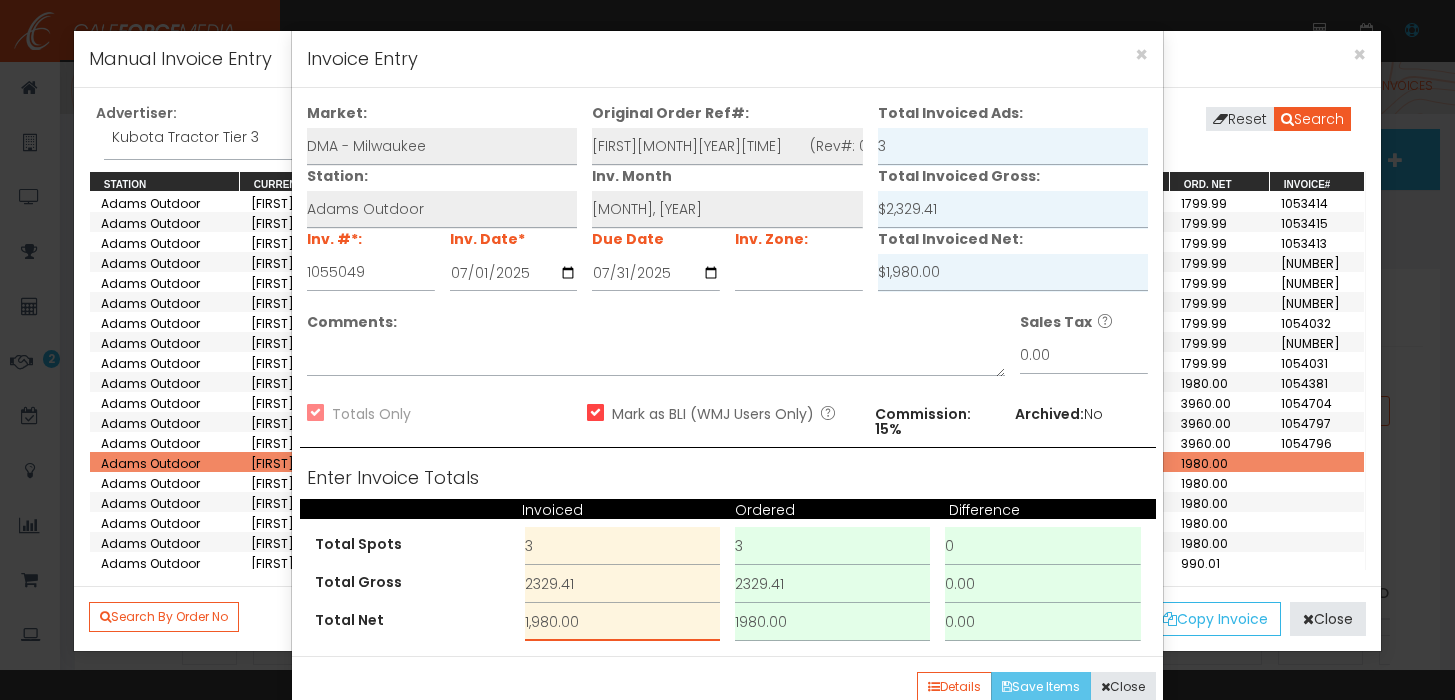 type on "1,980.00" 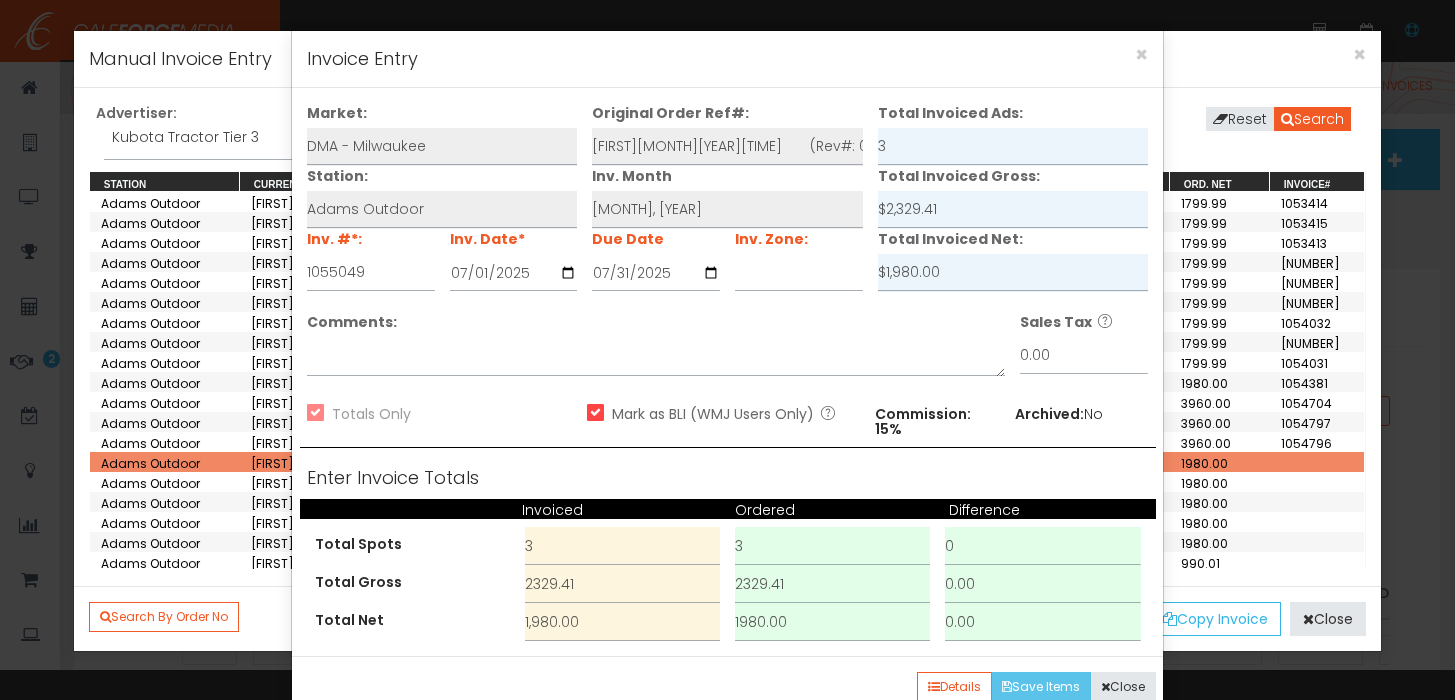 click on "Save Items" at bounding box center [1041, 687] 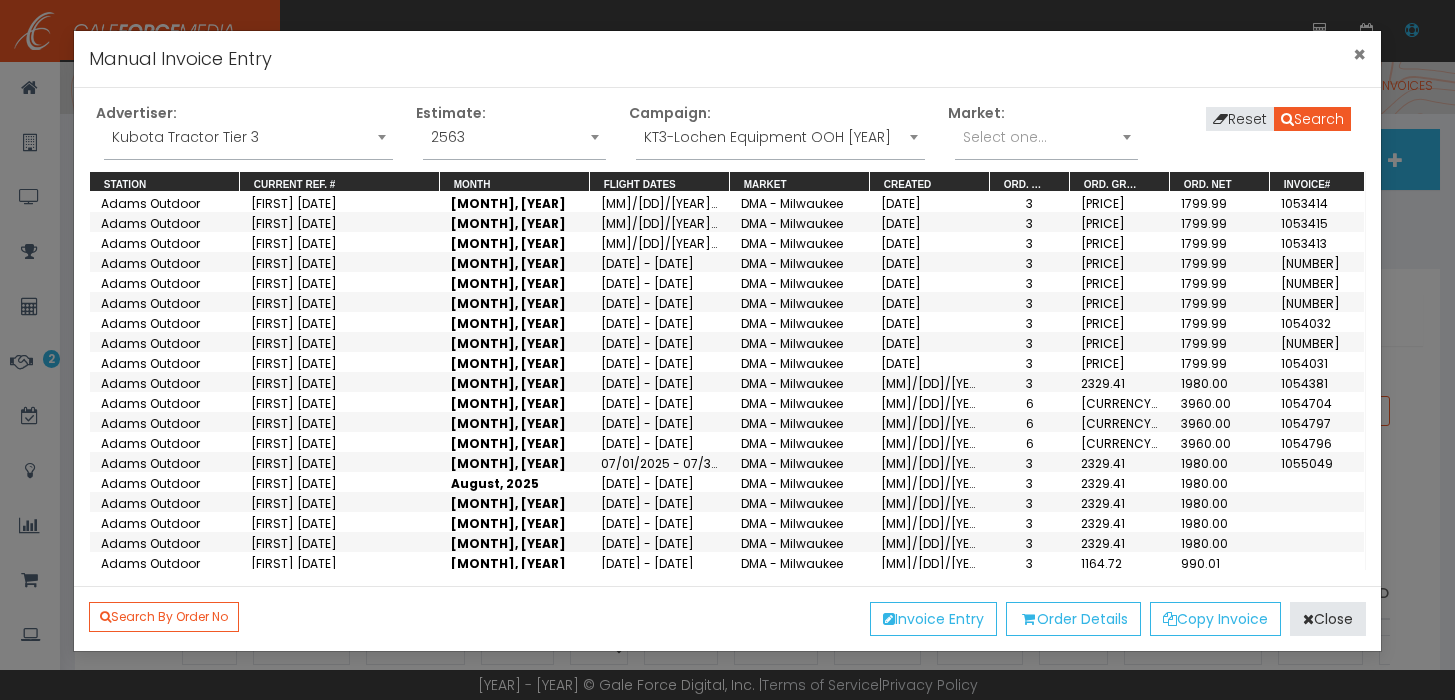 click on "×" at bounding box center (1359, 54) 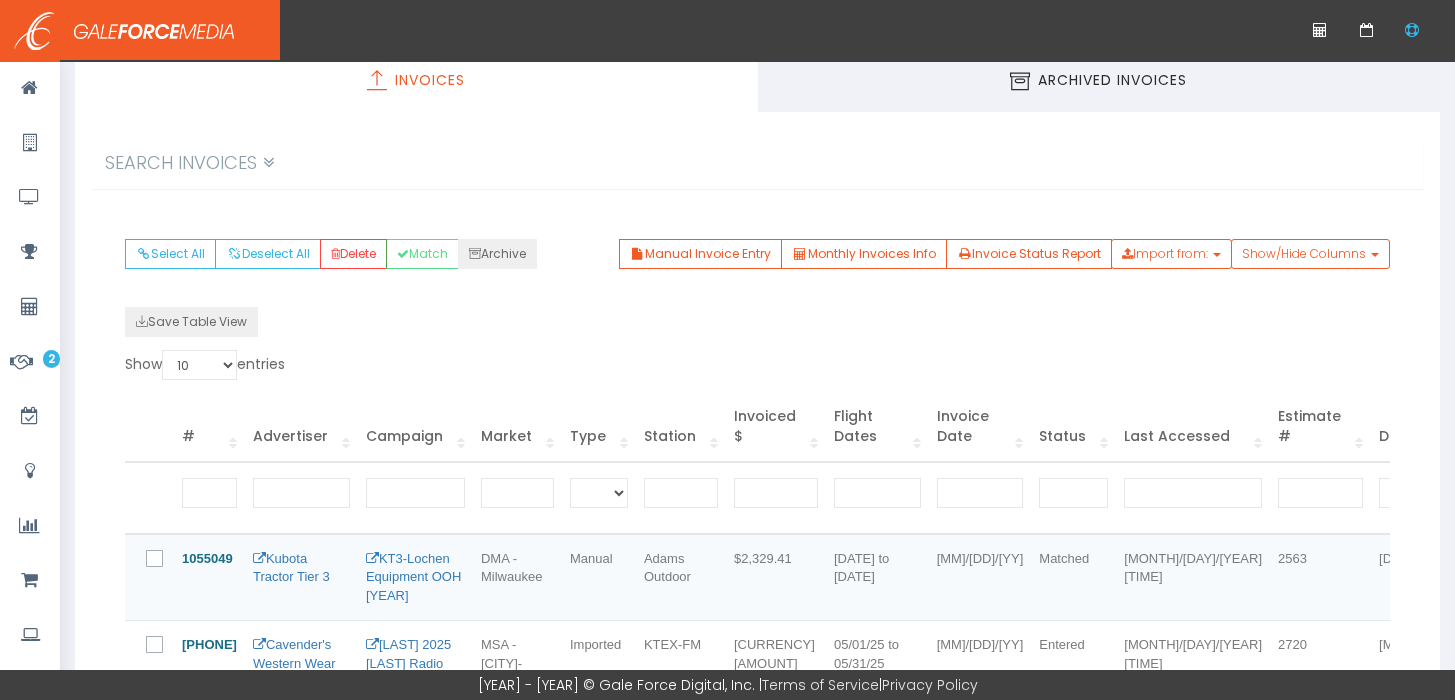 scroll, scrollTop: 204, scrollLeft: 0, axis: vertical 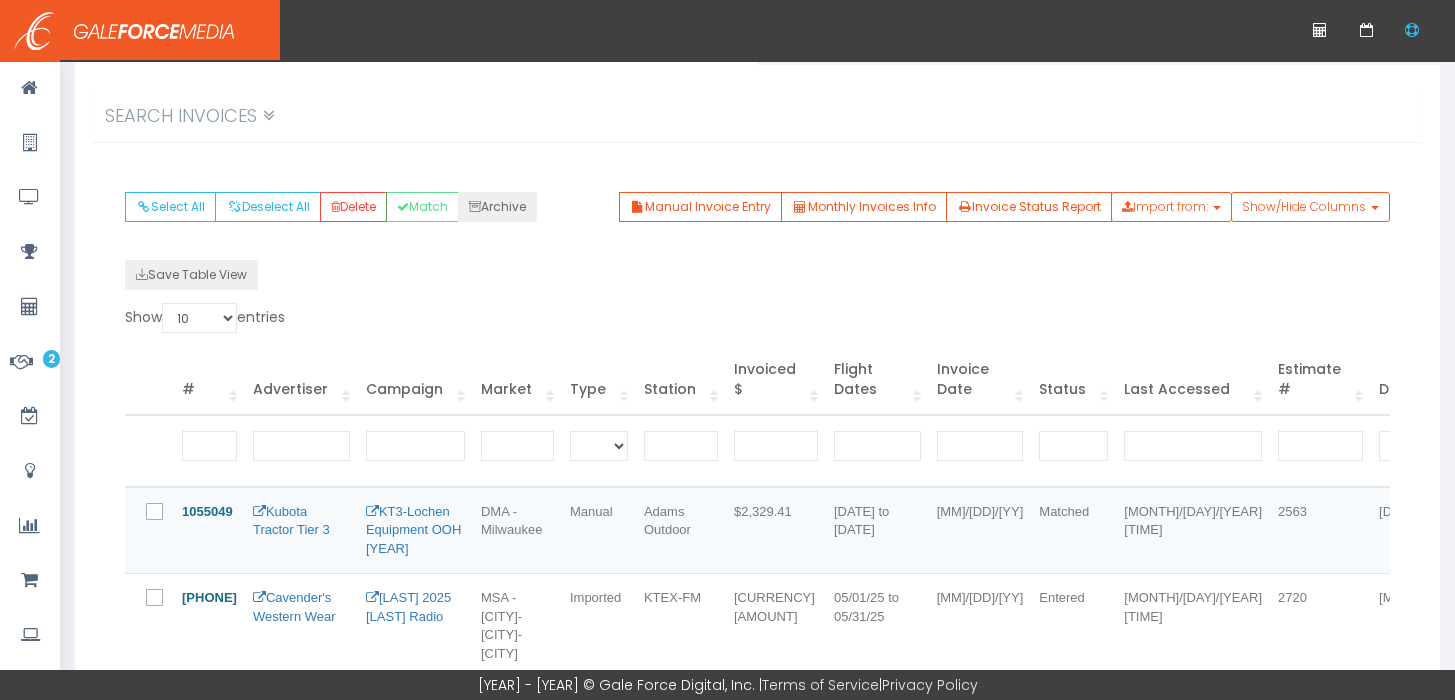 click at bounding box center [159, 519] 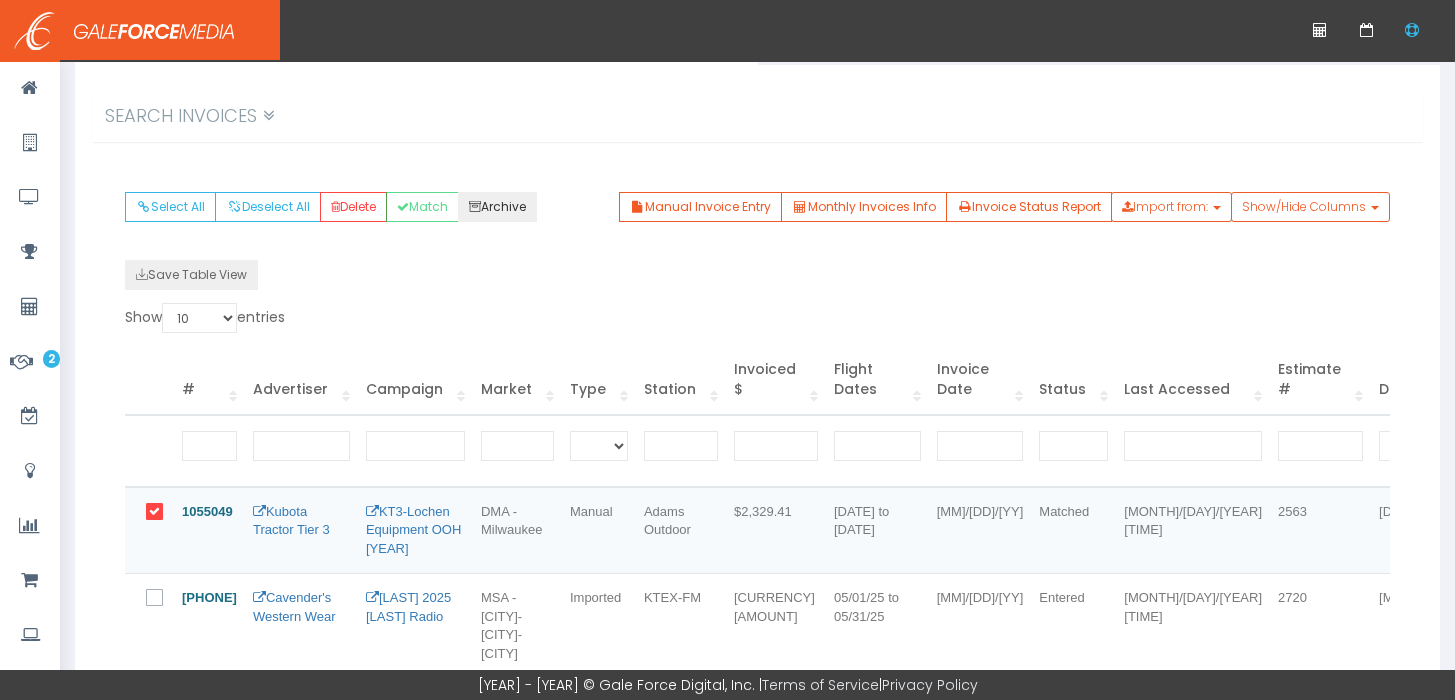 click on "Archive" at bounding box center (497, 207) 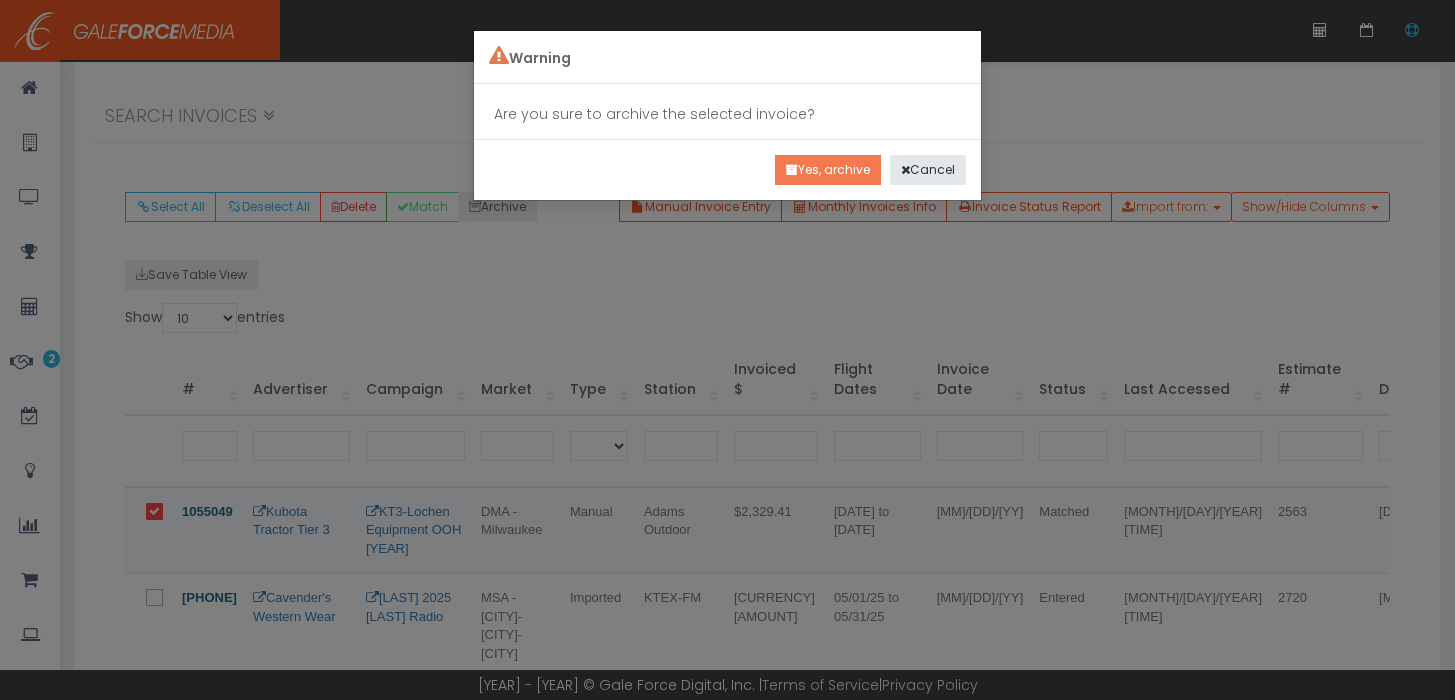 click on "•••• •••••••" at bounding box center (828, 170) 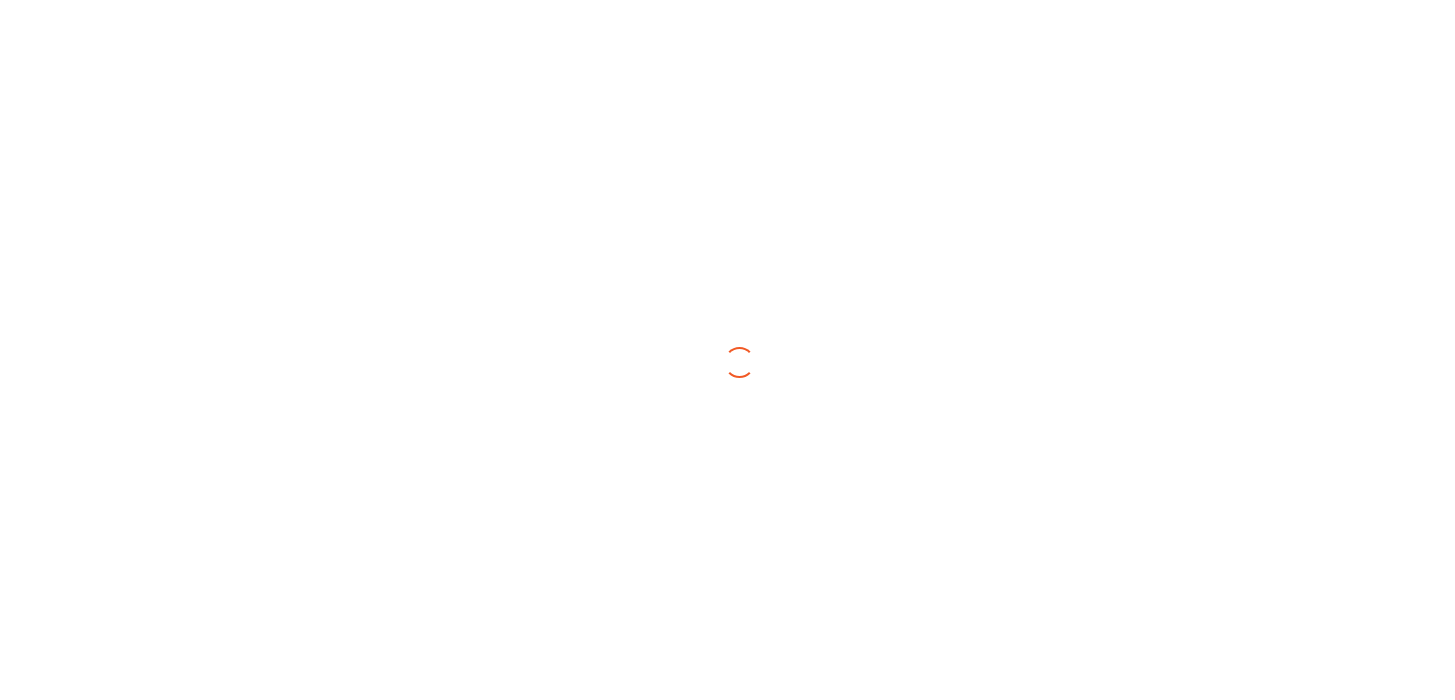 scroll, scrollTop: 0, scrollLeft: 0, axis: both 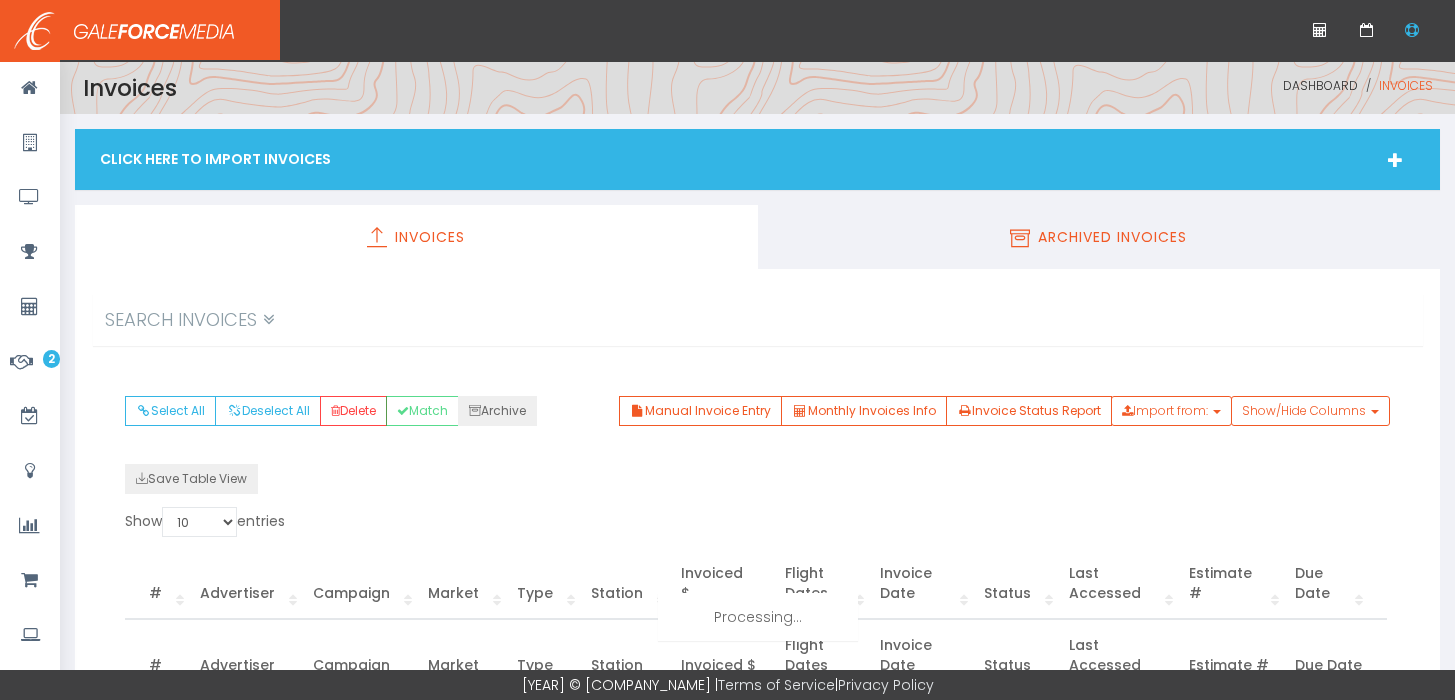 click on "Archived Invoices" at bounding box center [1112, 237] 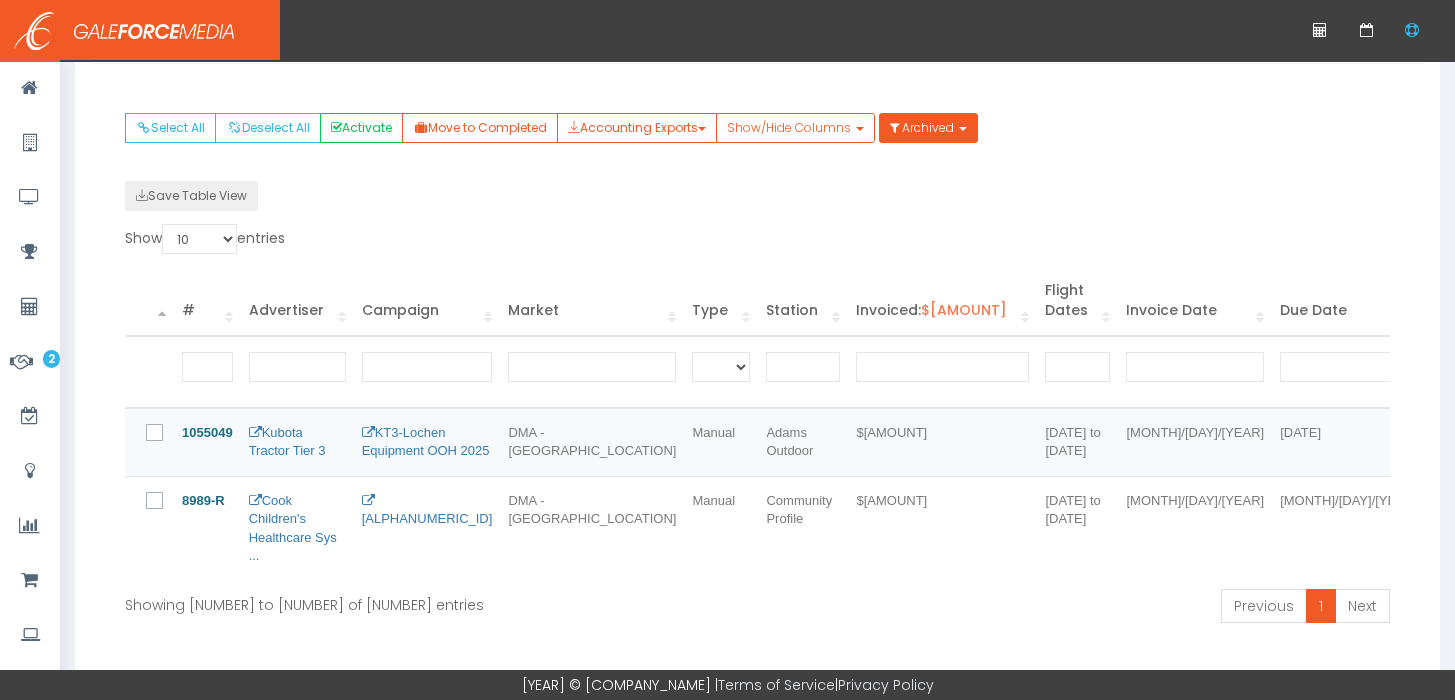 scroll, scrollTop: 284, scrollLeft: 0, axis: vertical 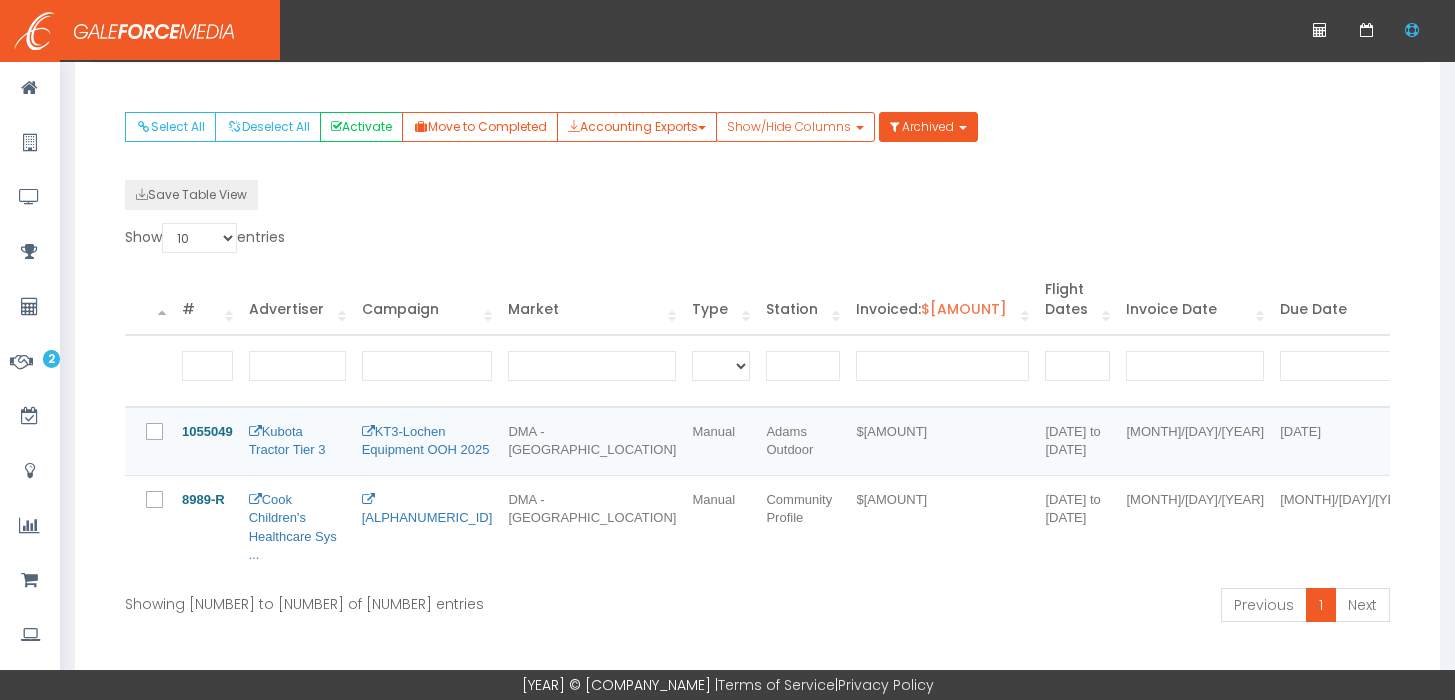 click at bounding box center (166, 433) 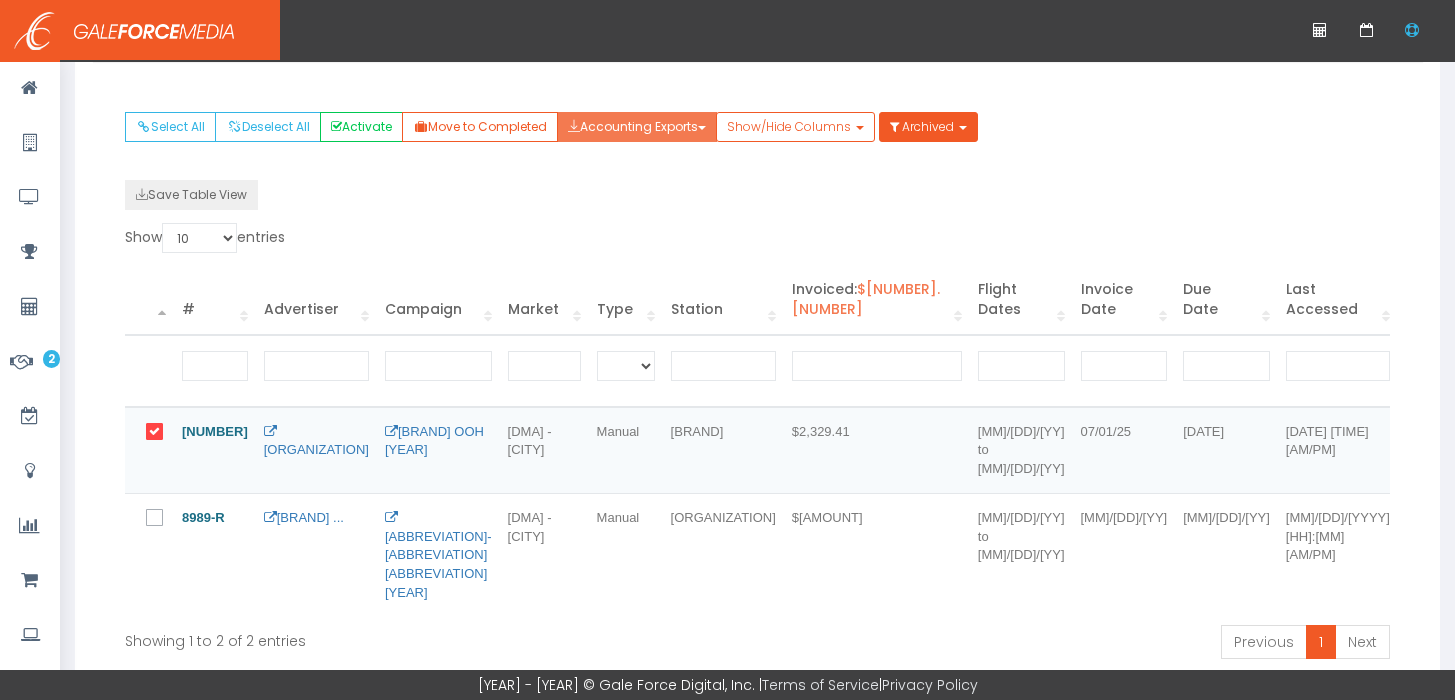 click on "Accounting Exports" at bounding box center (637, 127) 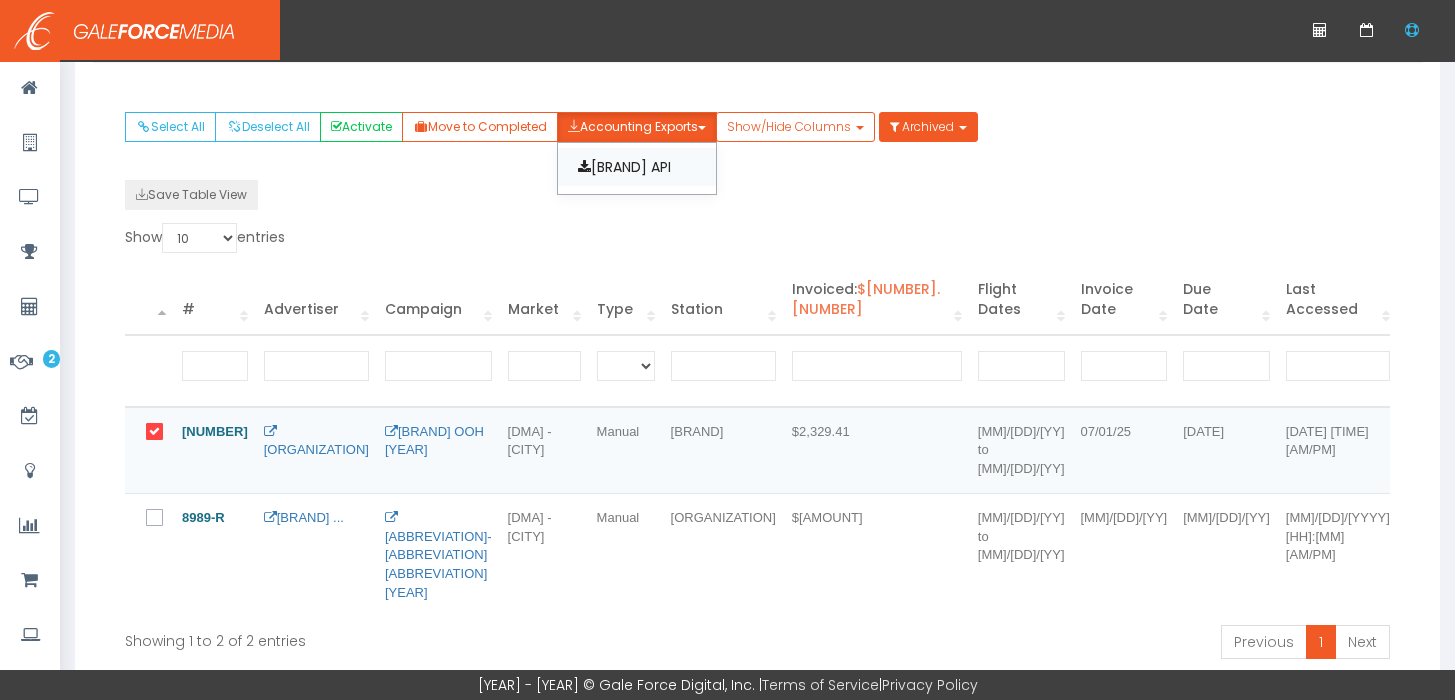 click on "Workamajig API" at bounding box center (637, 167) 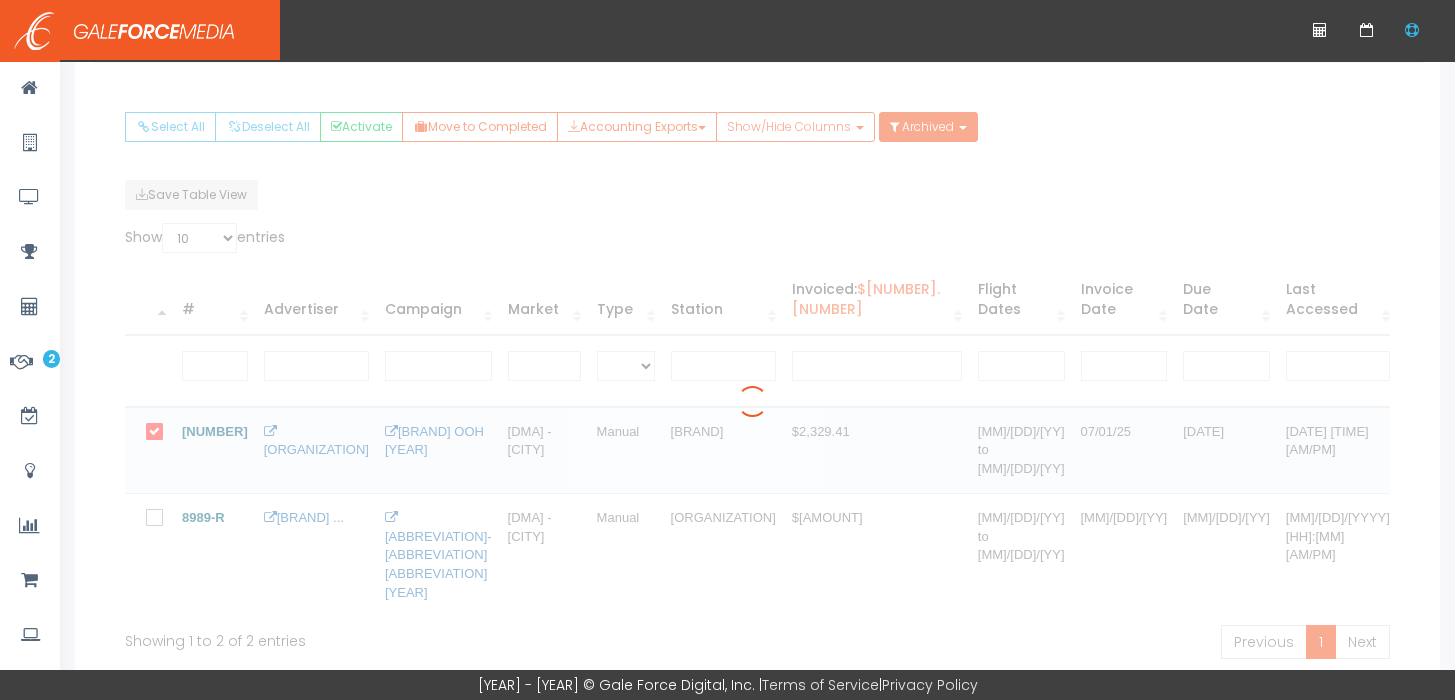scroll, scrollTop: 0, scrollLeft: 0, axis: both 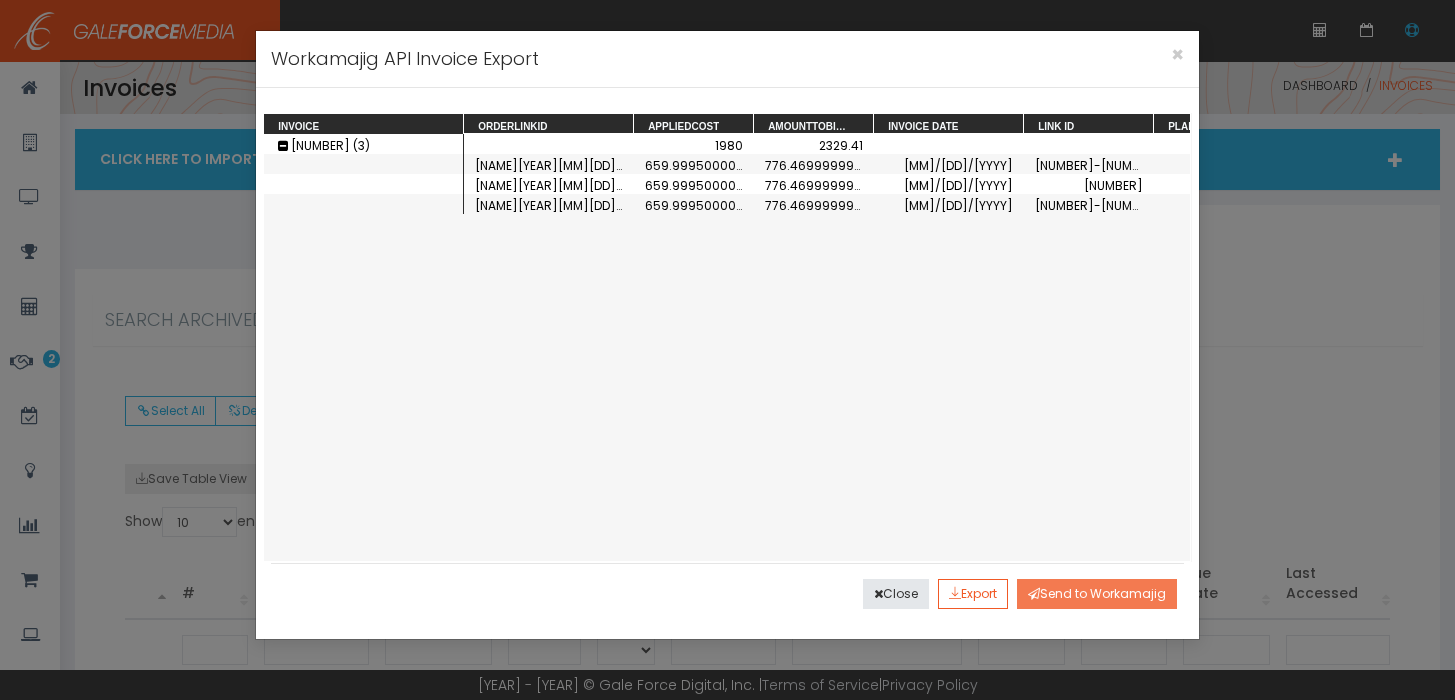 click on "Send to Workamajig" at bounding box center (1097, 594) 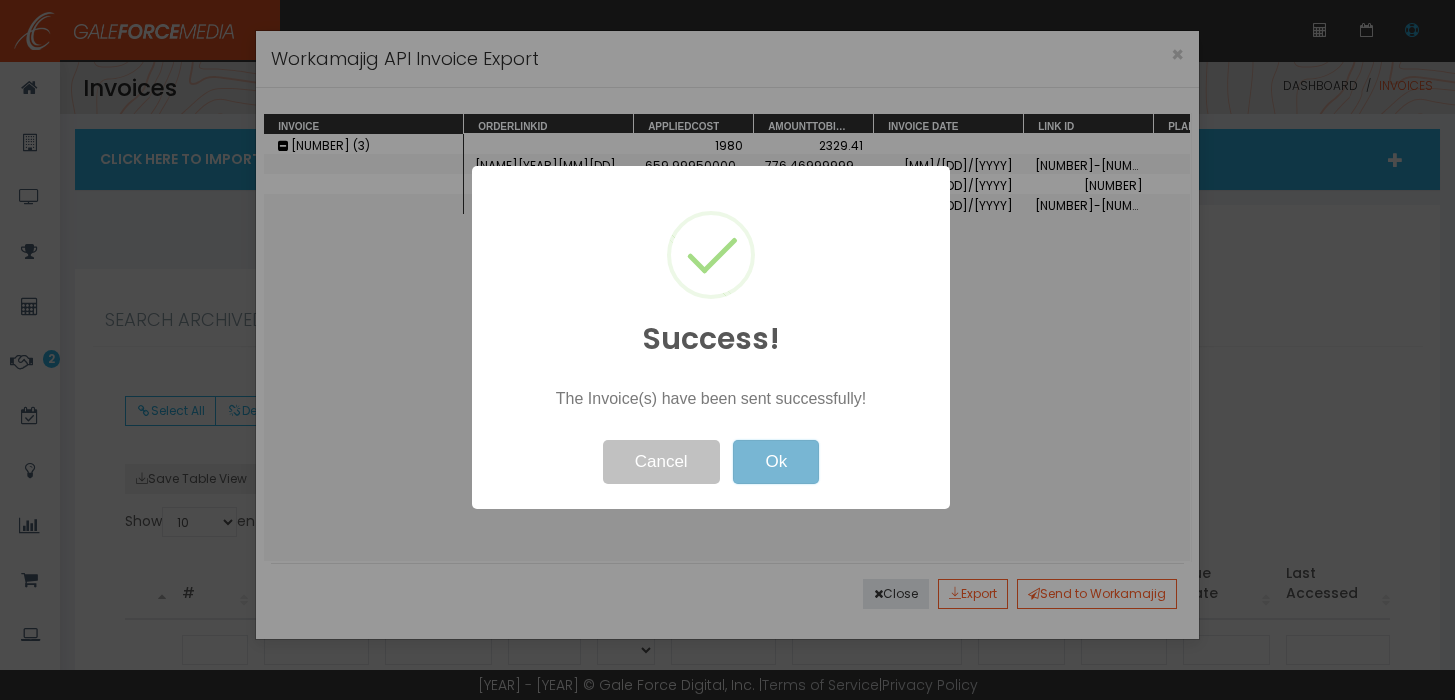 click on "Ok" at bounding box center (776, 462) 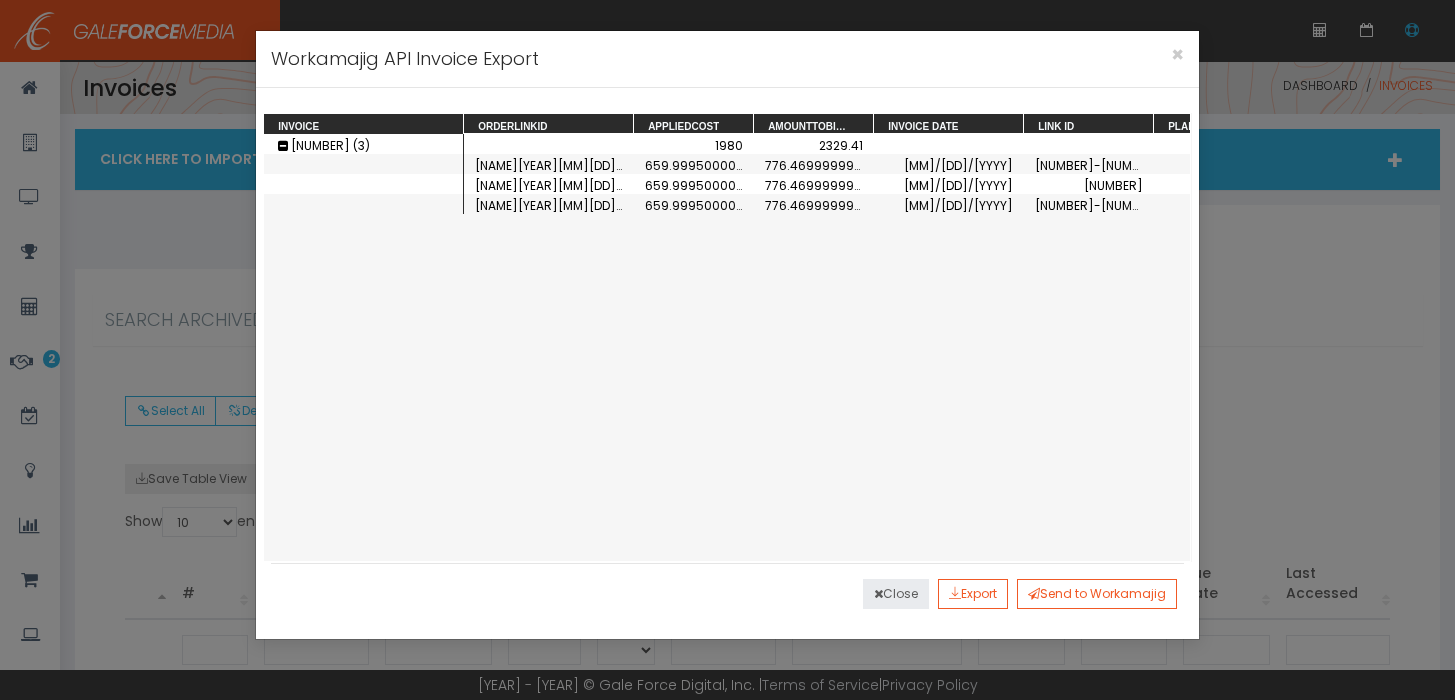 click on "Close" at bounding box center [896, 594] 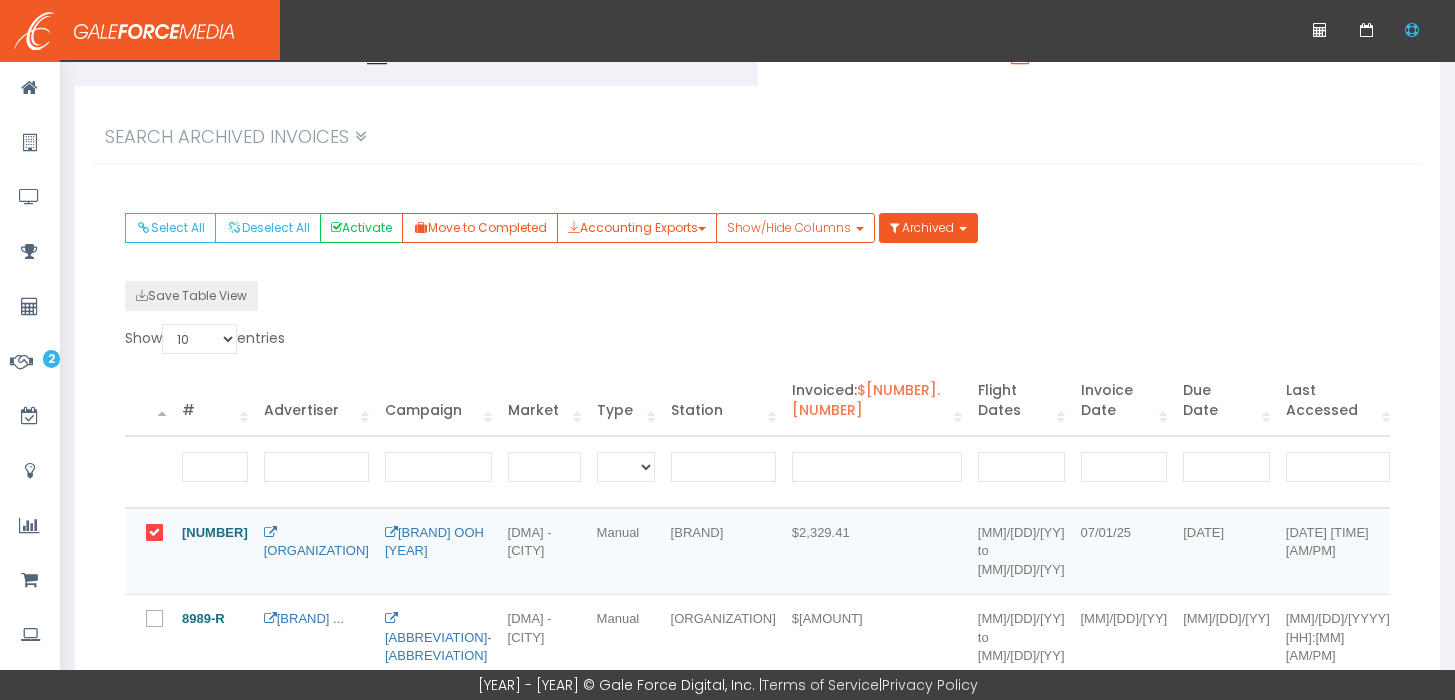 scroll, scrollTop: 185, scrollLeft: 0, axis: vertical 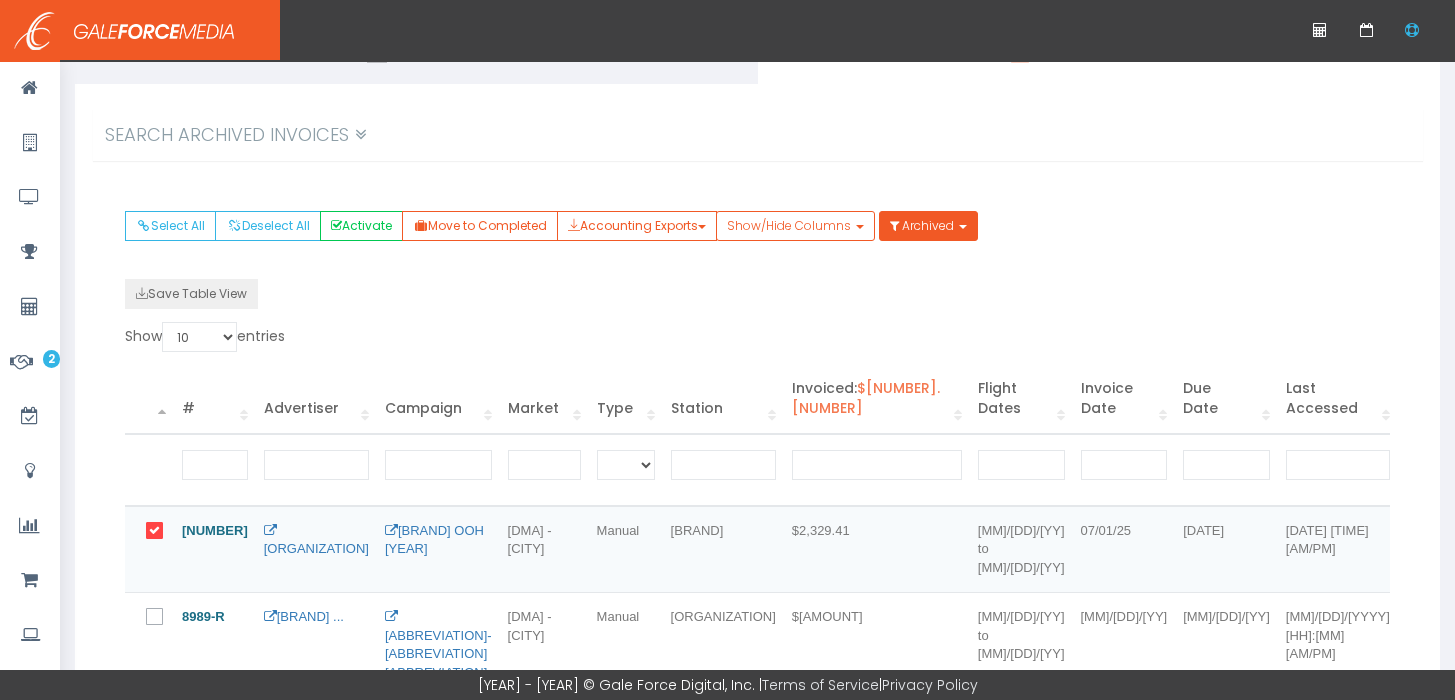 click on "Select All
Deselect All
Activate
Move to Completed
Accounting Exports
Workamajig API
Show/Hide Columns" at bounding box center [757, 245] 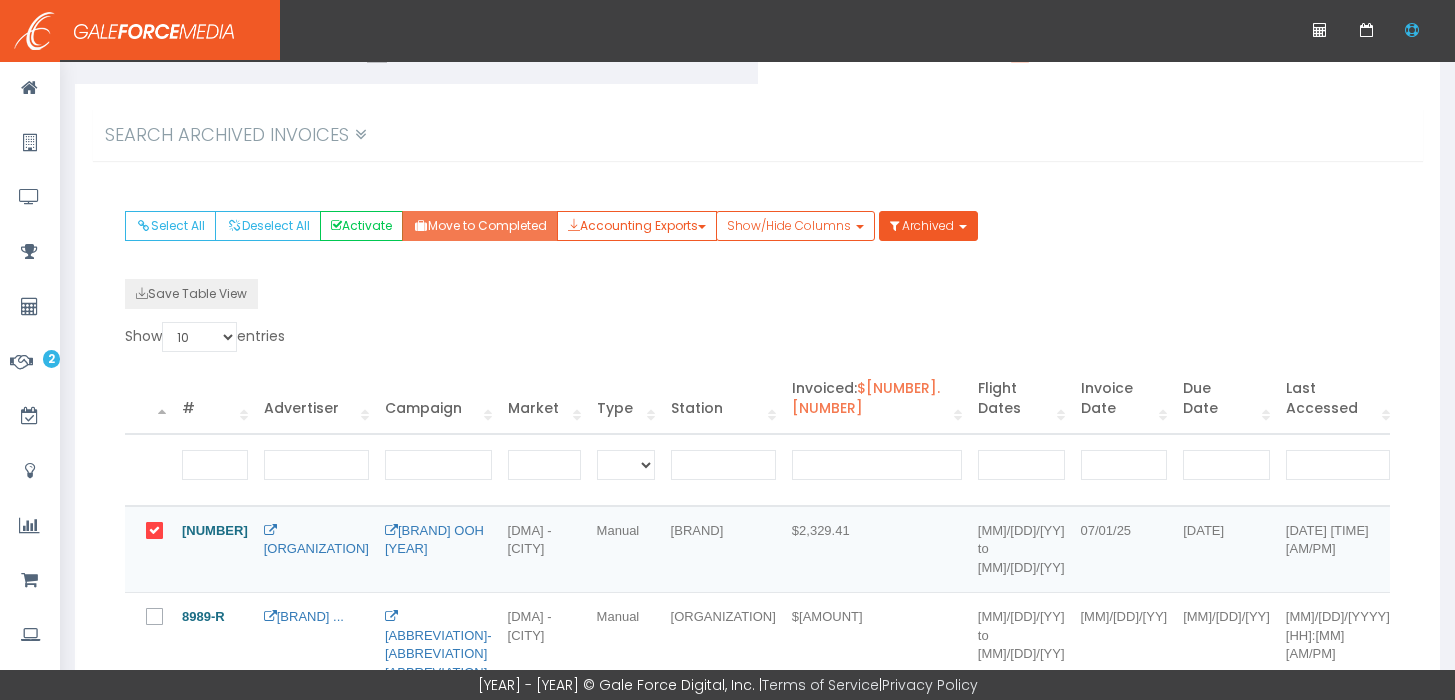 click on "Move to Completed" at bounding box center [480, 226] 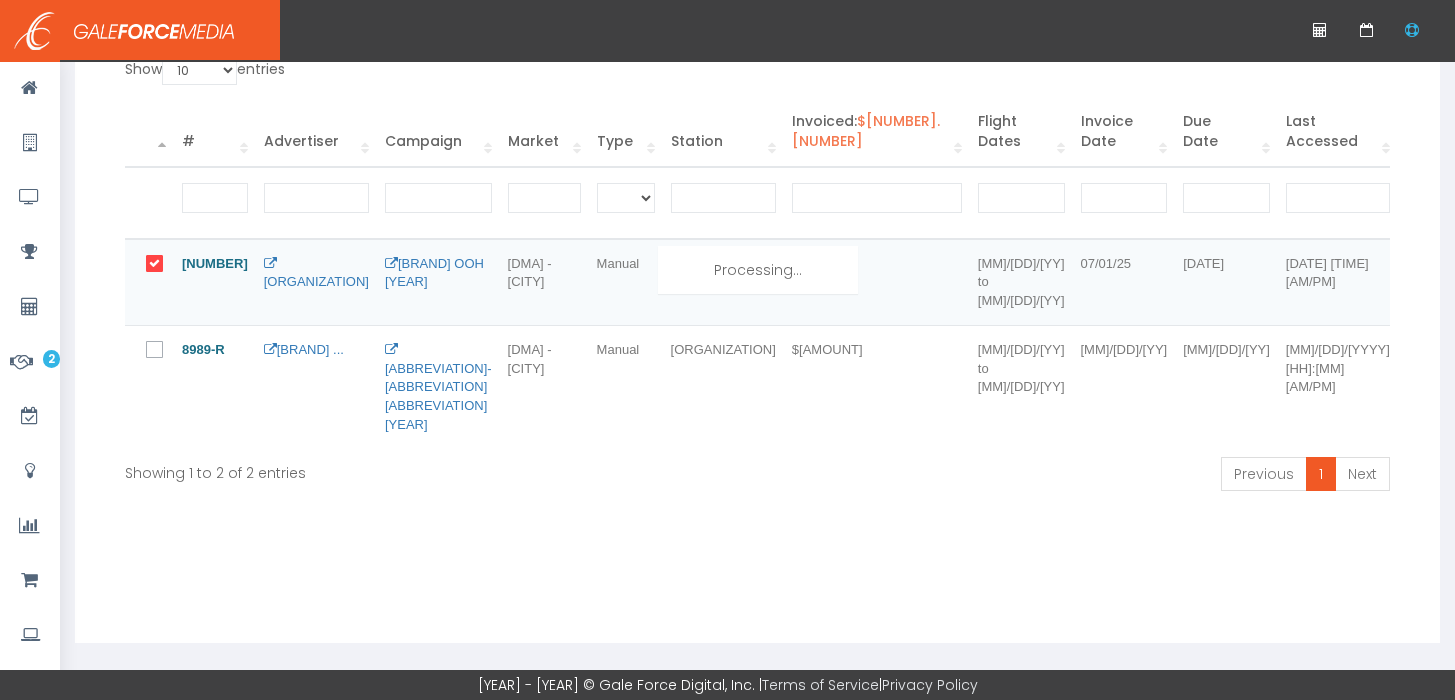 scroll, scrollTop: 365, scrollLeft: 0, axis: vertical 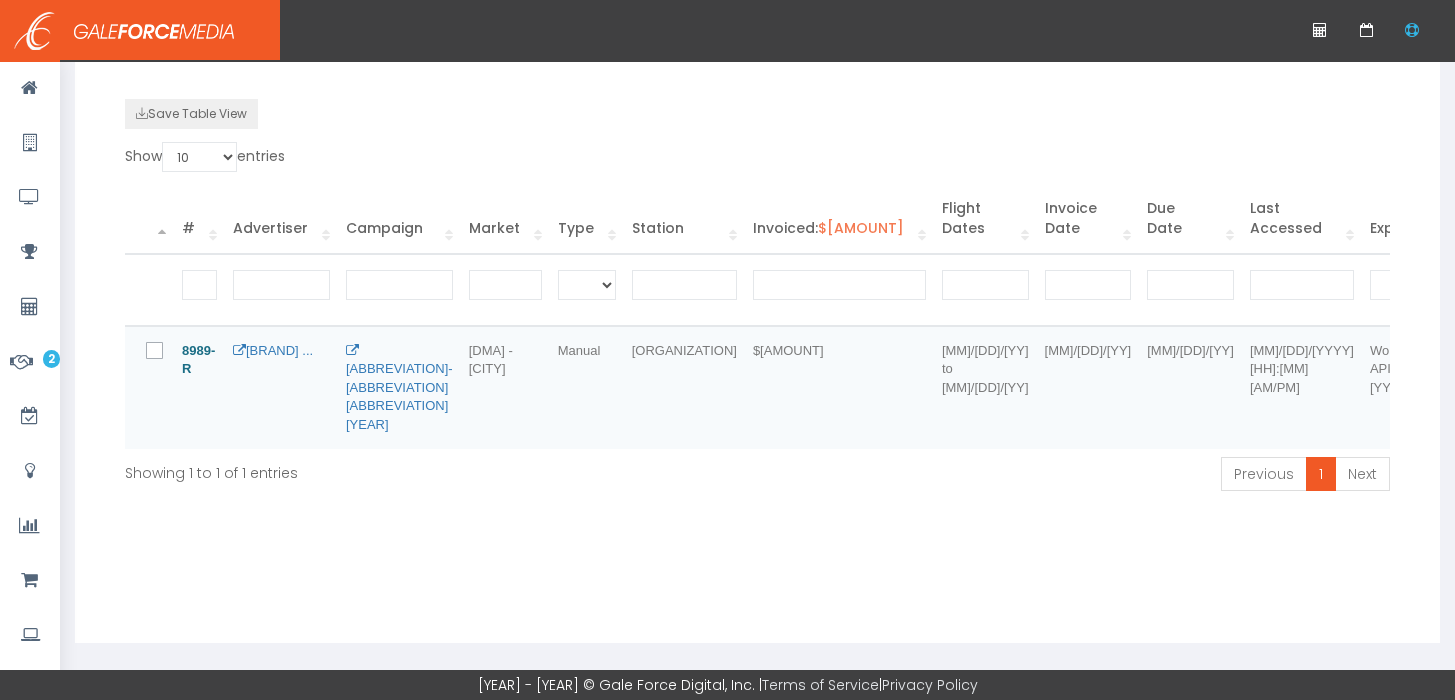 click at bounding box center (166, 352) 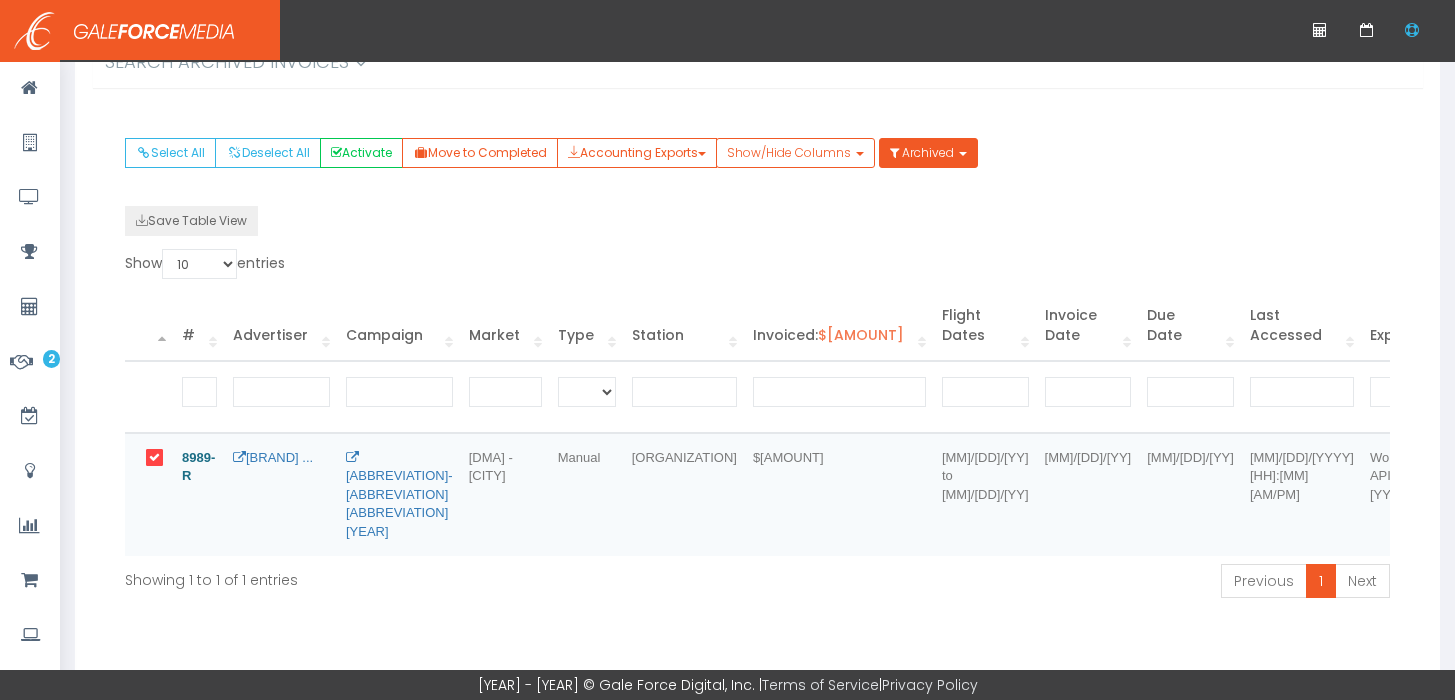 scroll, scrollTop: 251, scrollLeft: 0, axis: vertical 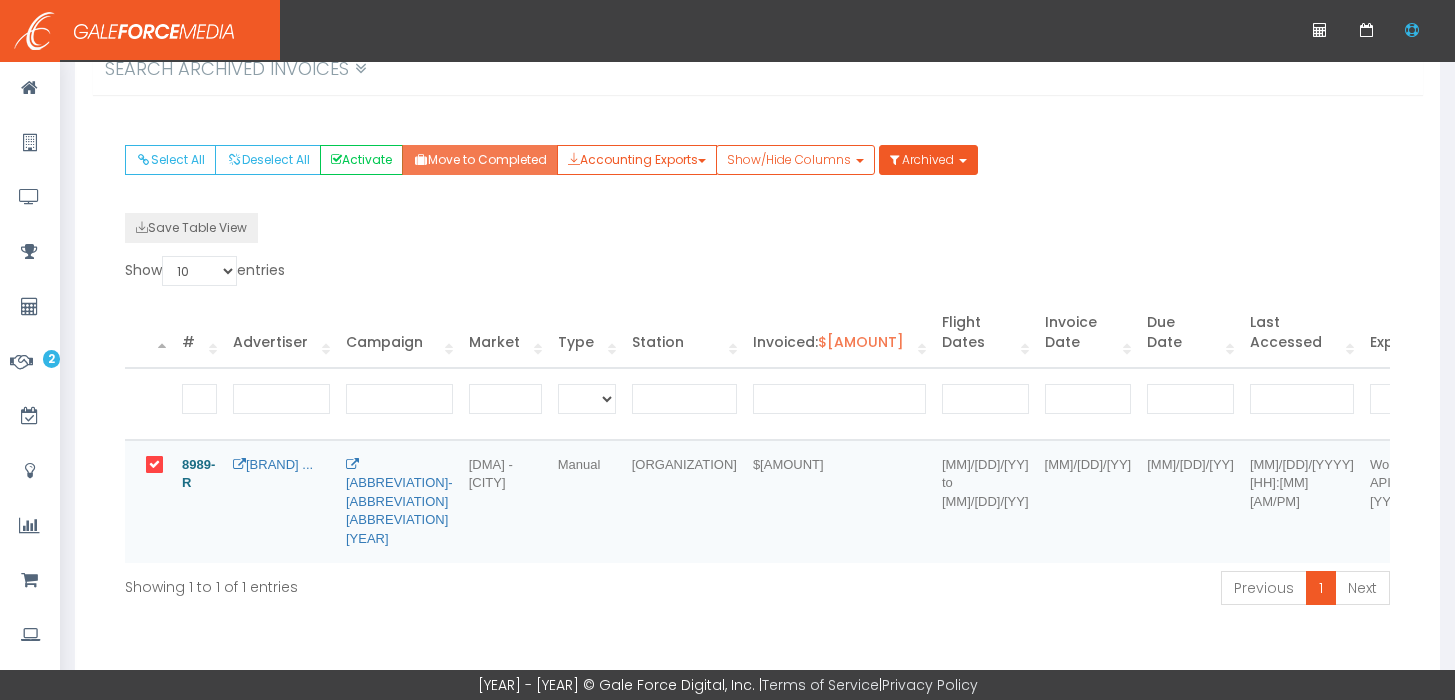 click on "Move to Completed" at bounding box center [480, 160] 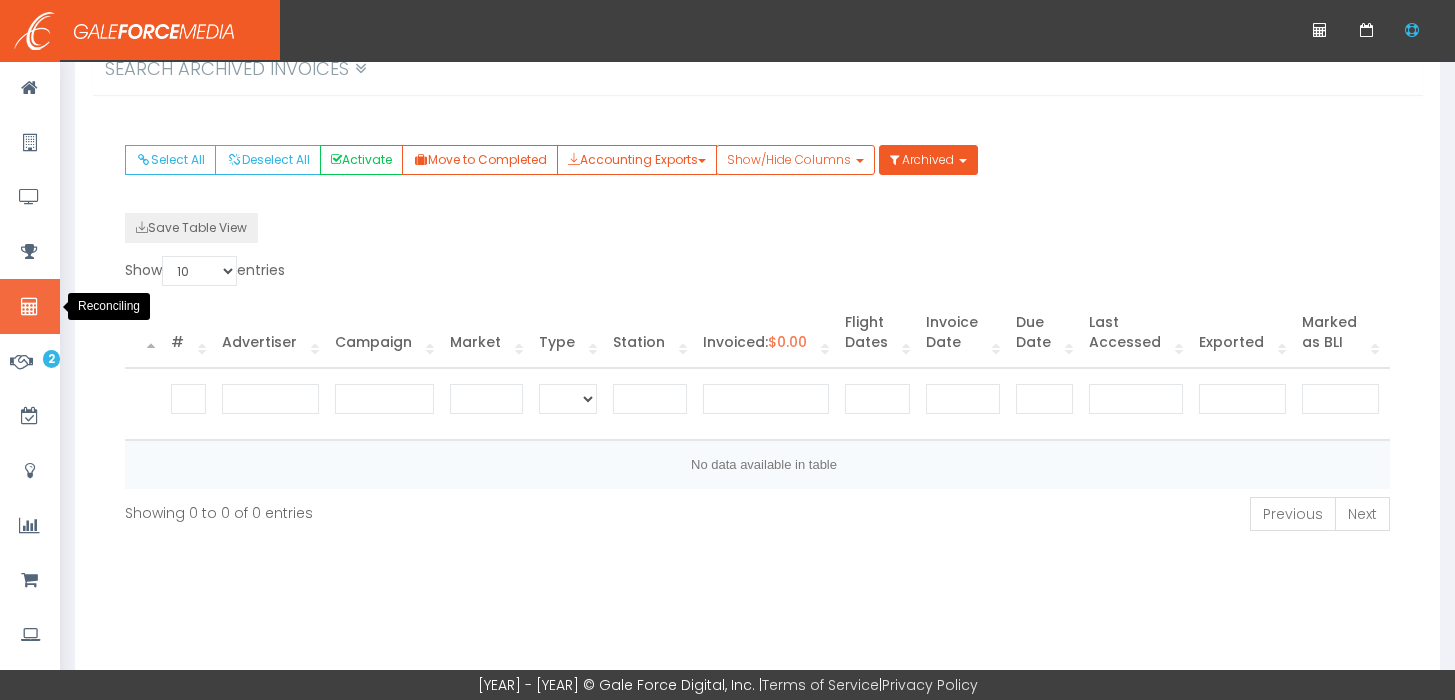 click at bounding box center [29, 307] 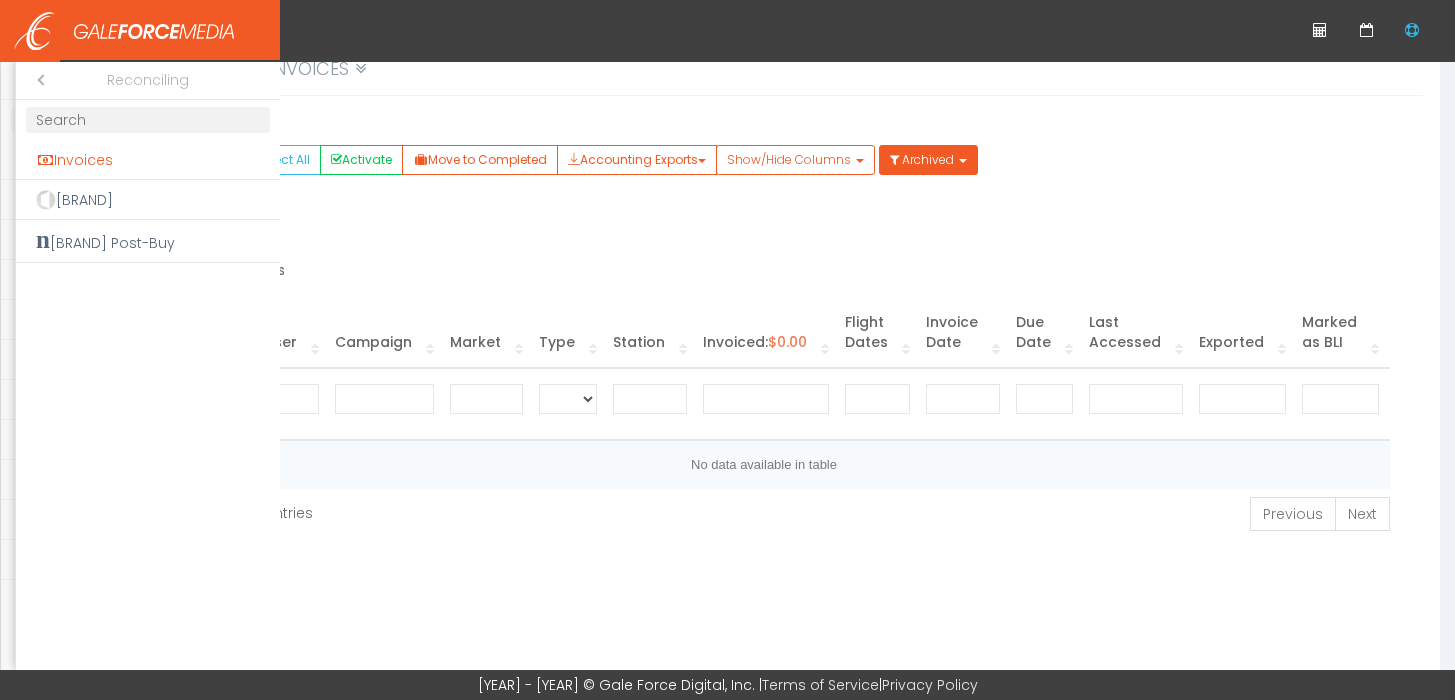 click on "Invoices" at bounding box center [148, 160] 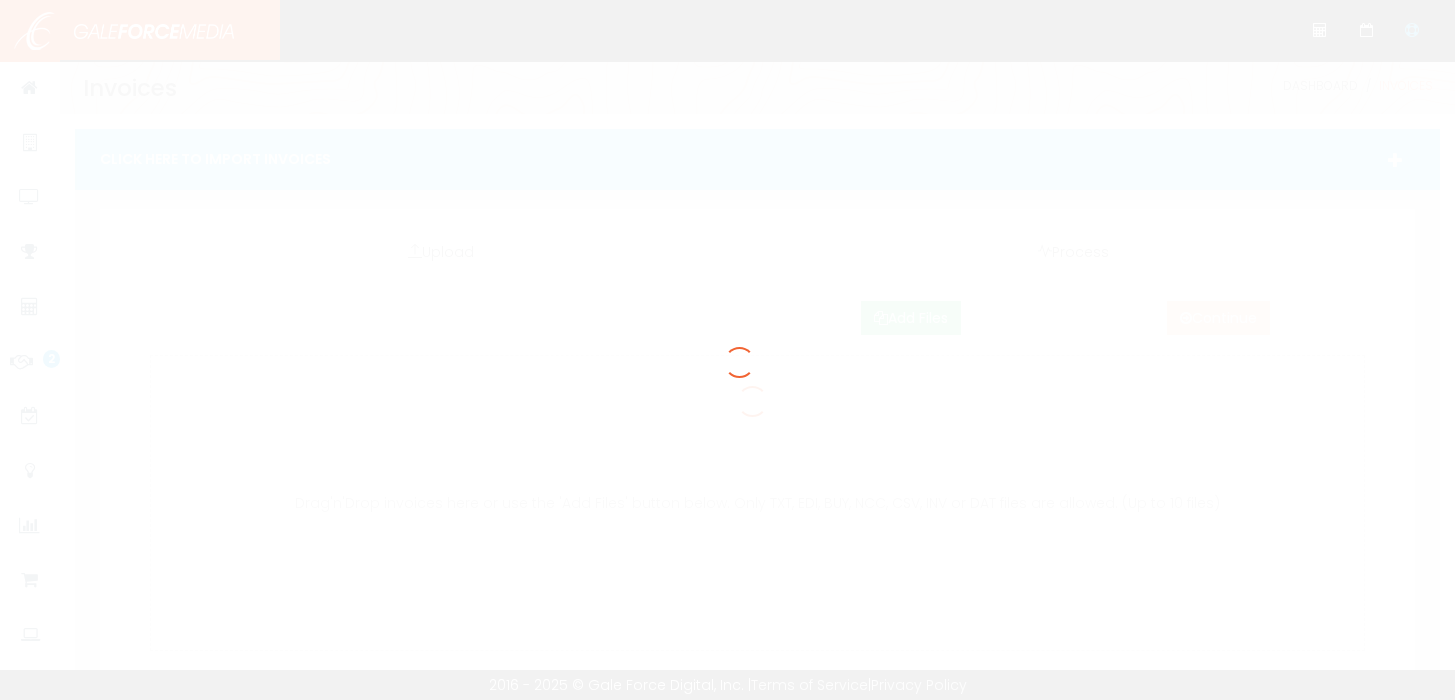 scroll, scrollTop: 0, scrollLeft: 0, axis: both 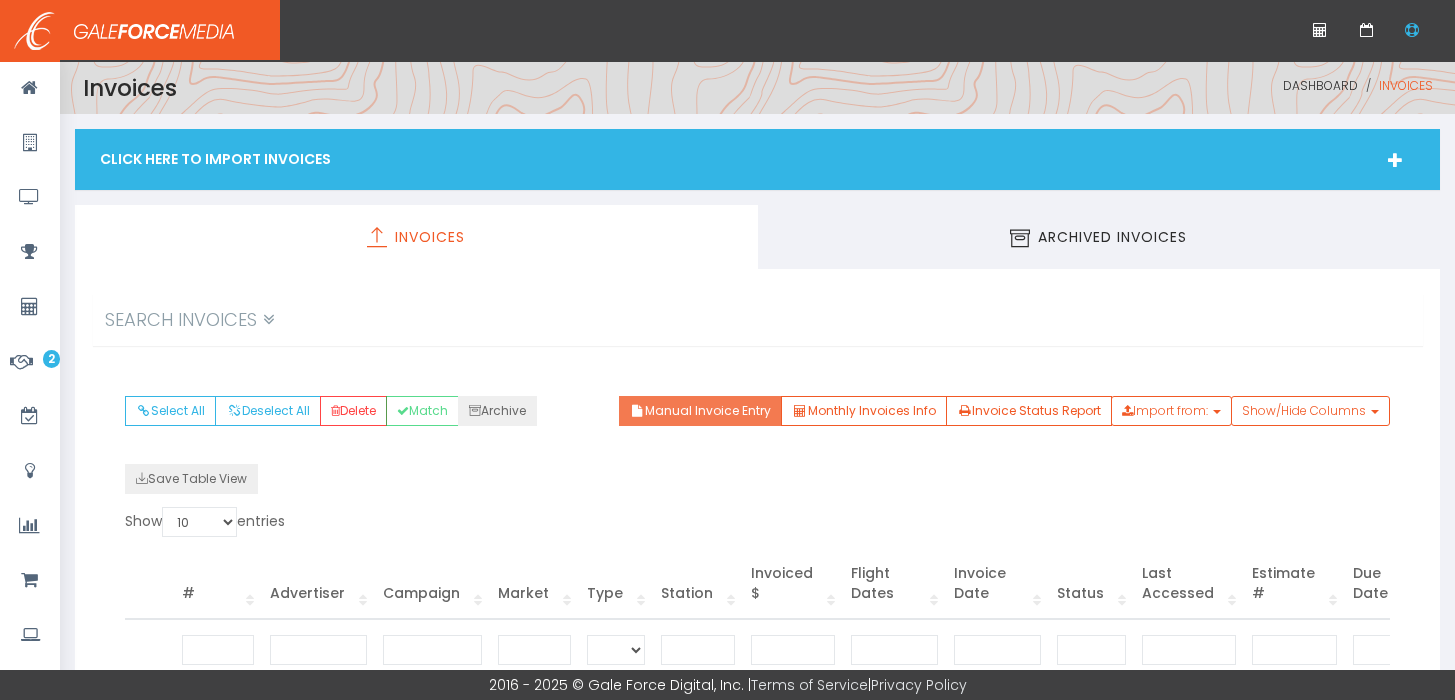 click on "Manual Invoice Entry" at bounding box center (700, 411) 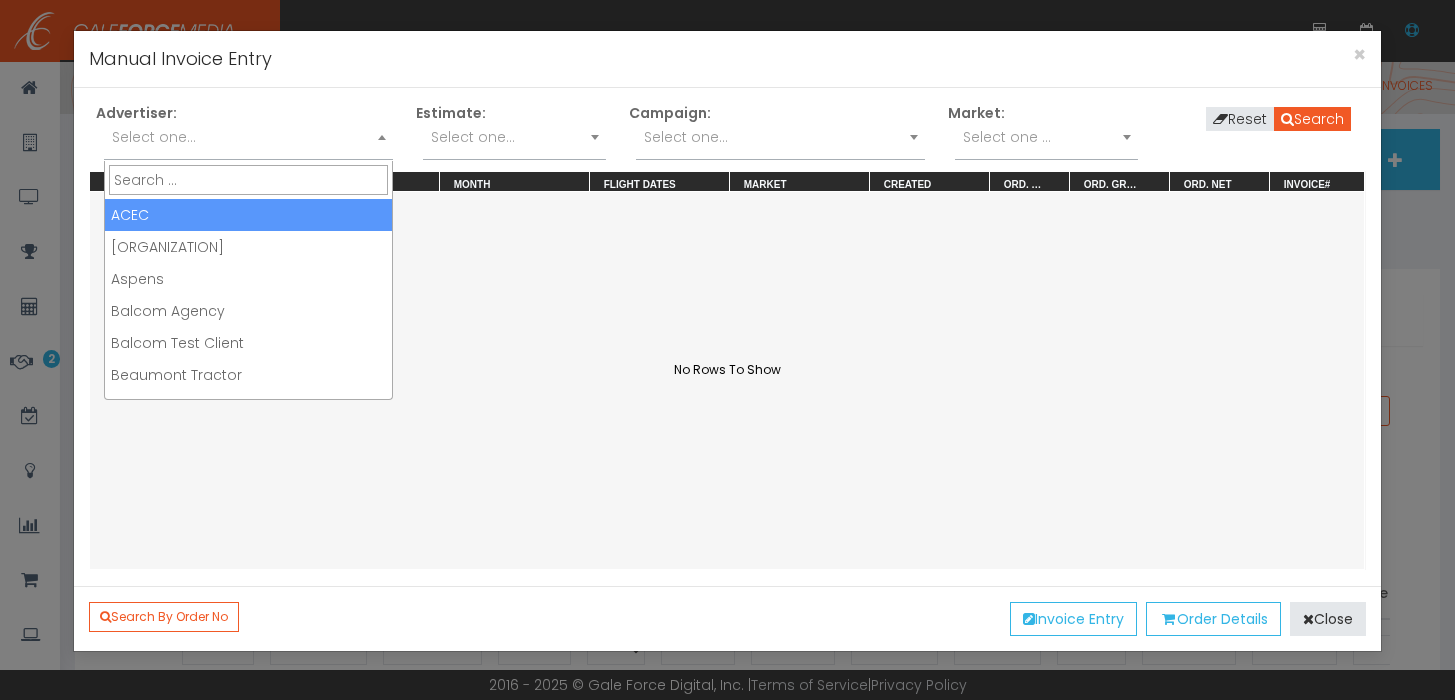 click on "Select one..." at bounding box center [248, 137] 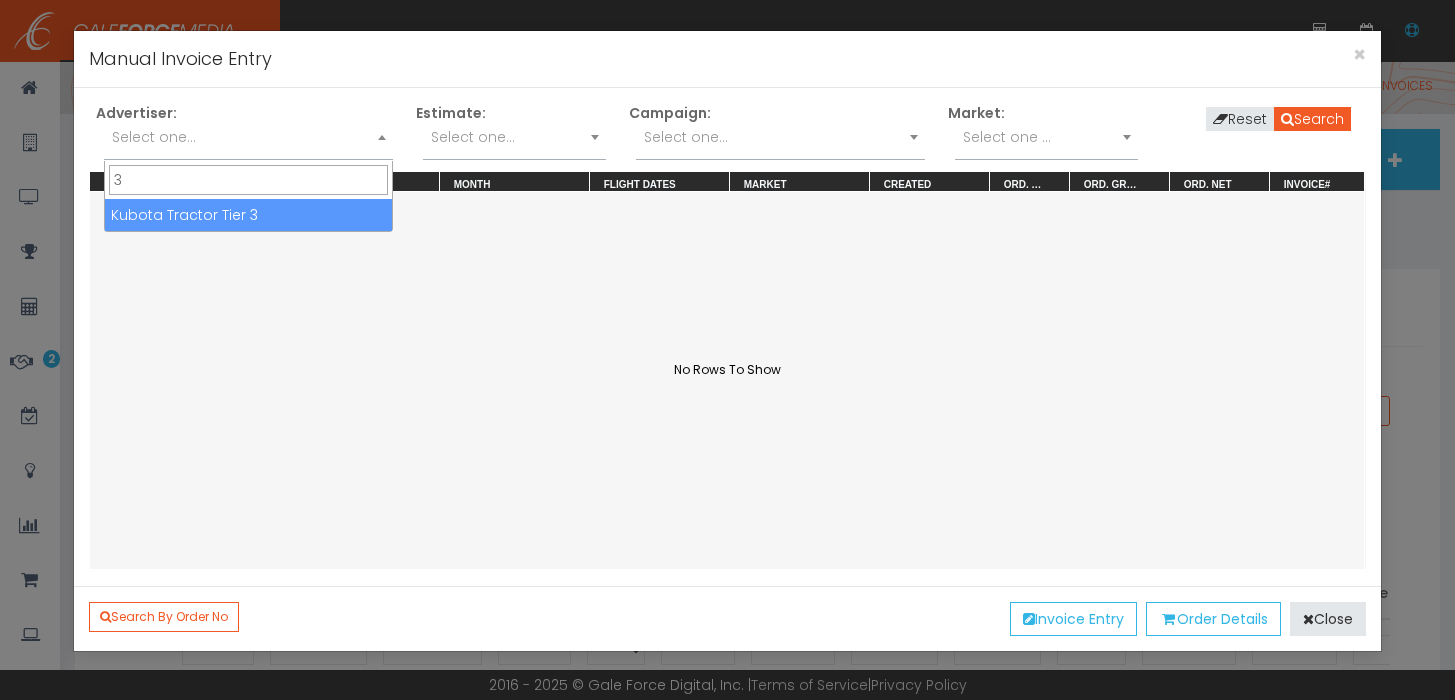 type on "3" 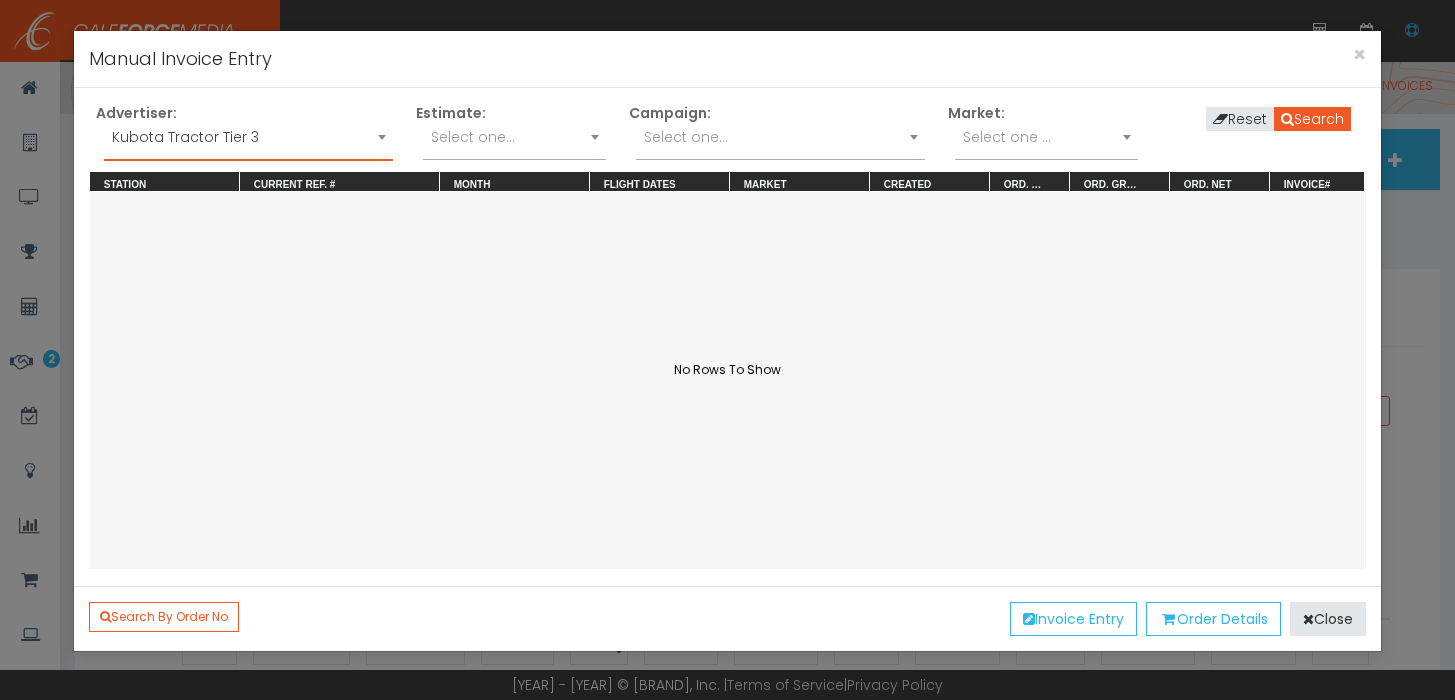 click on "Select one..." at bounding box center (686, 137) 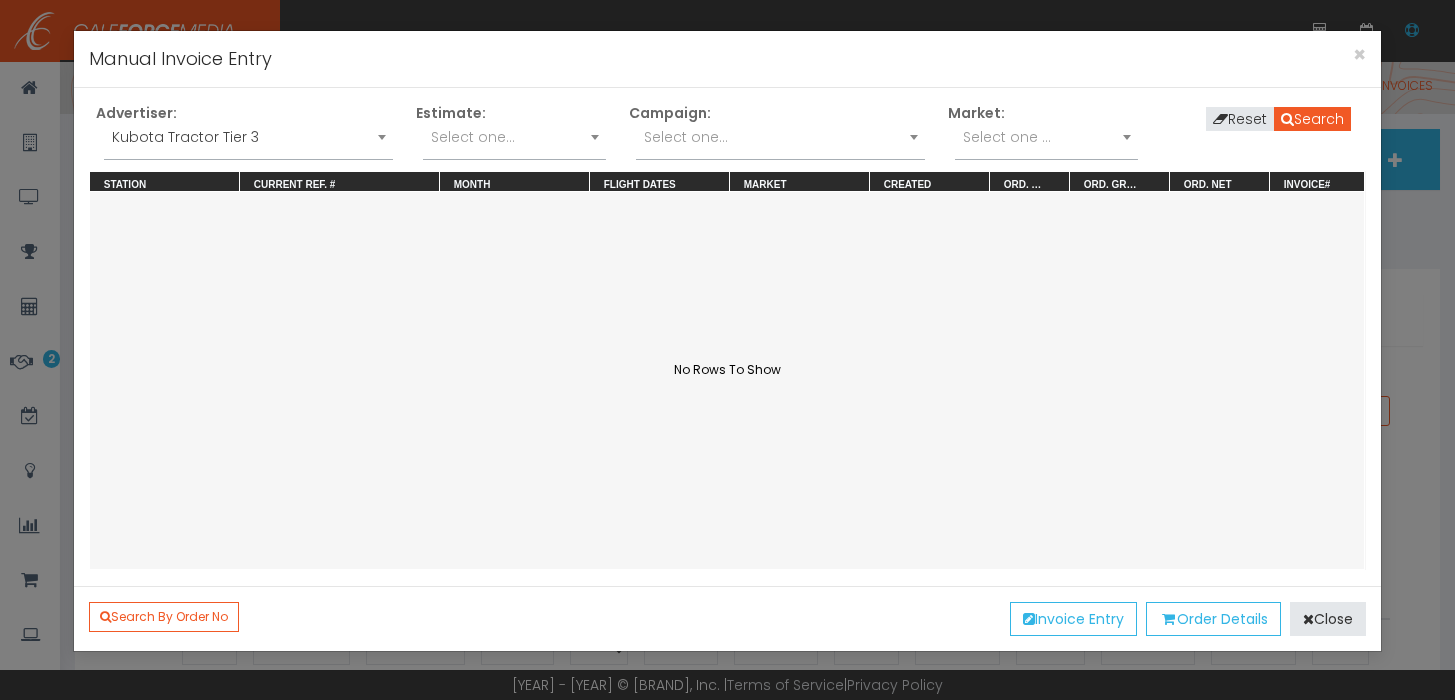 click on "Select one..." at bounding box center [686, 137] 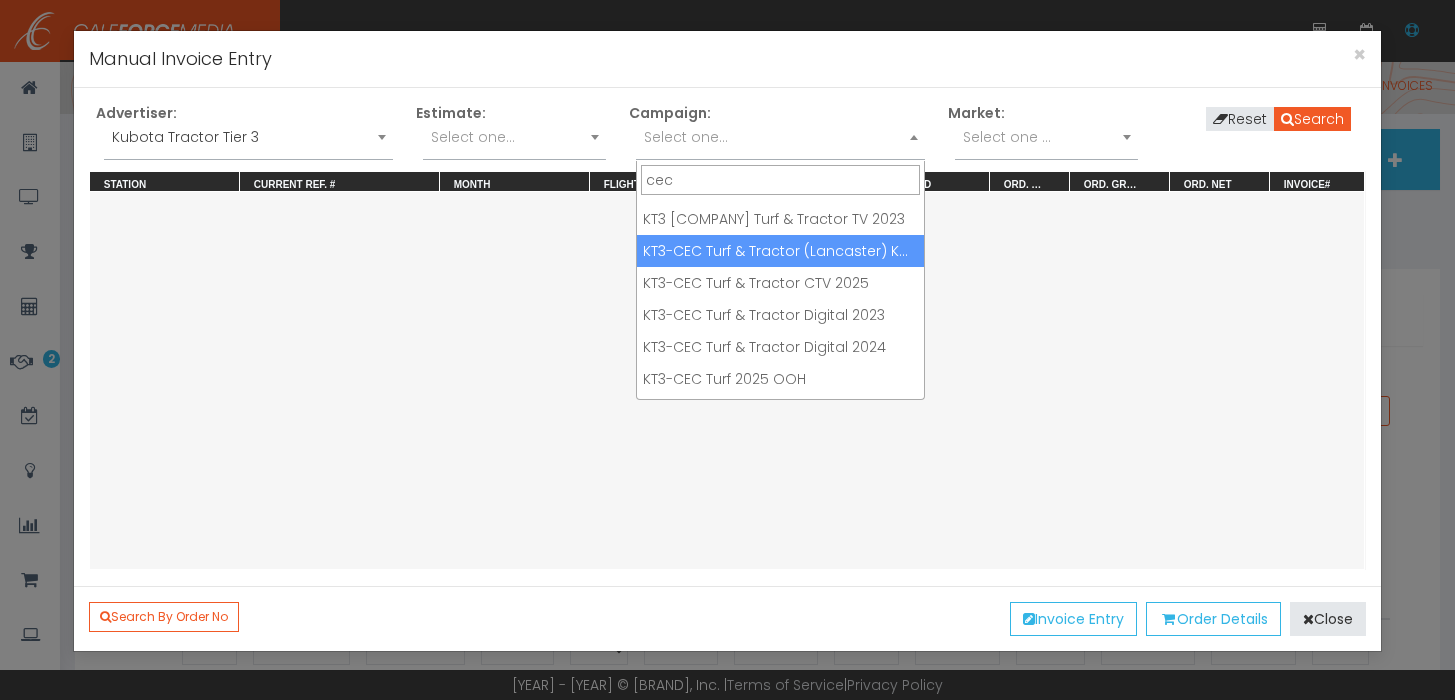 scroll, scrollTop: 280, scrollLeft: 0, axis: vertical 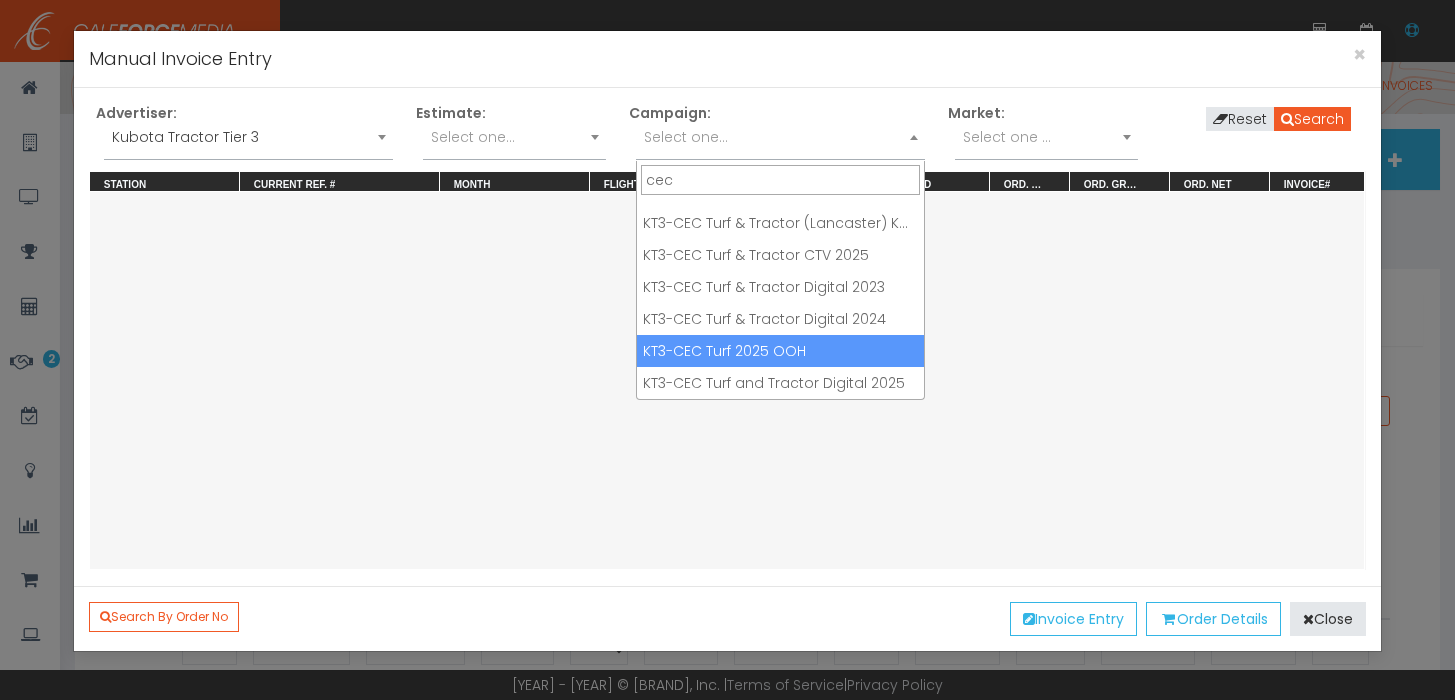 type on "cec" 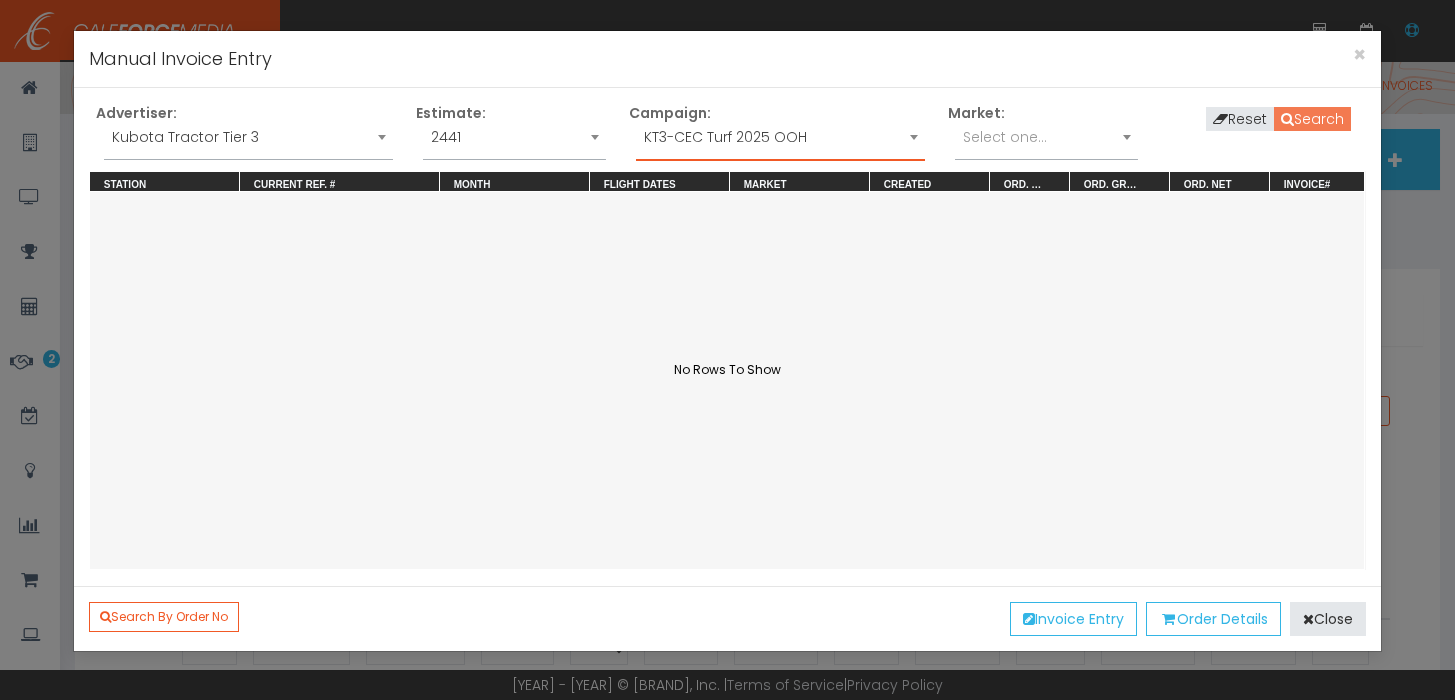 click on "Search" at bounding box center (1312, 119) 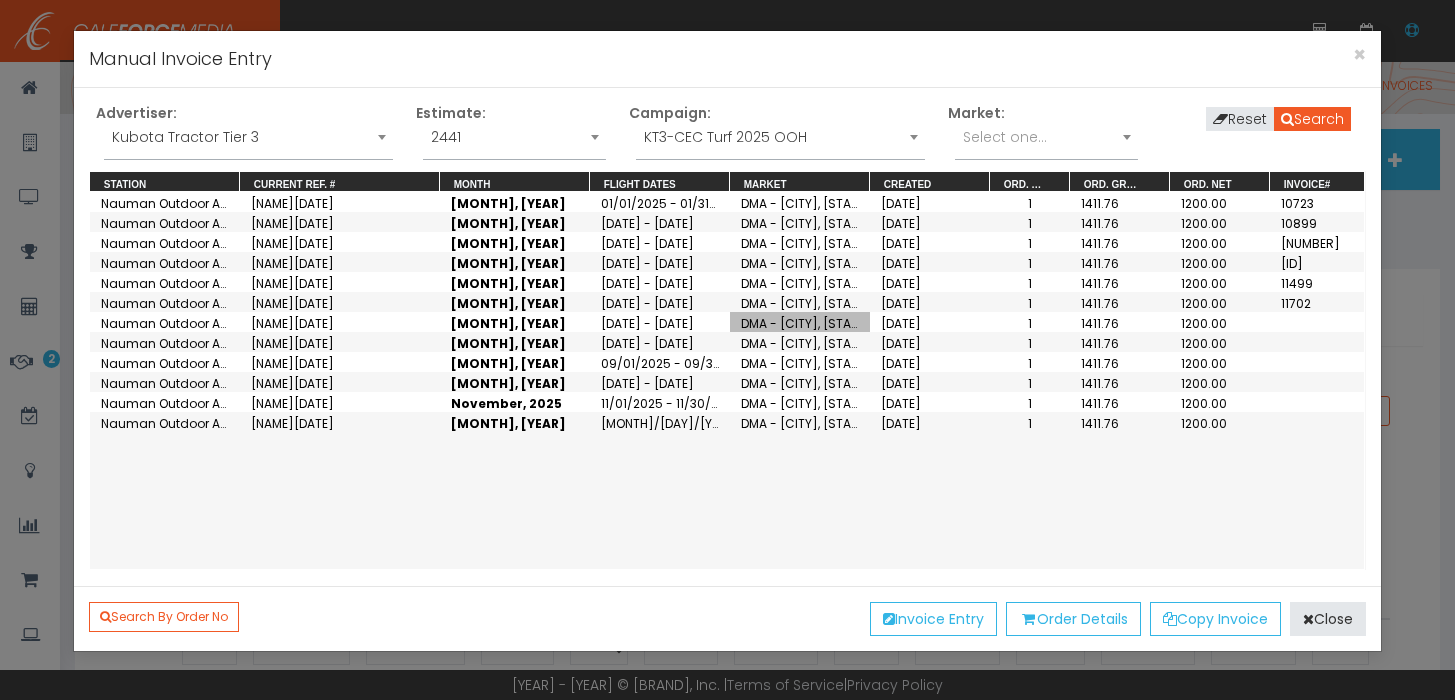click on "DMA - Columbus, OH" at bounding box center [800, 322] 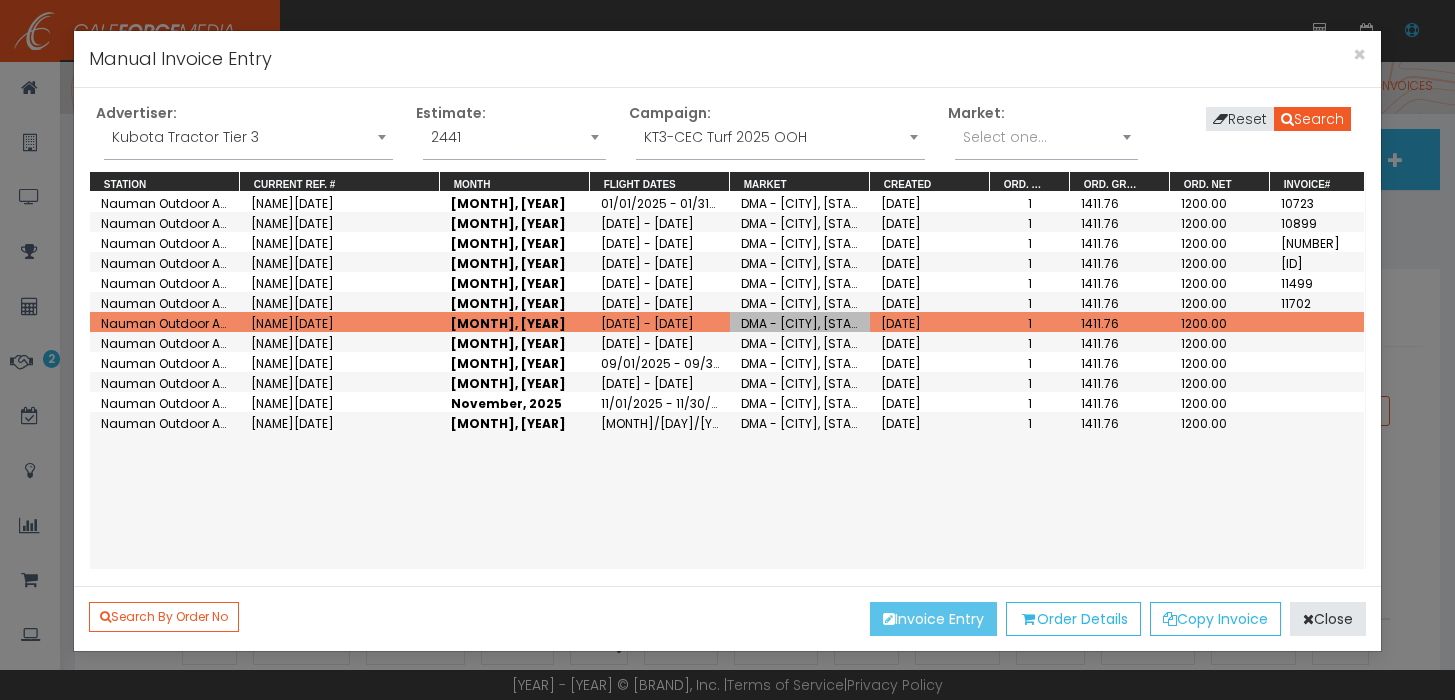 click on "Invoice Entry" at bounding box center [933, 619] 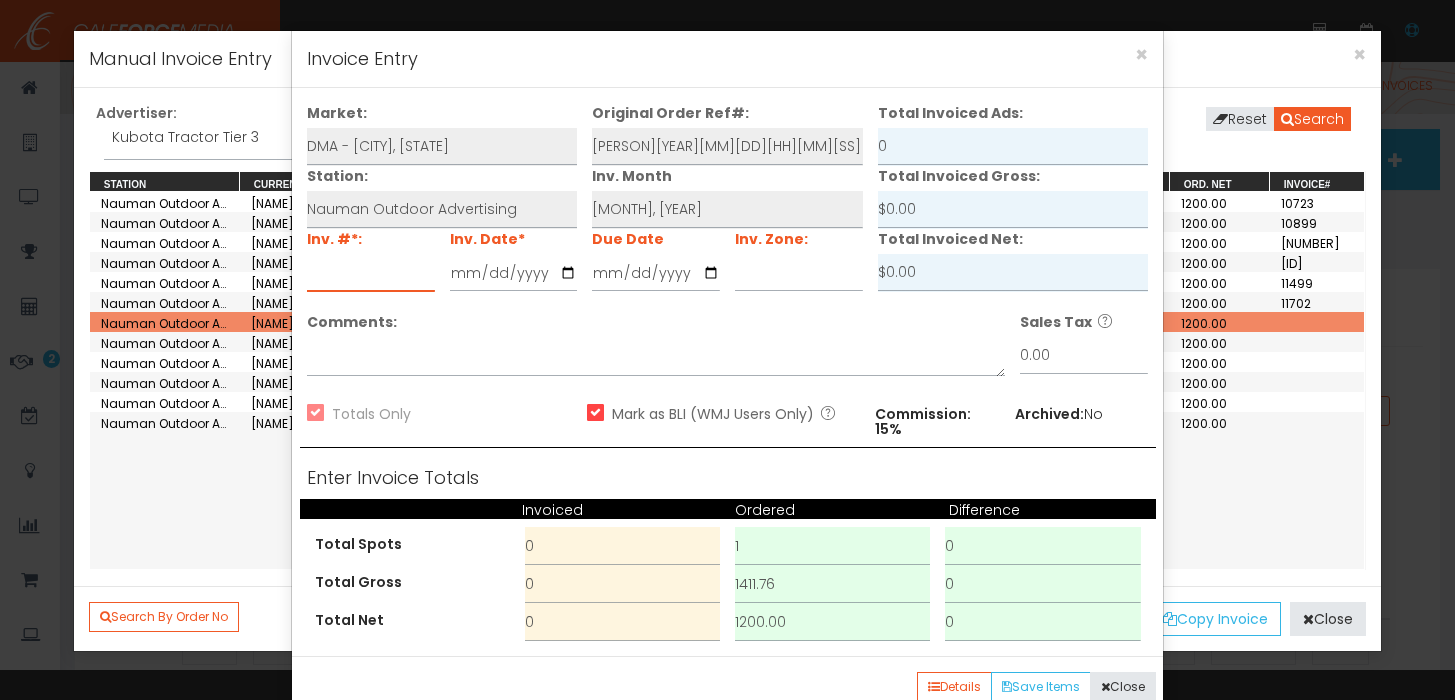 click at bounding box center (371, 273) 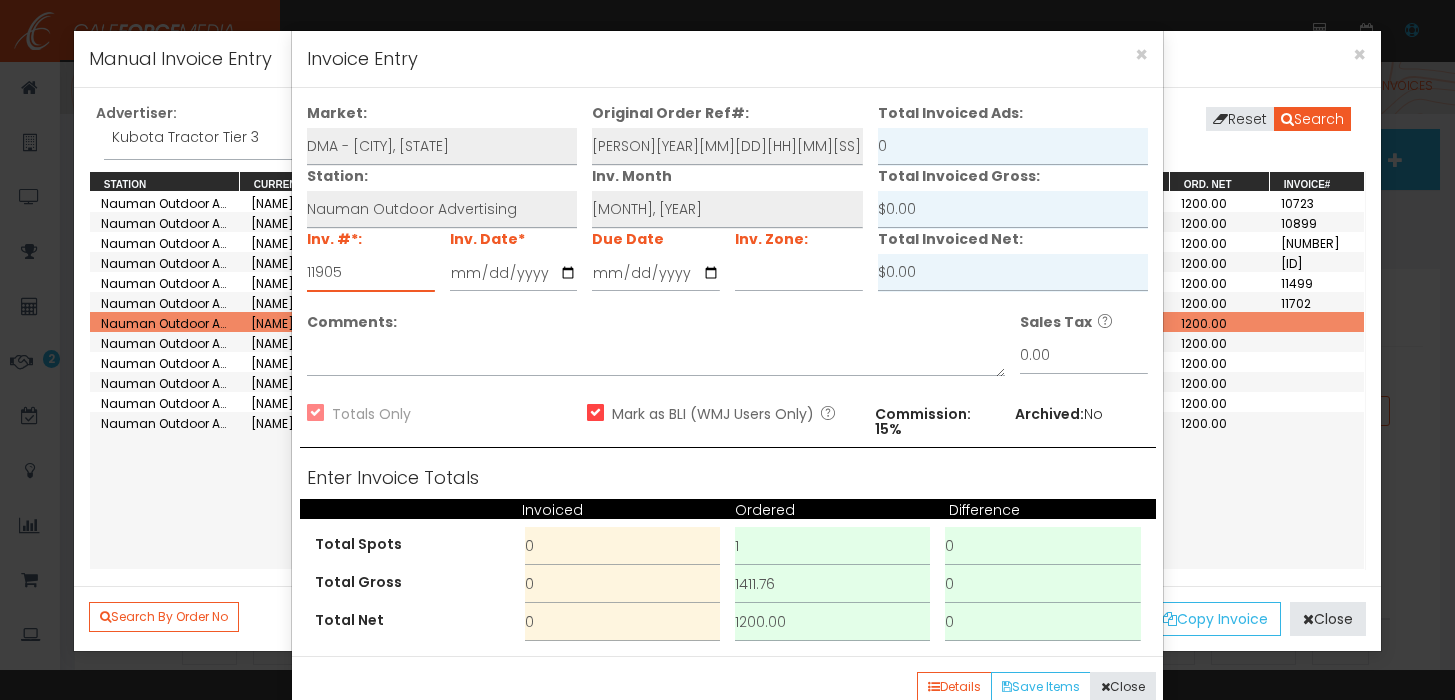 type on "11905" 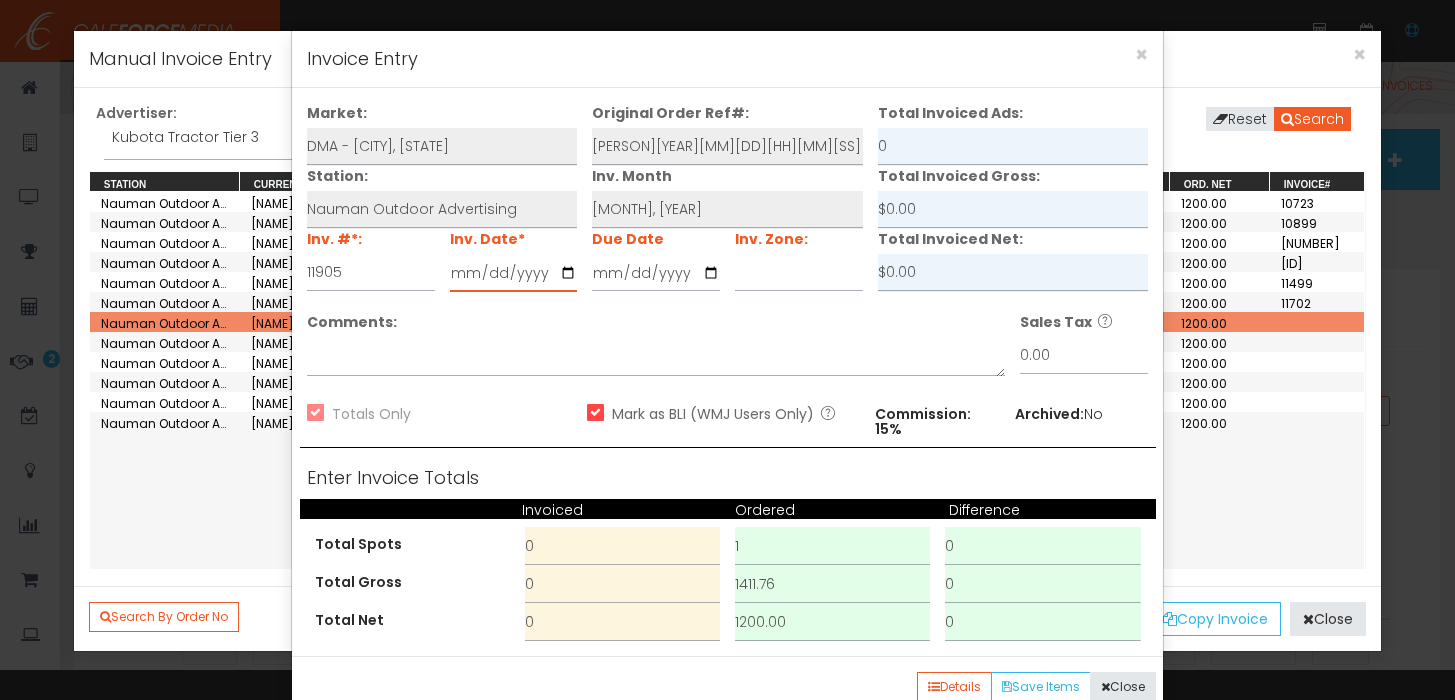 type on "0001-07-09" 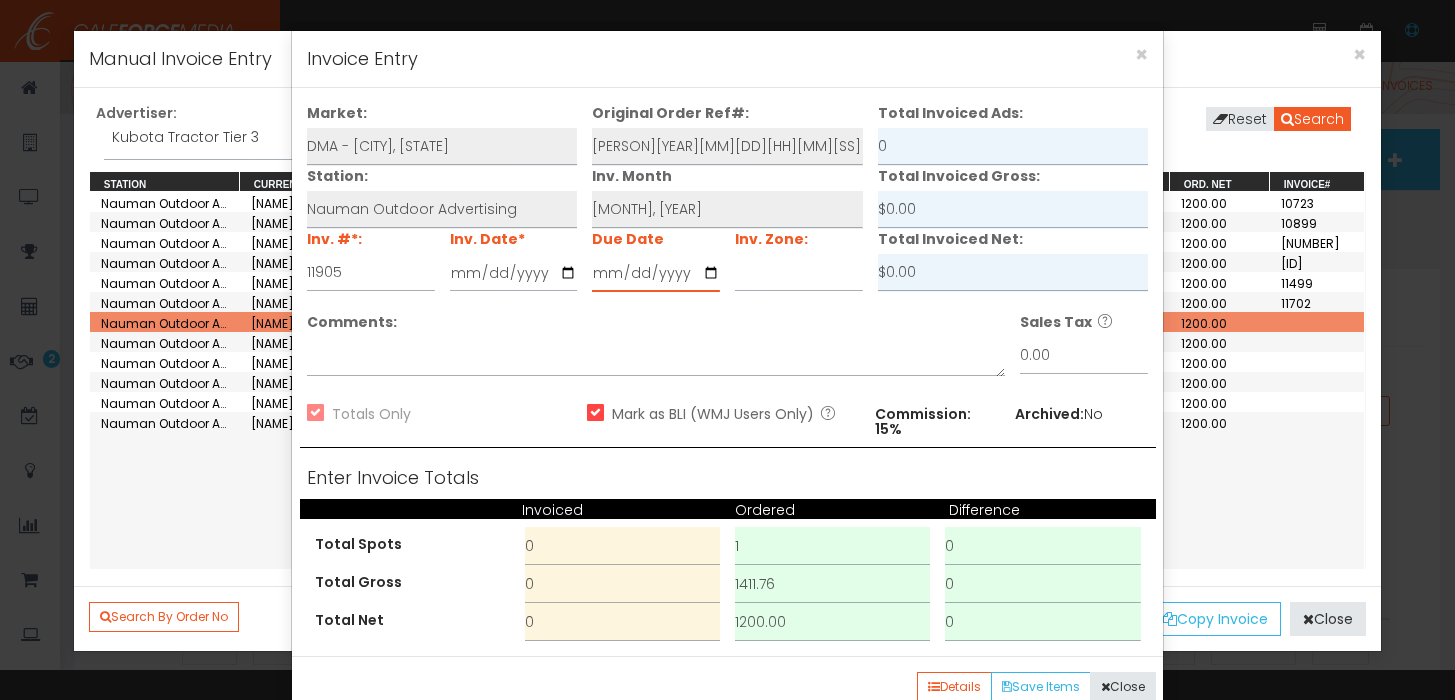 type on "2024-07-31" 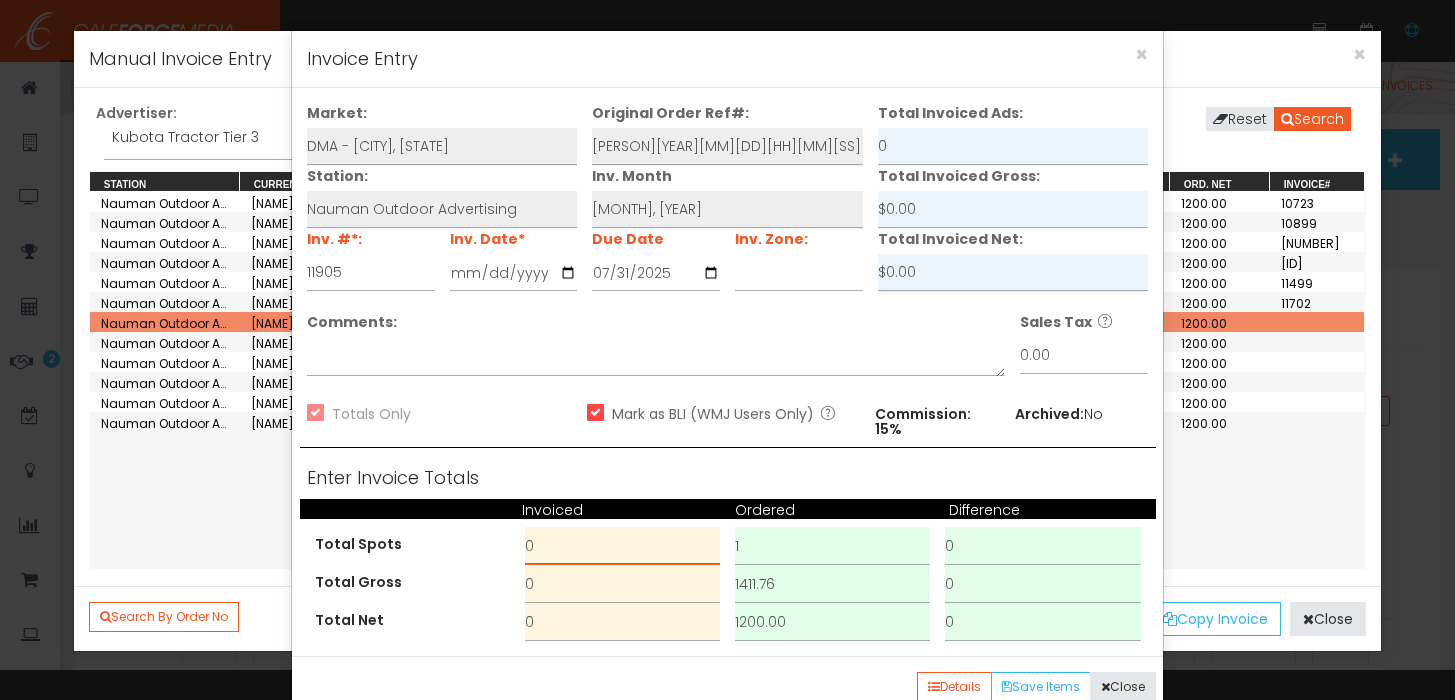 drag, startPoint x: 555, startPoint y: 537, endPoint x: 413, endPoint y: 537, distance: 142 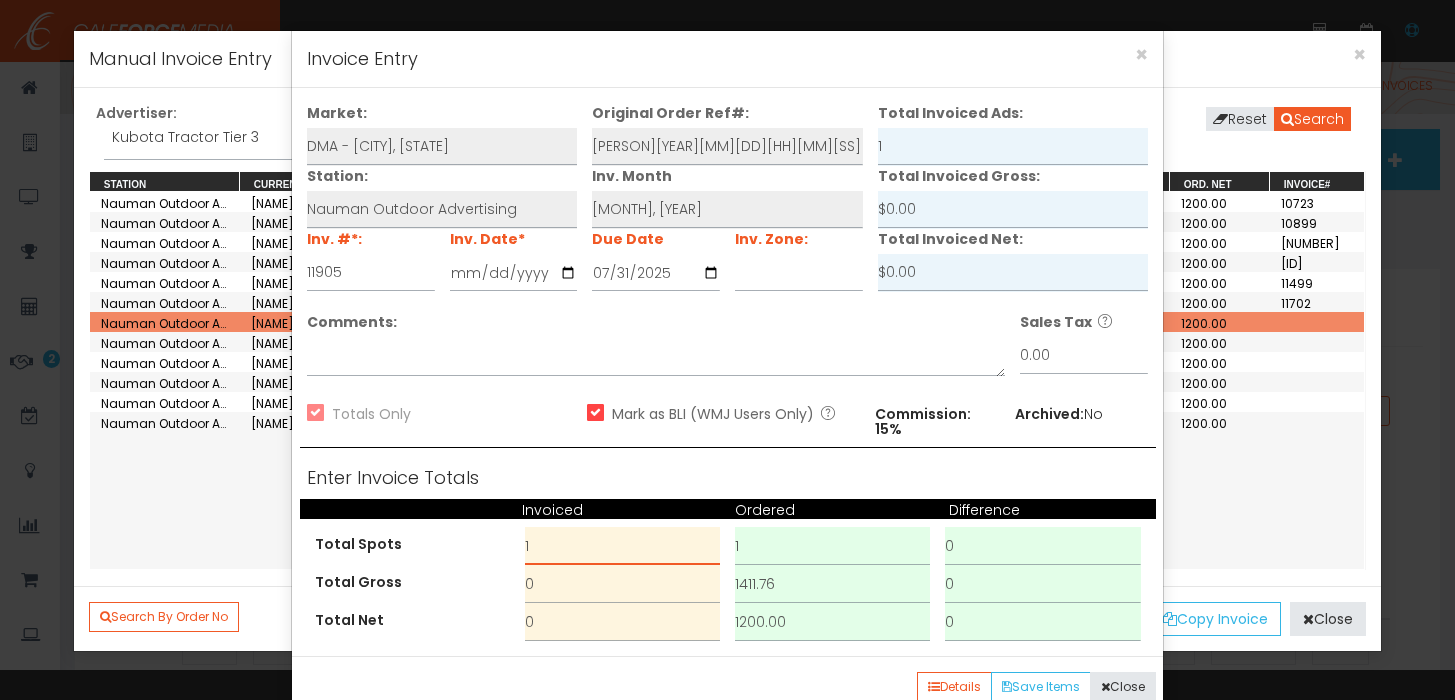 type on "1" 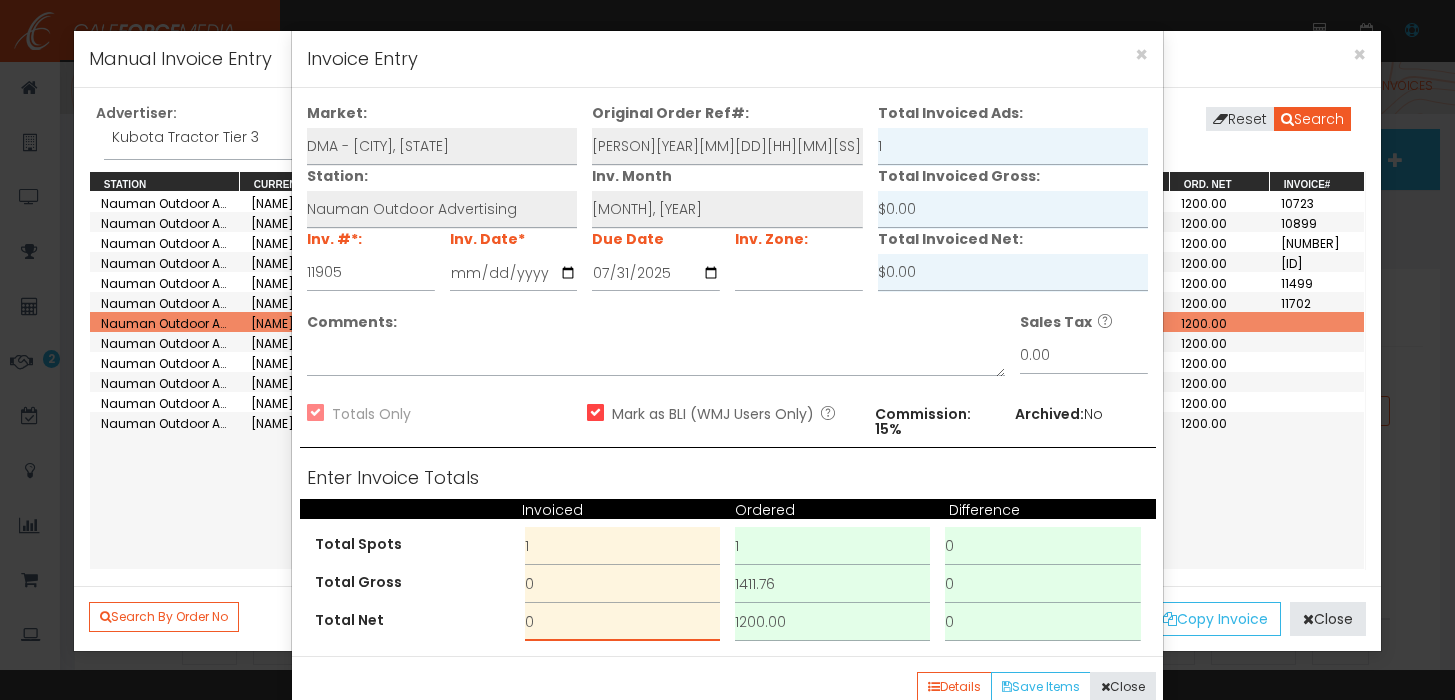 drag, startPoint x: 560, startPoint y: 614, endPoint x: 398, endPoint y: 601, distance: 162.52077 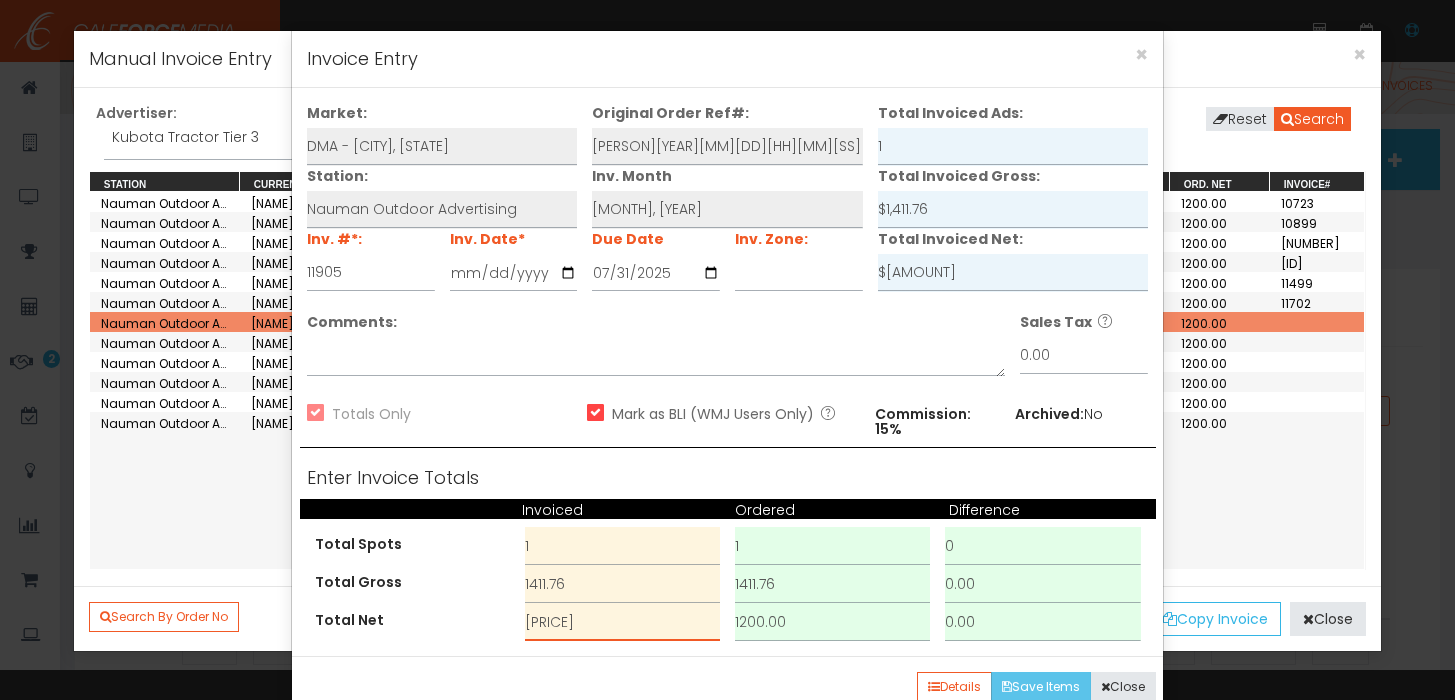 type on "1,200.00" 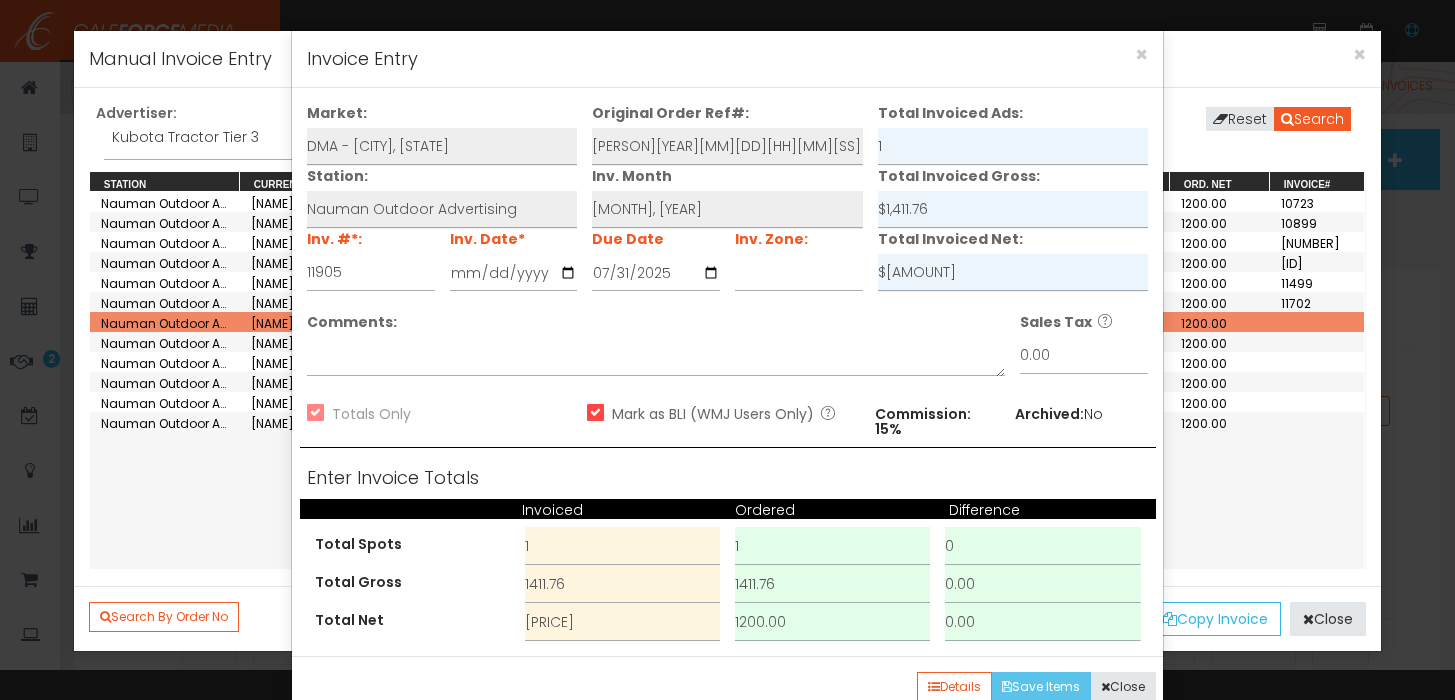 click on "Save Items" at bounding box center (1041, 687) 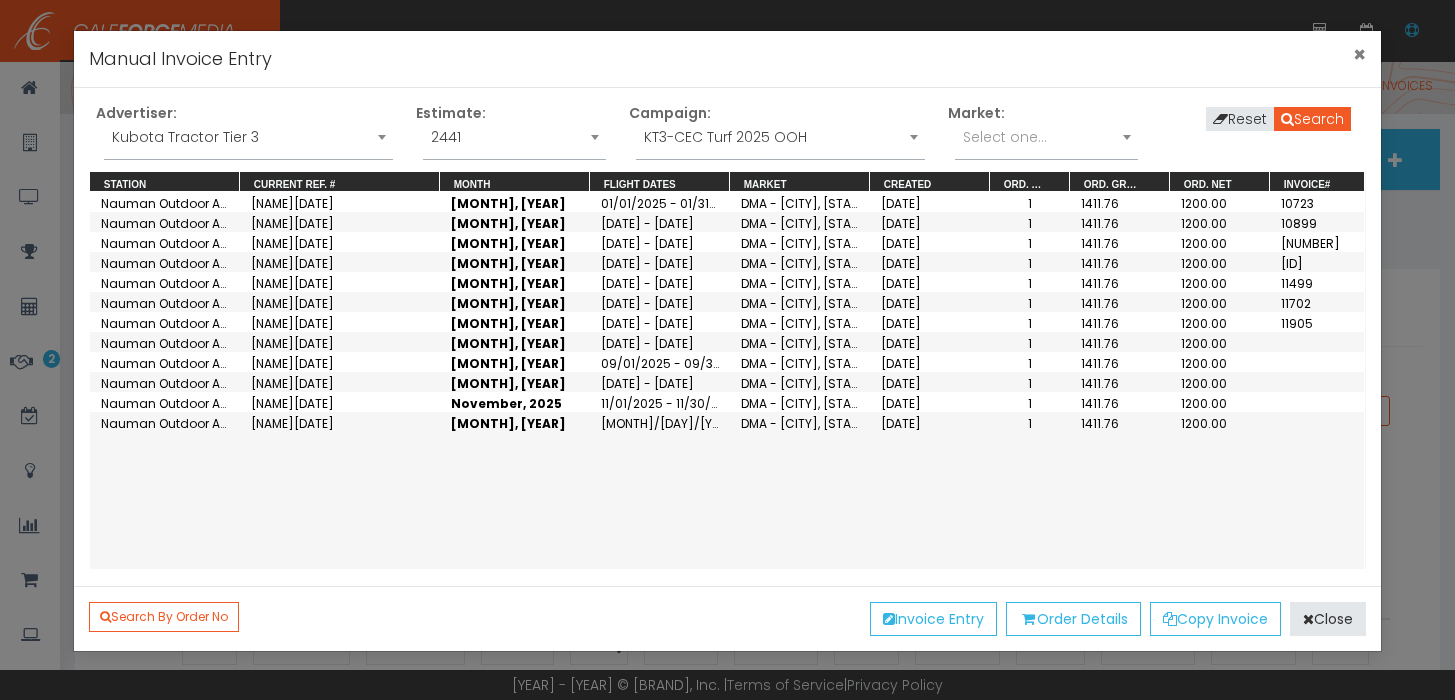 click on "×" at bounding box center [1359, 54] 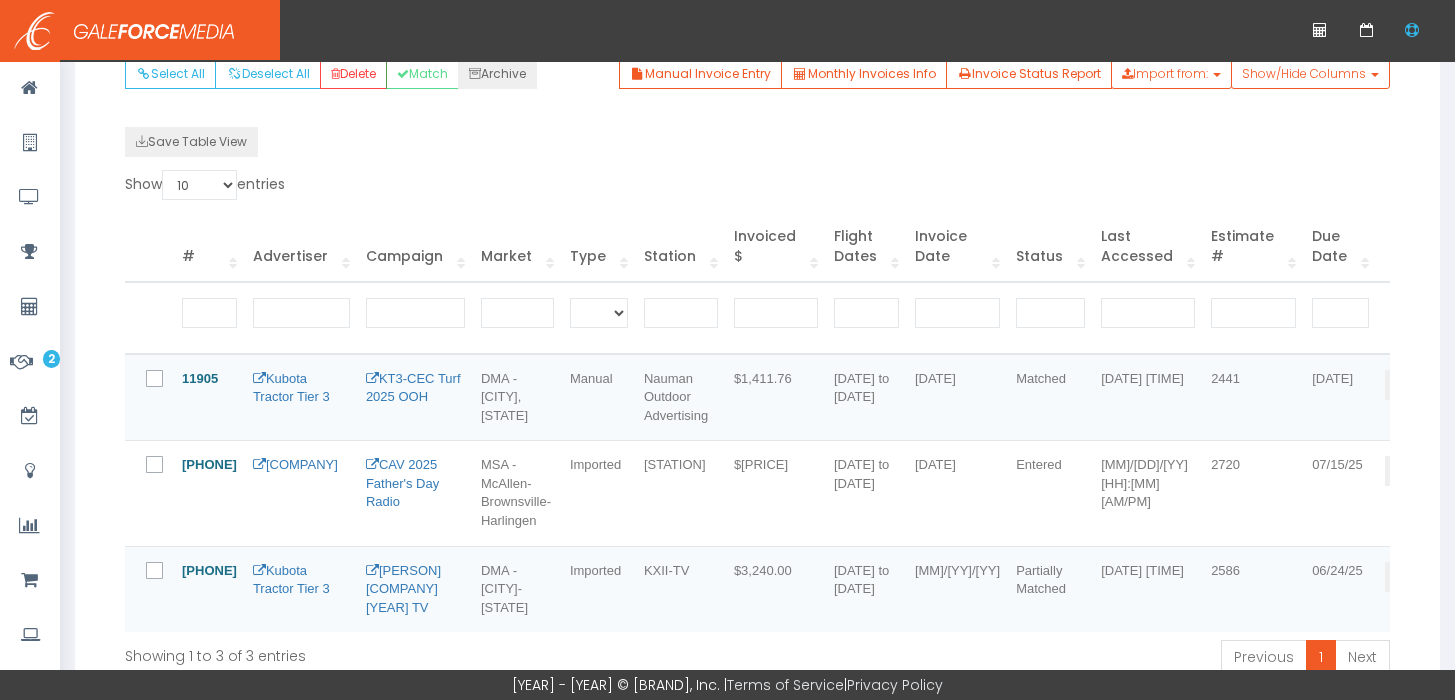 scroll, scrollTop: 340, scrollLeft: 0, axis: vertical 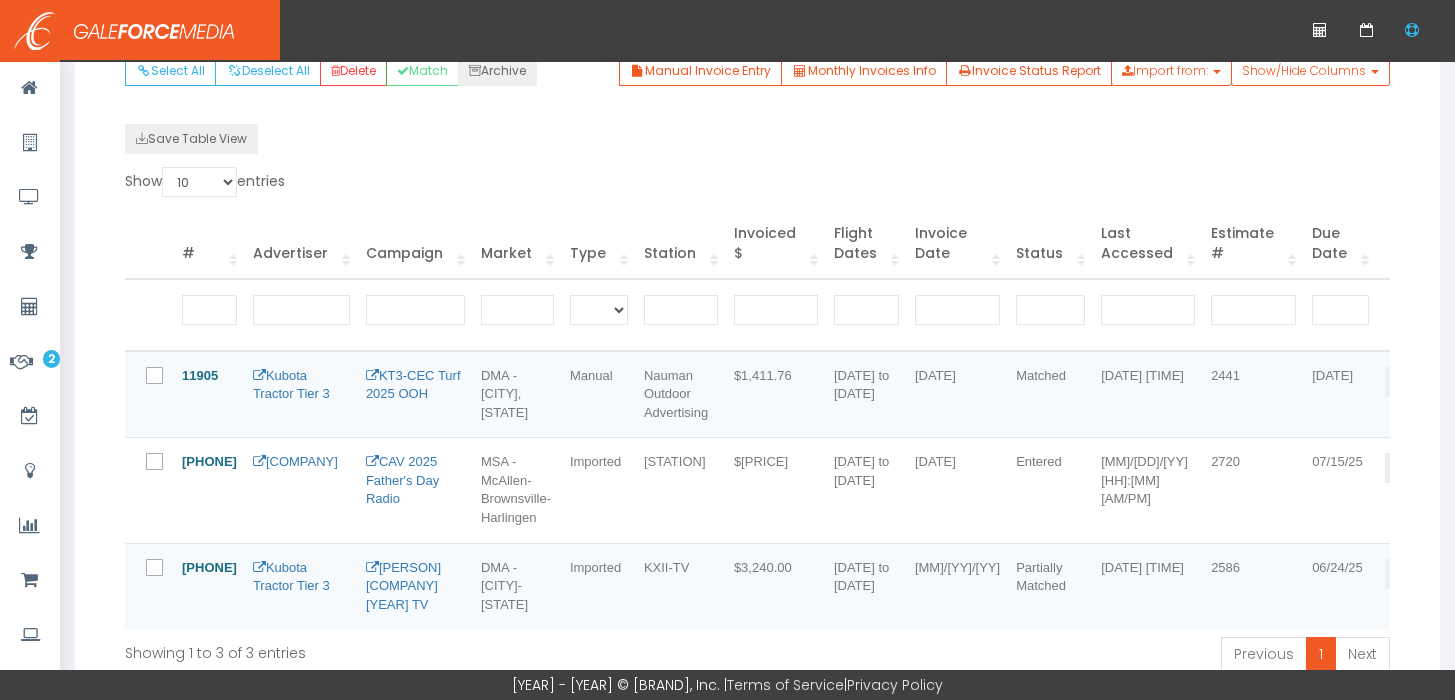 click at bounding box center (149, 394) 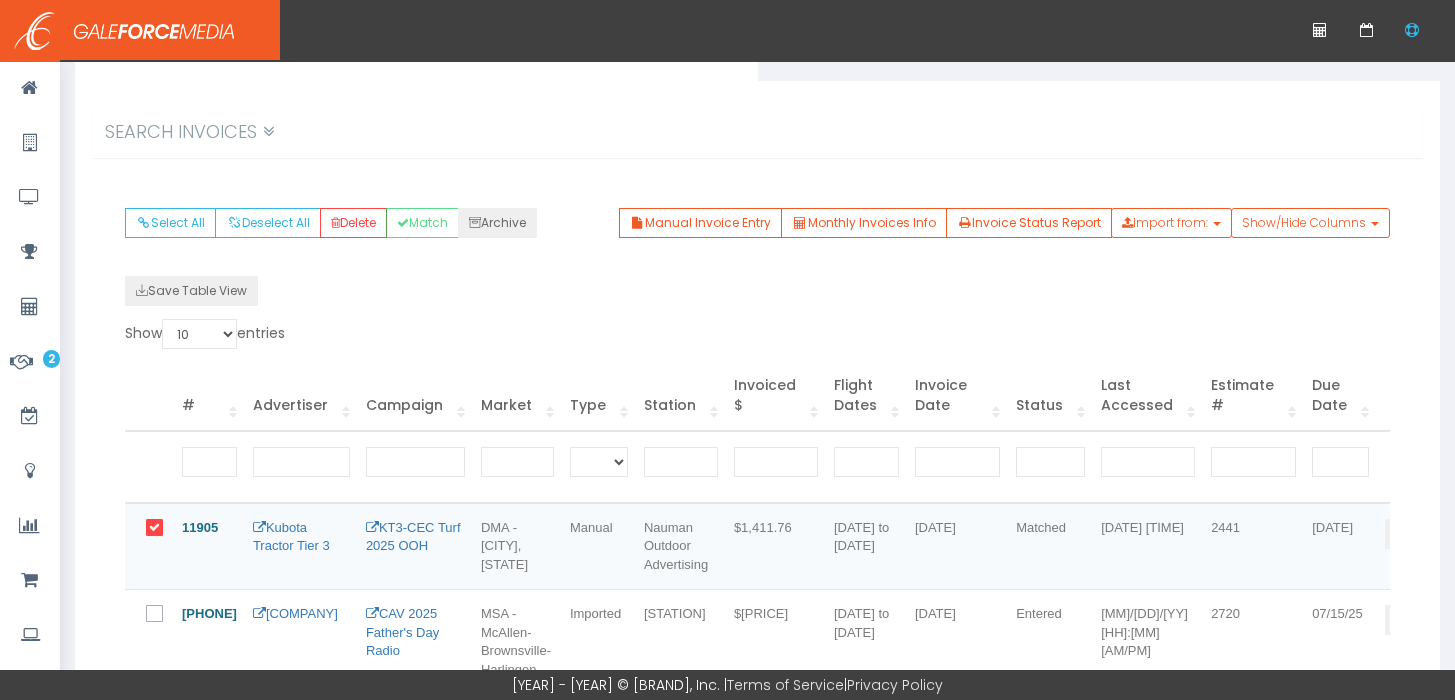 scroll, scrollTop: 175, scrollLeft: 0, axis: vertical 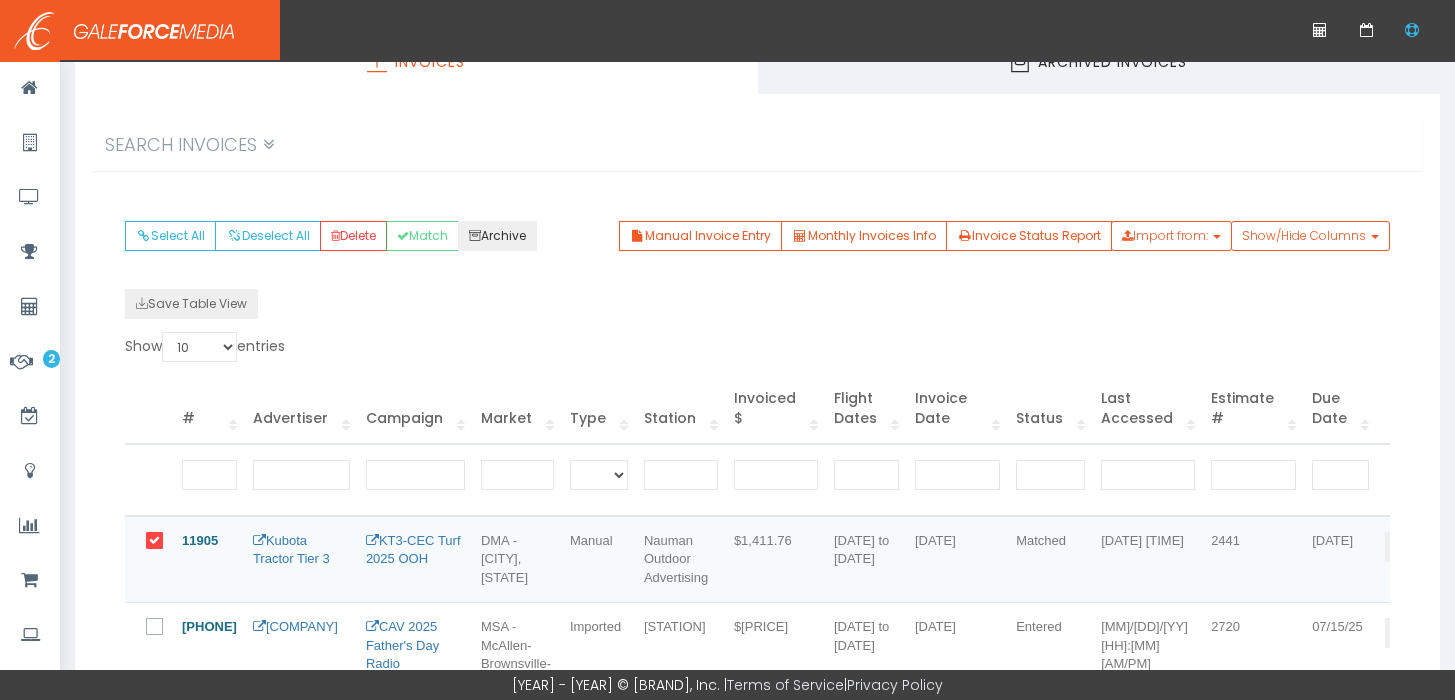 click on "Archive" at bounding box center (497, 236) 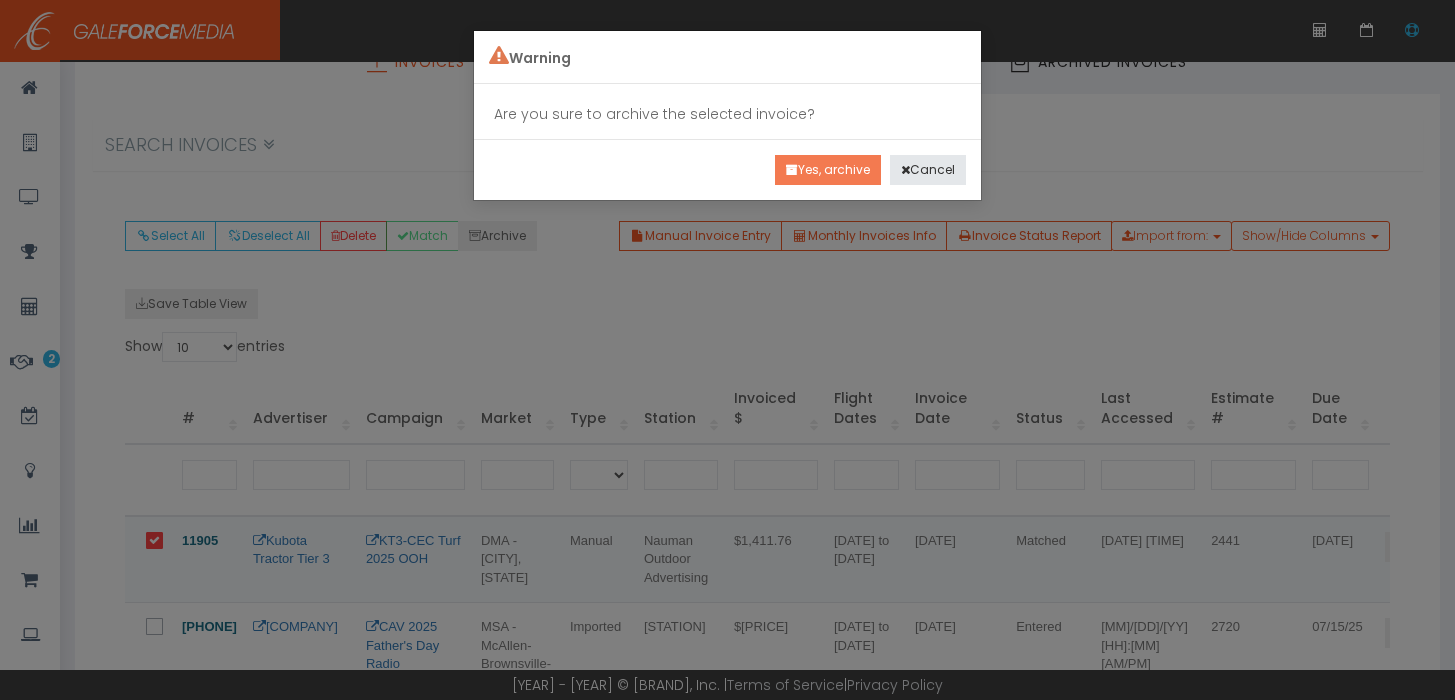 click on "•••• •••••••" at bounding box center (828, 170) 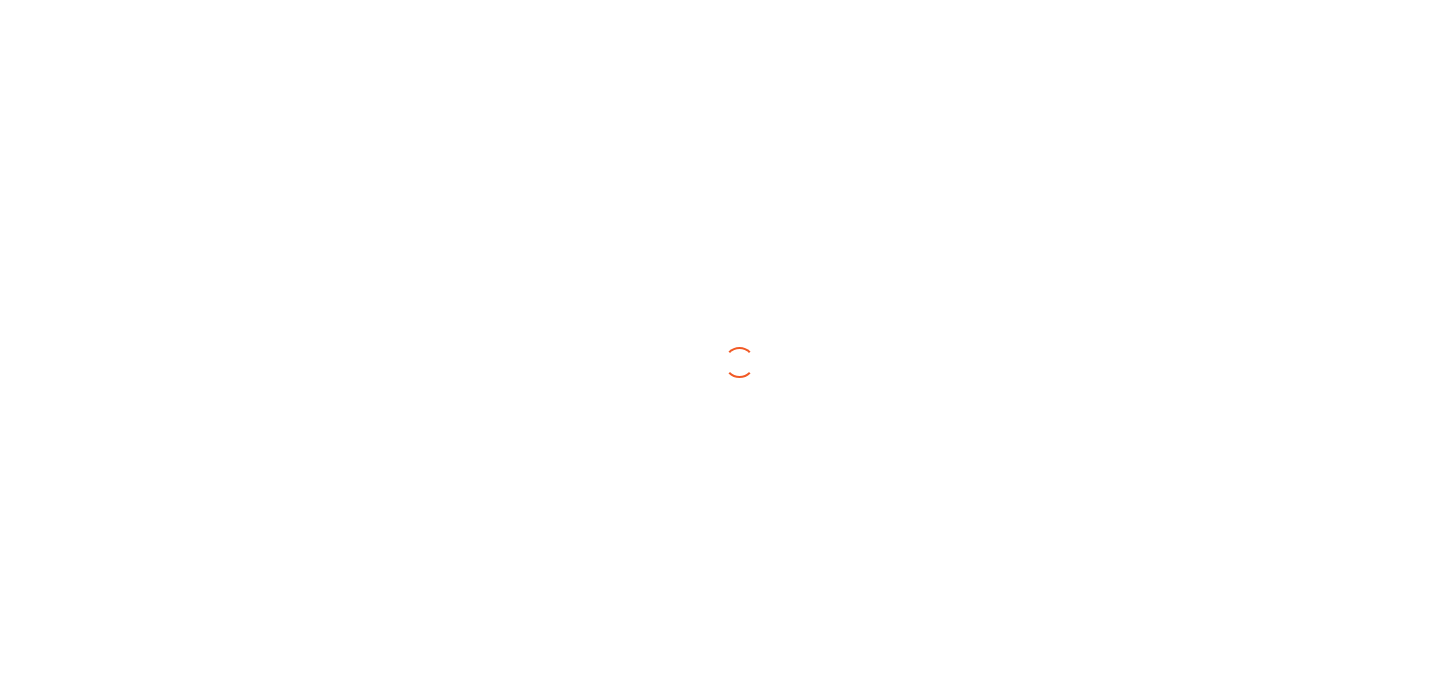 scroll, scrollTop: 0, scrollLeft: 0, axis: both 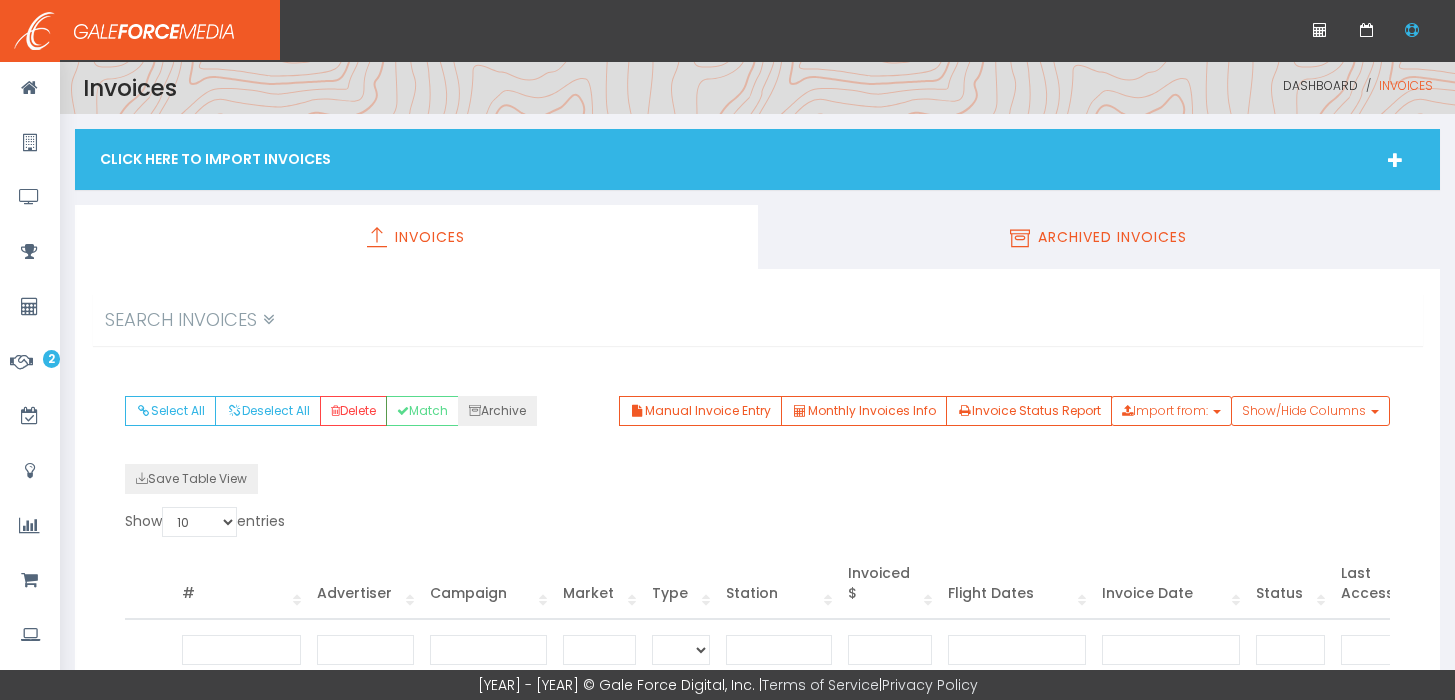 click on "Archived Invoices" at bounding box center (1099, 237) 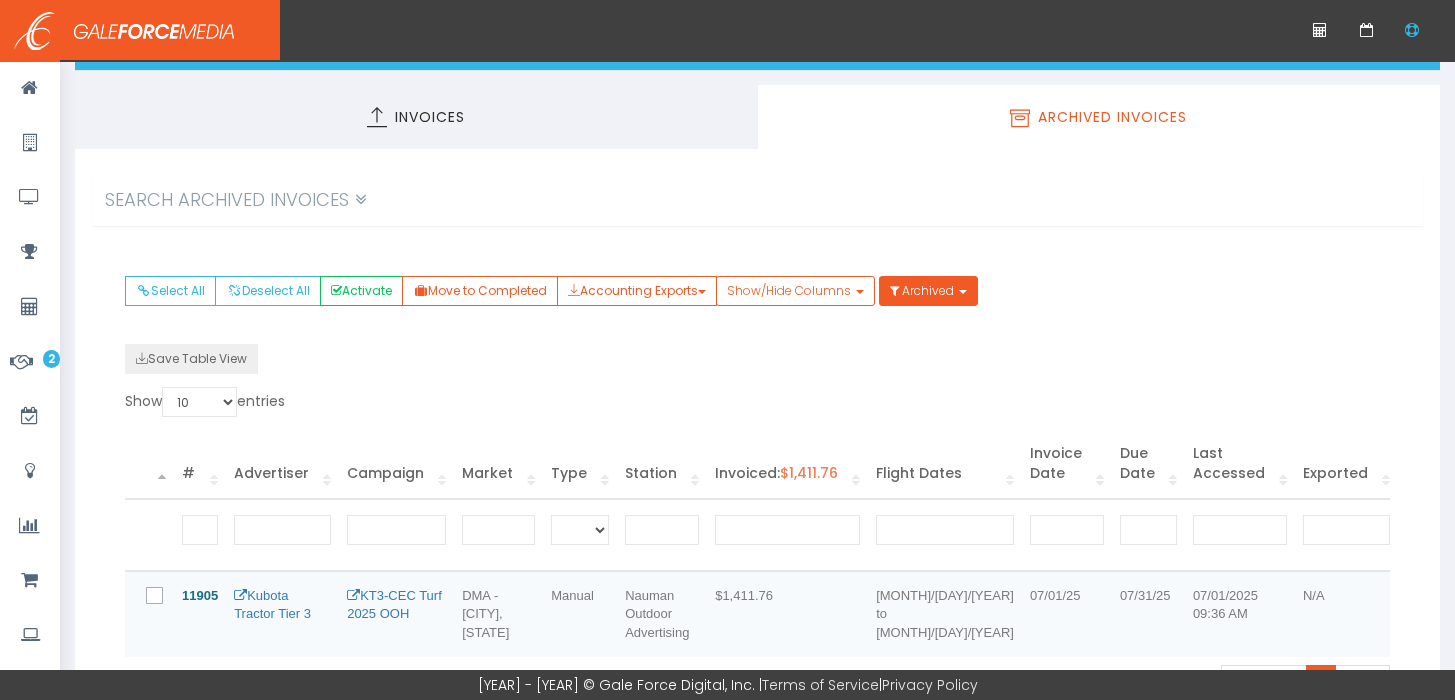 scroll, scrollTop: 269, scrollLeft: 0, axis: vertical 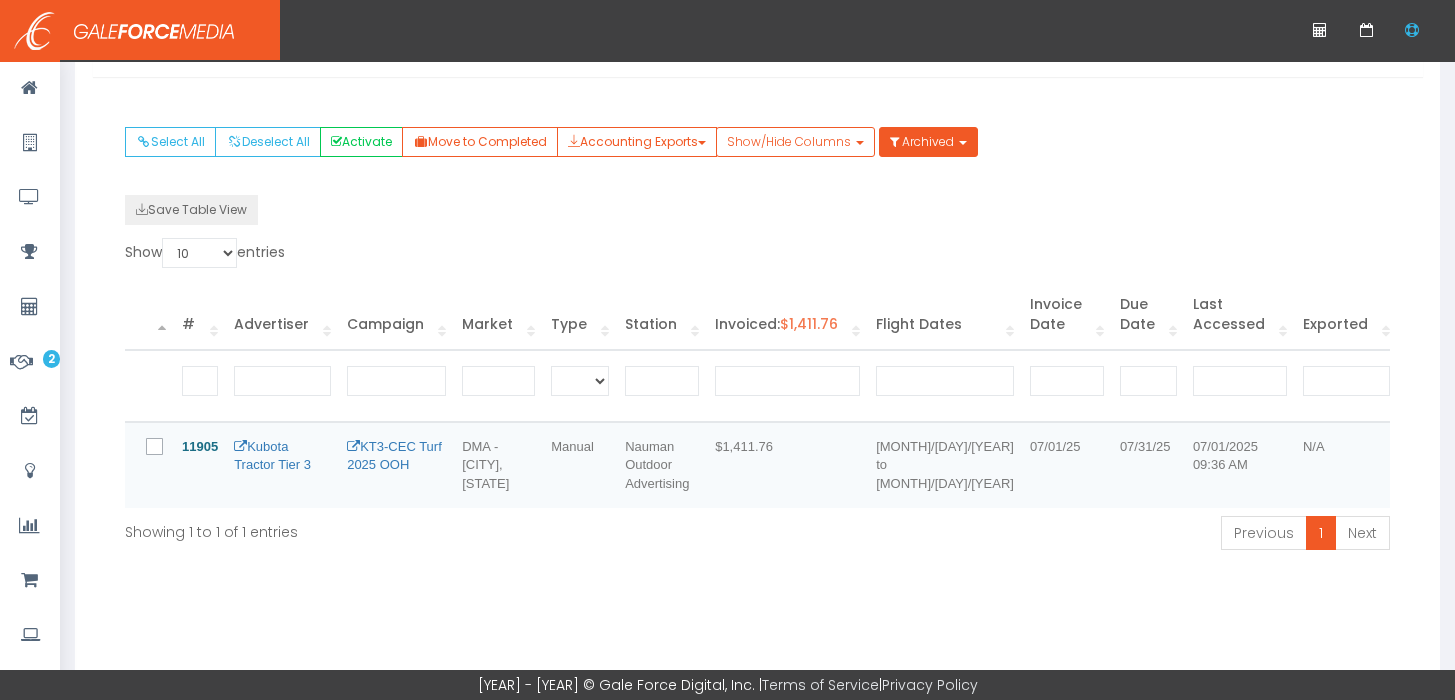 click at bounding box center (149, 465) 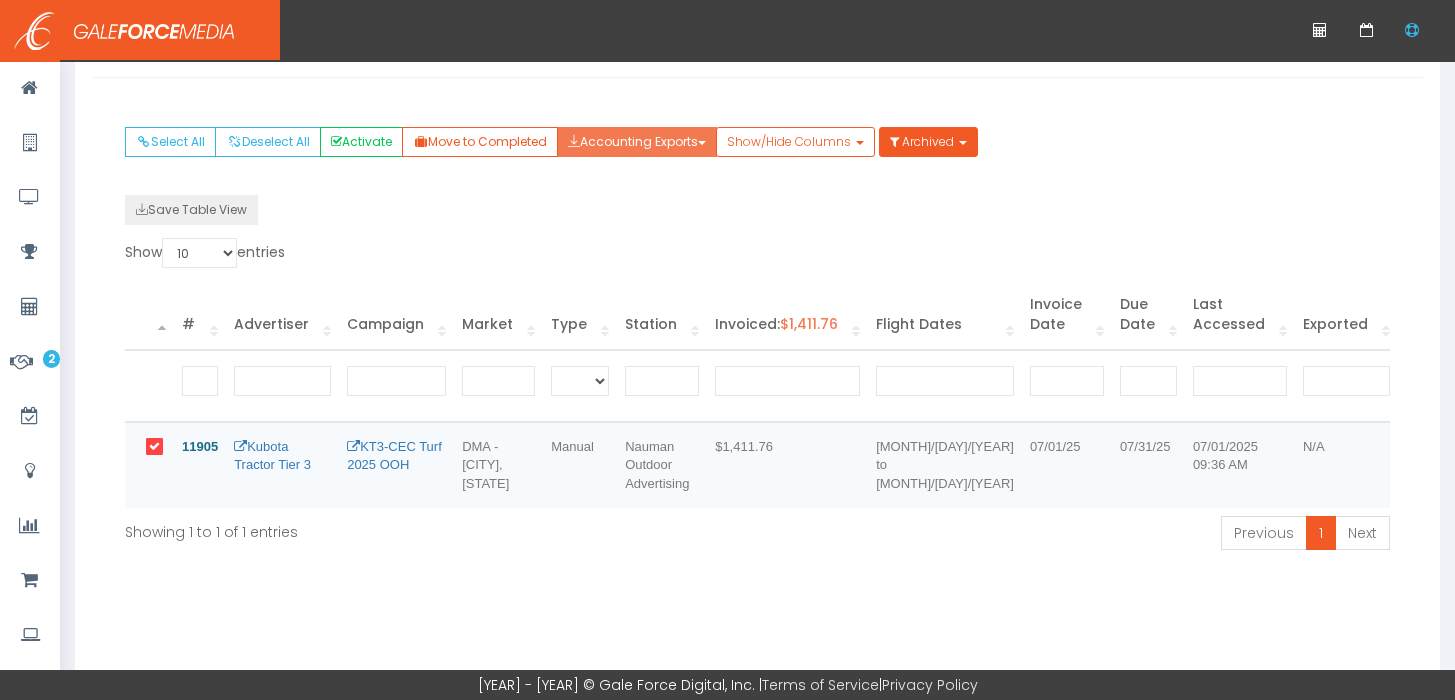 click on "Accounting Exports" at bounding box center [637, 142] 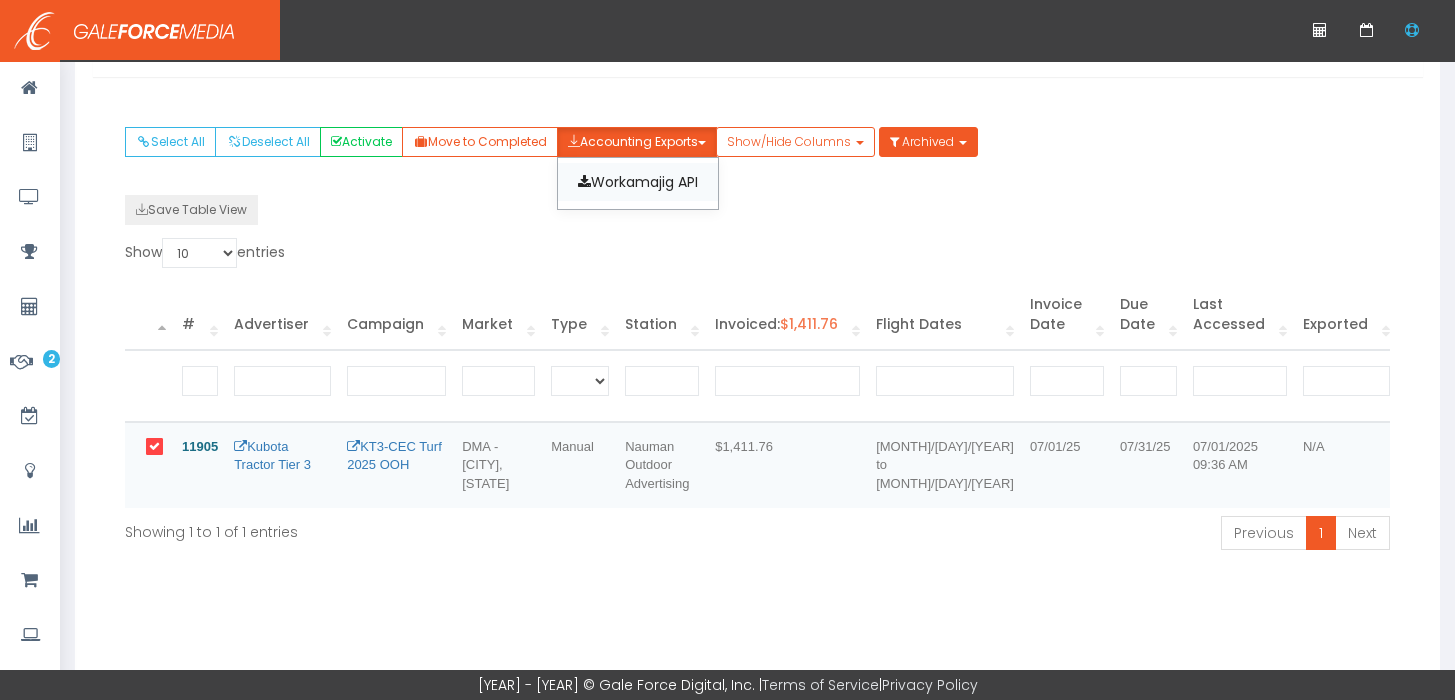 click on "Workamajig API" at bounding box center (638, 182) 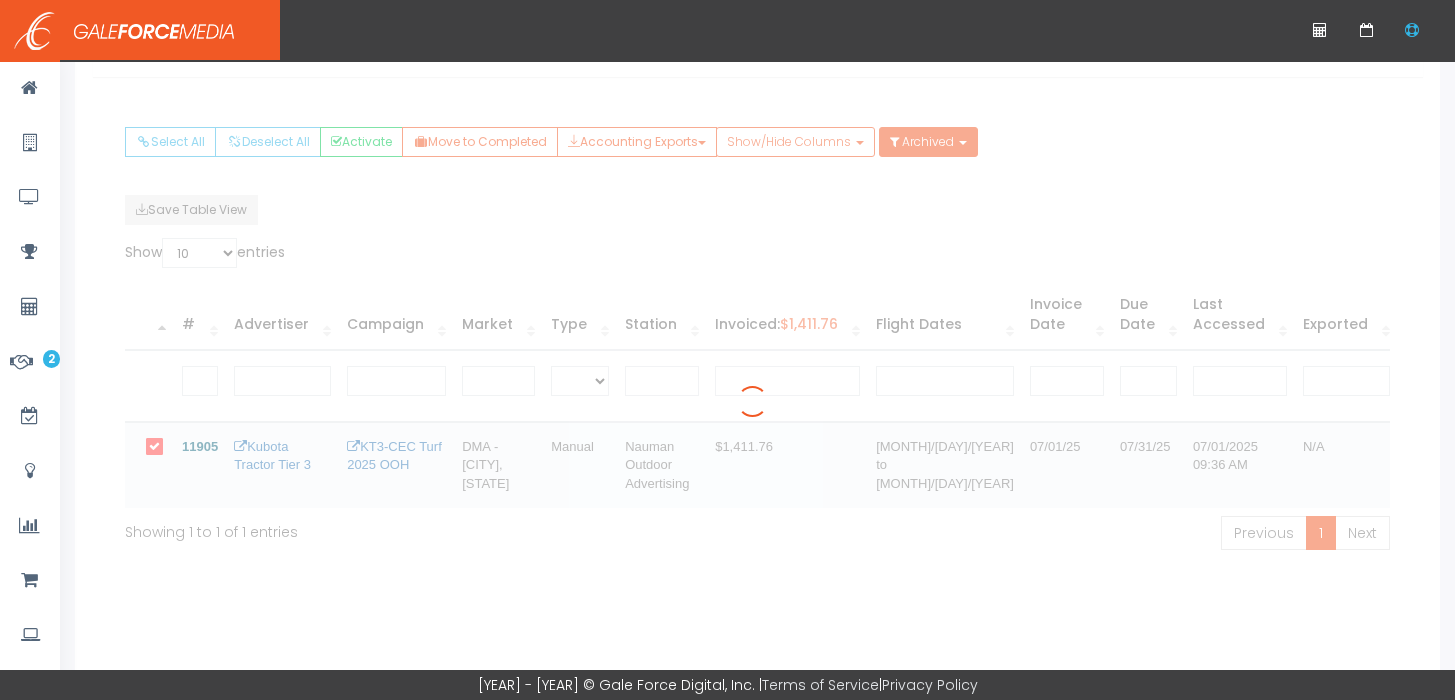 scroll, scrollTop: 0, scrollLeft: 0, axis: both 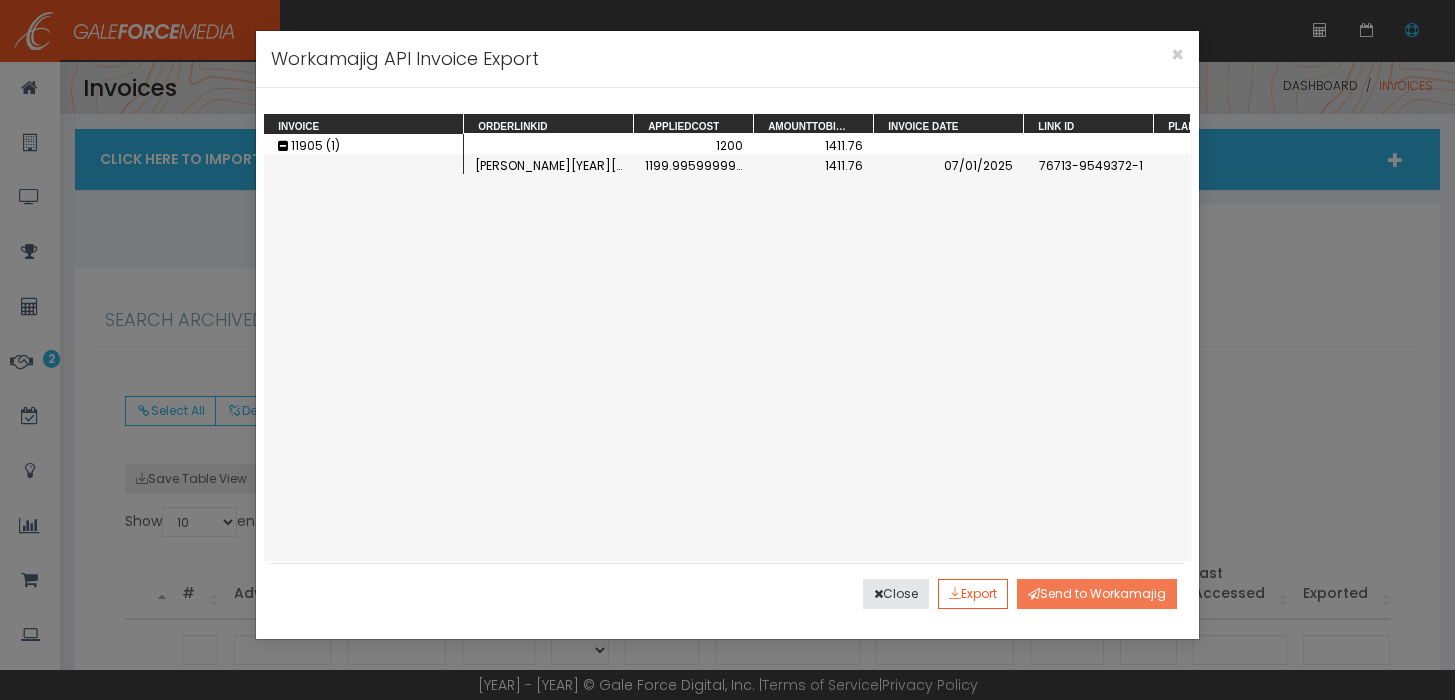 click on "Send to Workamajig" at bounding box center (1097, 594) 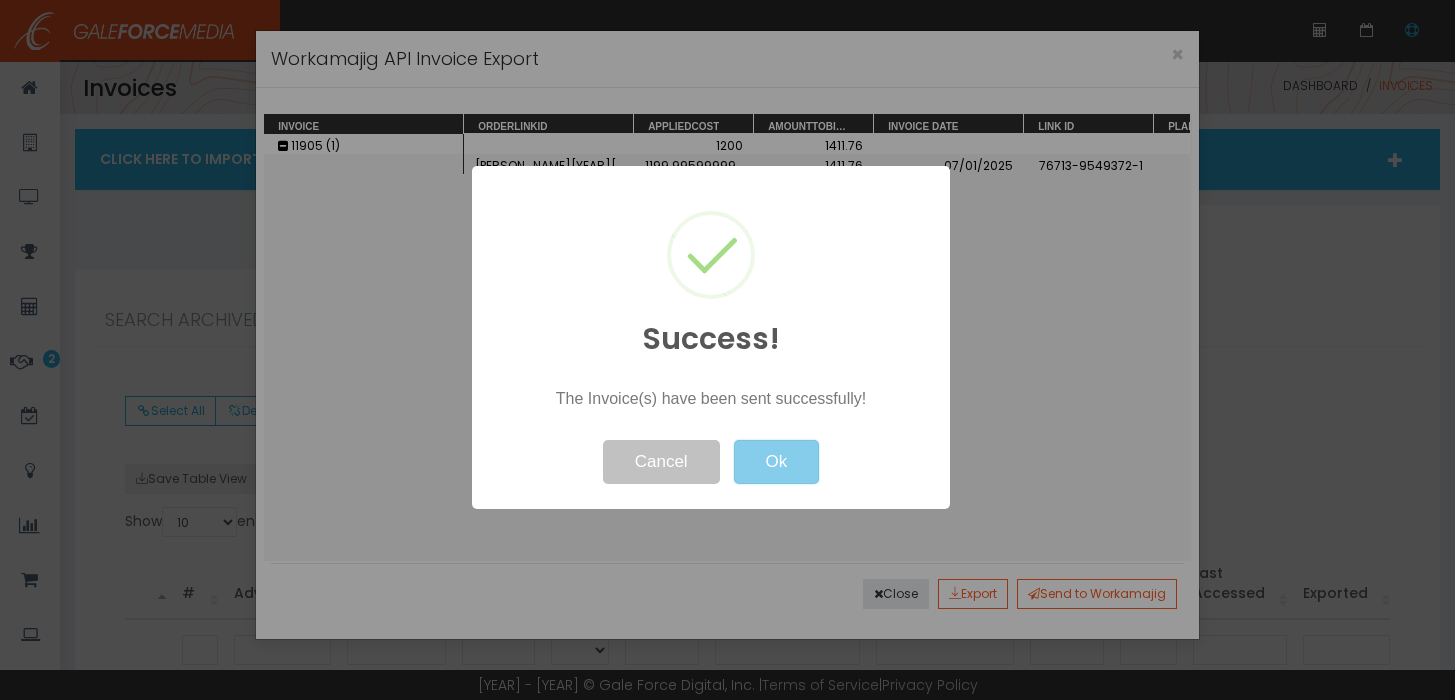 click on "Ok" at bounding box center (776, 462) 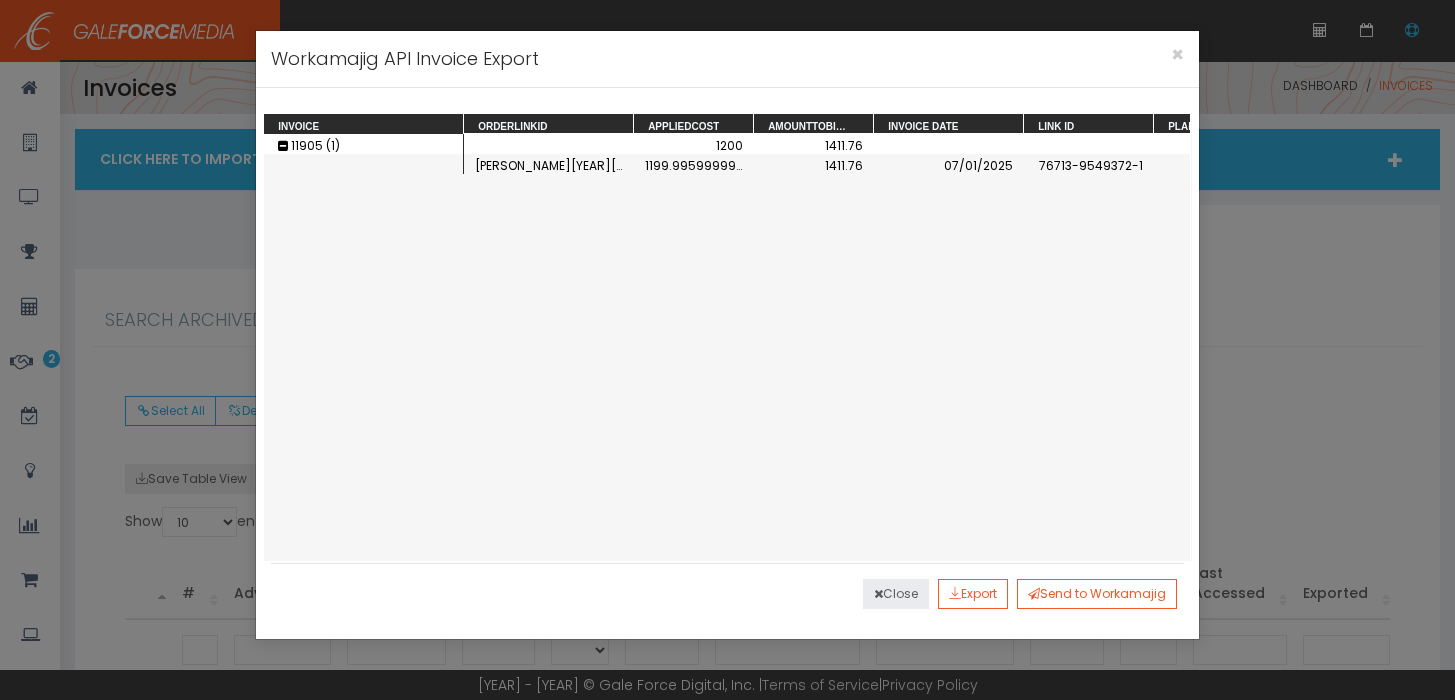 click on "Close" at bounding box center (896, 594) 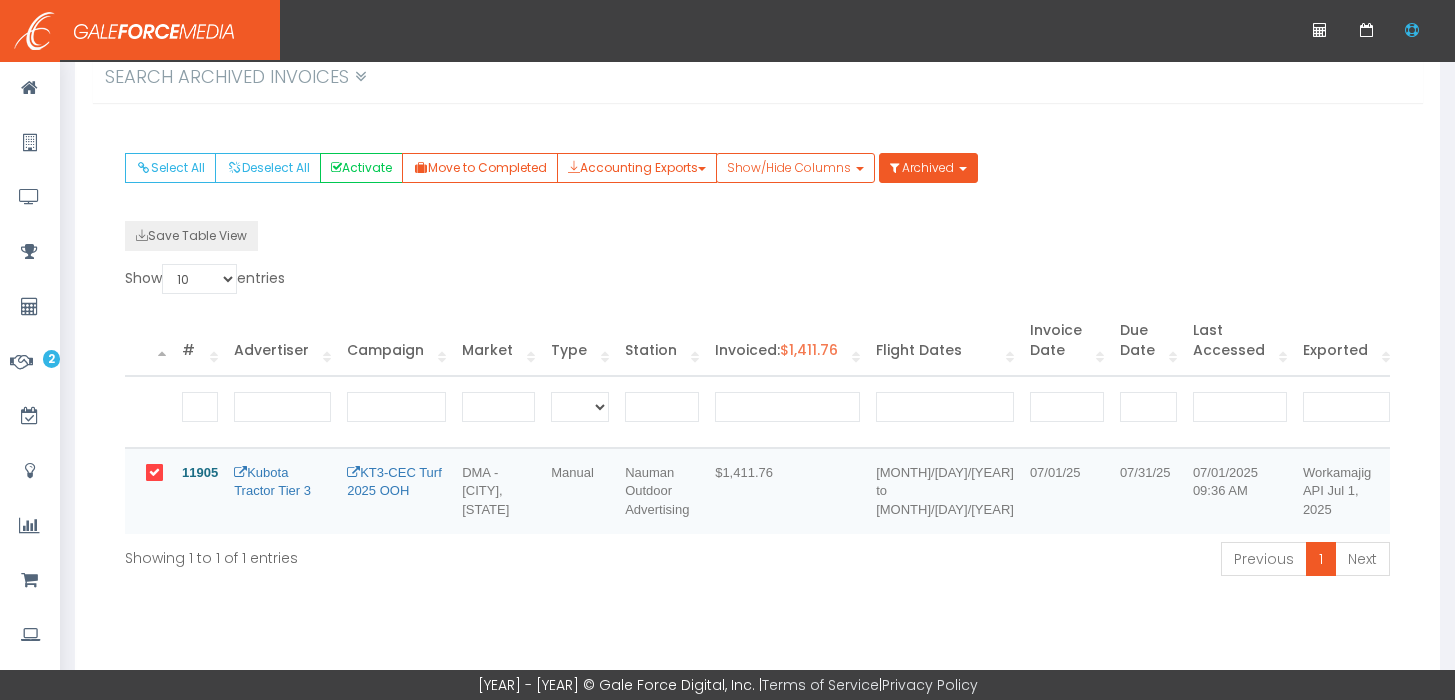 scroll, scrollTop: 247, scrollLeft: 0, axis: vertical 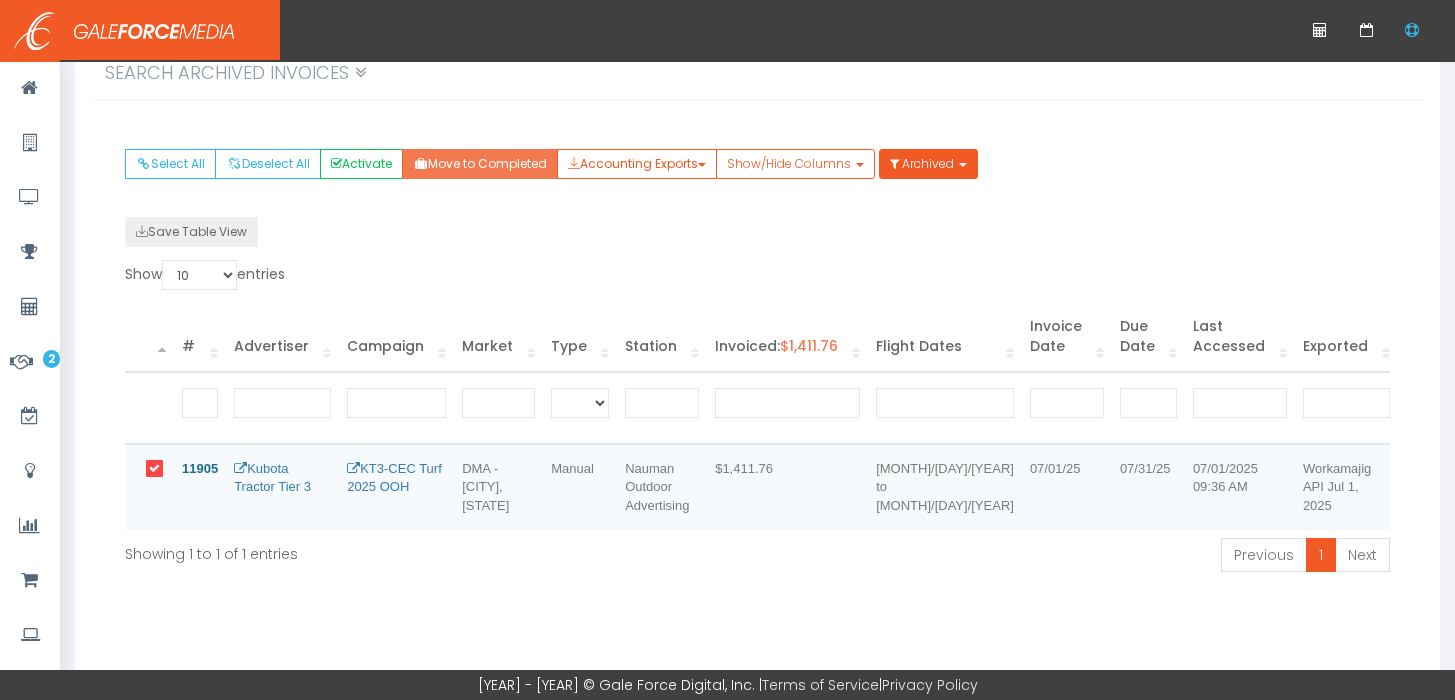 click on "Move to Completed" at bounding box center (480, 164) 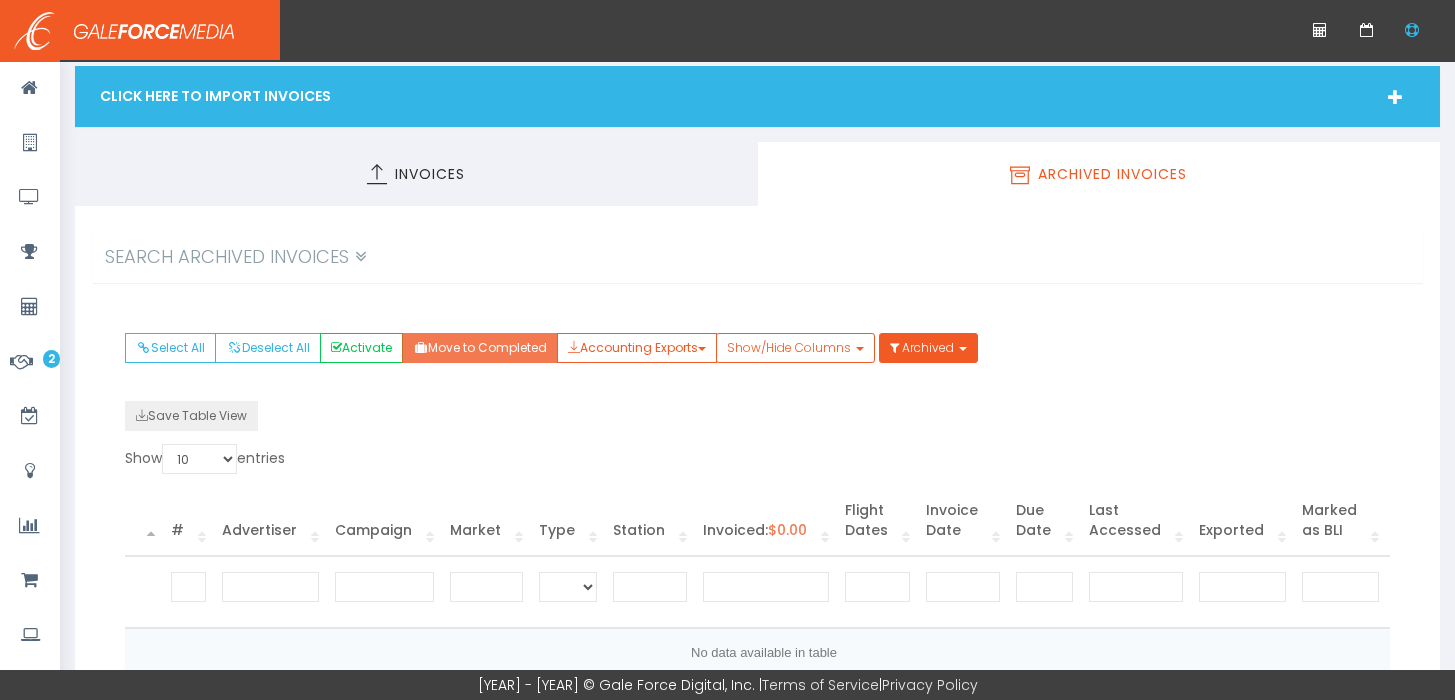scroll, scrollTop: 0, scrollLeft: 0, axis: both 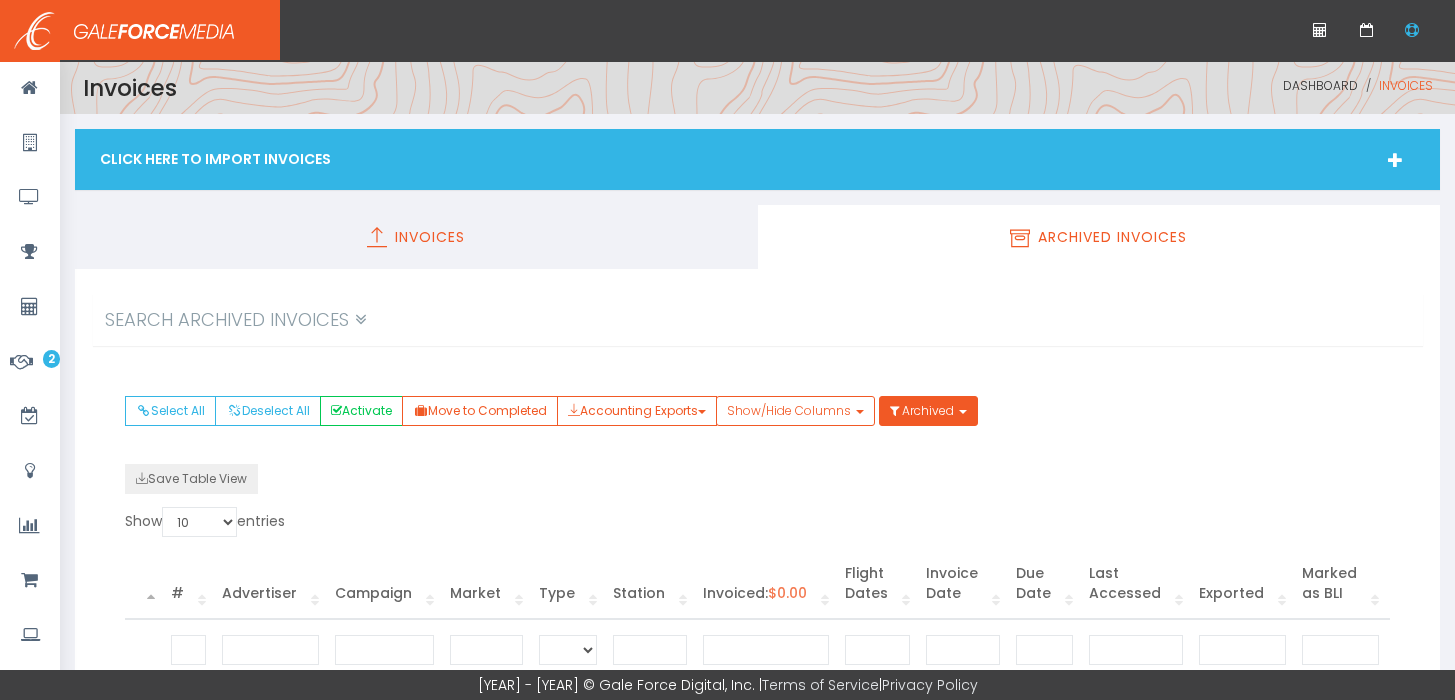 click on "Invoices" at bounding box center (416, 237) 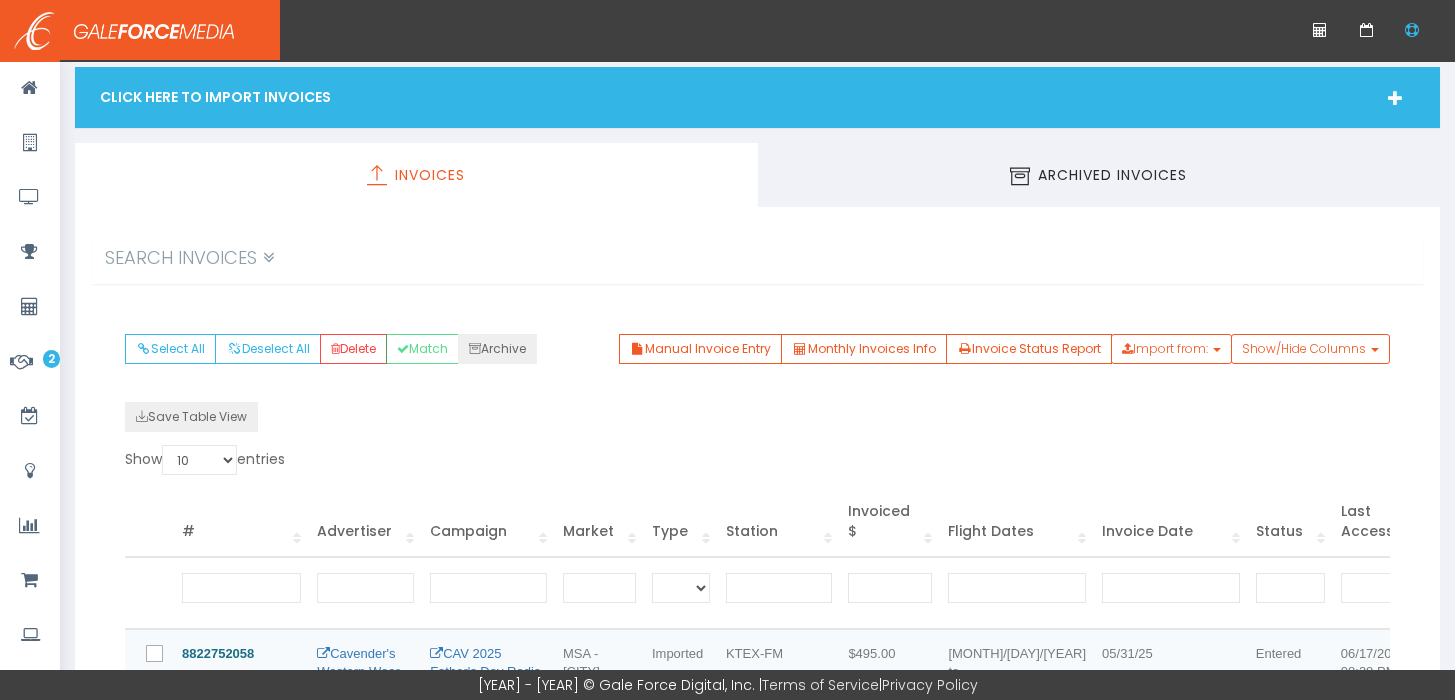scroll, scrollTop: 66, scrollLeft: 0, axis: vertical 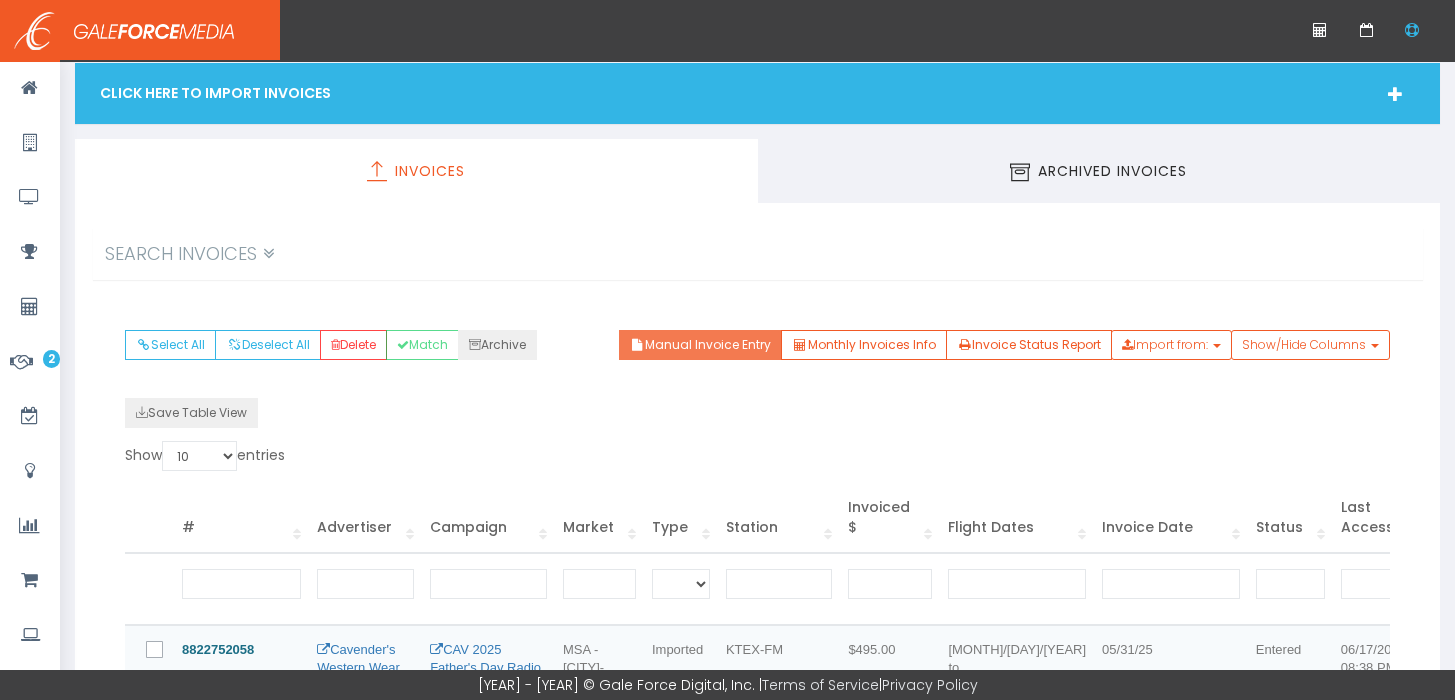 click on "Manual Invoice Entry" at bounding box center [700, 345] 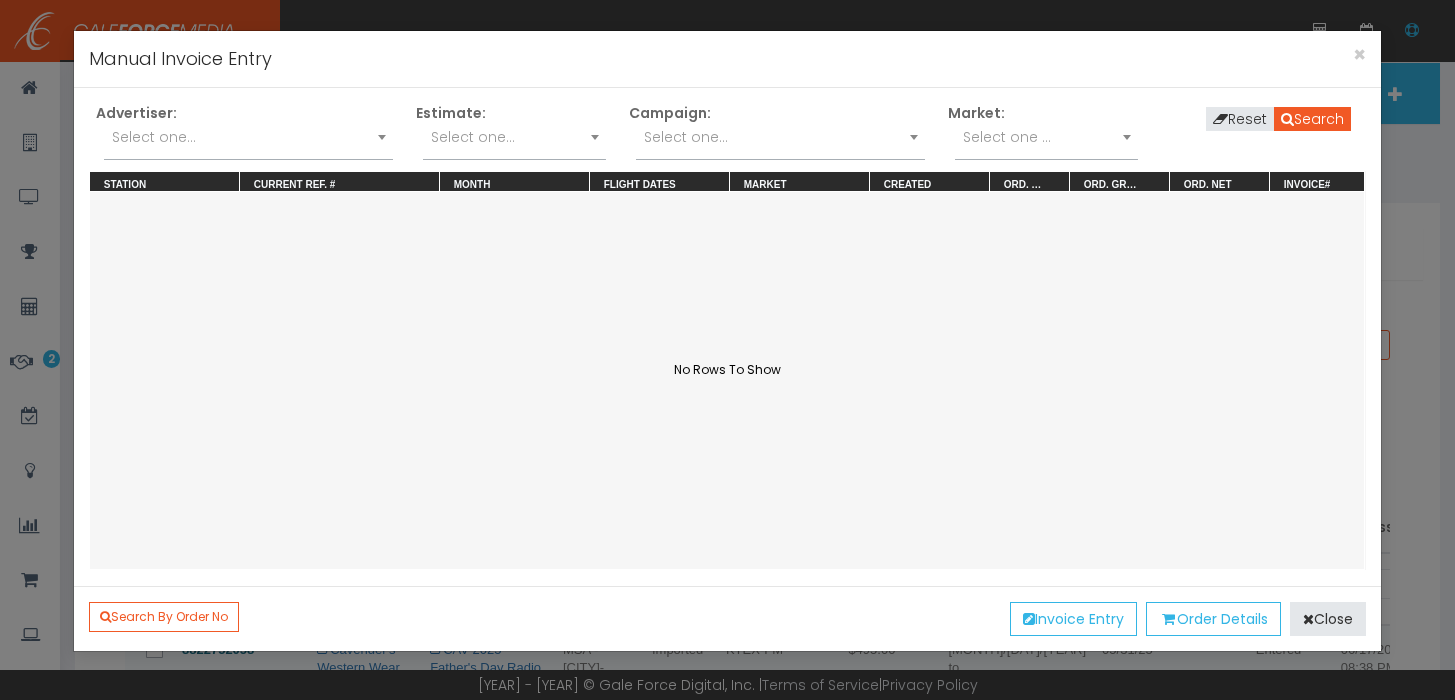 click on "Select one..." at bounding box center [248, 142] 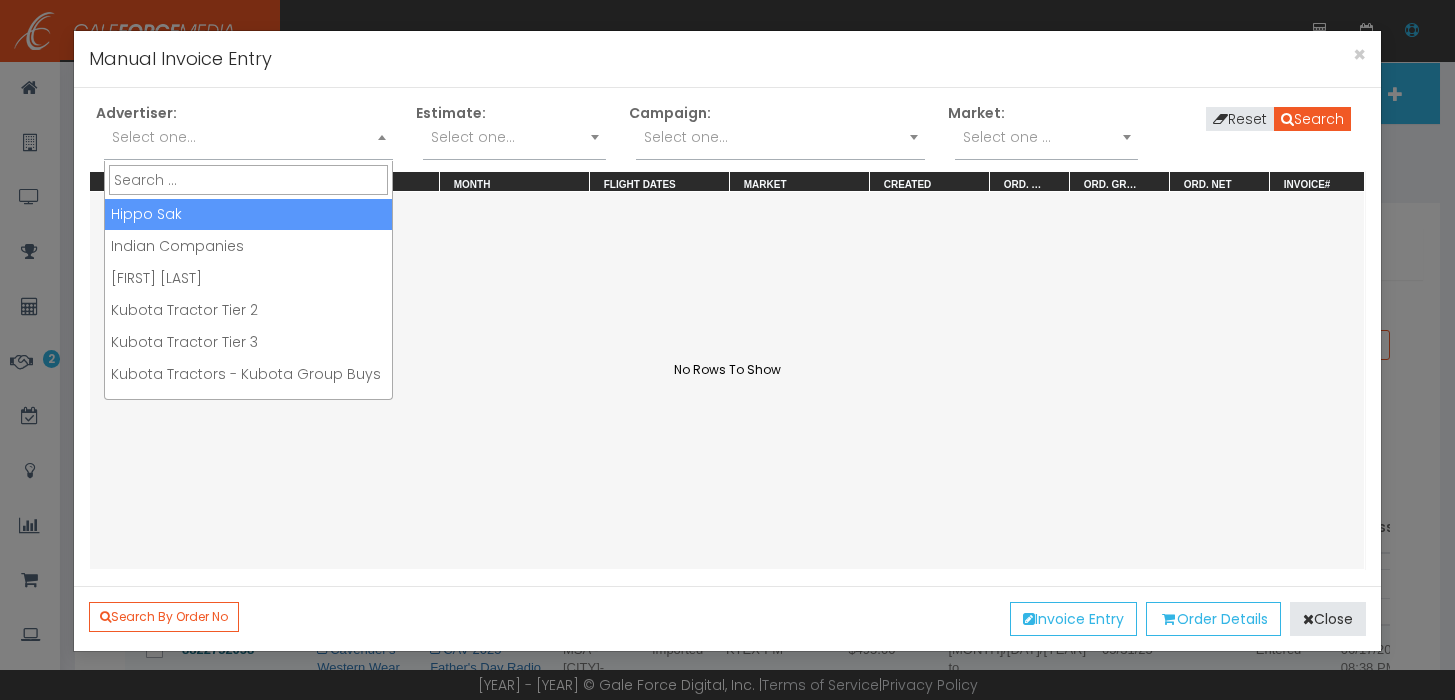 scroll, scrollTop: 732, scrollLeft: 0, axis: vertical 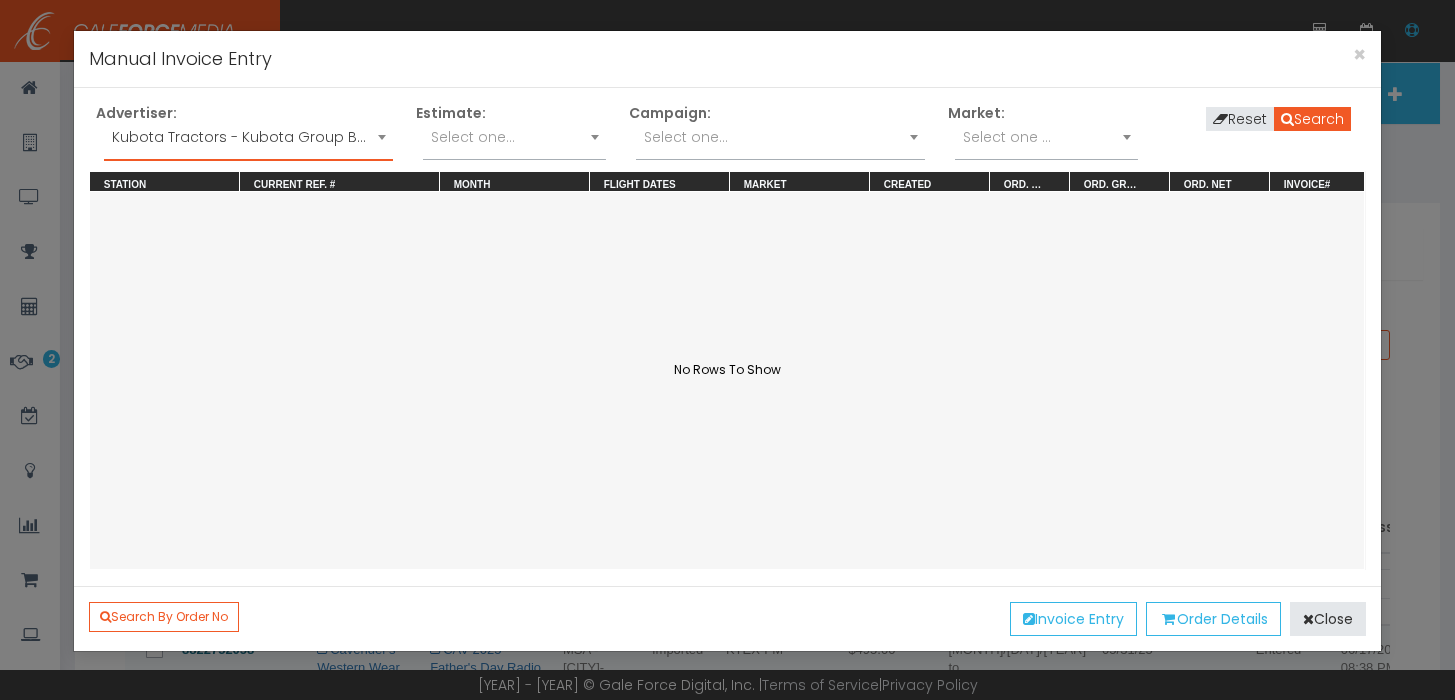 click on "Select one..." at bounding box center (686, 137) 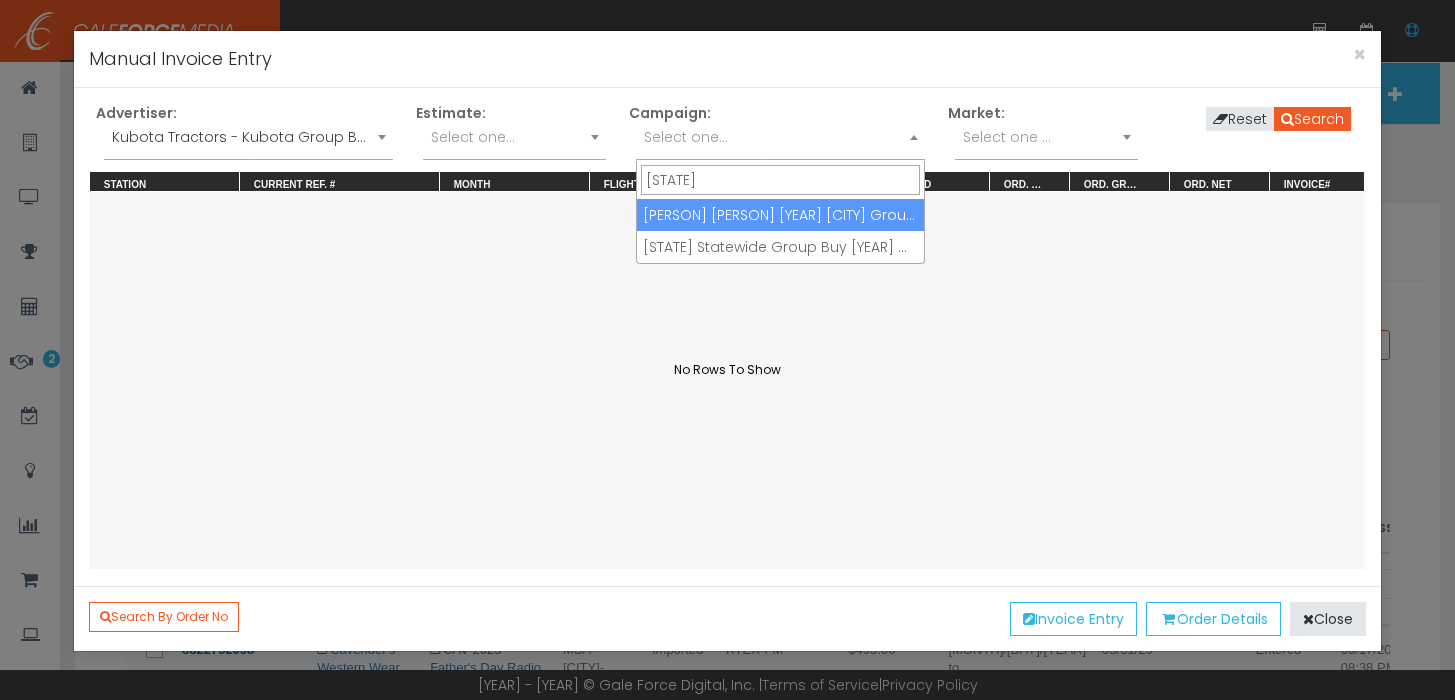 type on "texas" 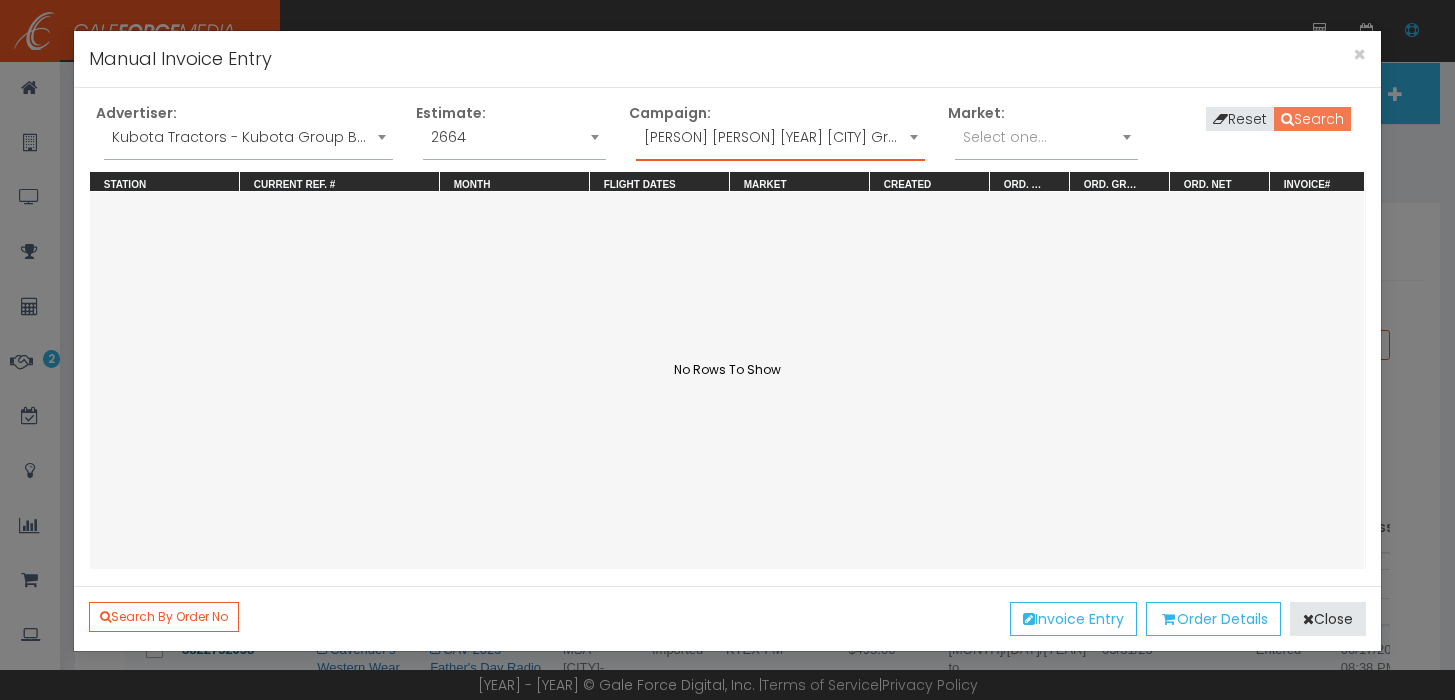 click on "Search" at bounding box center [1312, 119] 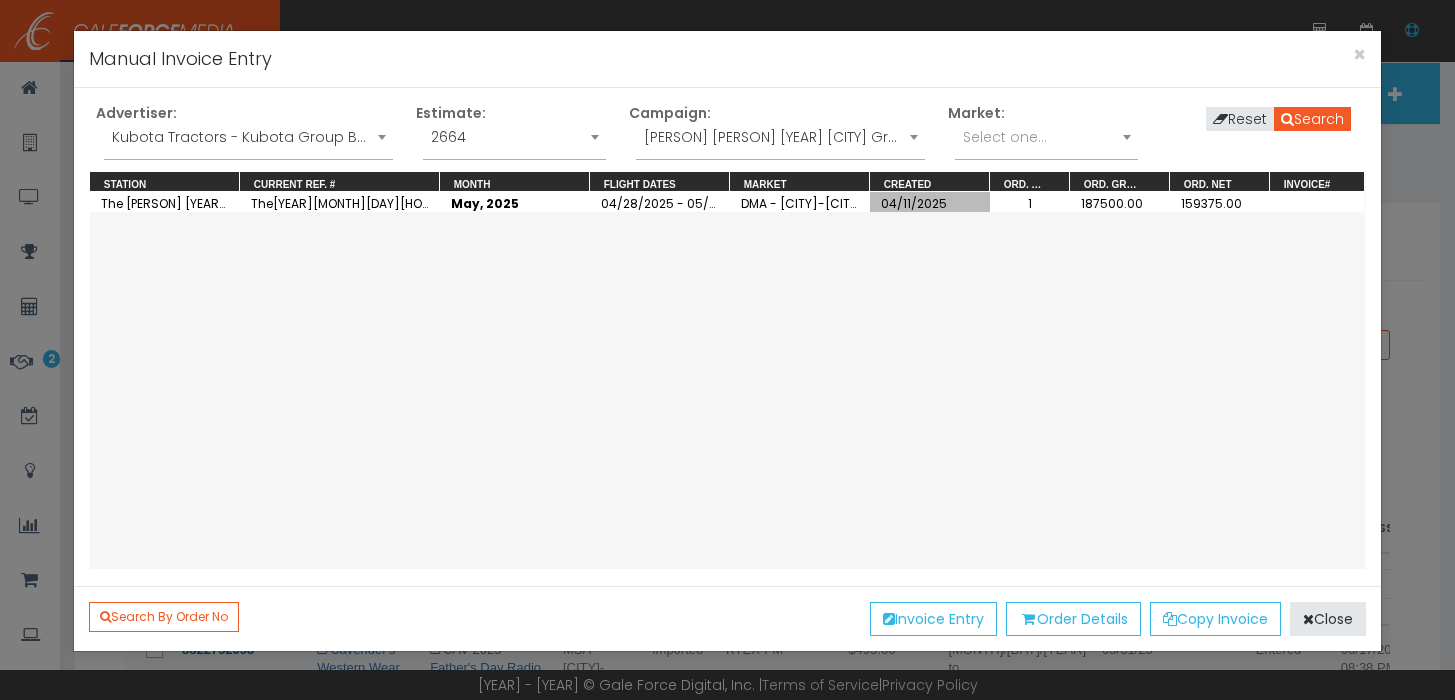click on "04/11/2025" at bounding box center (930, 202) 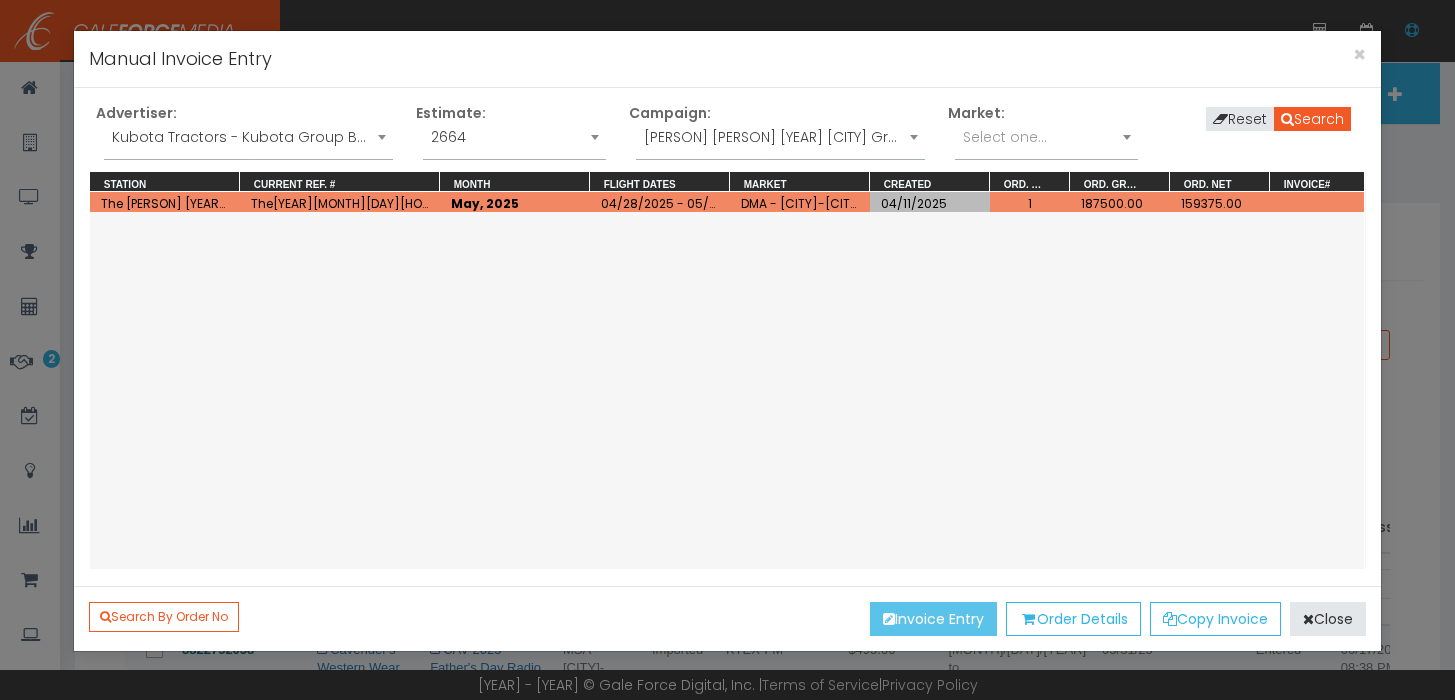 click on "Invoice Entry" at bounding box center (933, 619) 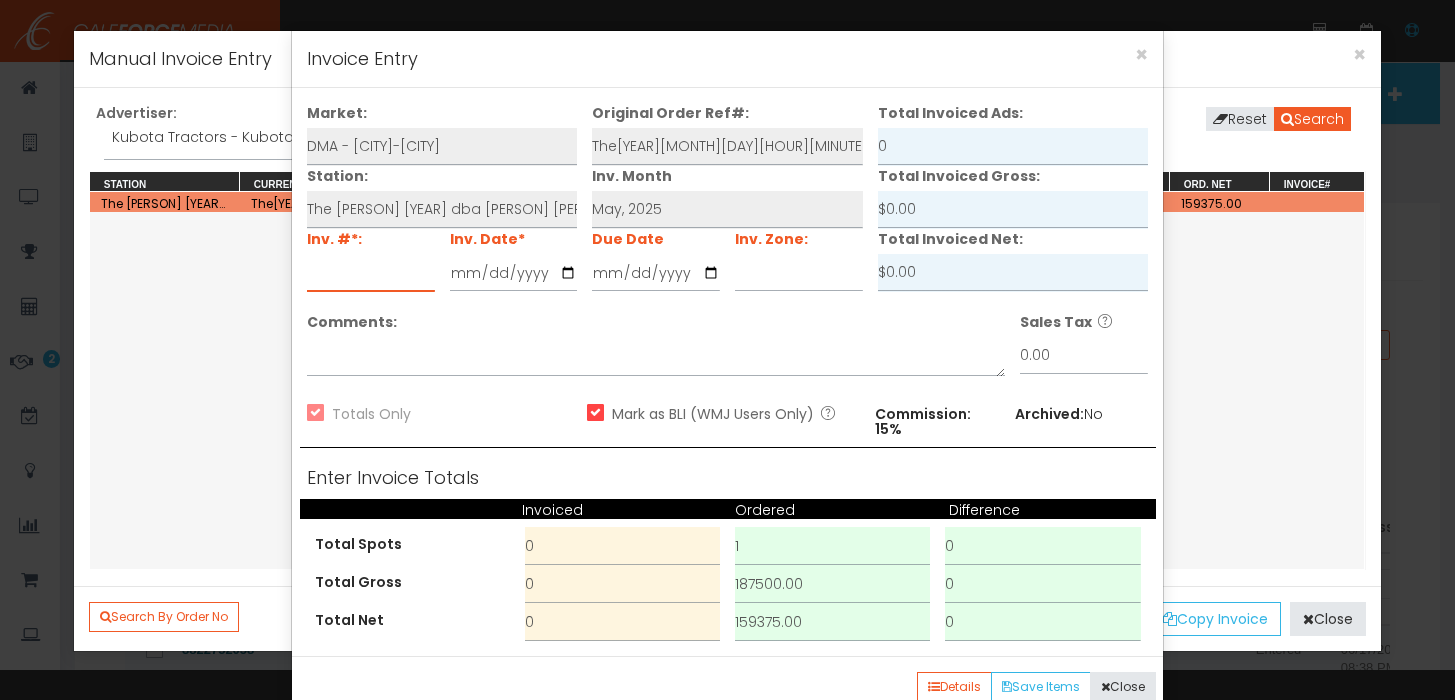 click at bounding box center [371, 273] 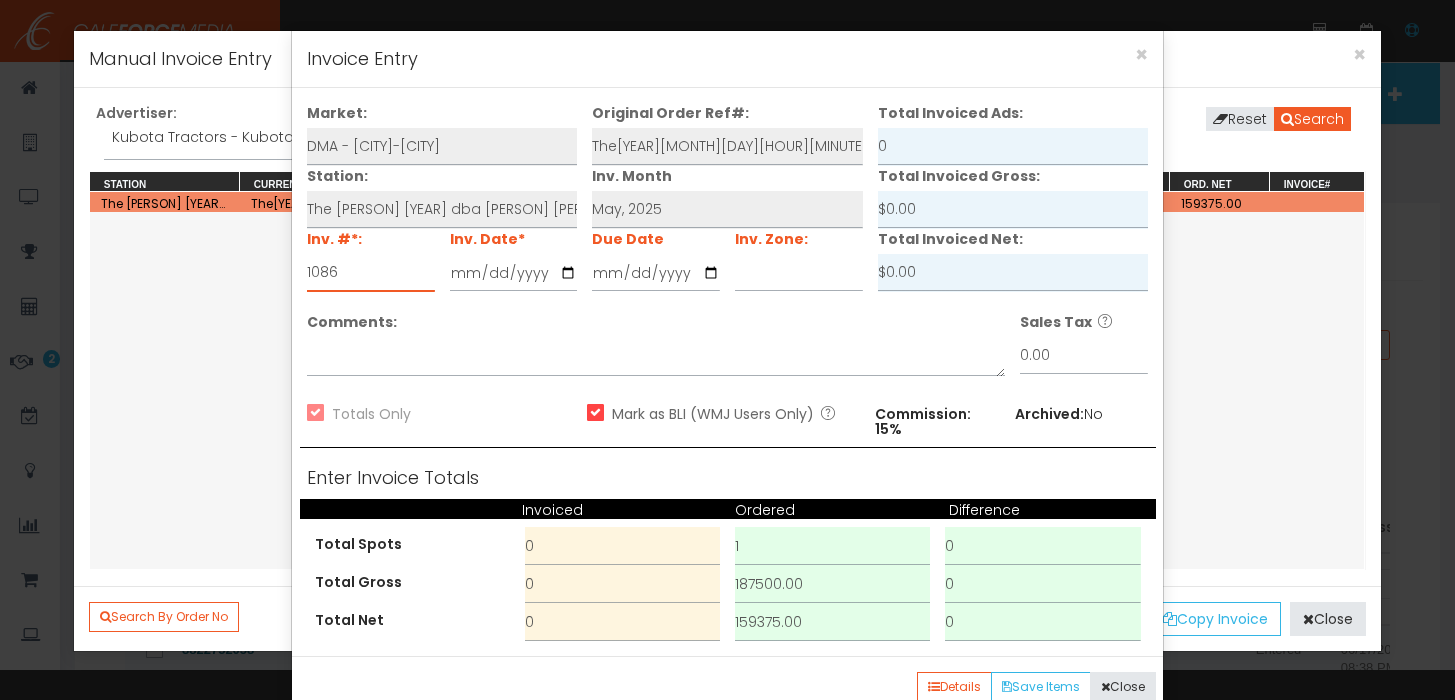 type on "1086" 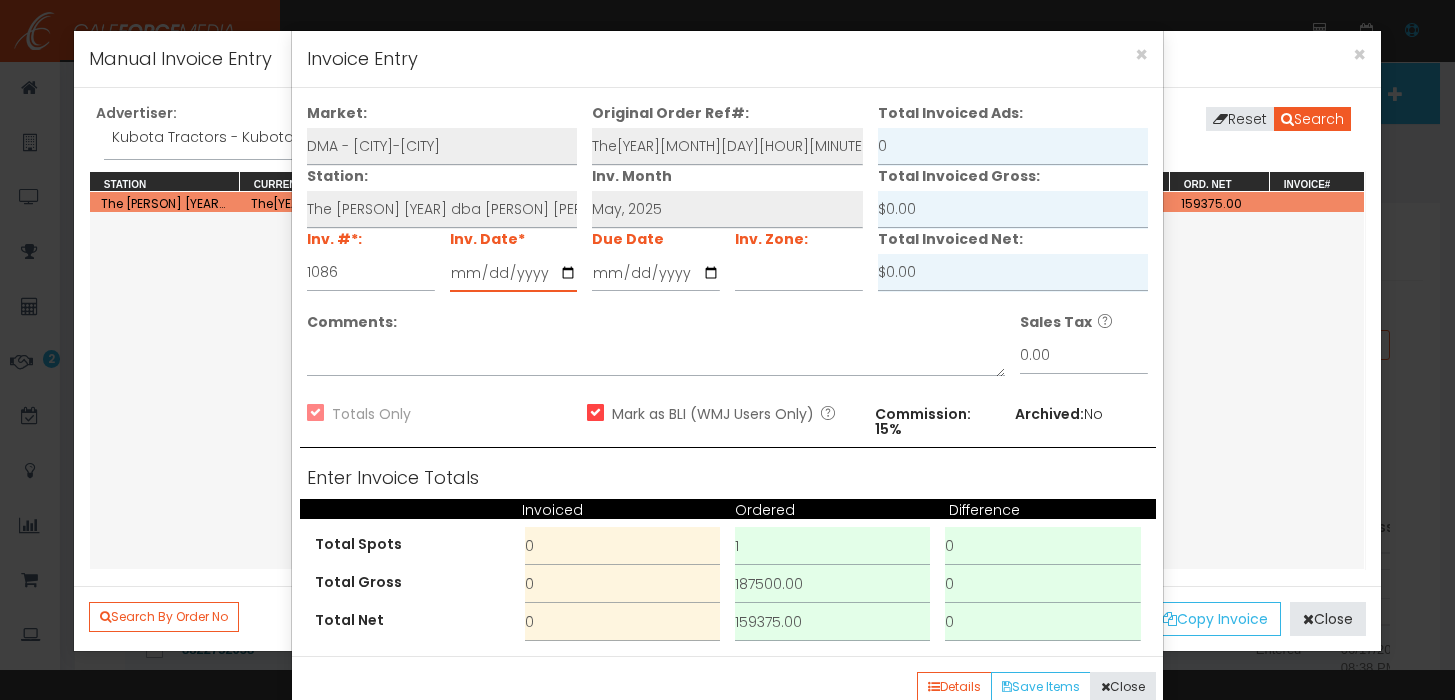 type on "2025-06-27" 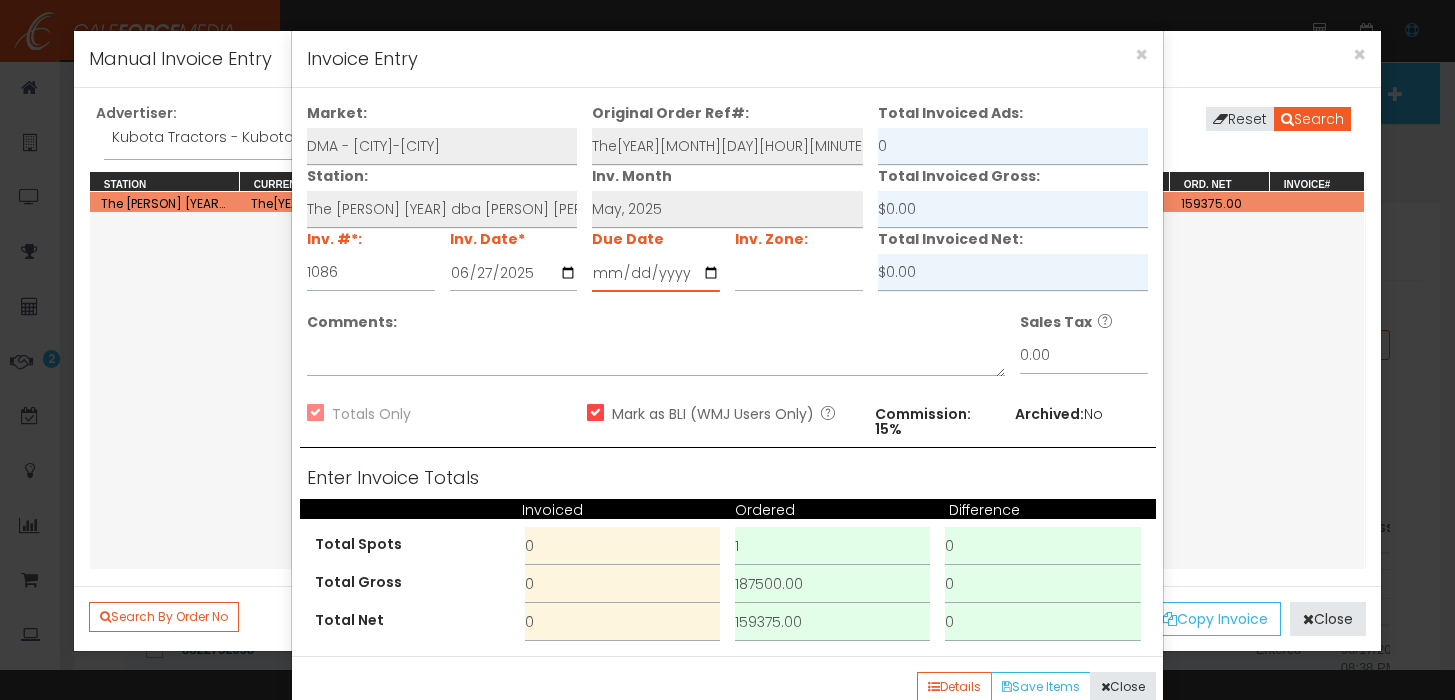 type on "2025-07-27" 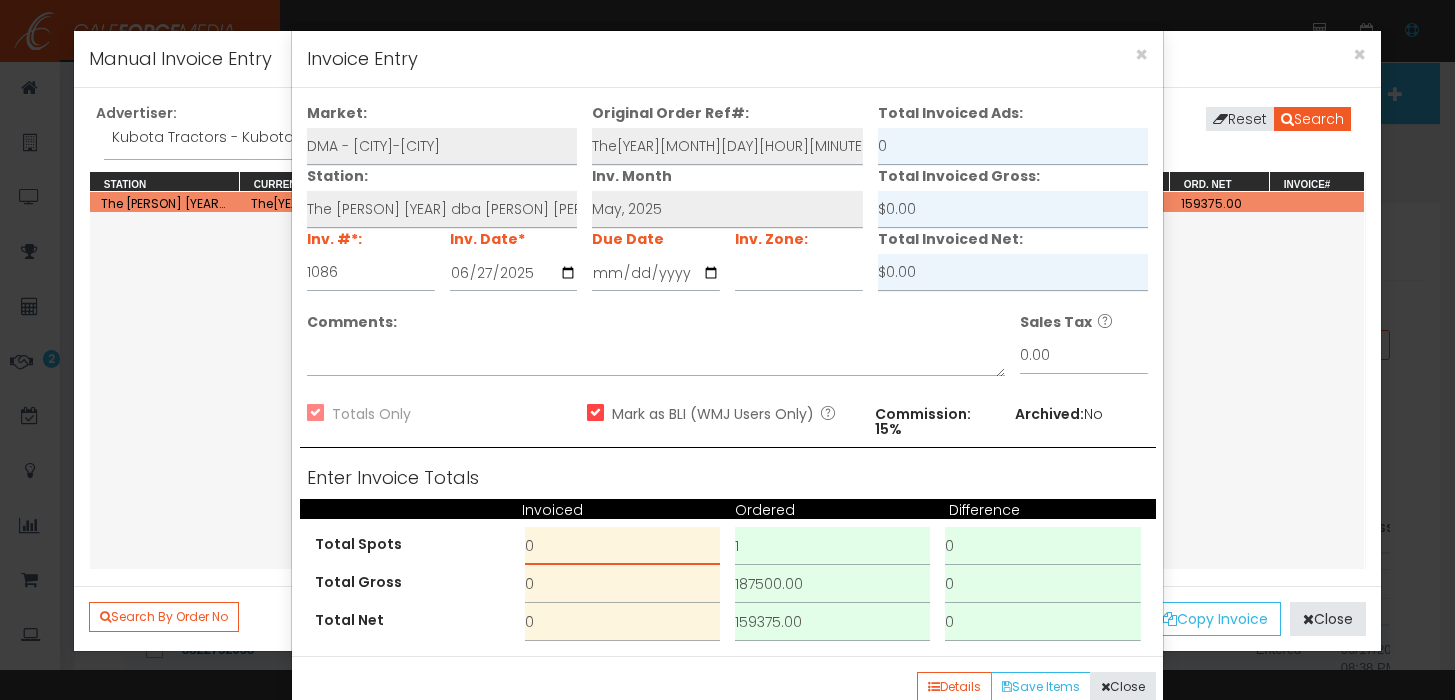 drag, startPoint x: 575, startPoint y: 536, endPoint x: 473, endPoint y: 516, distance: 103.94229 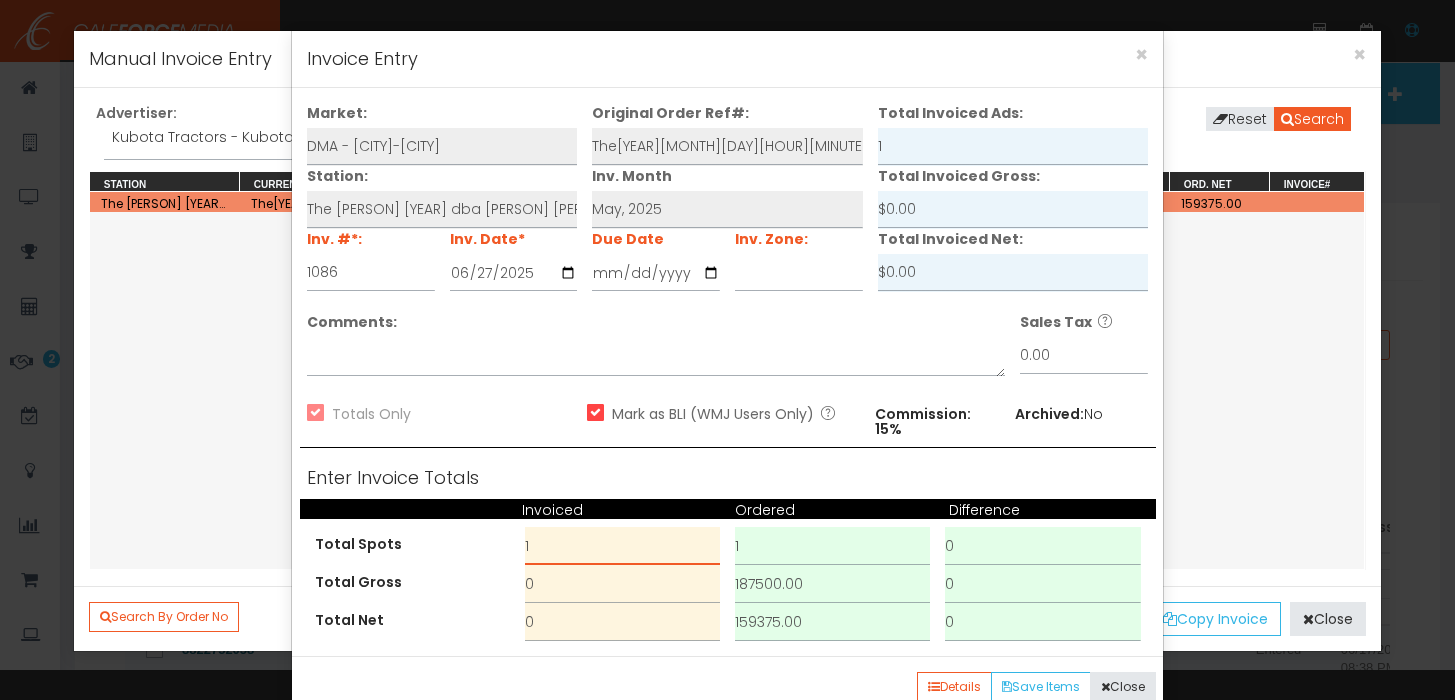 type on "1" 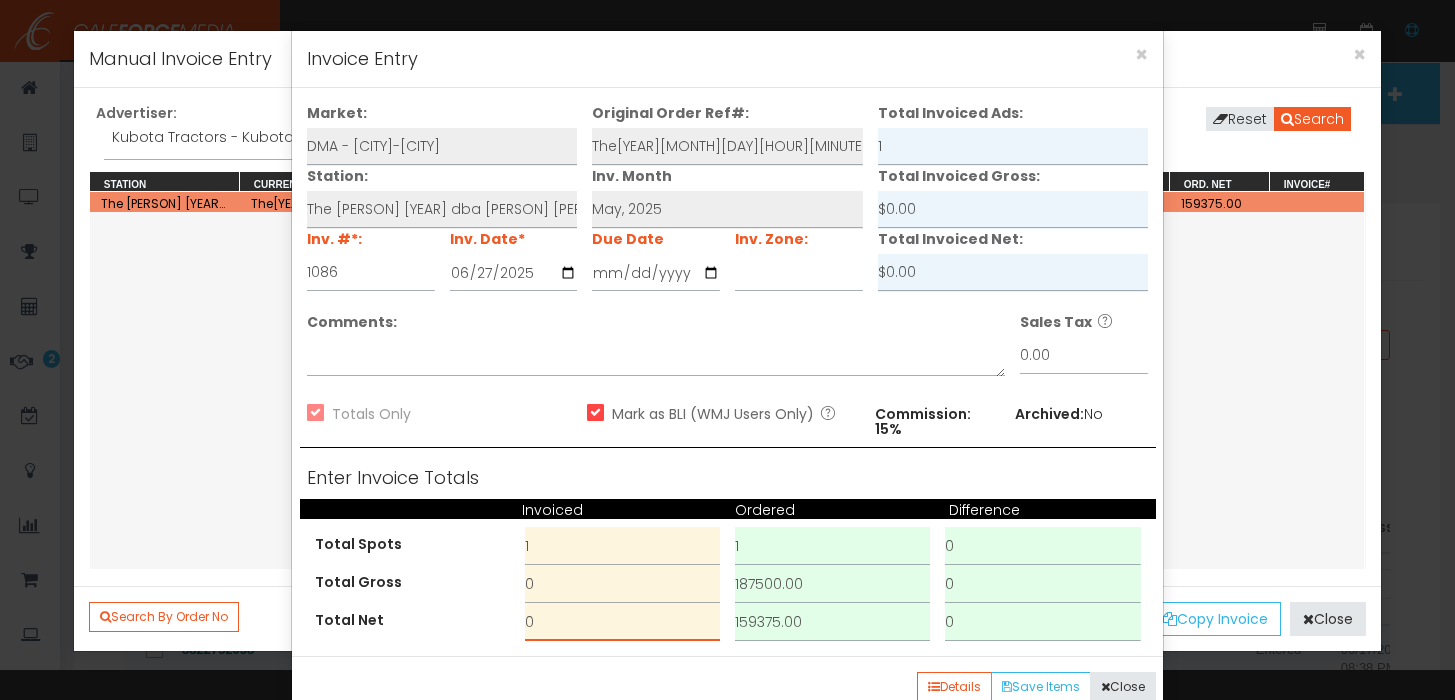 drag, startPoint x: 579, startPoint y: 603, endPoint x: 352, endPoint y: 594, distance: 227.17834 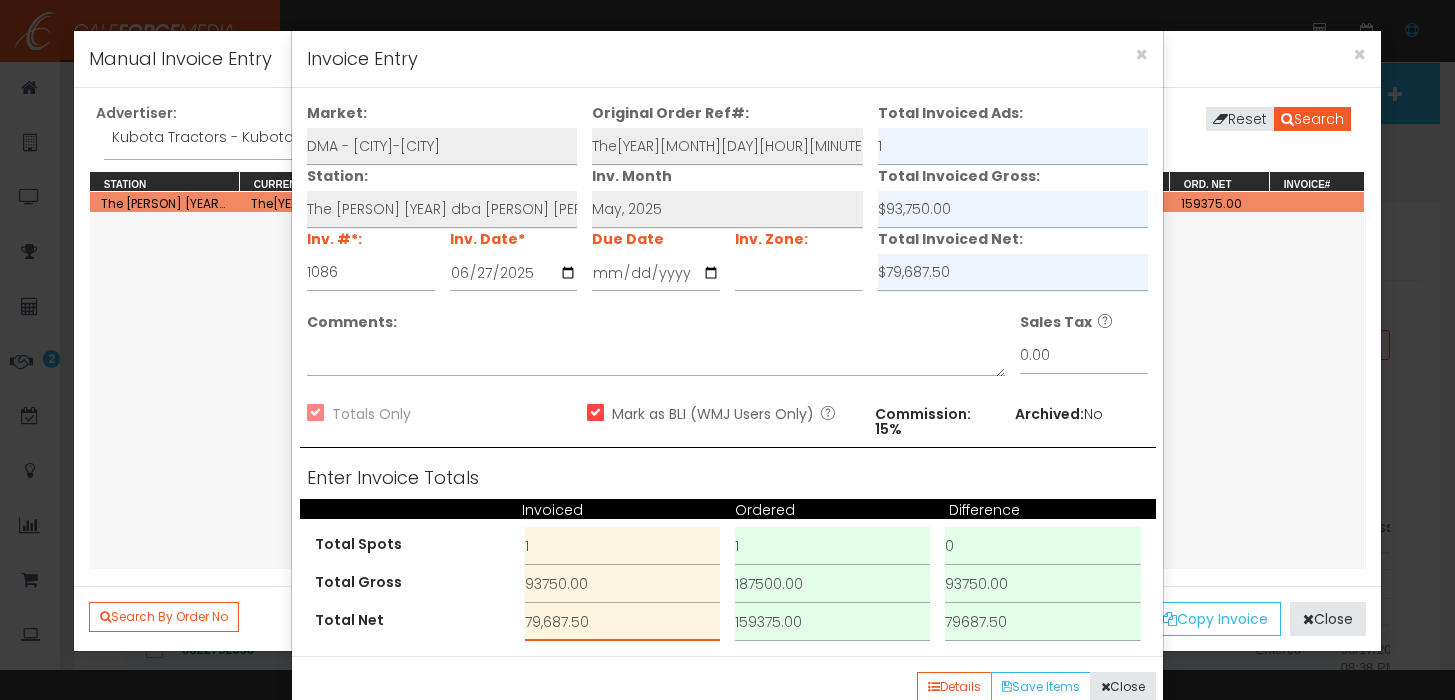 type on "79,687.50" 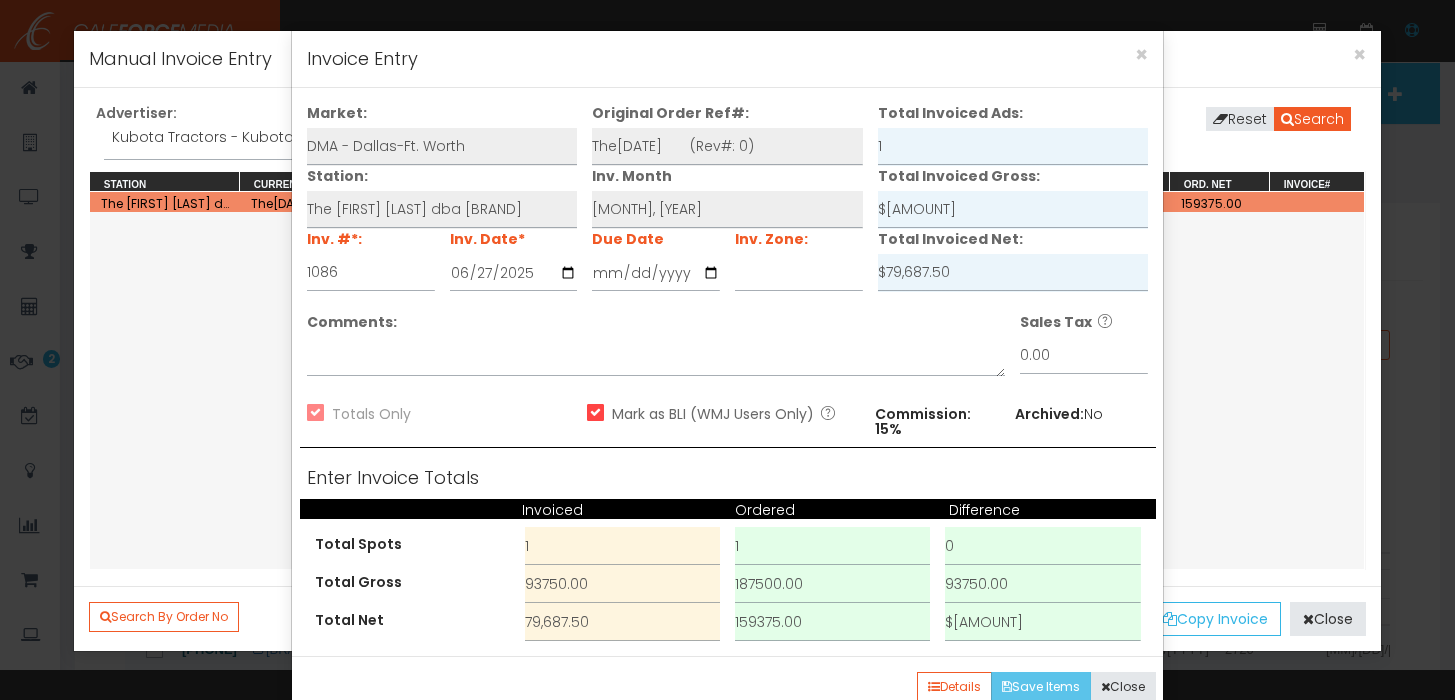 click on "Save Items" at bounding box center (1041, 687) 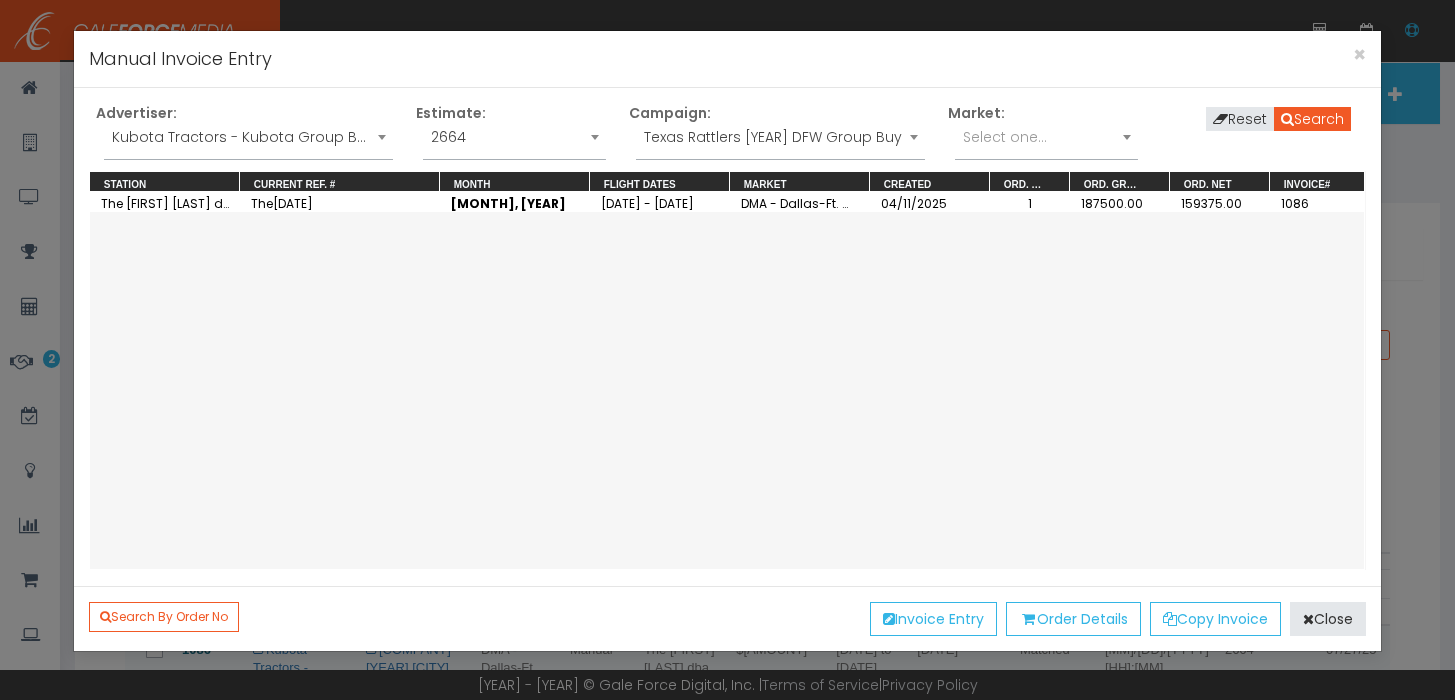 click on "1" at bounding box center [1030, 202] 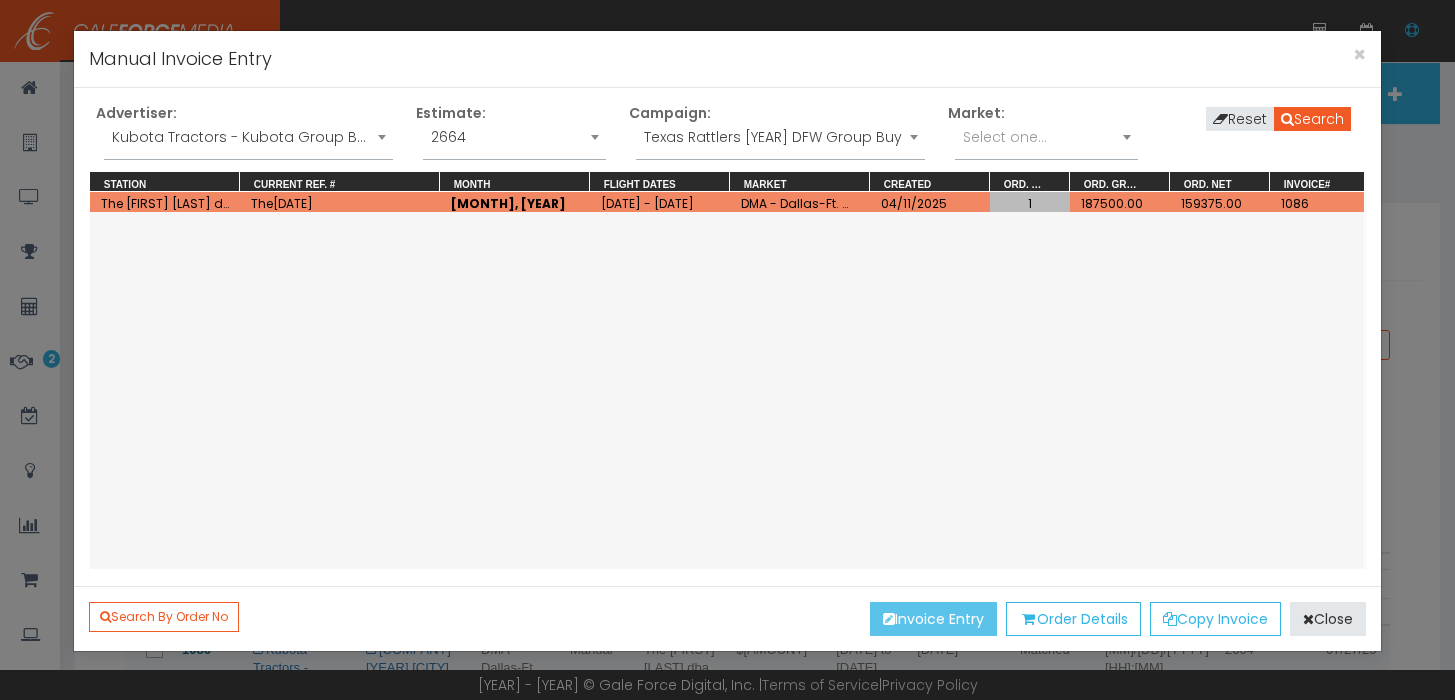 click on "Invoice Entry" at bounding box center [933, 619] 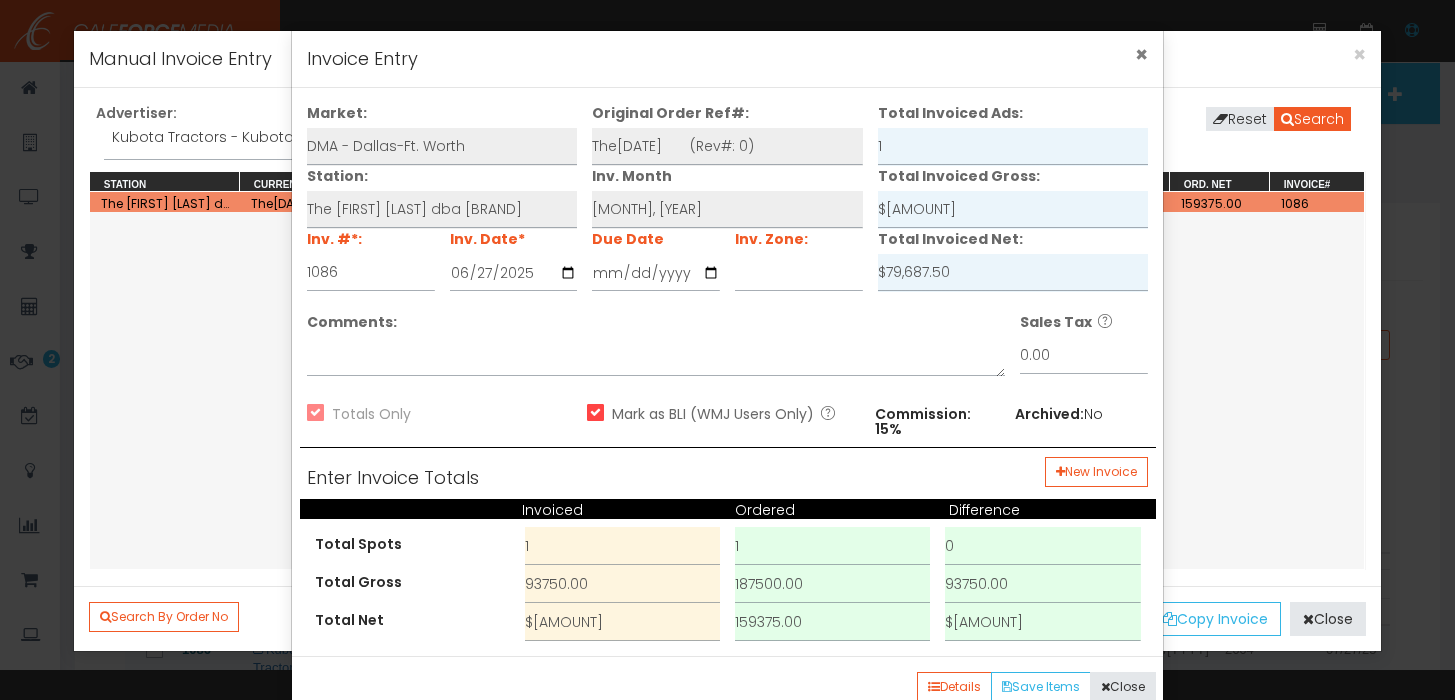 click on "×" at bounding box center (1141, 54) 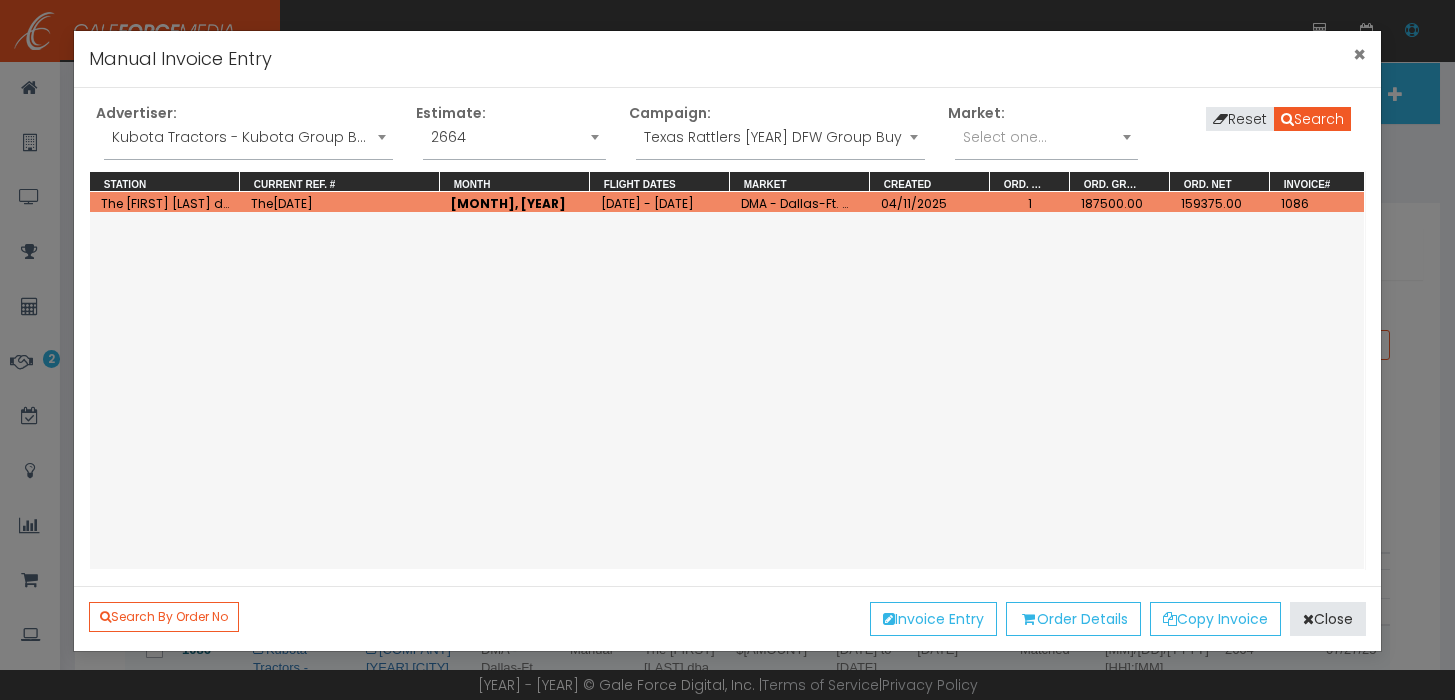 click on "×" at bounding box center [1359, 54] 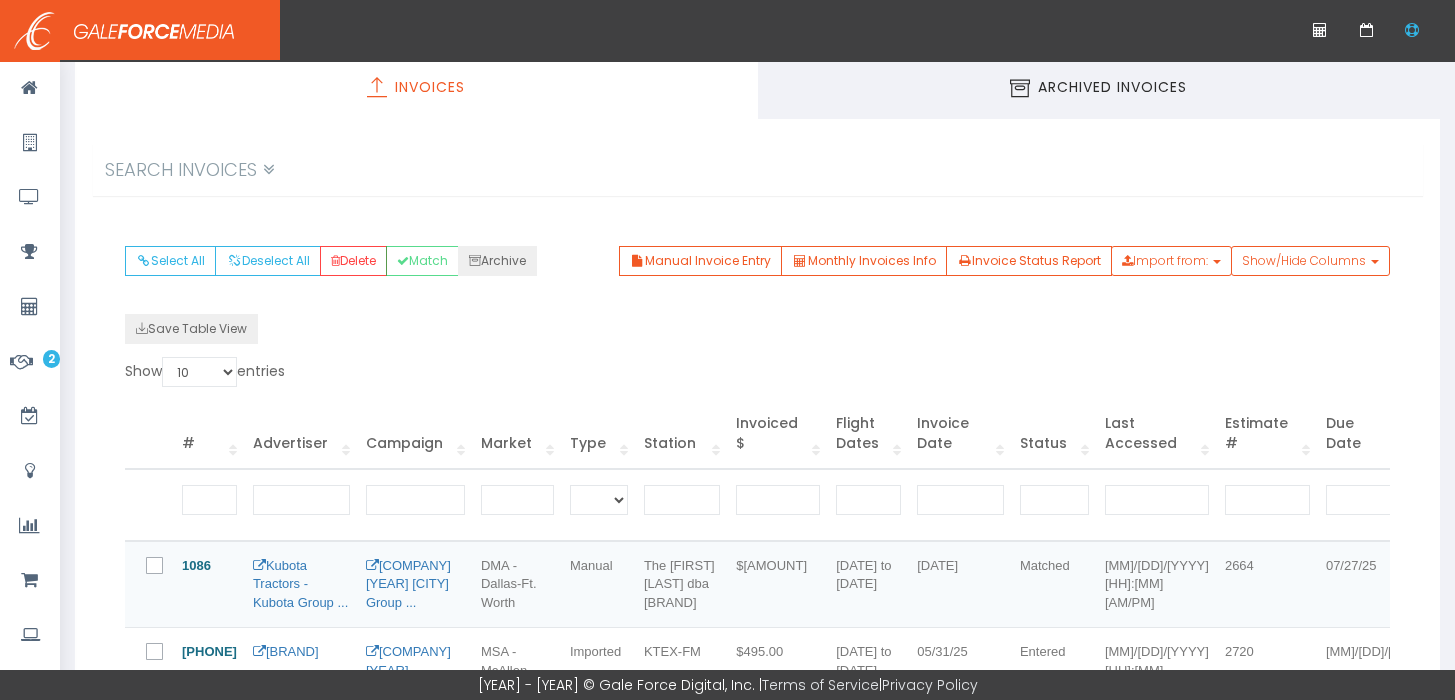 scroll, scrollTop: 303, scrollLeft: 0, axis: vertical 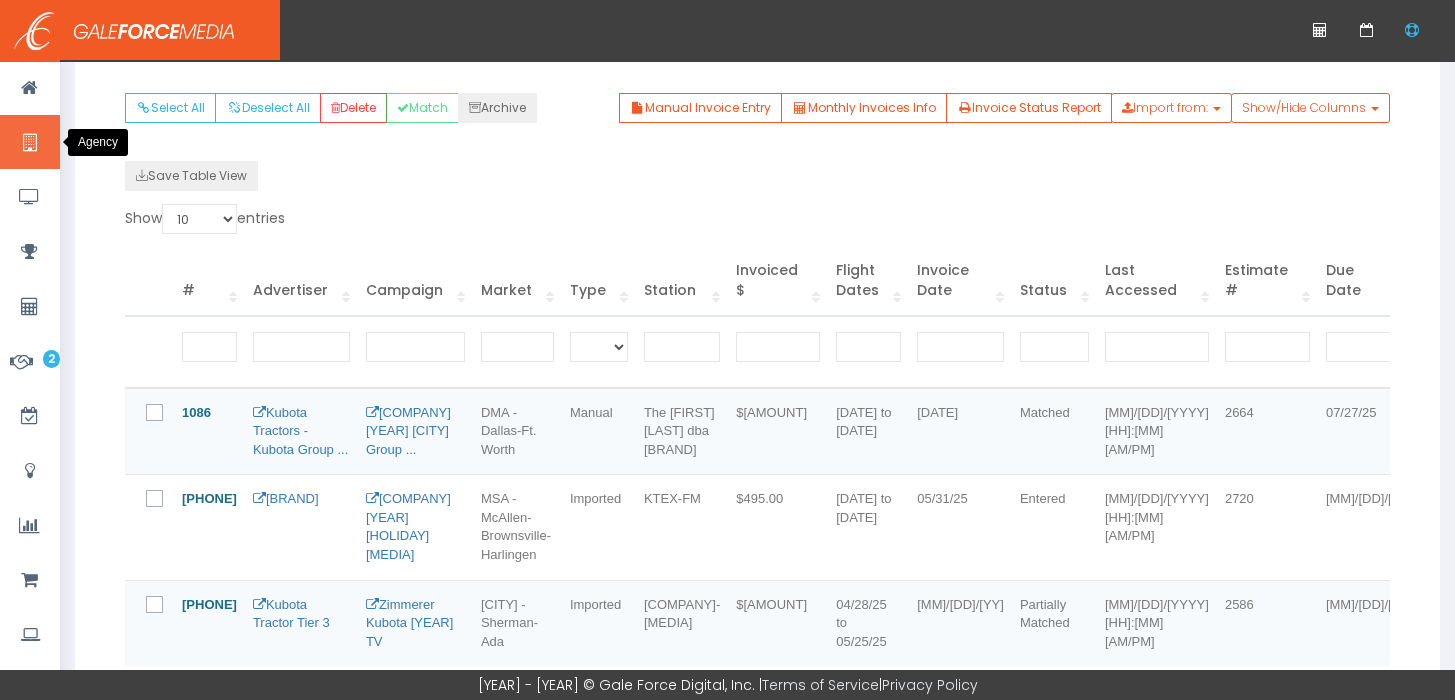 click at bounding box center (29, 143) 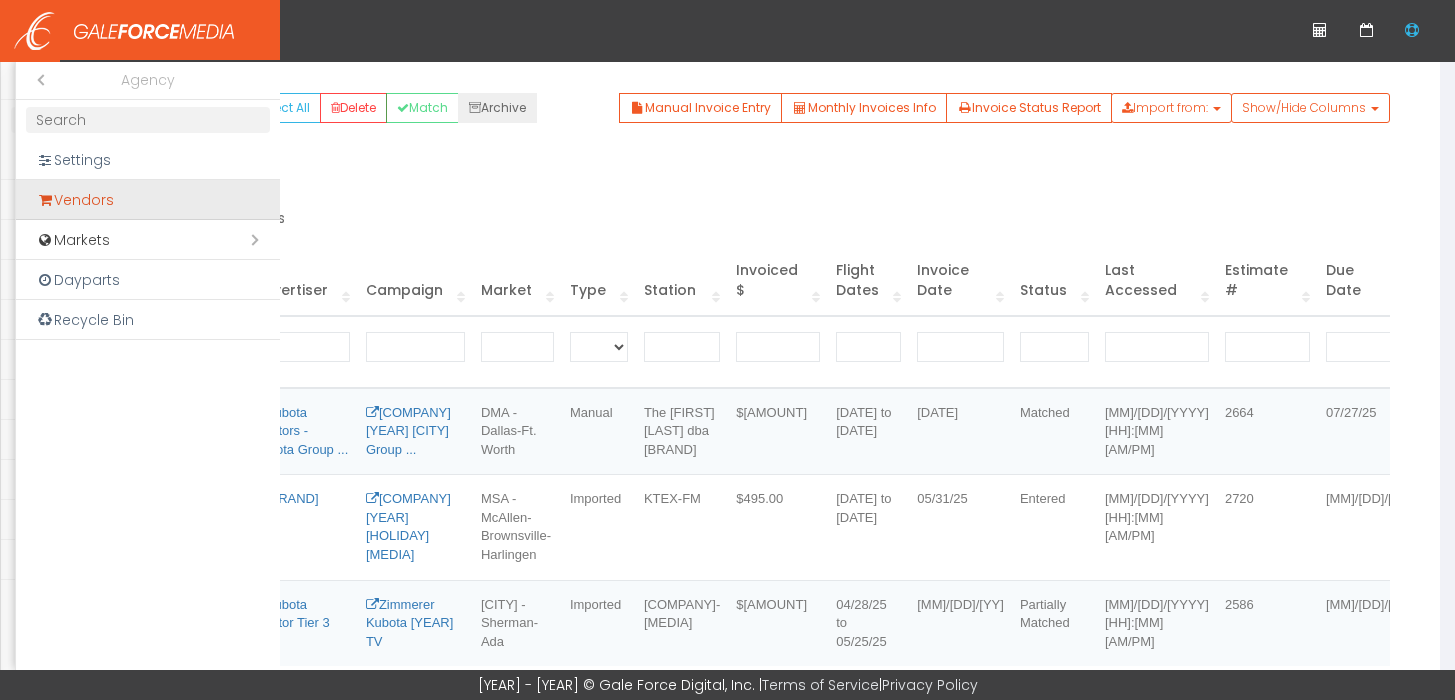 click on "Vendors" at bounding box center [148, 200] 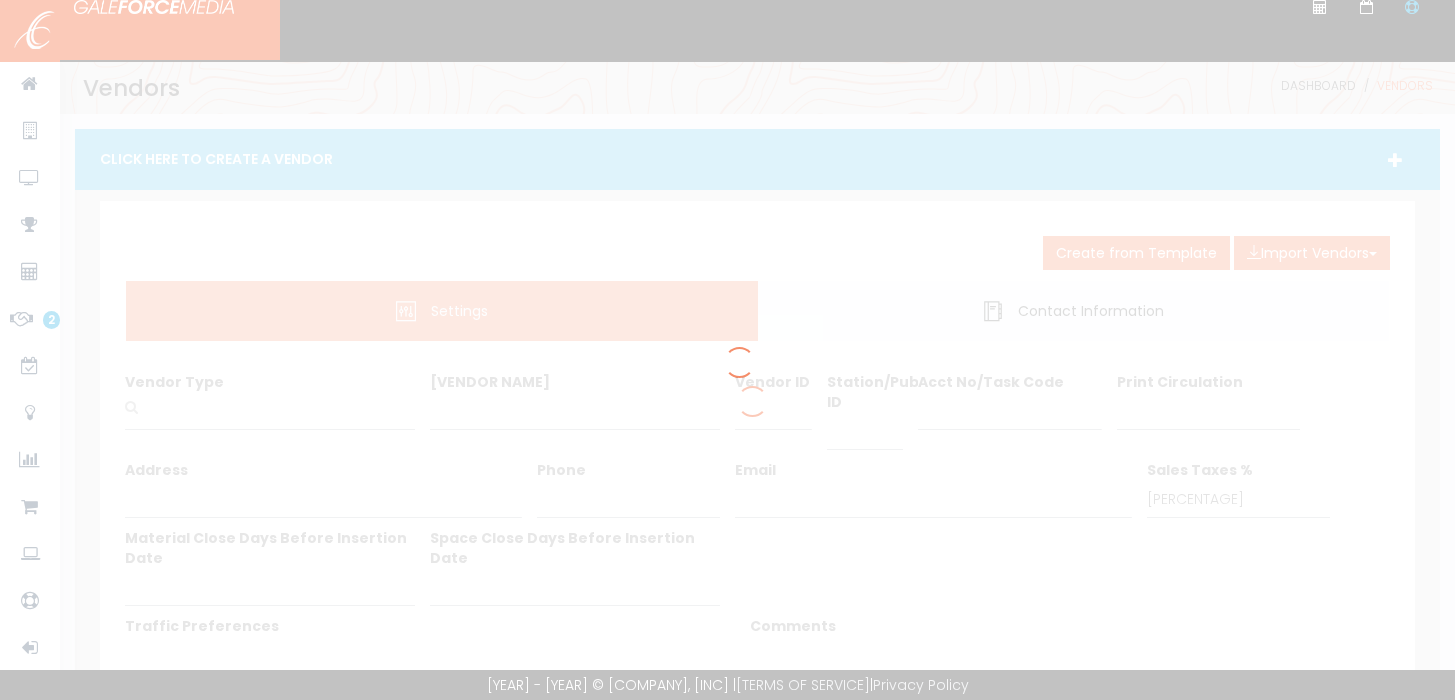 scroll, scrollTop: 0, scrollLeft: 0, axis: both 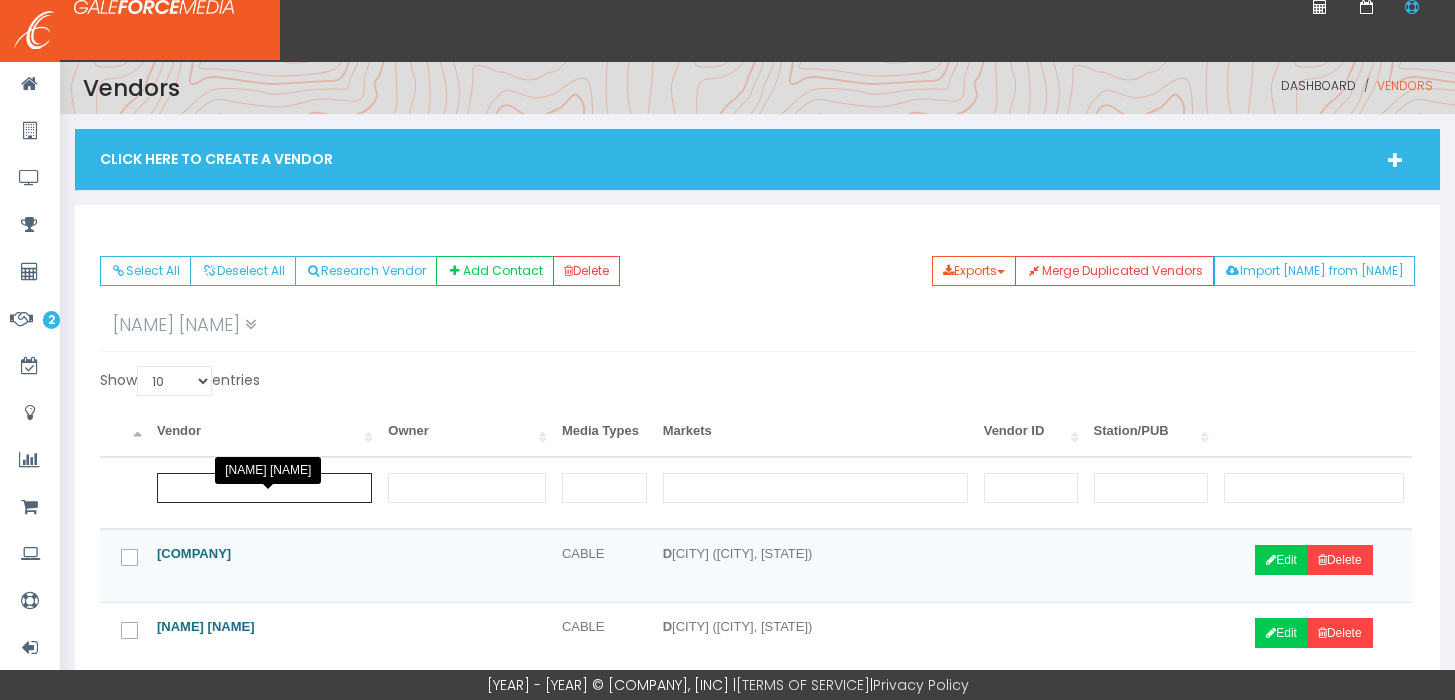 click at bounding box center (264, 488) 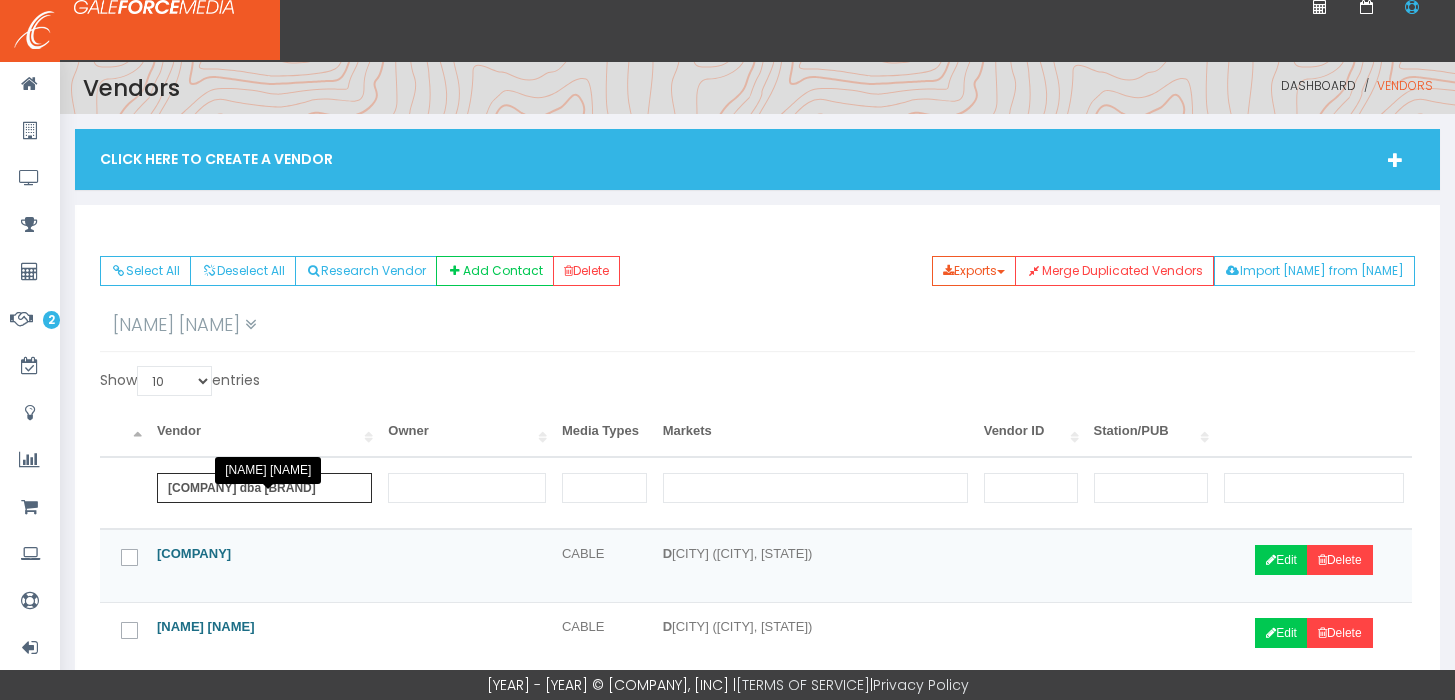 scroll, scrollTop: 0, scrollLeft: 62, axis: horizontal 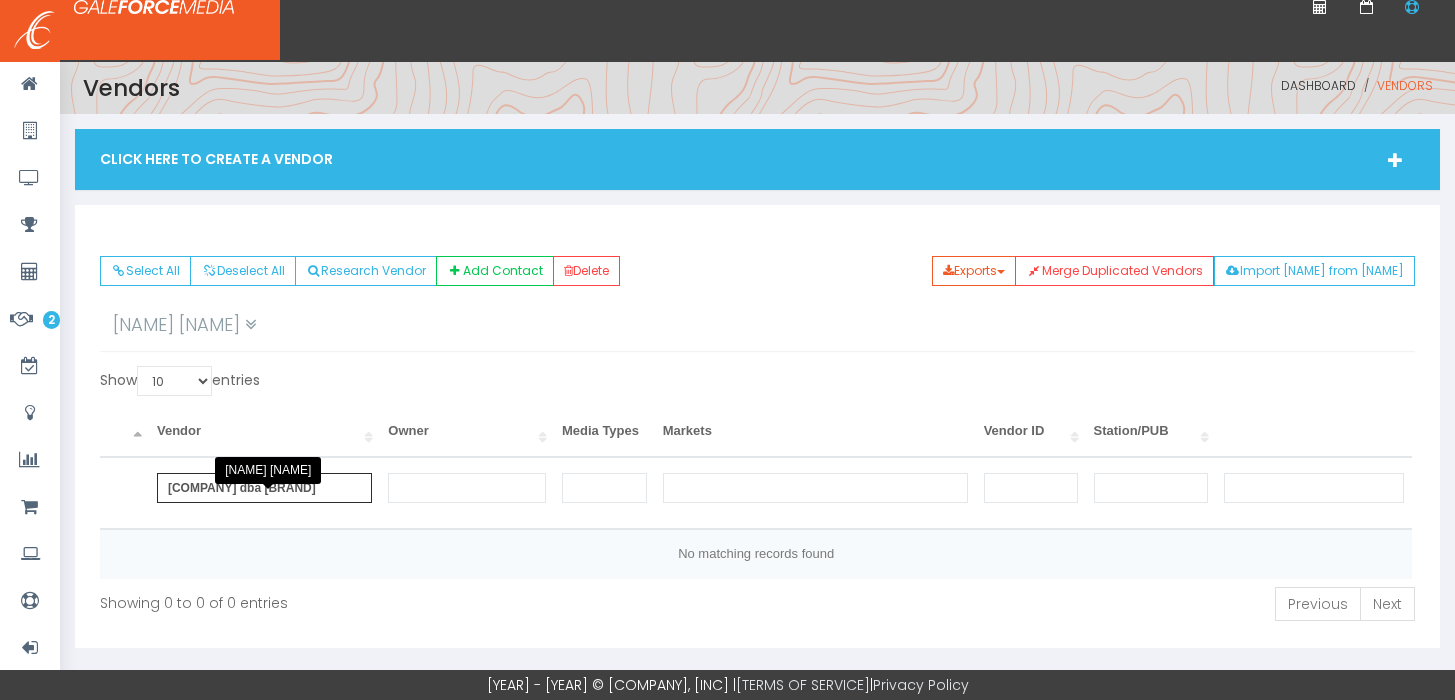 drag, startPoint x: 367, startPoint y: 510, endPoint x: 67, endPoint y: 470, distance: 302.6549 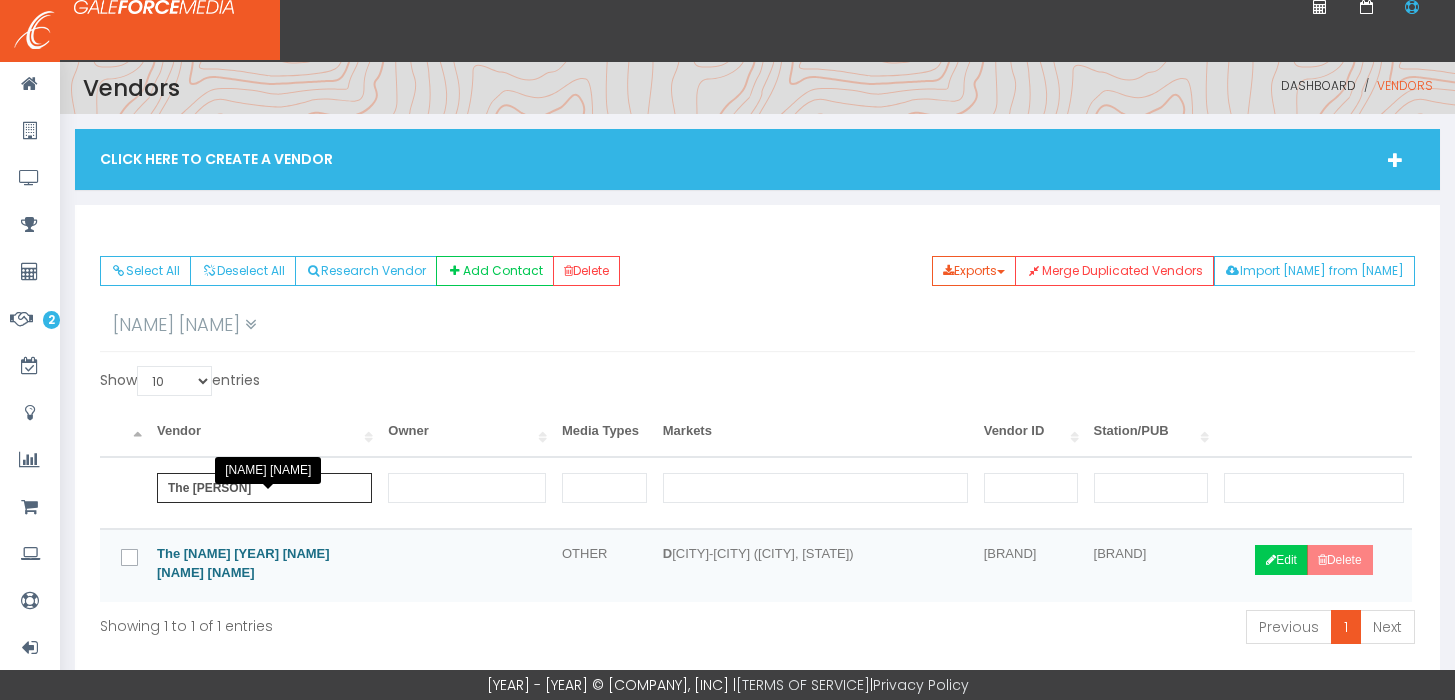type on "The Don" 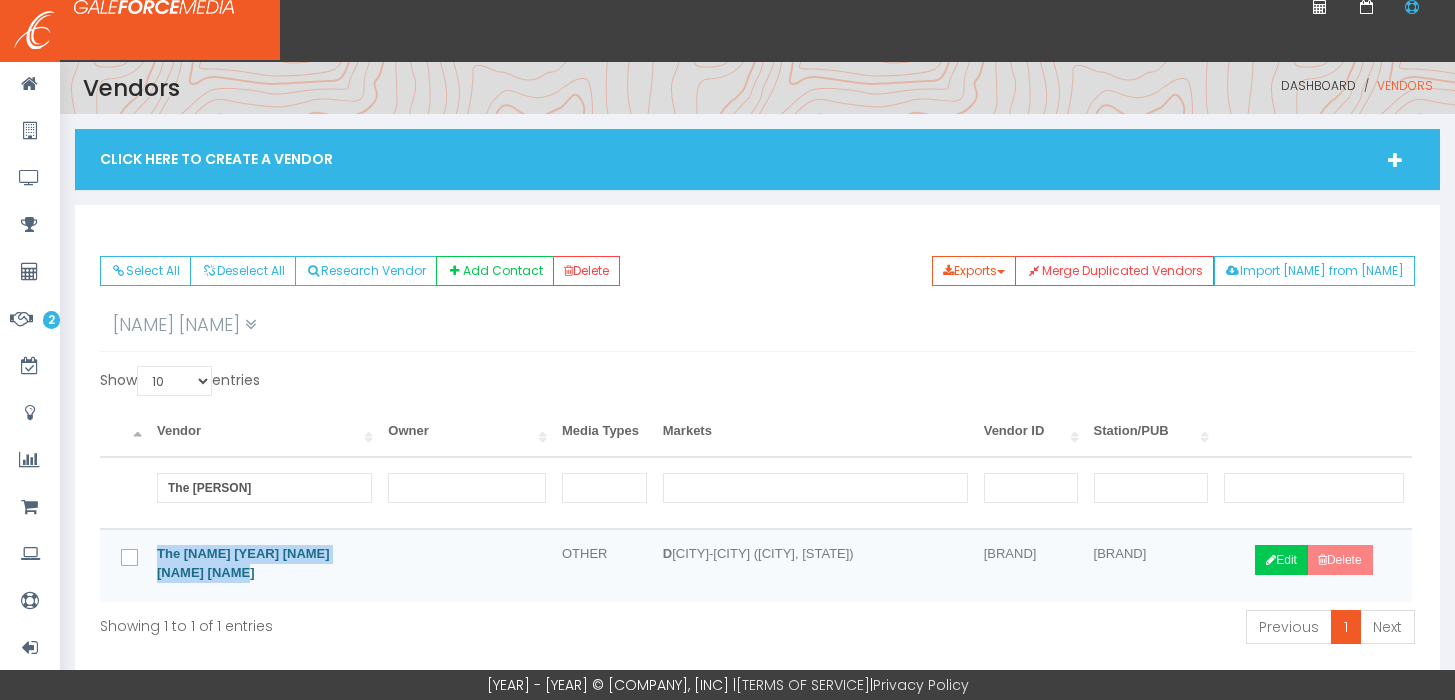 drag, startPoint x: 290, startPoint y: 611, endPoint x: 152, endPoint y: 575, distance: 142.61838 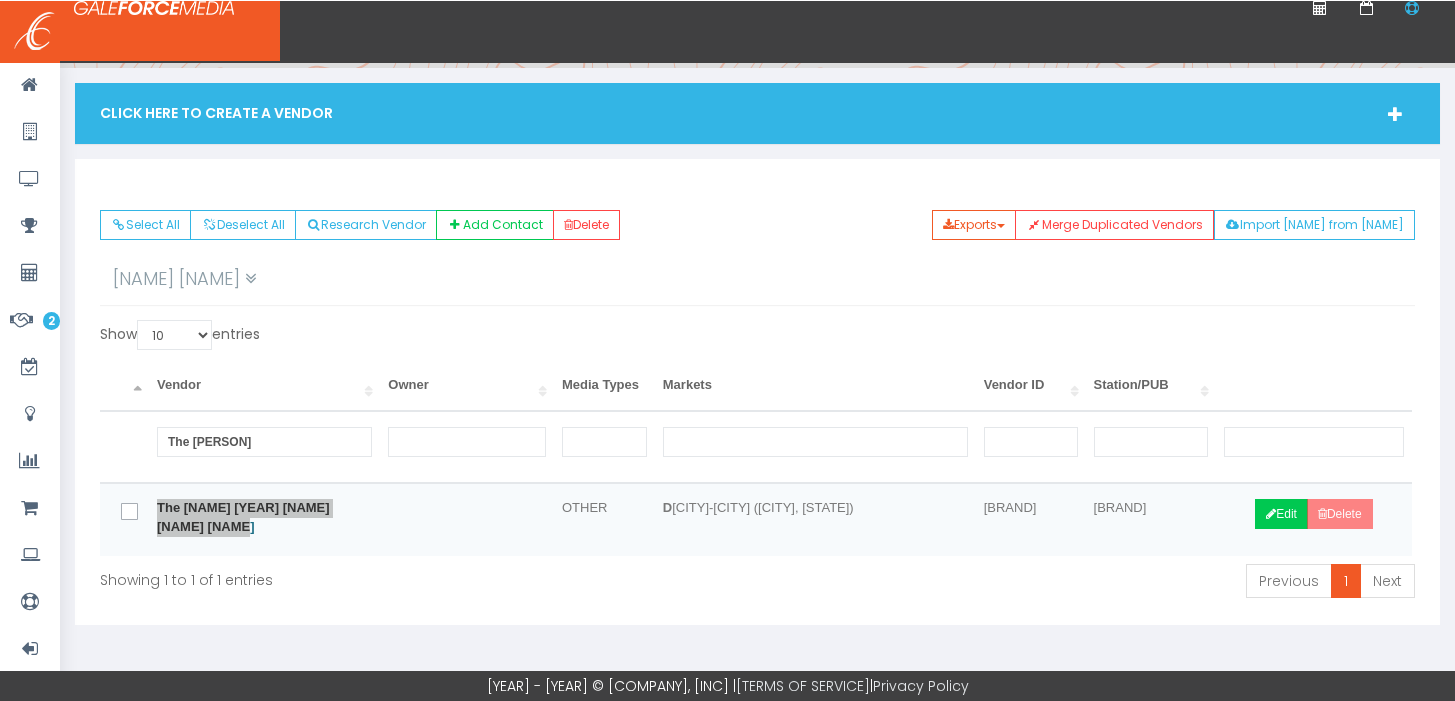 scroll, scrollTop: 58, scrollLeft: 0, axis: vertical 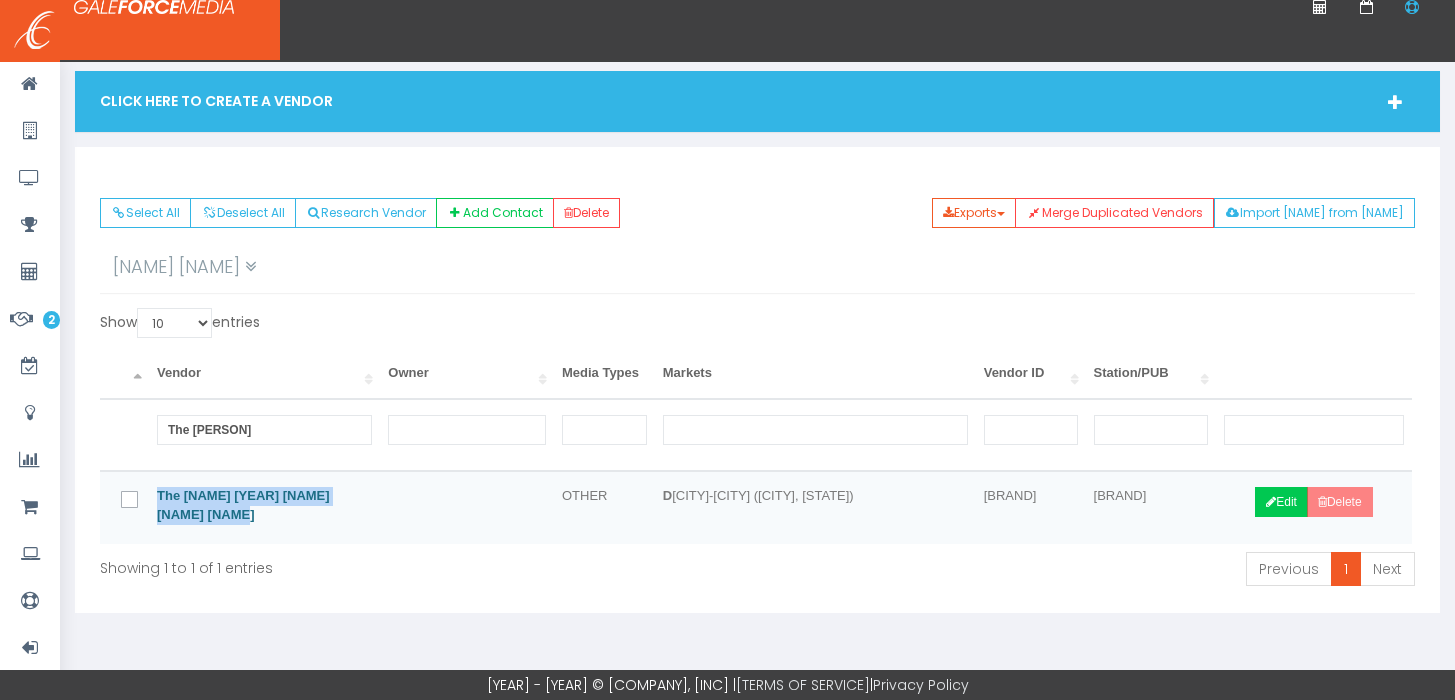 drag, startPoint x: 1004, startPoint y: 517, endPoint x: 1028, endPoint y: 513, distance: 24.33105 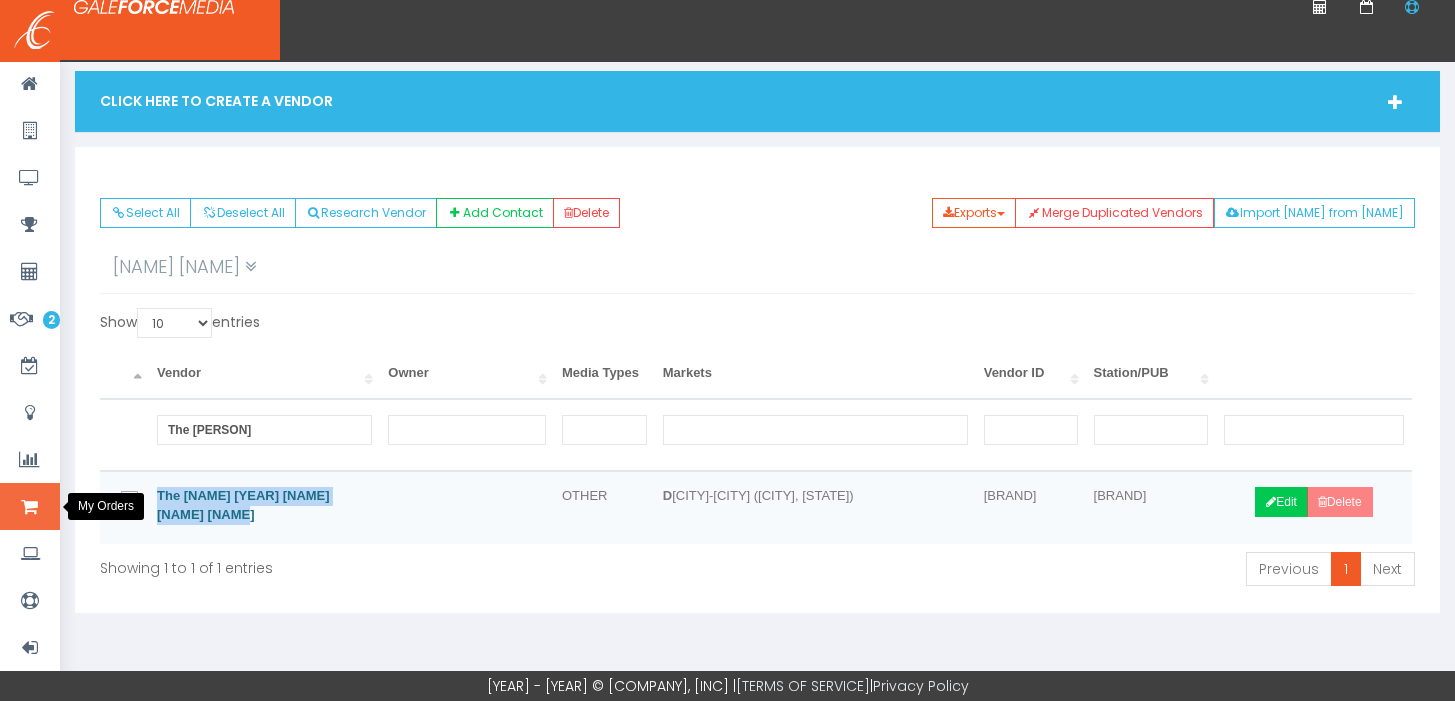 click at bounding box center [30, 506] 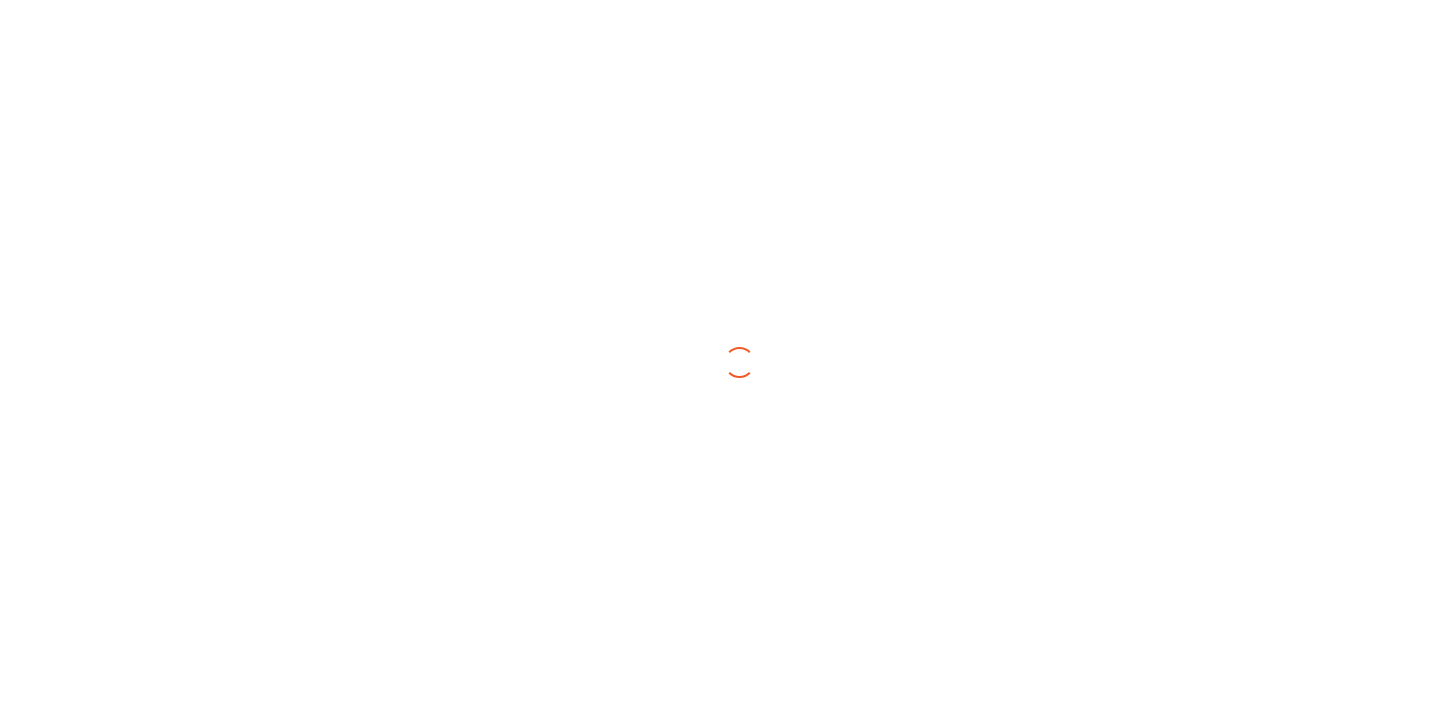 scroll, scrollTop: 0, scrollLeft: 0, axis: both 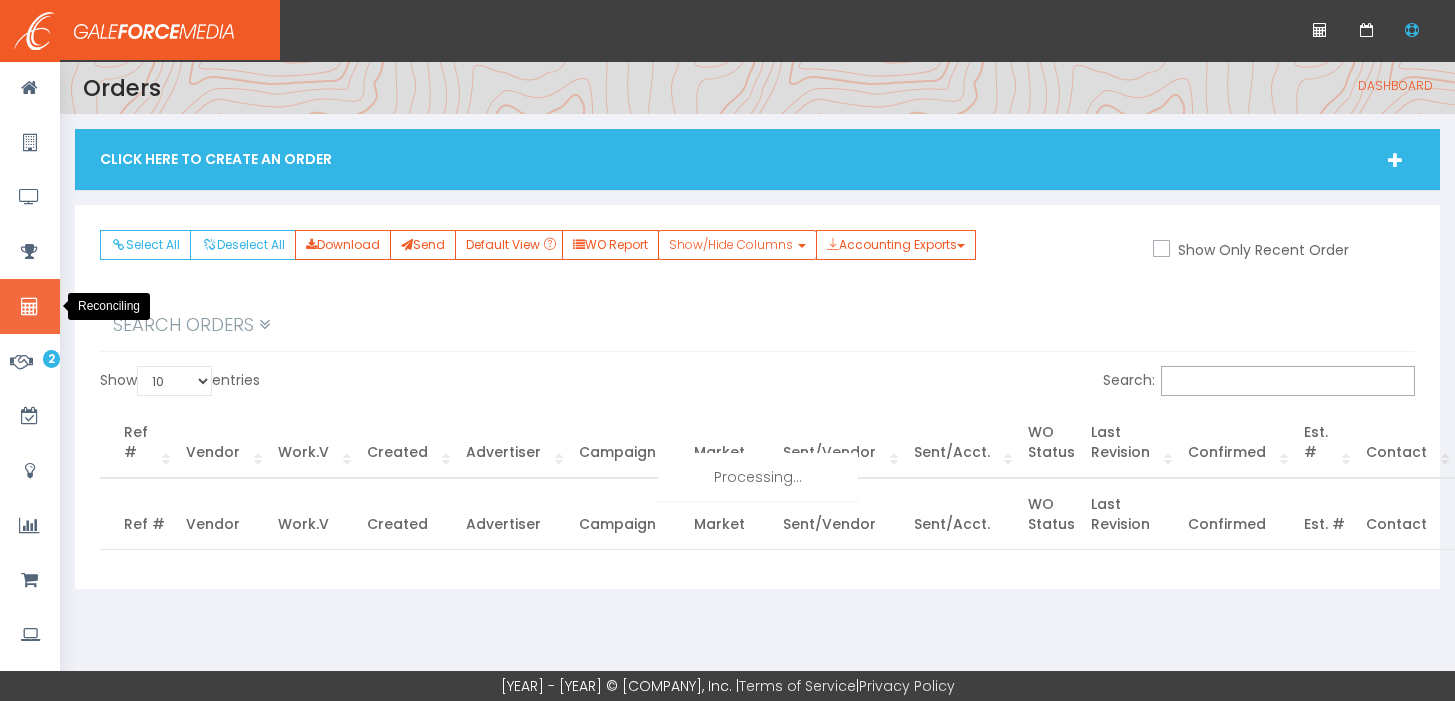 click at bounding box center (29, 307) 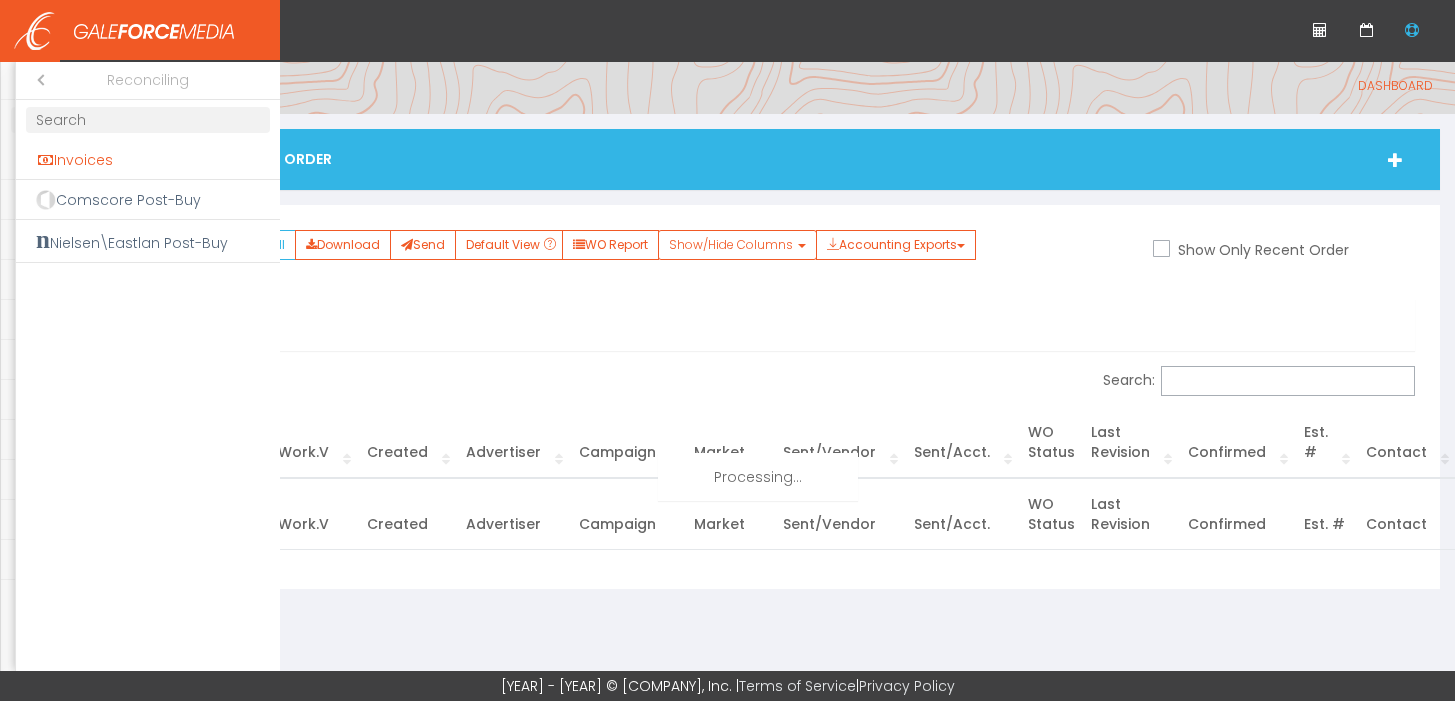 click on "Invoices" at bounding box center (148, 160) 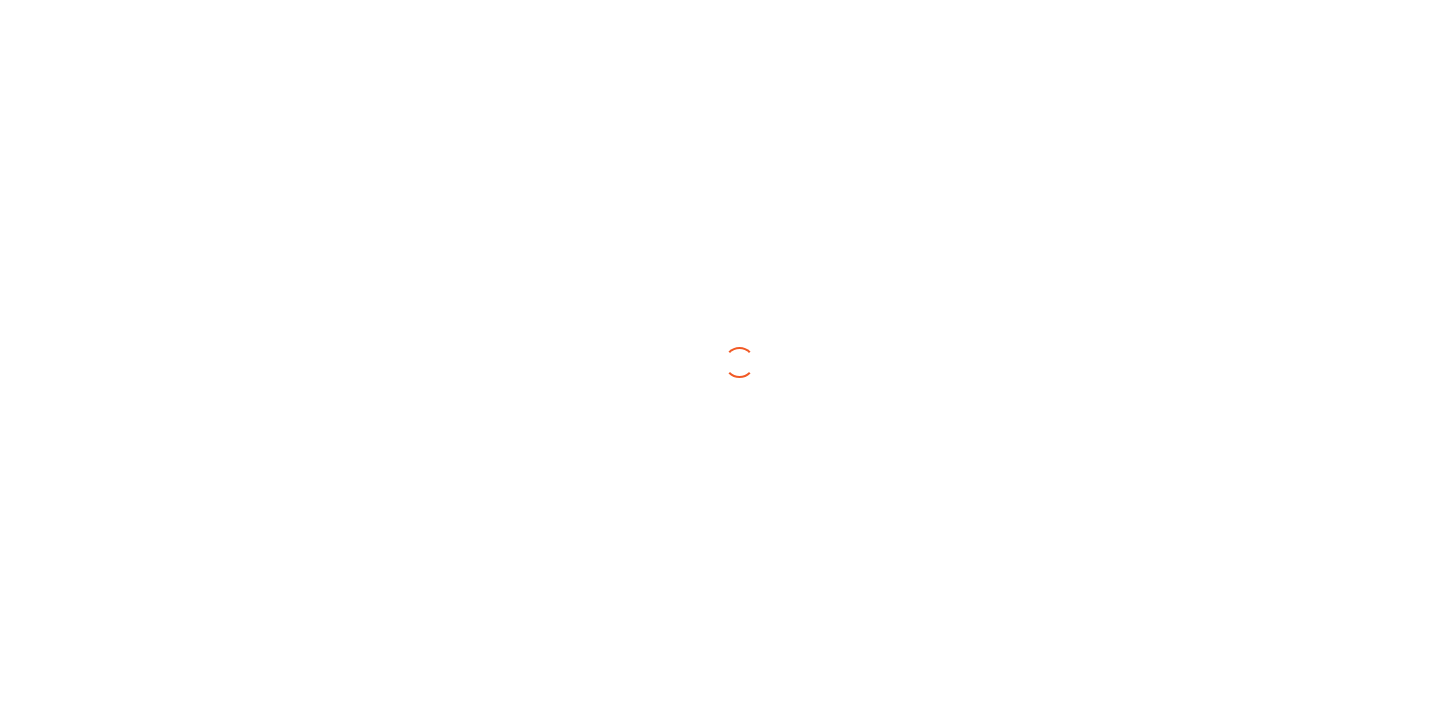scroll, scrollTop: 0, scrollLeft: 0, axis: both 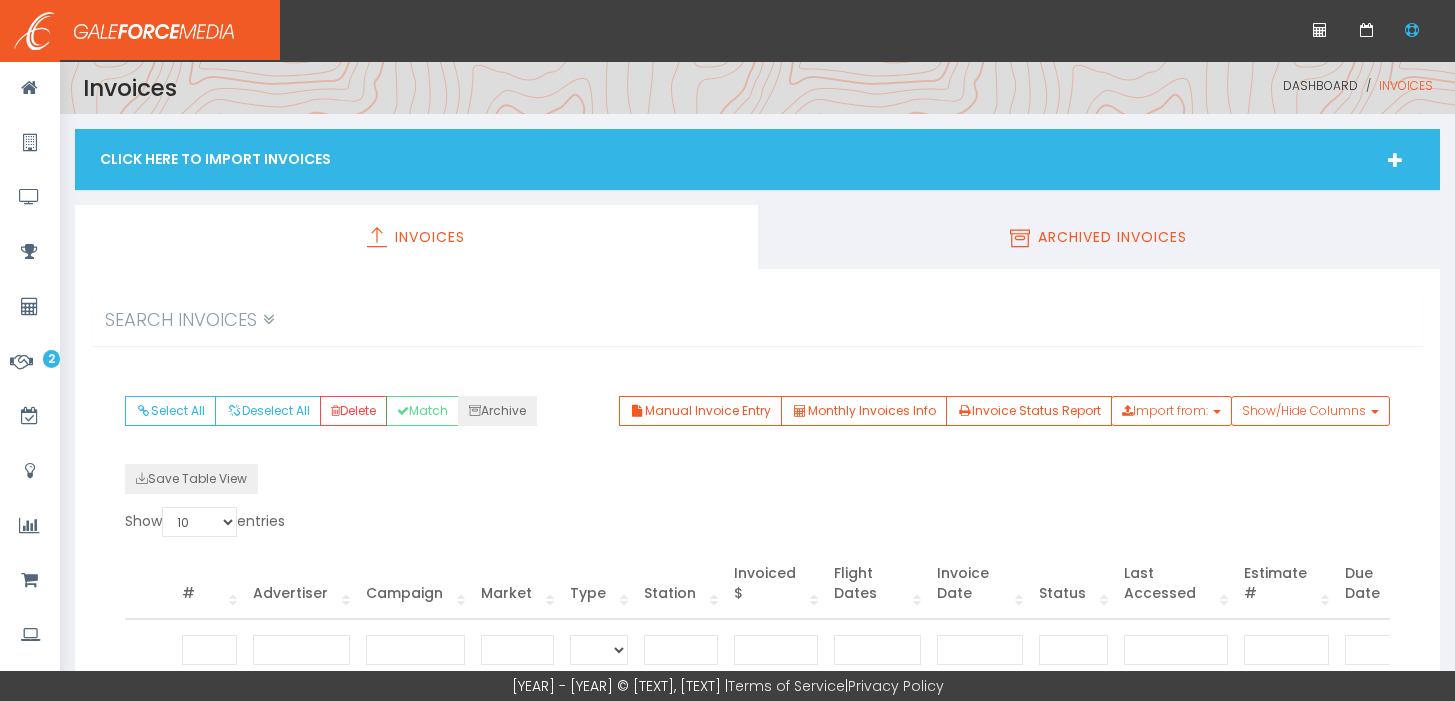 click on "Archived Invoices" at bounding box center (1099, 237) 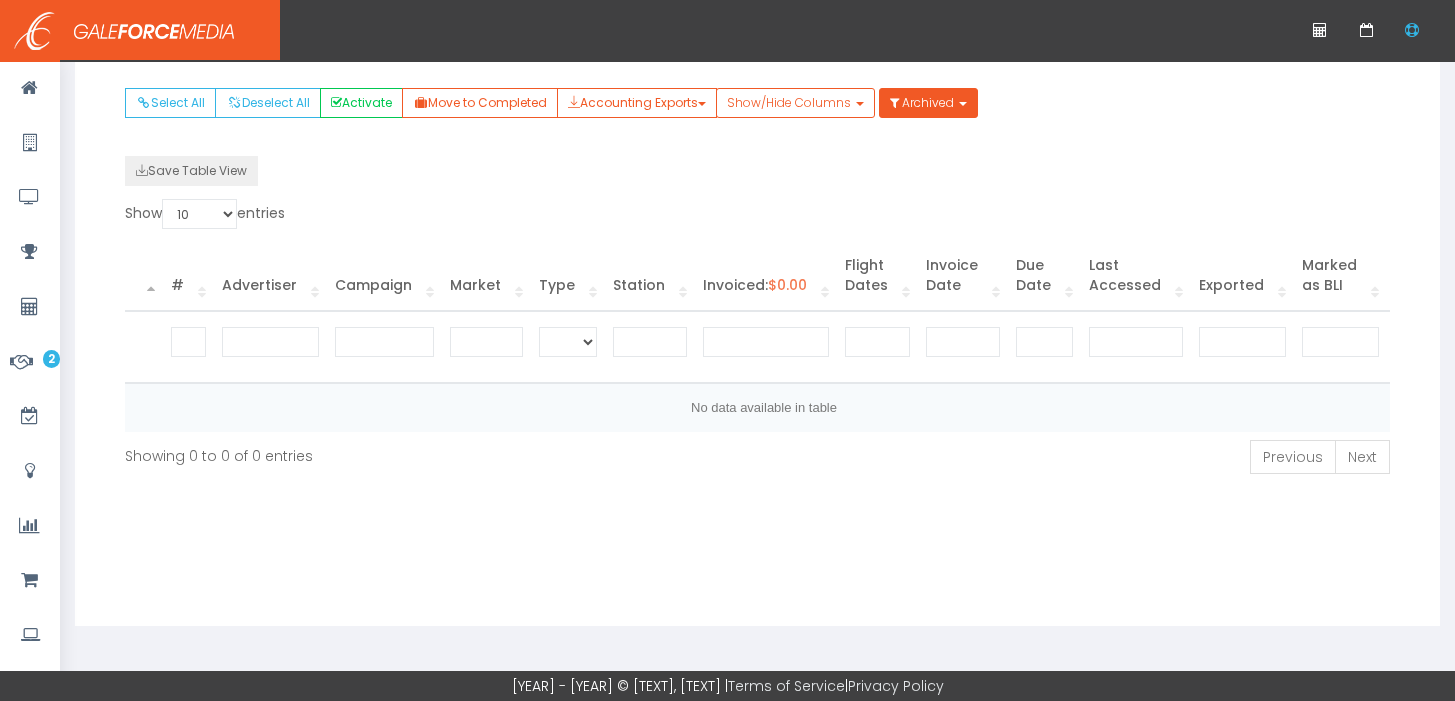 scroll, scrollTop: 0, scrollLeft: 0, axis: both 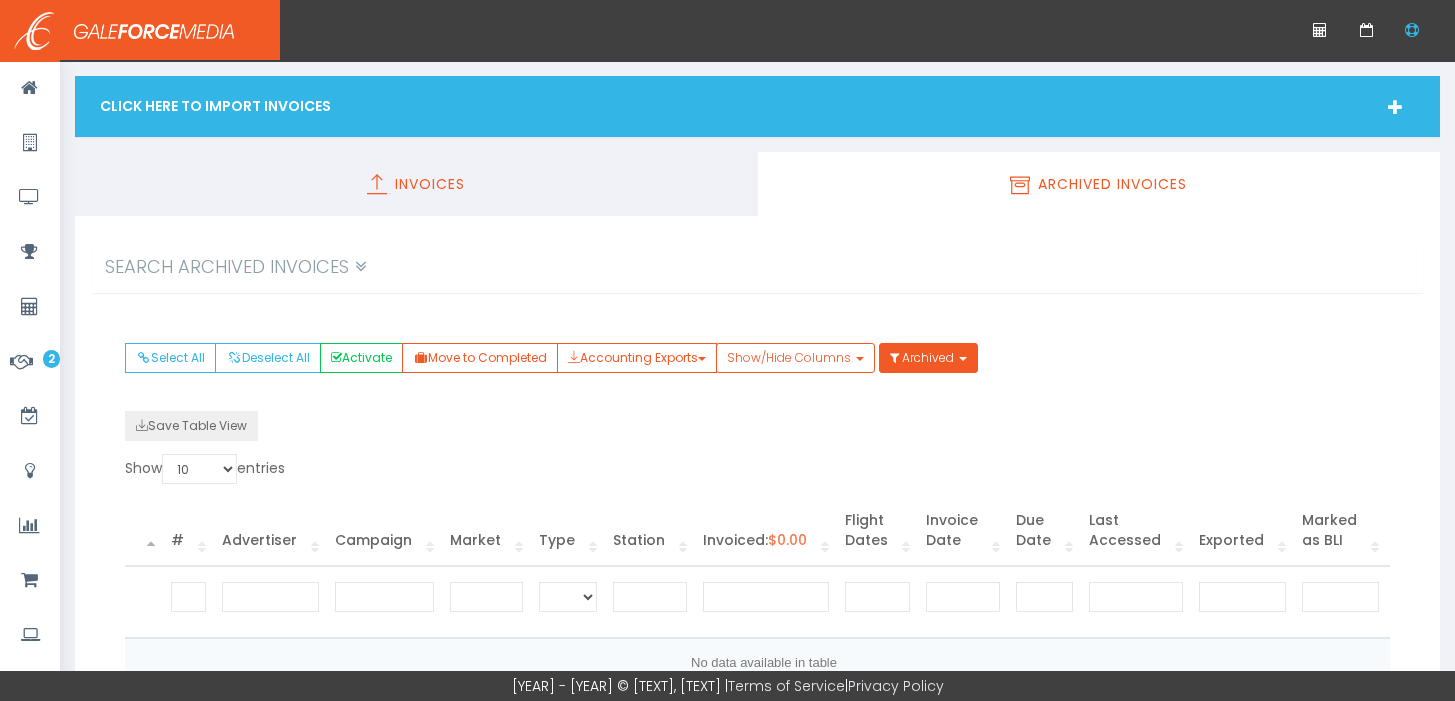click on "Invoices" at bounding box center (416, 184) 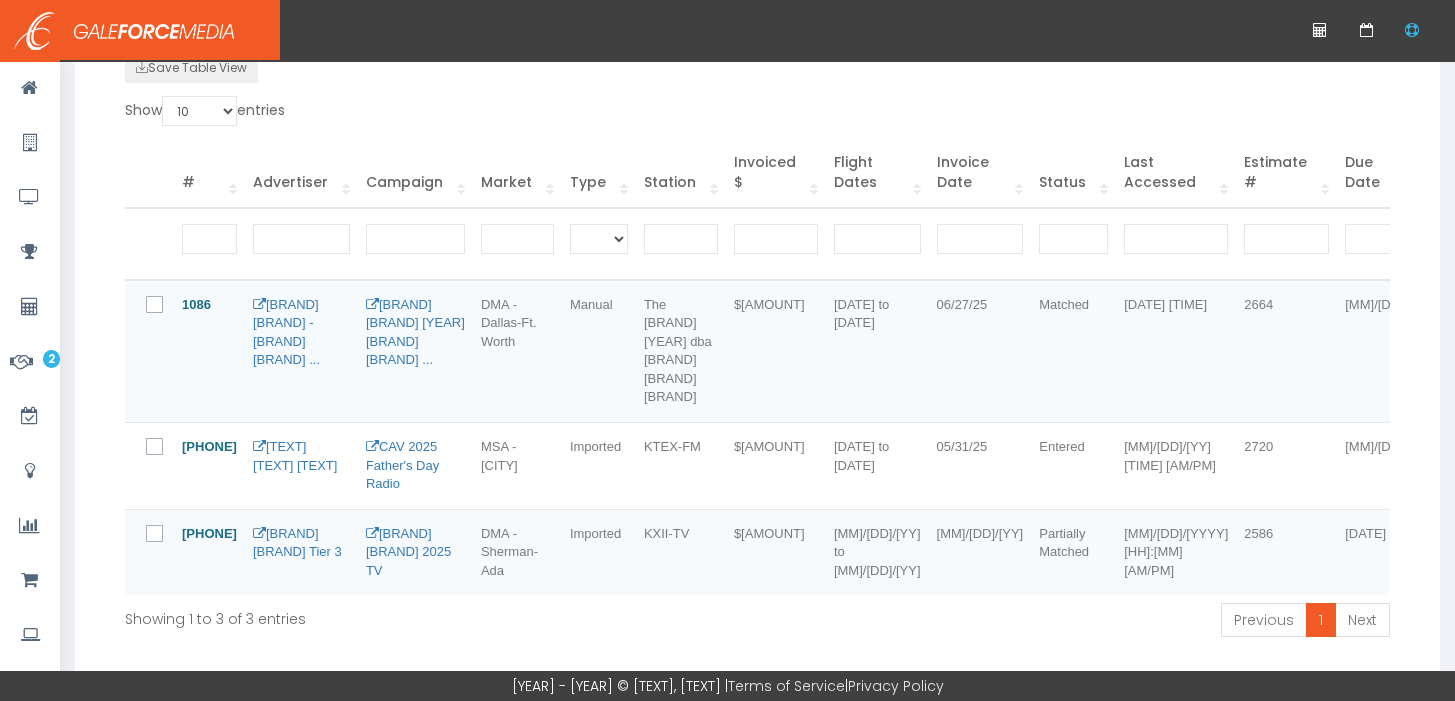 scroll, scrollTop: 412, scrollLeft: 0, axis: vertical 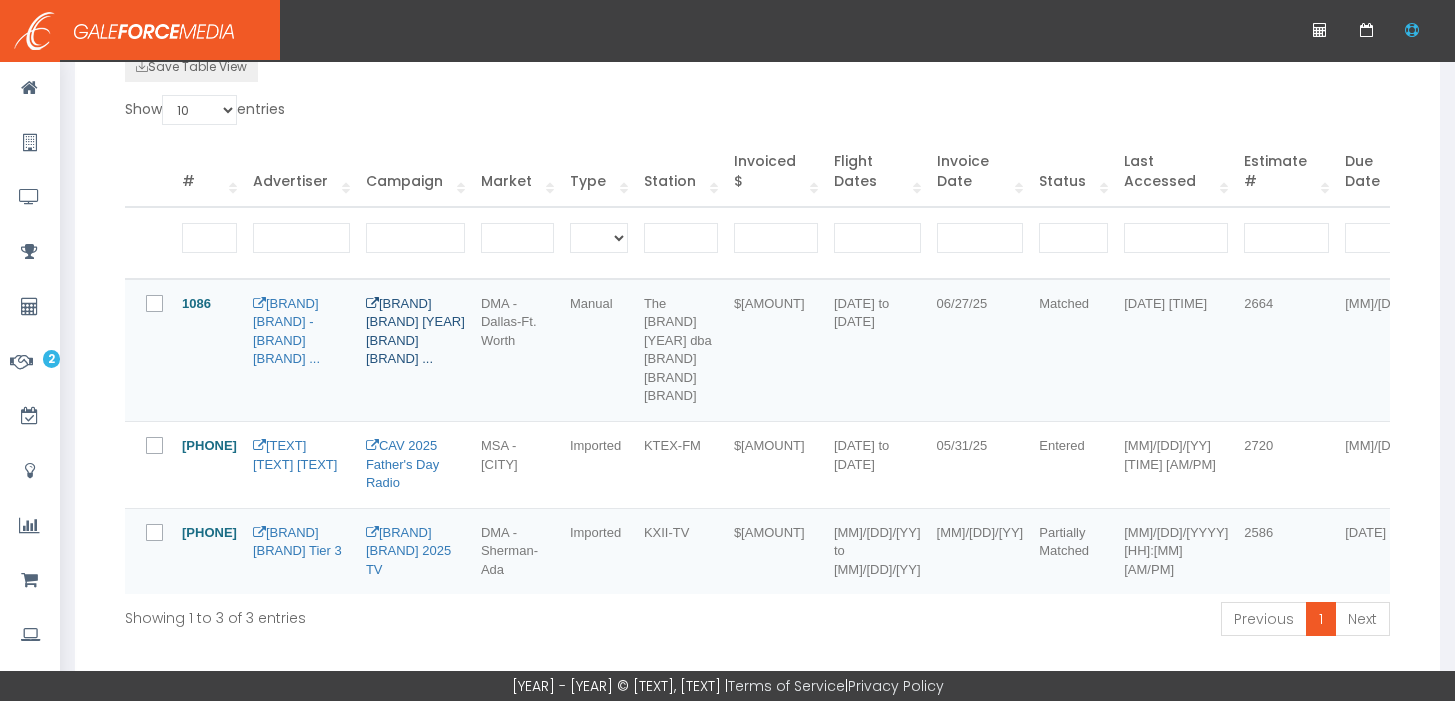 click on "[COMPANY] [YEAR] [CITY] Group ..." at bounding box center (409, 322) 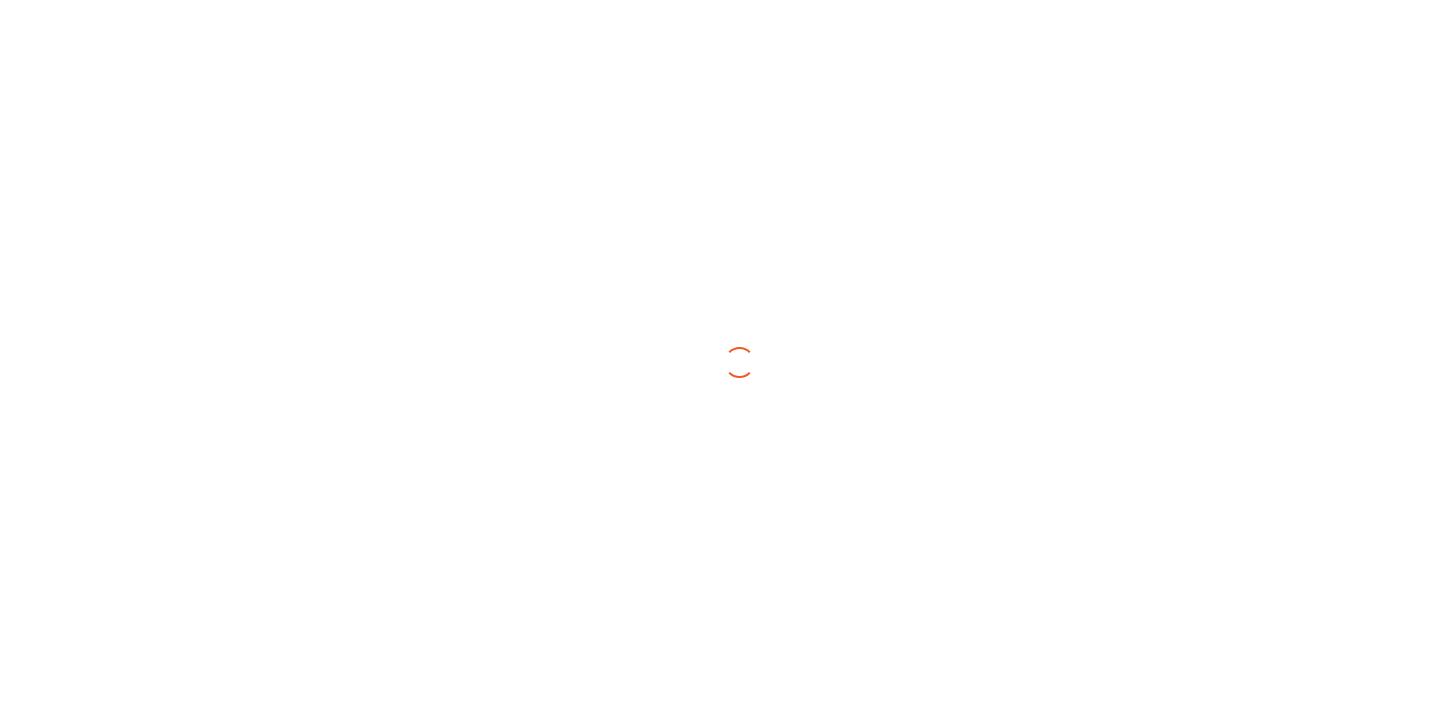 scroll, scrollTop: 0, scrollLeft: 0, axis: both 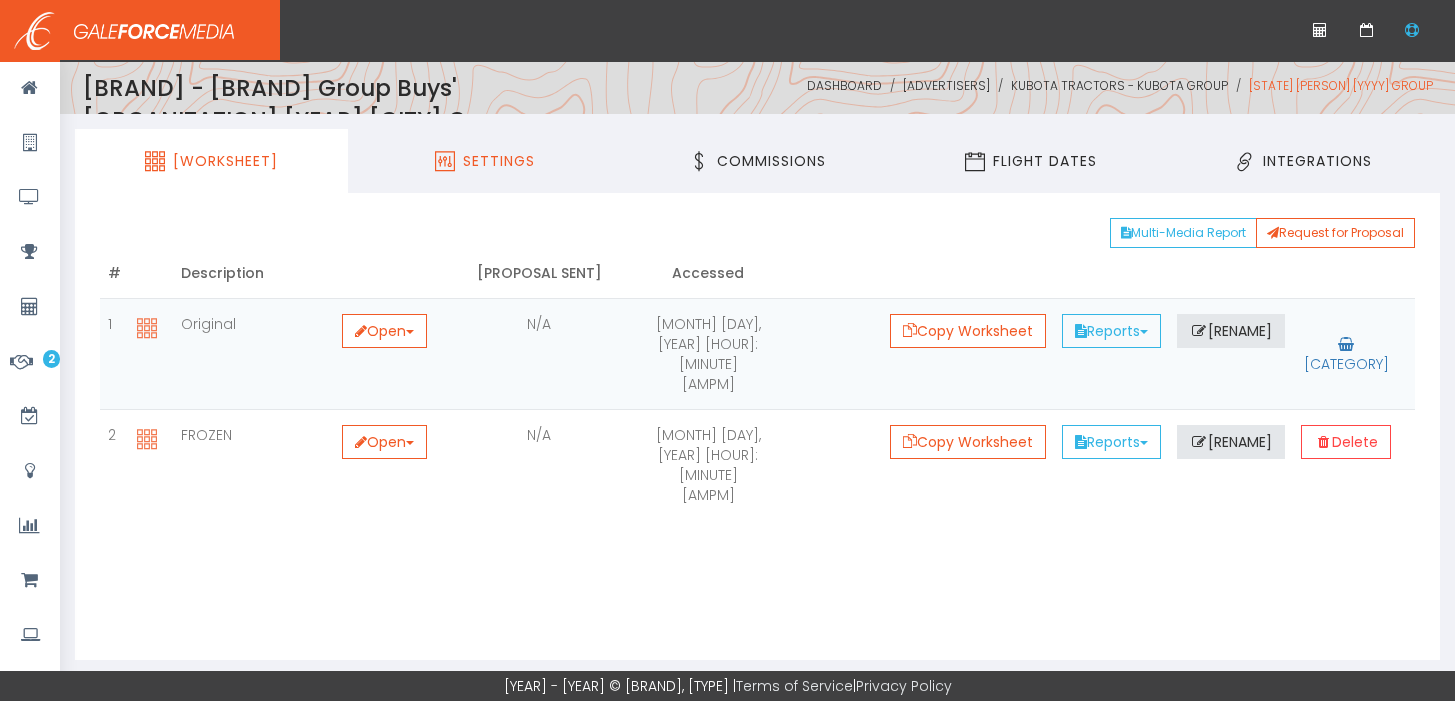 click on "Settings" at bounding box center (484, 161) 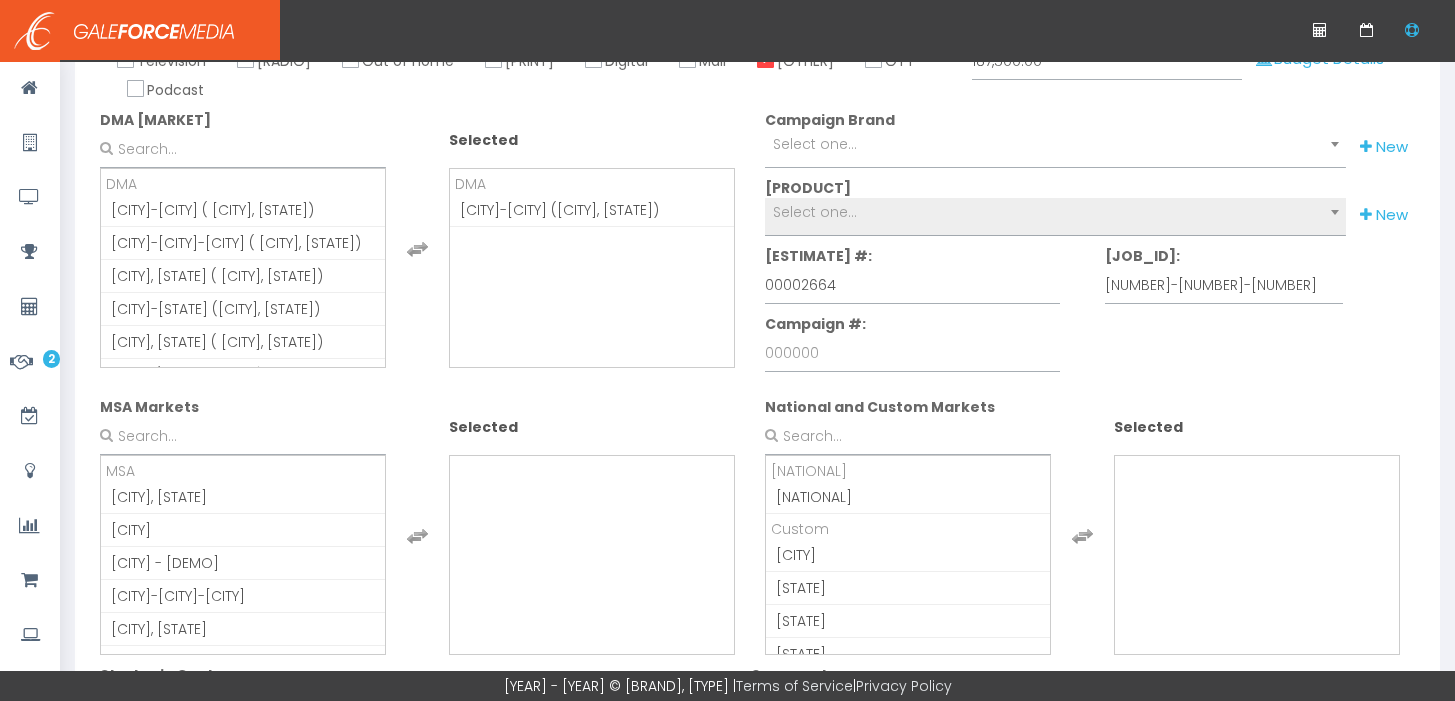scroll, scrollTop: 266, scrollLeft: 0, axis: vertical 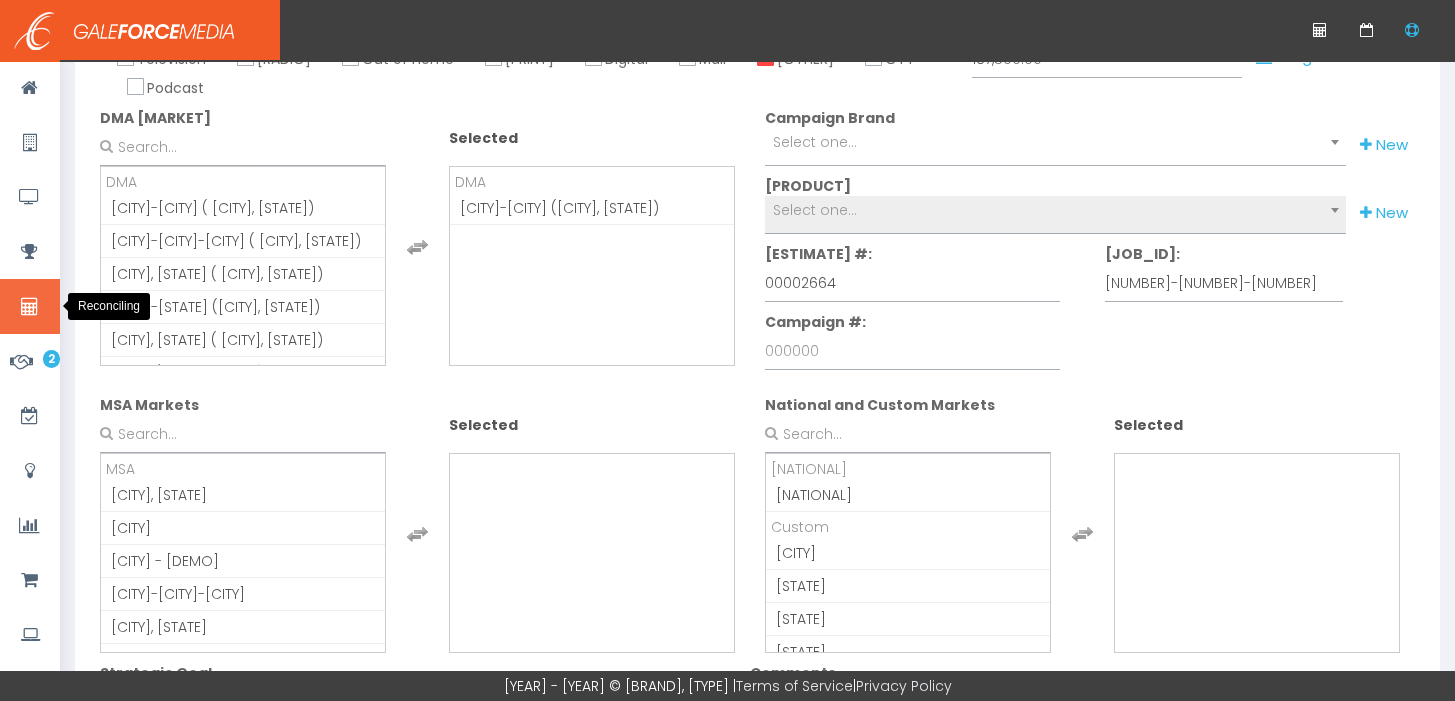 click at bounding box center [30, 306] 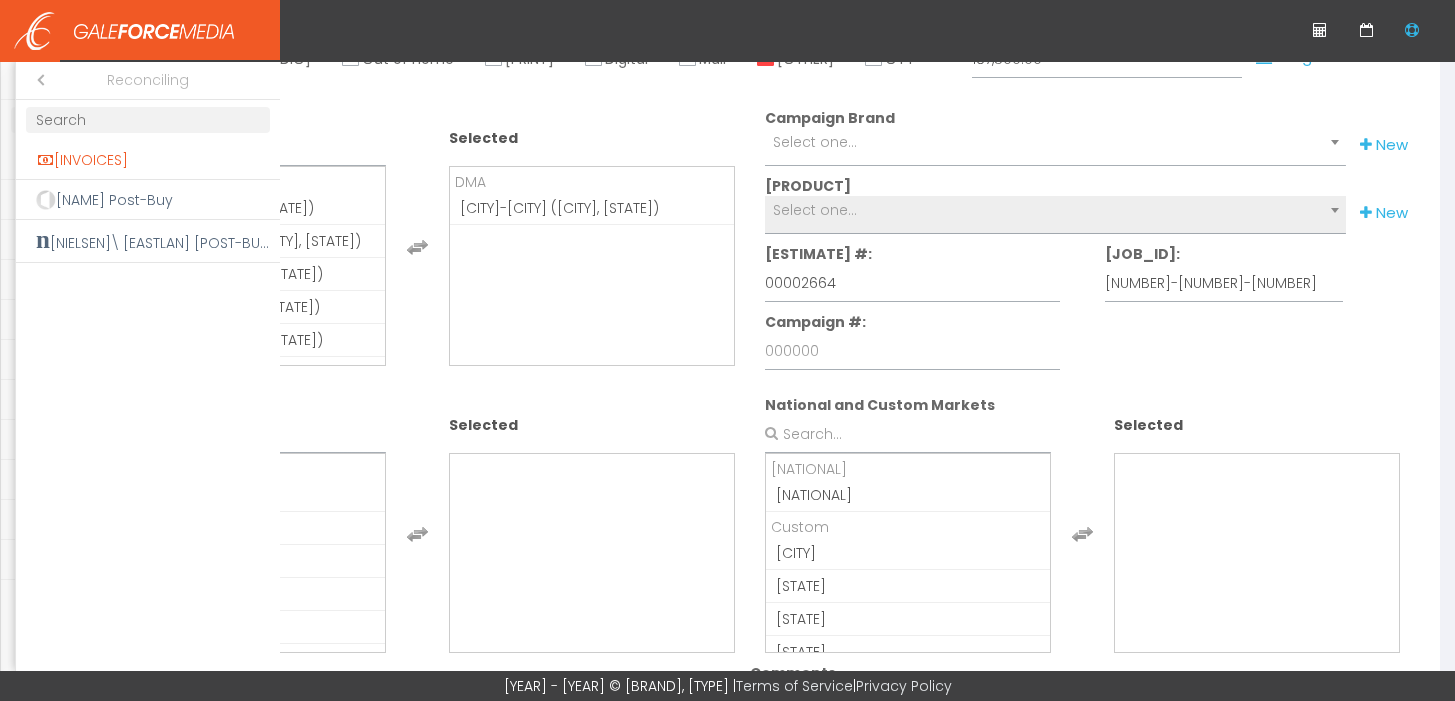 click on "Invoices" at bounding box center (148, 160) 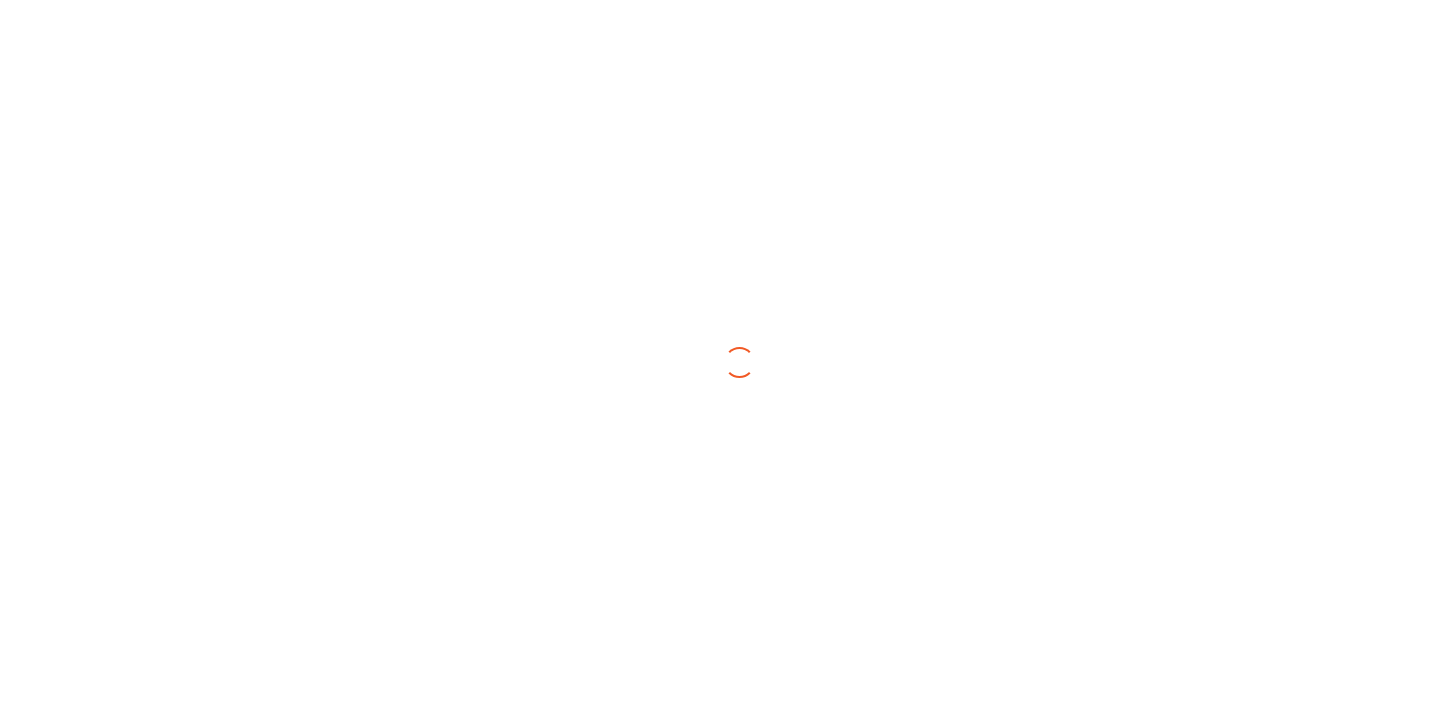 scroll, scrollTop: 0, scrollLeft: 0, axis: both 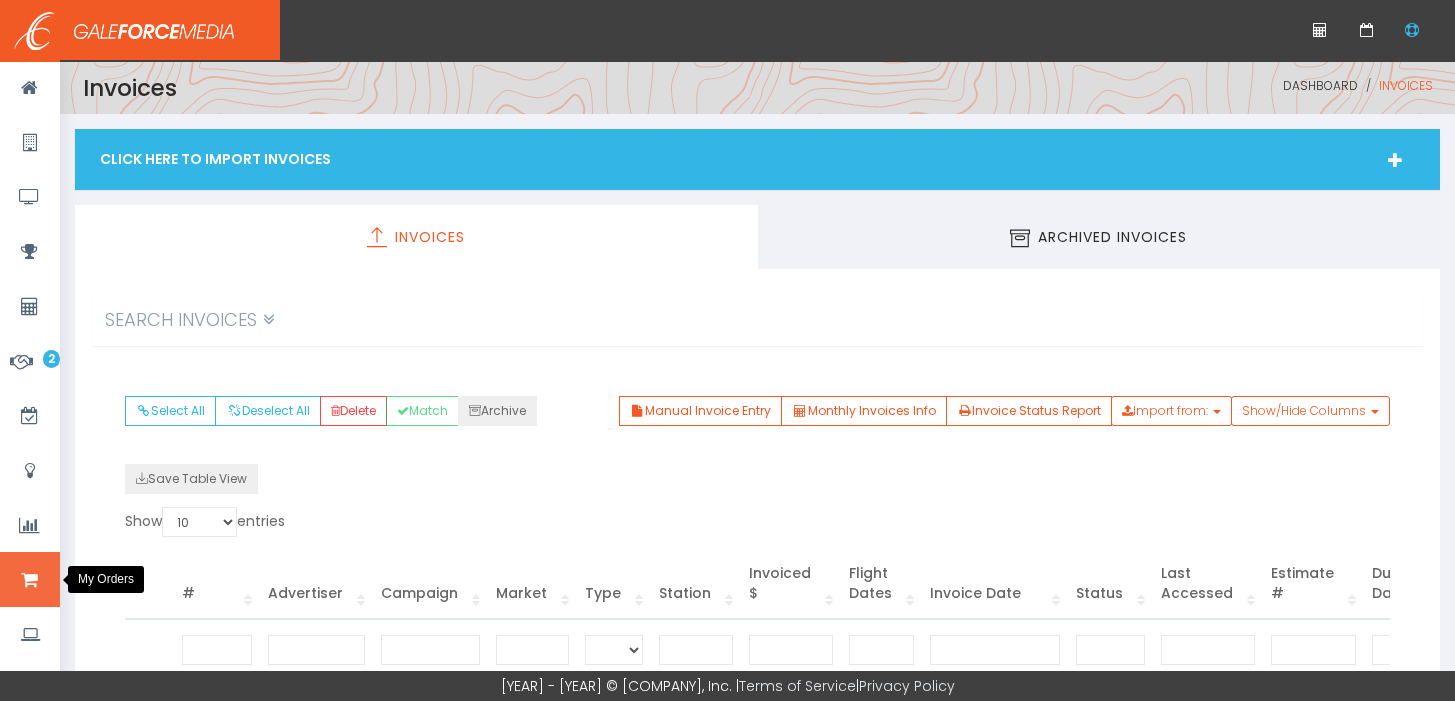 click at bounding box center [29, 580] 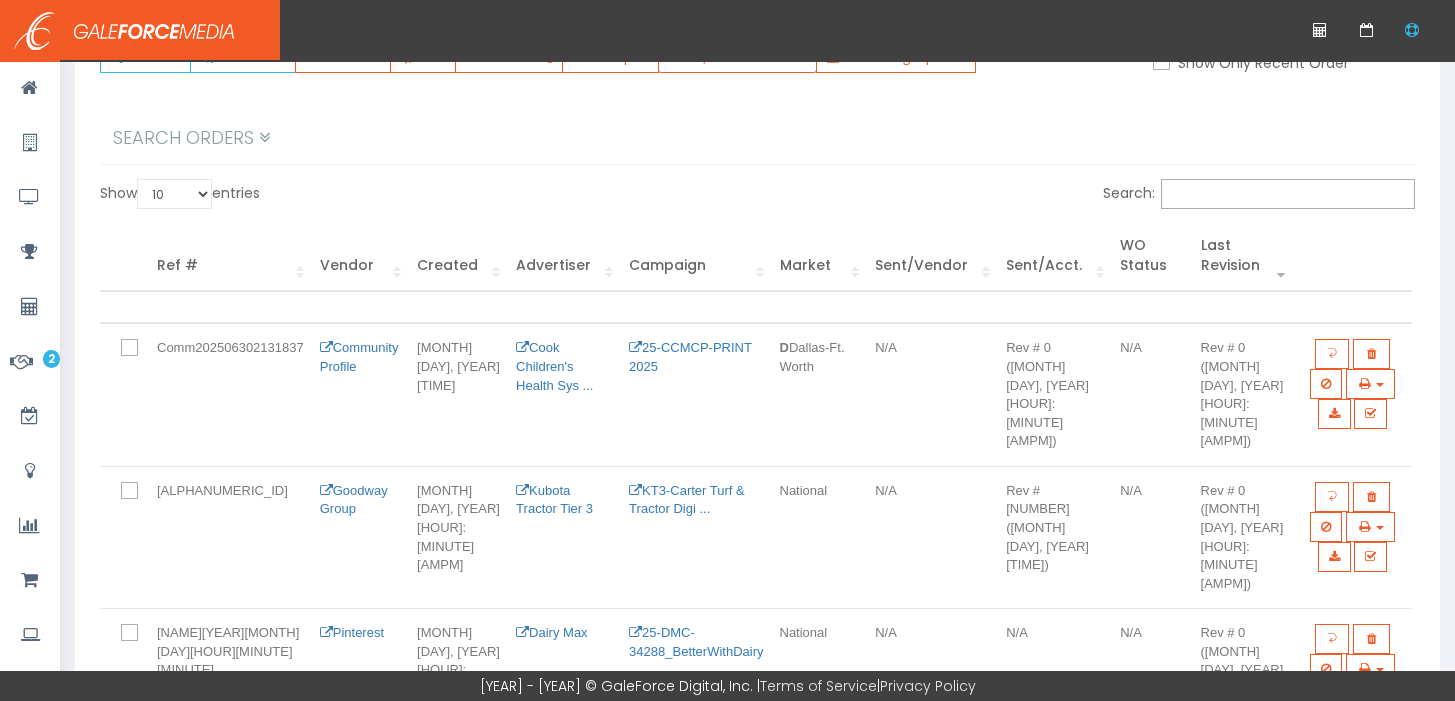 scroll, scrollTop: 188, scrollLeft: 0, axis: vertical 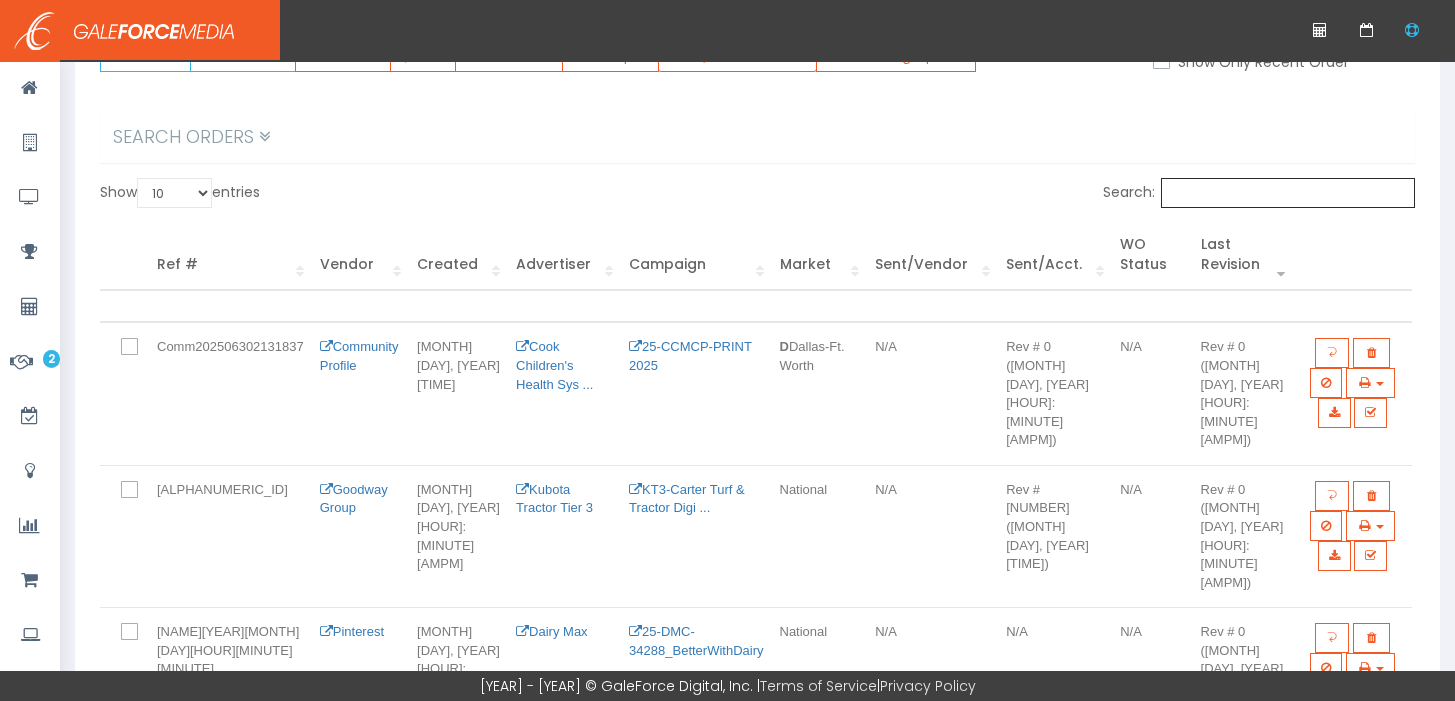 click on "Search:" at bounding box center (1288, 193) 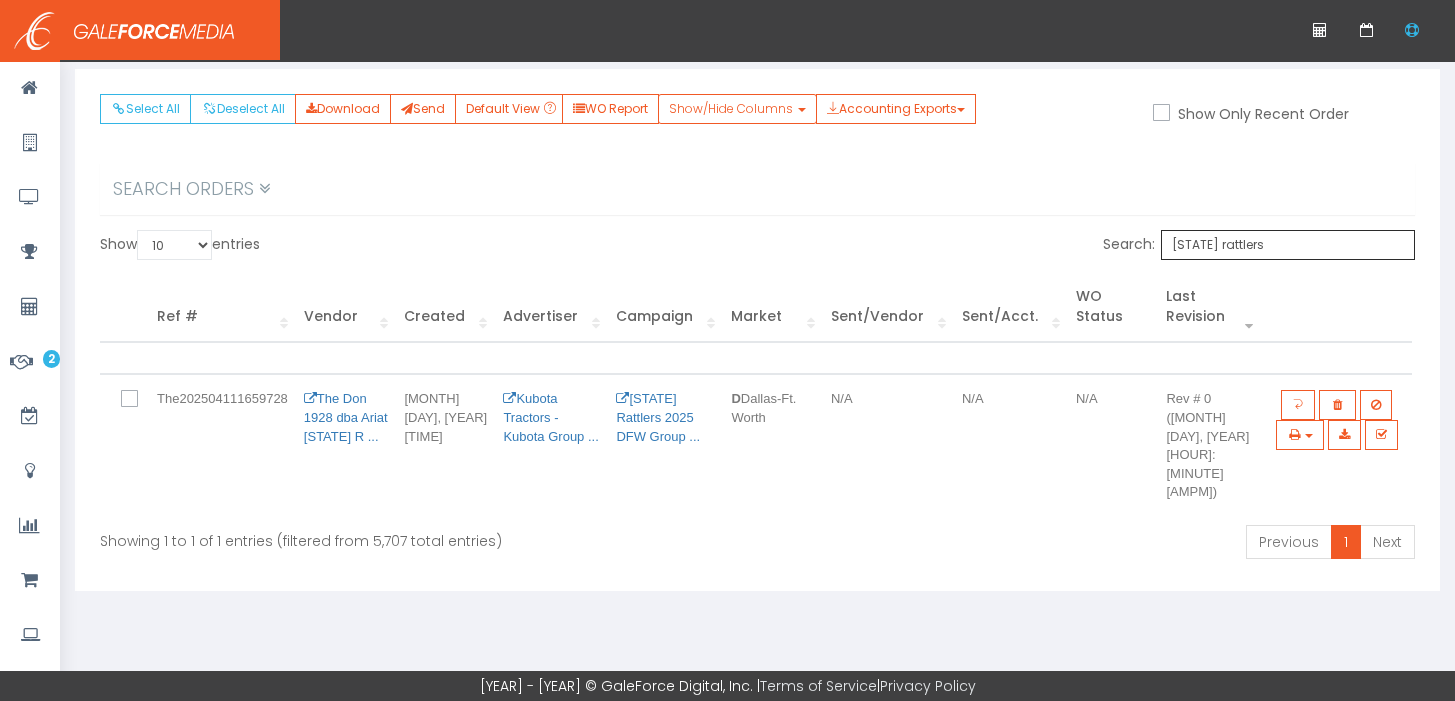 scroll, scrollTop: 99, scrollLeft: 0, axis: vertical 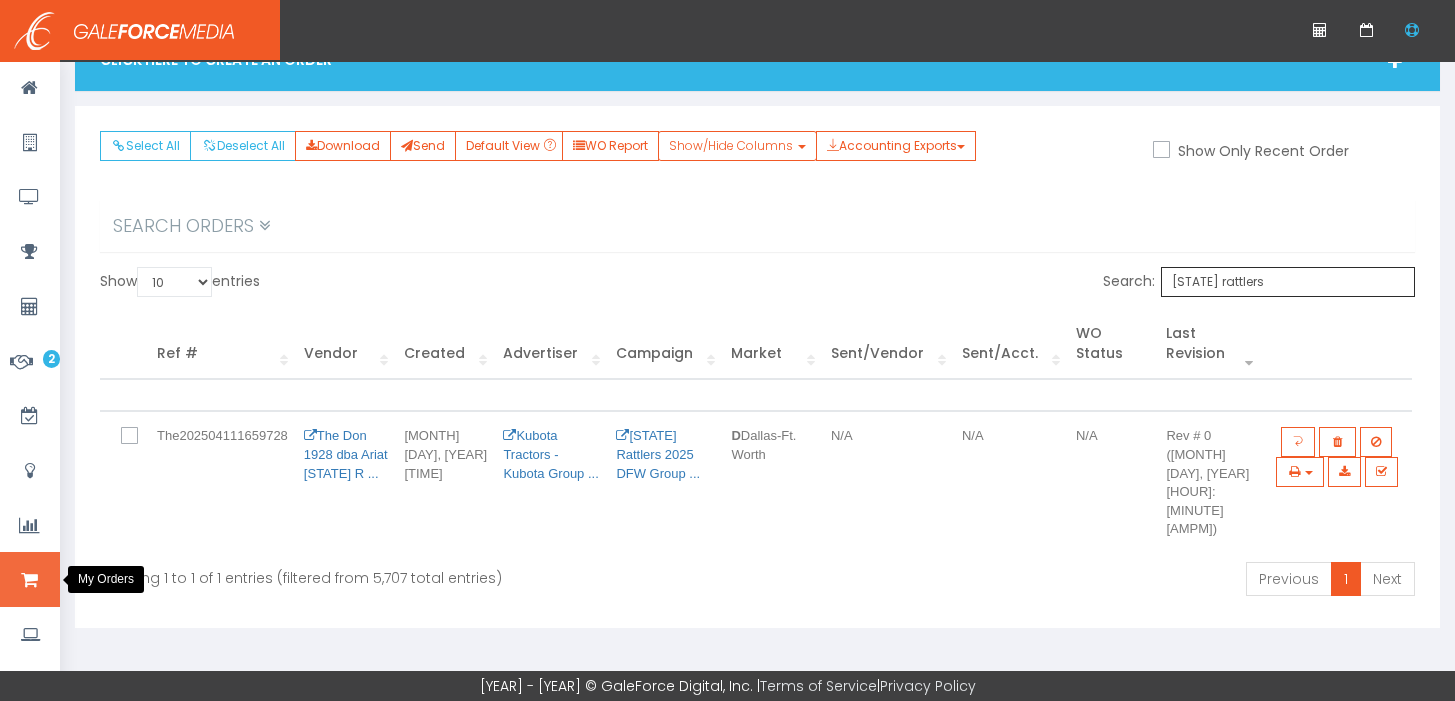 type on "texas rattlers" 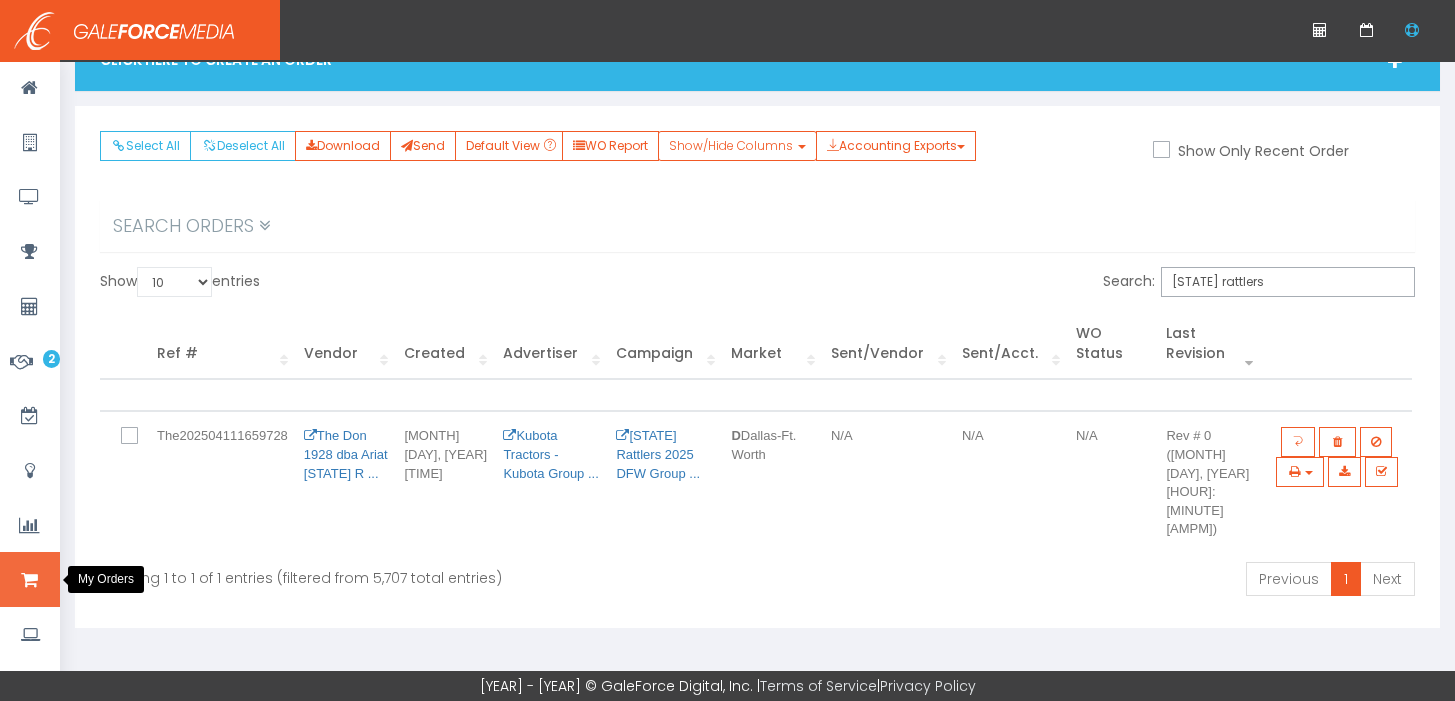 click at bounding box center [30, 579] 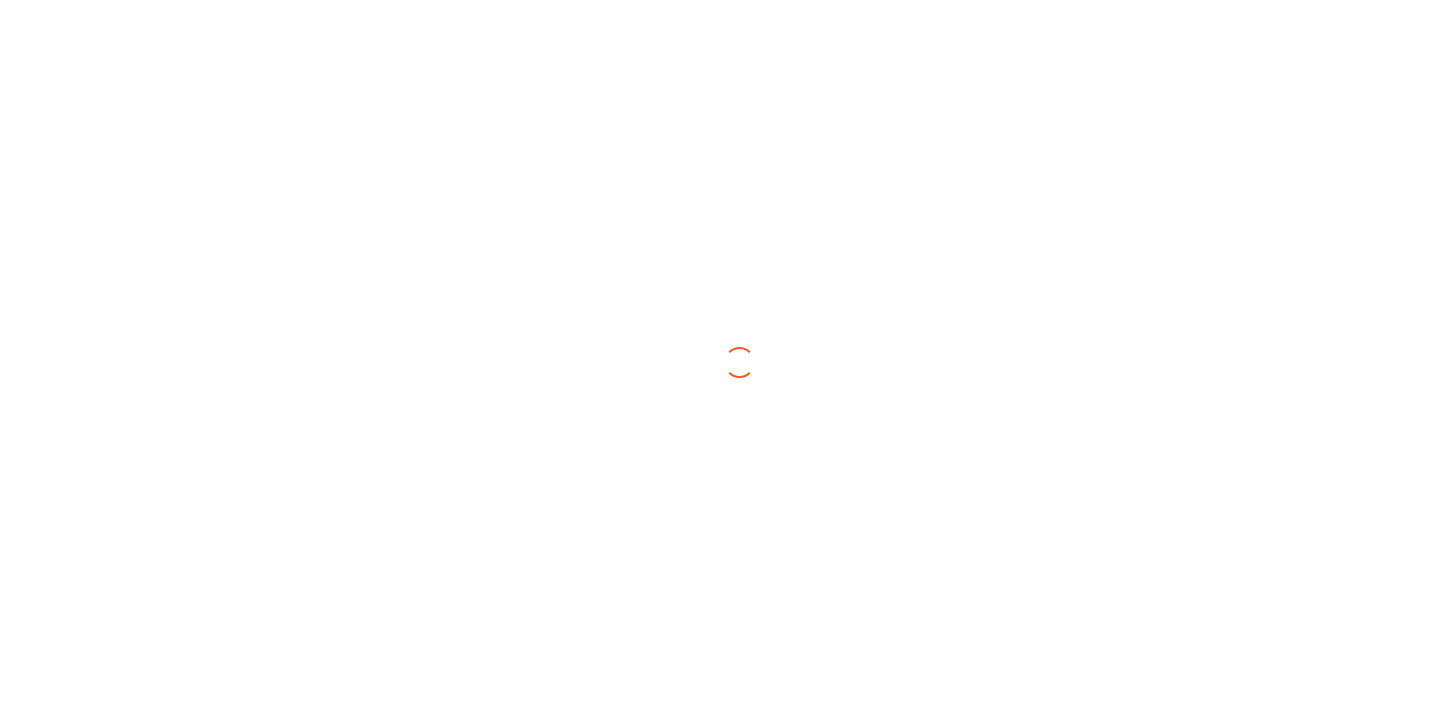 scroll, scrollTop: 0, scrollLeft: 0, axis: both 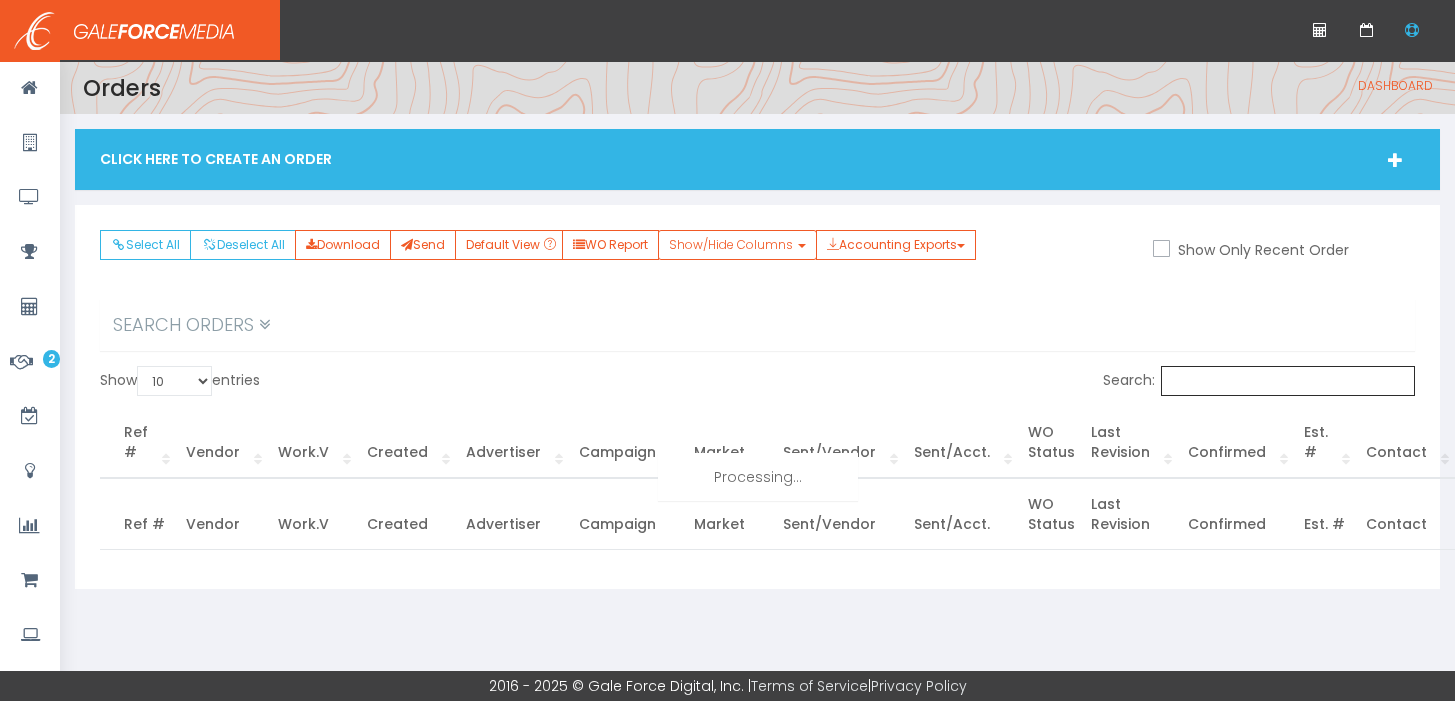 click on "Search:" at bounding box center (1288, 381) 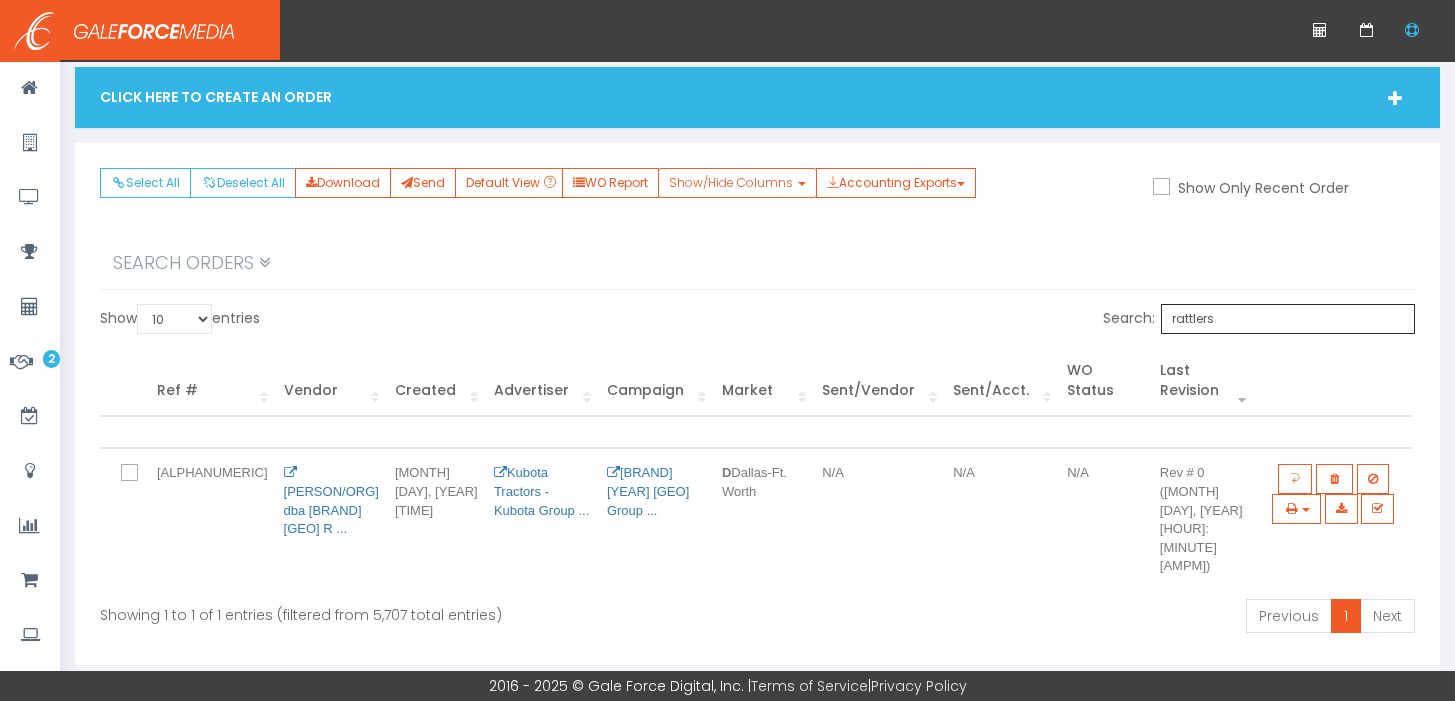 scroll, scrollTop: 64, scrollLeft: 0, axis: vertical 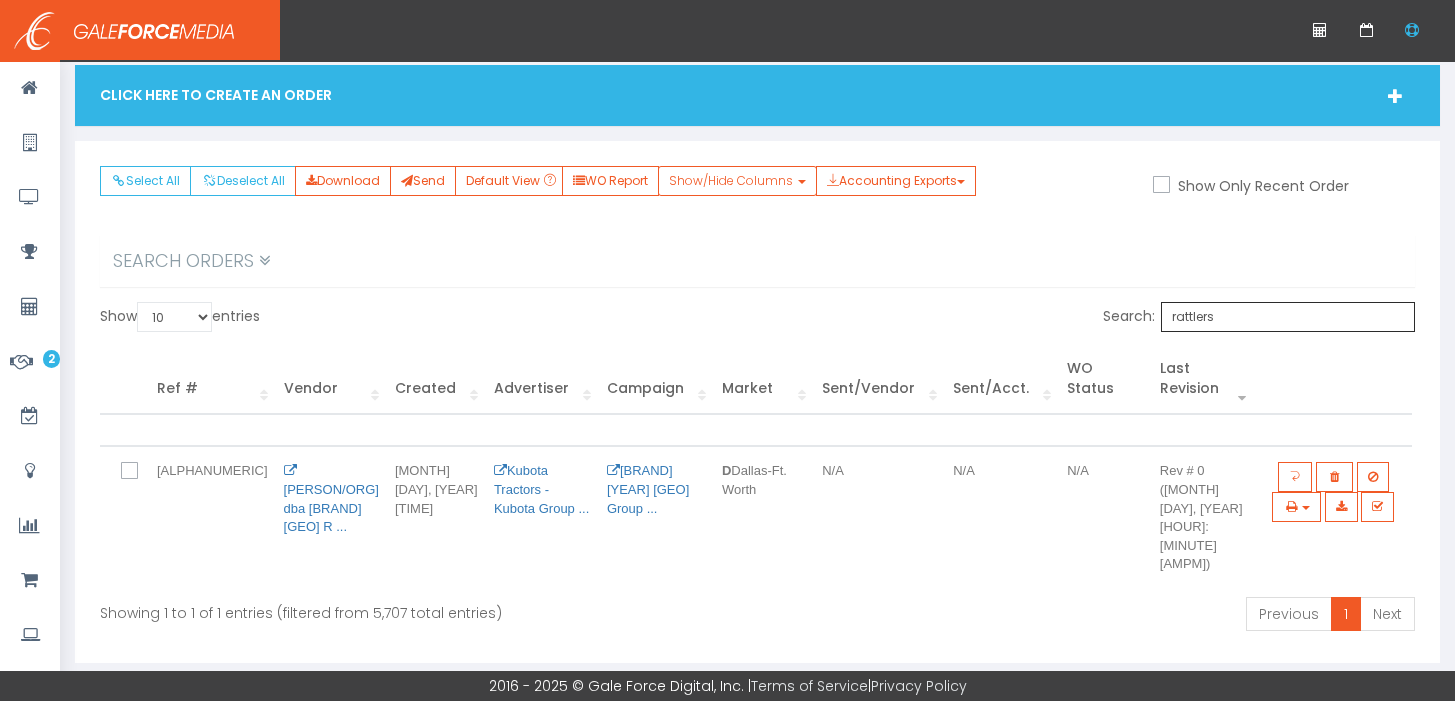 type on "rattlers" 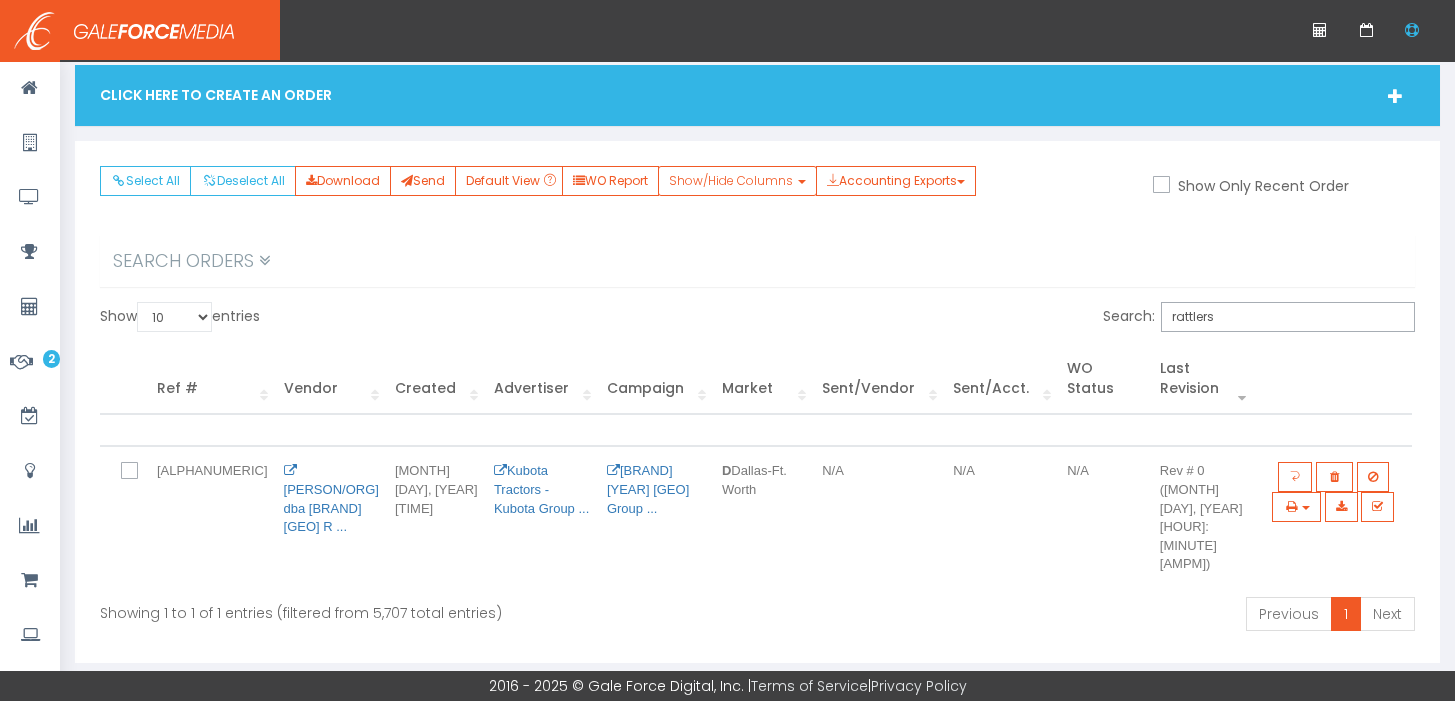 click at bounding box center [141, 472] 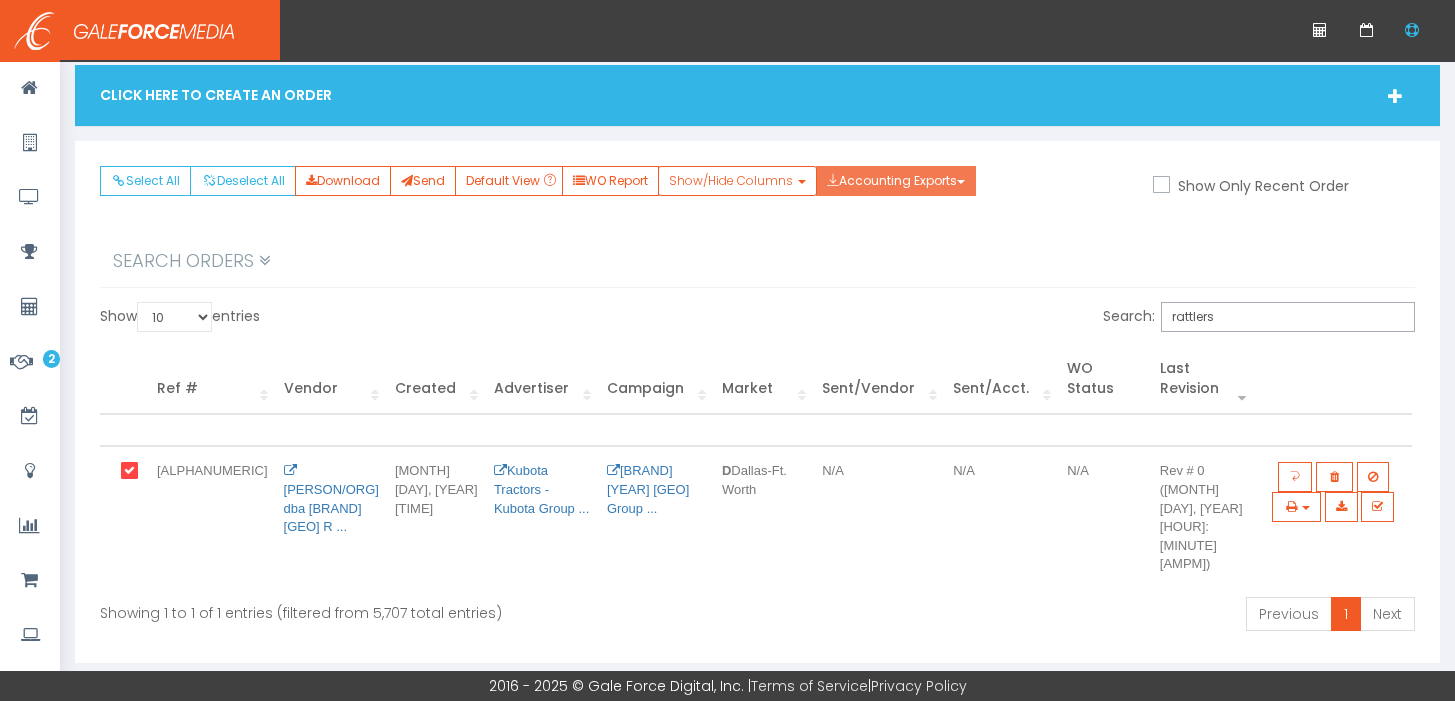 click on "Accounting Exports" at bounding box center (896, 181) 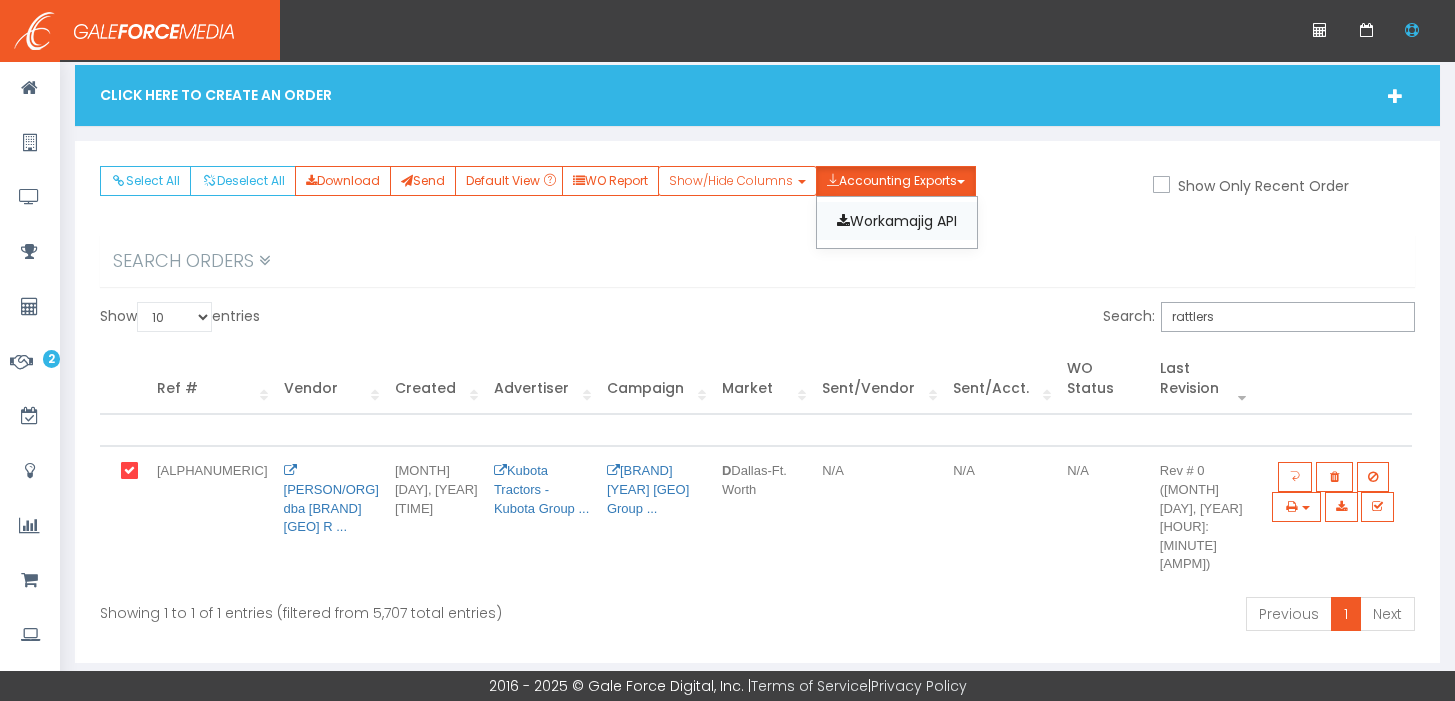 click on "Workamajig API" at bounding box center (897, 221) 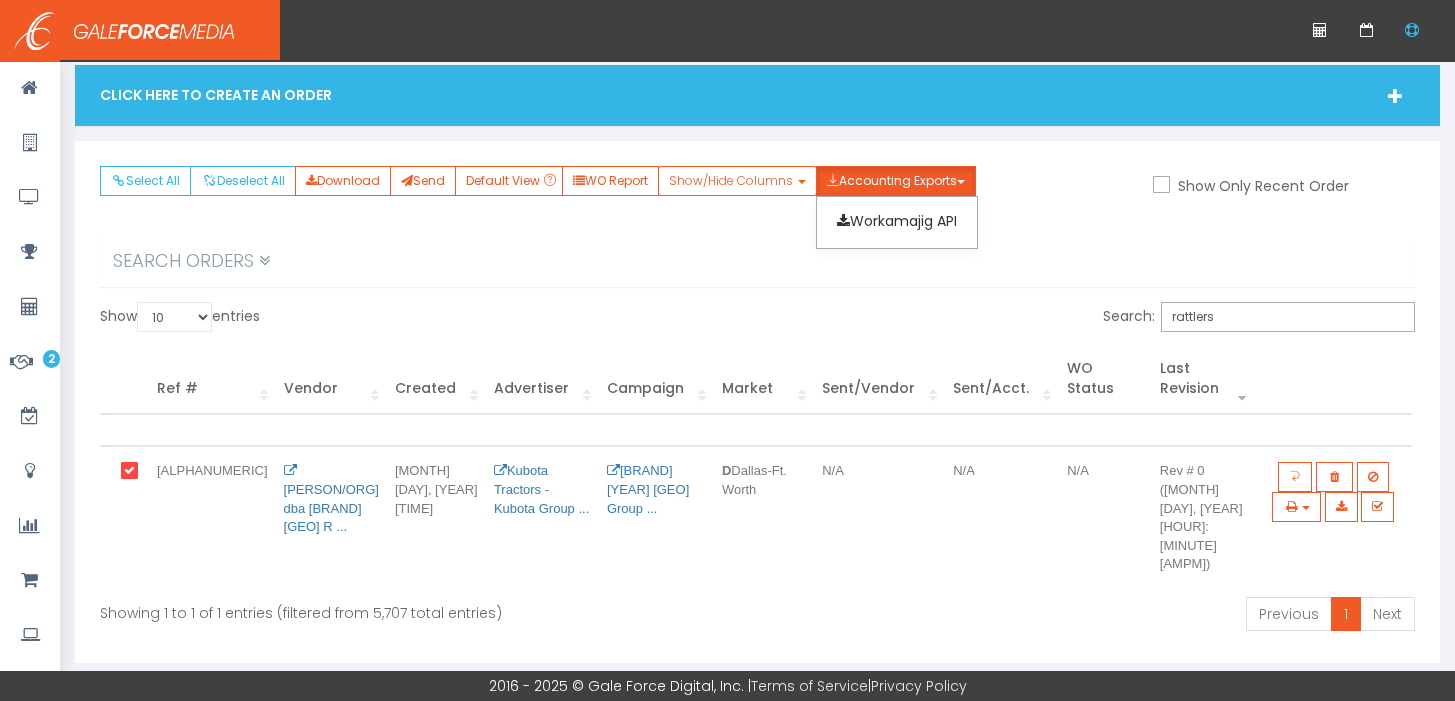 scroll, scrollTop: 0, scrollLeft: 0, axis: both 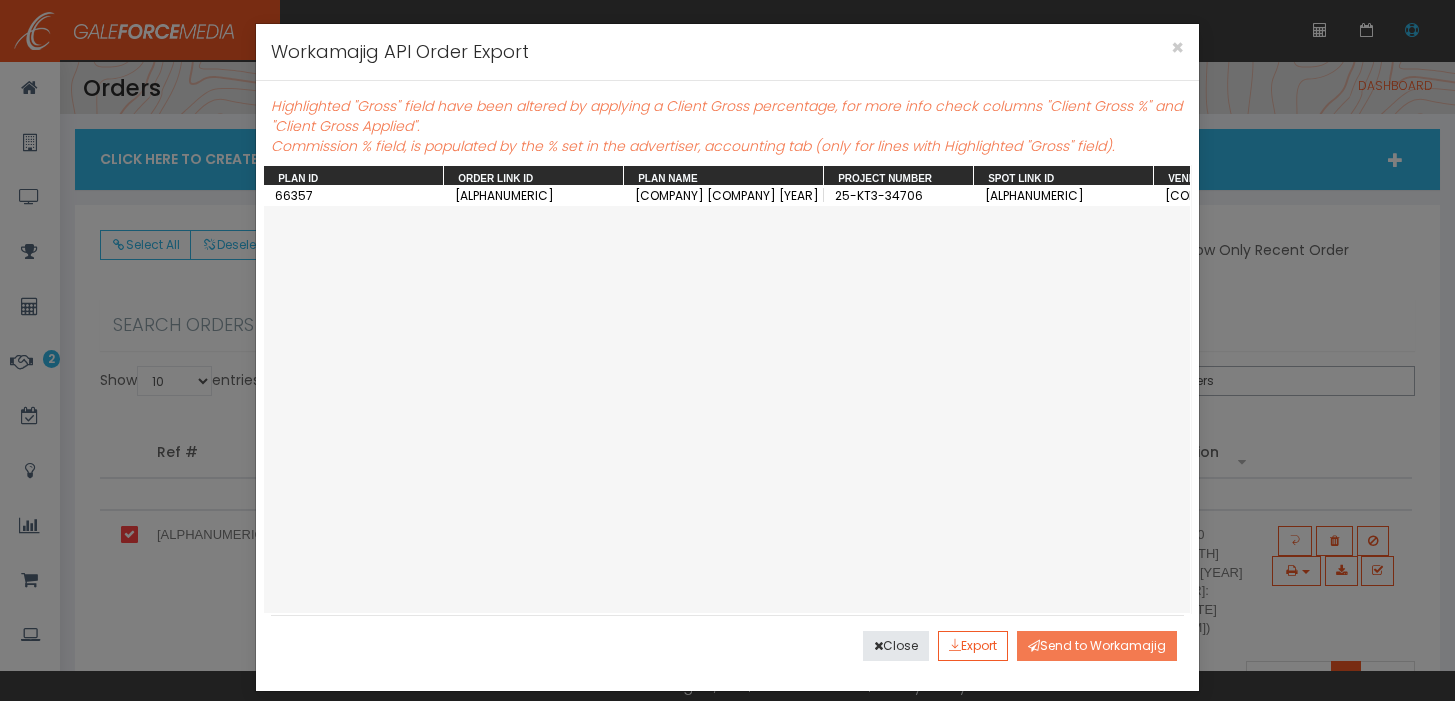 click on "Send to Workamajig" at bounding box center (1097, 646) 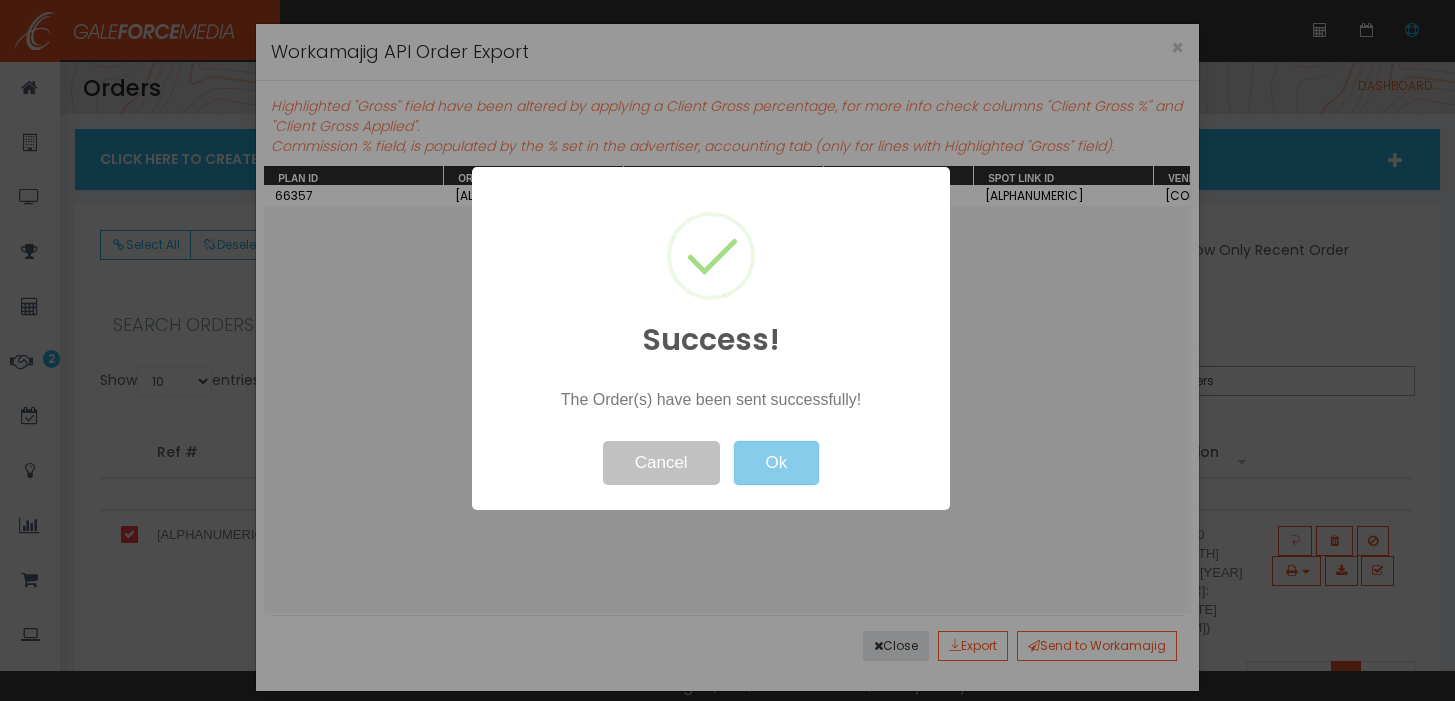 click on "Ok" at bounding box center [776, 463] 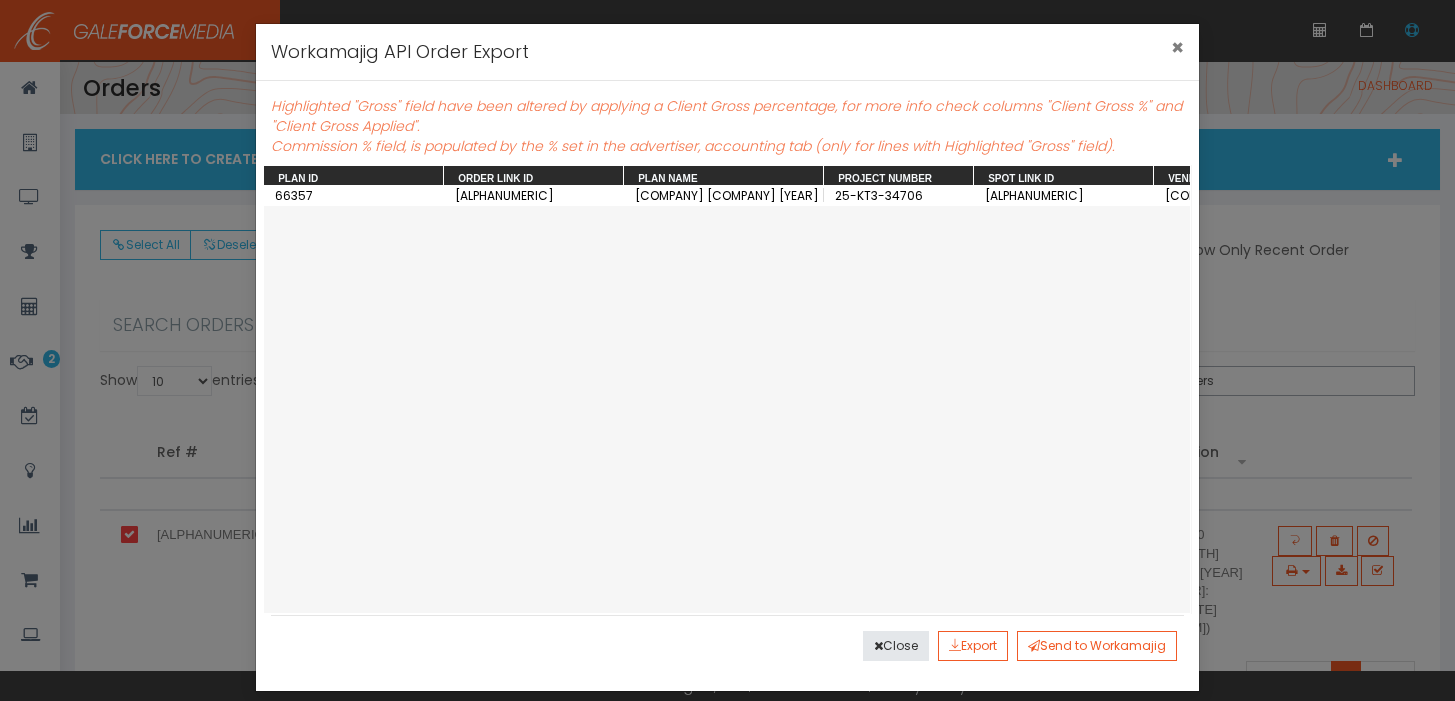 click on "×" at bounding box center (1177, 47) 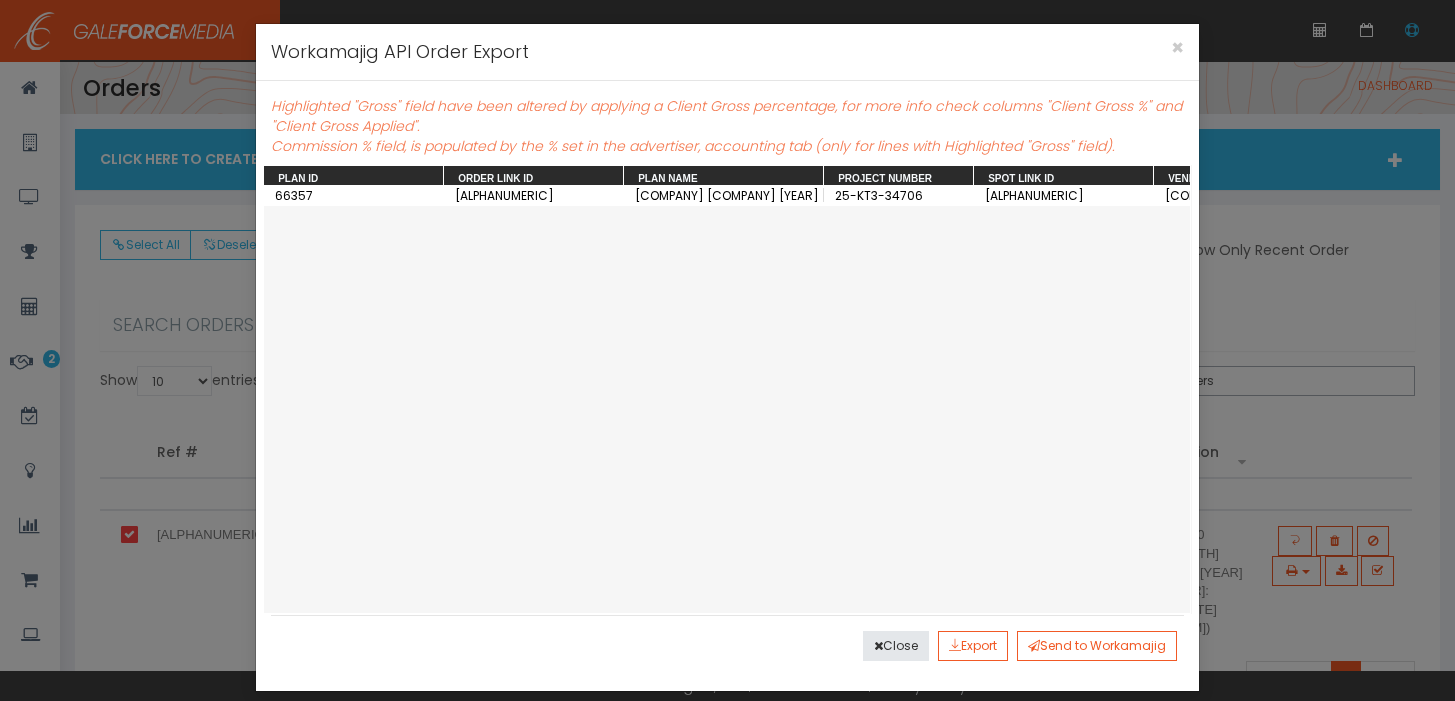 click on "×
Workamajig API Order Export" at bounding box center (728, 52) 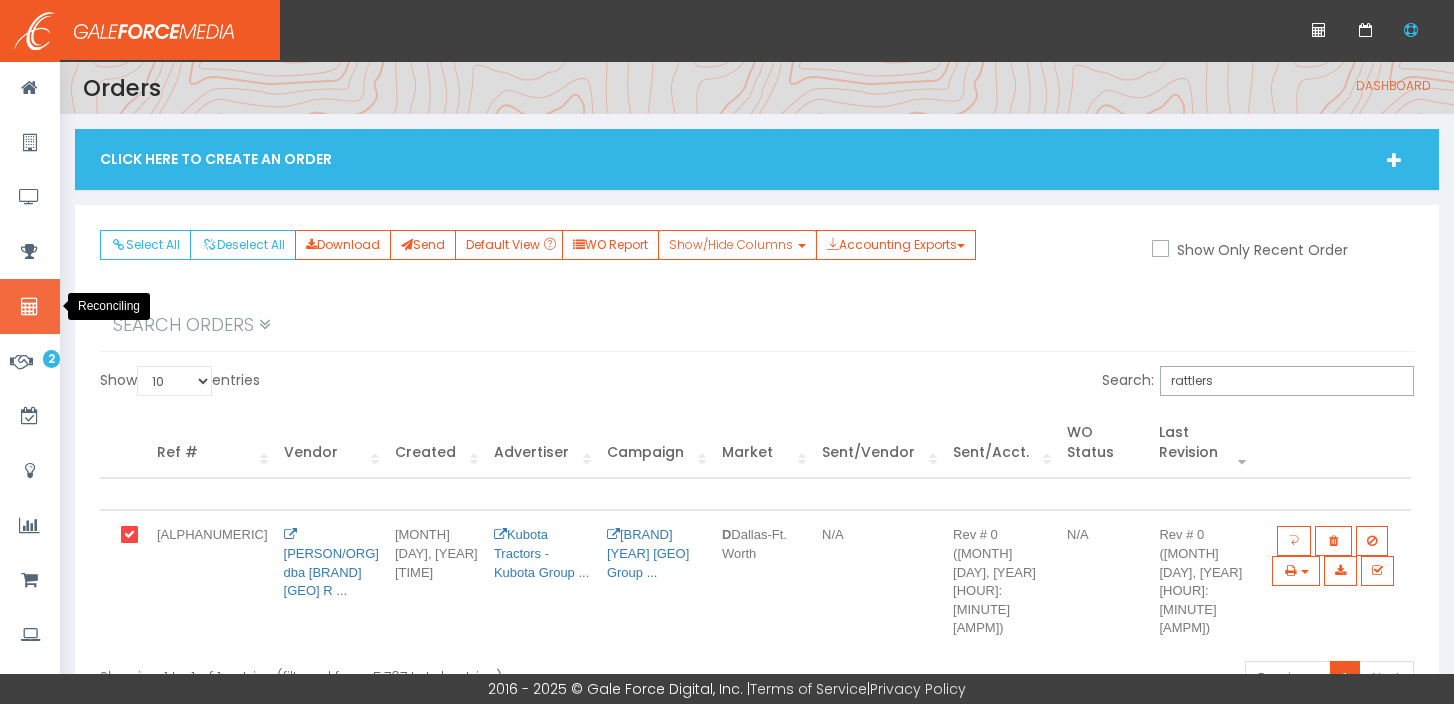 click at bounding box center [30, 306] 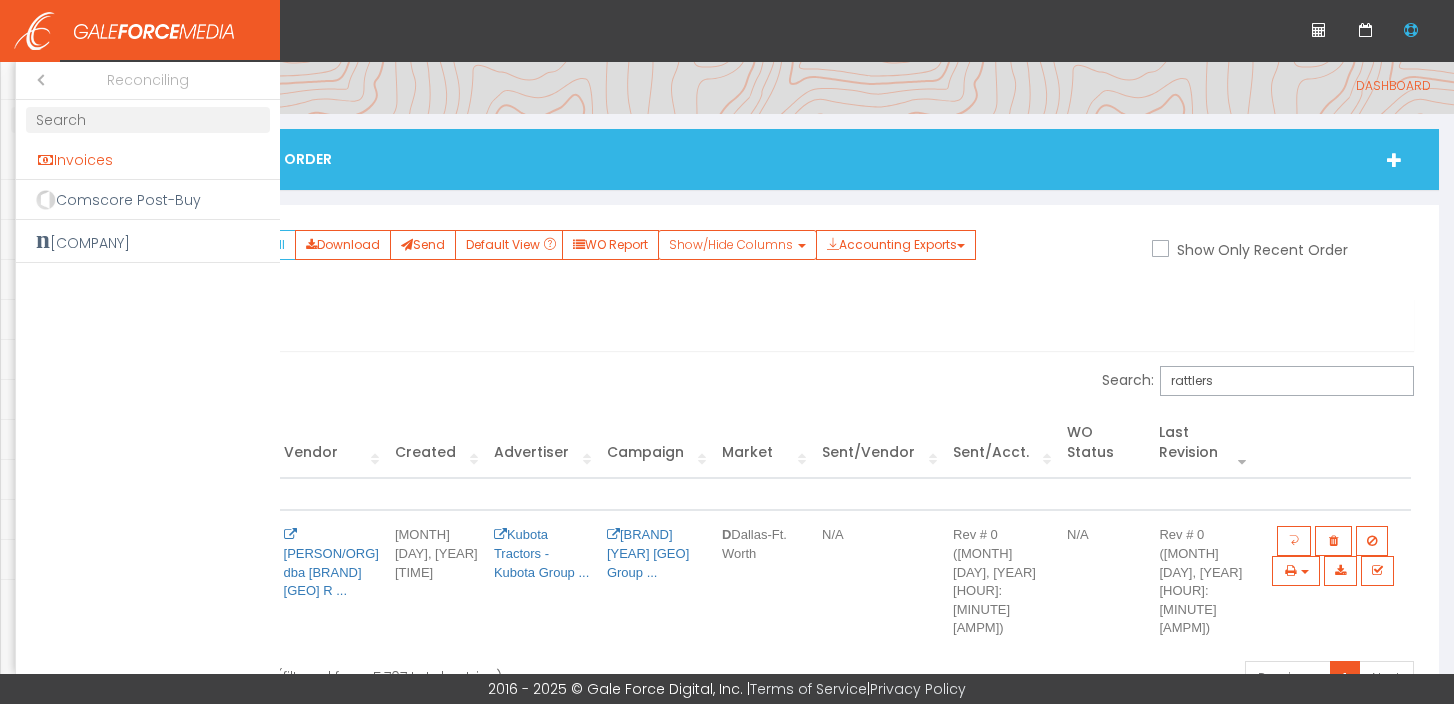 click on "Invoices" at bounding box center (148, 160) 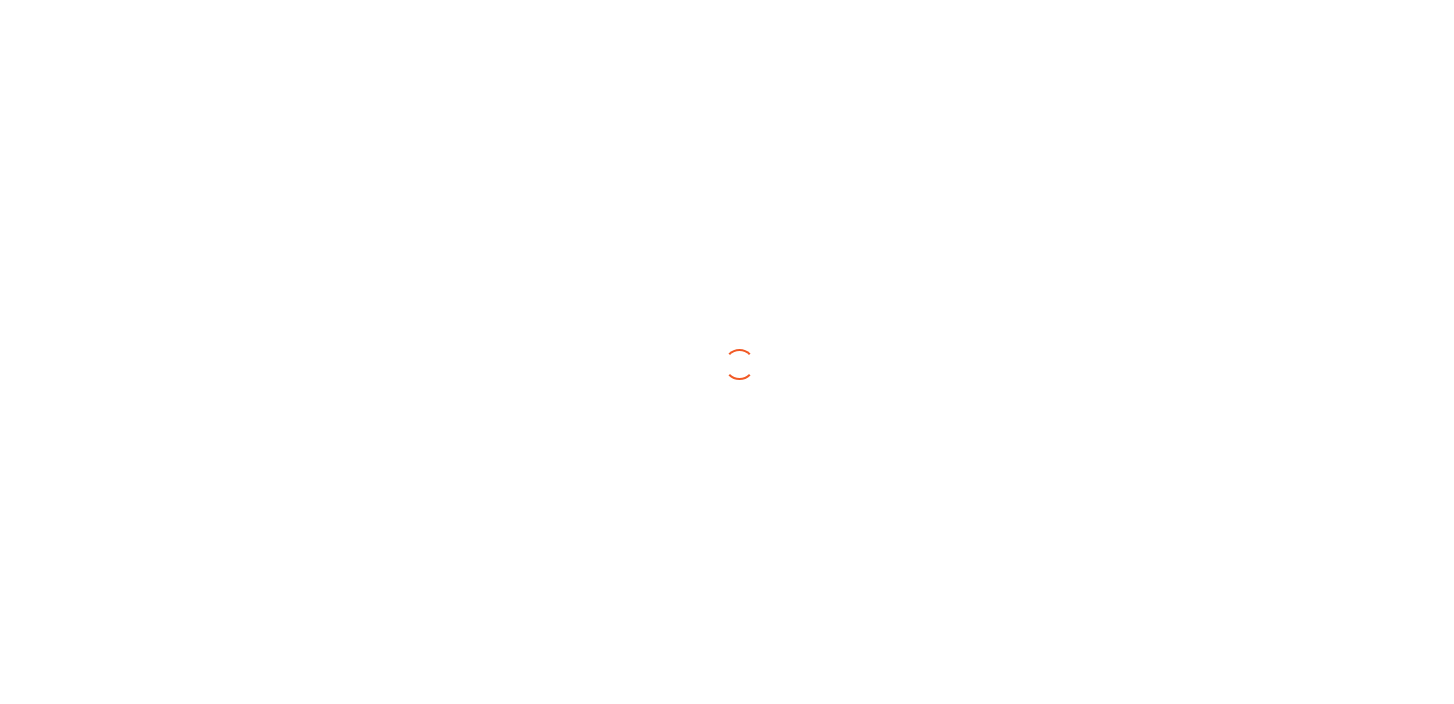 scroll, scrollTop: 0, scrollLeft: 0, axis: both 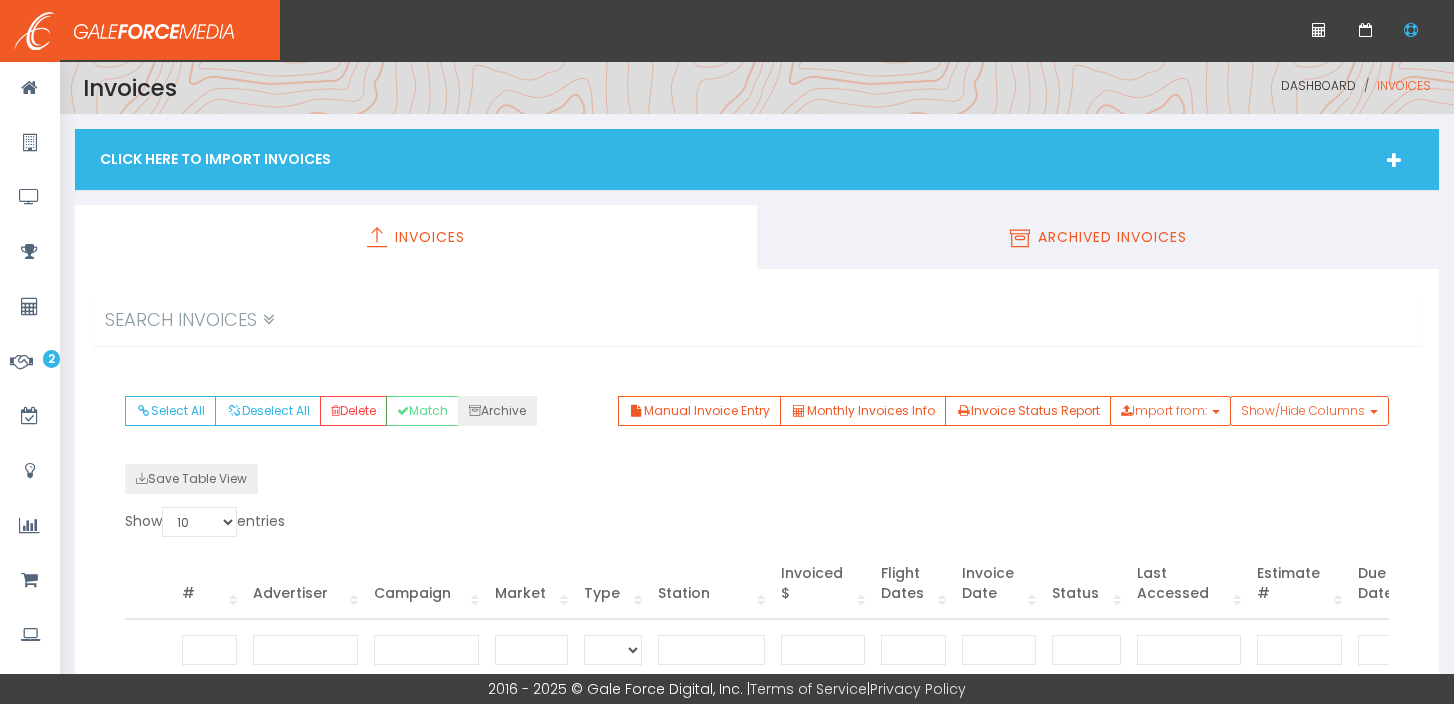 click on "Archived Invoices" at bounding box center (1112, 237) 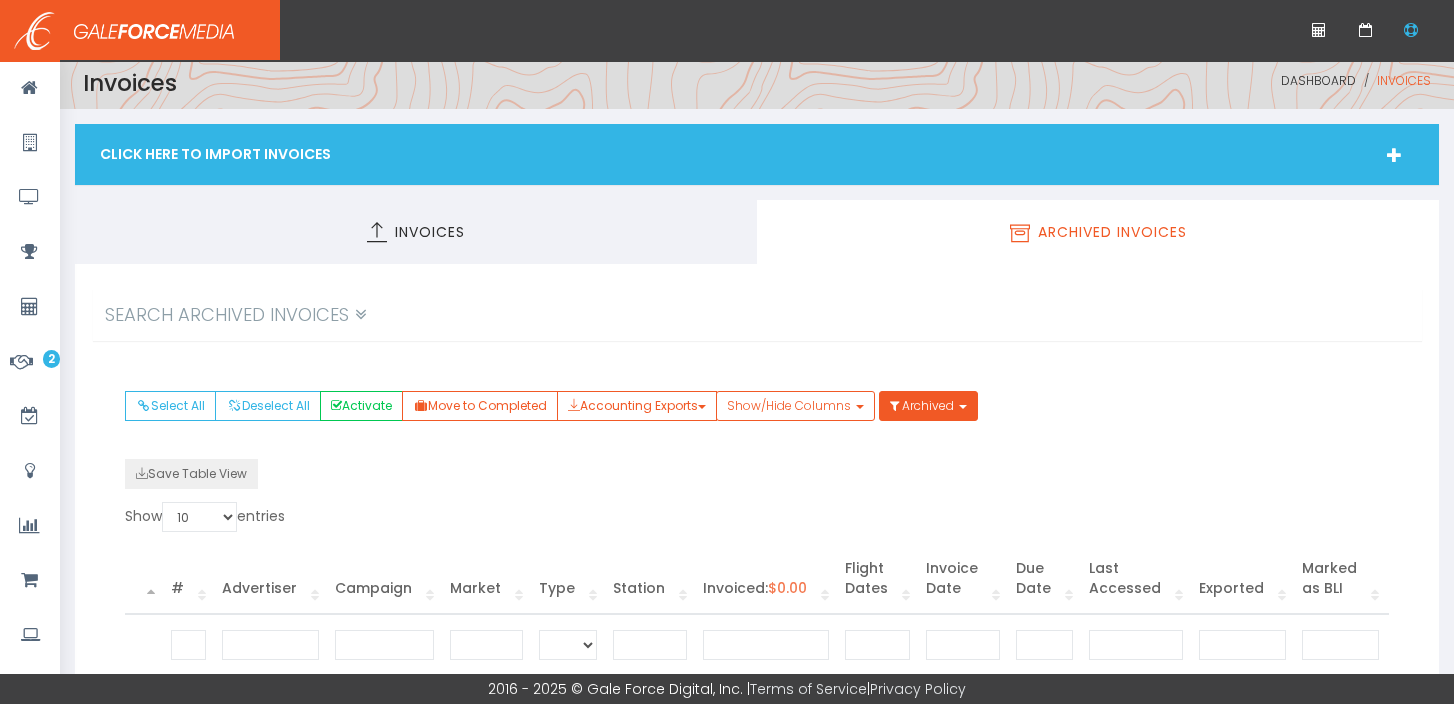 scroll, scrollTop: 4, scrollLeft: 0, axis: vertical 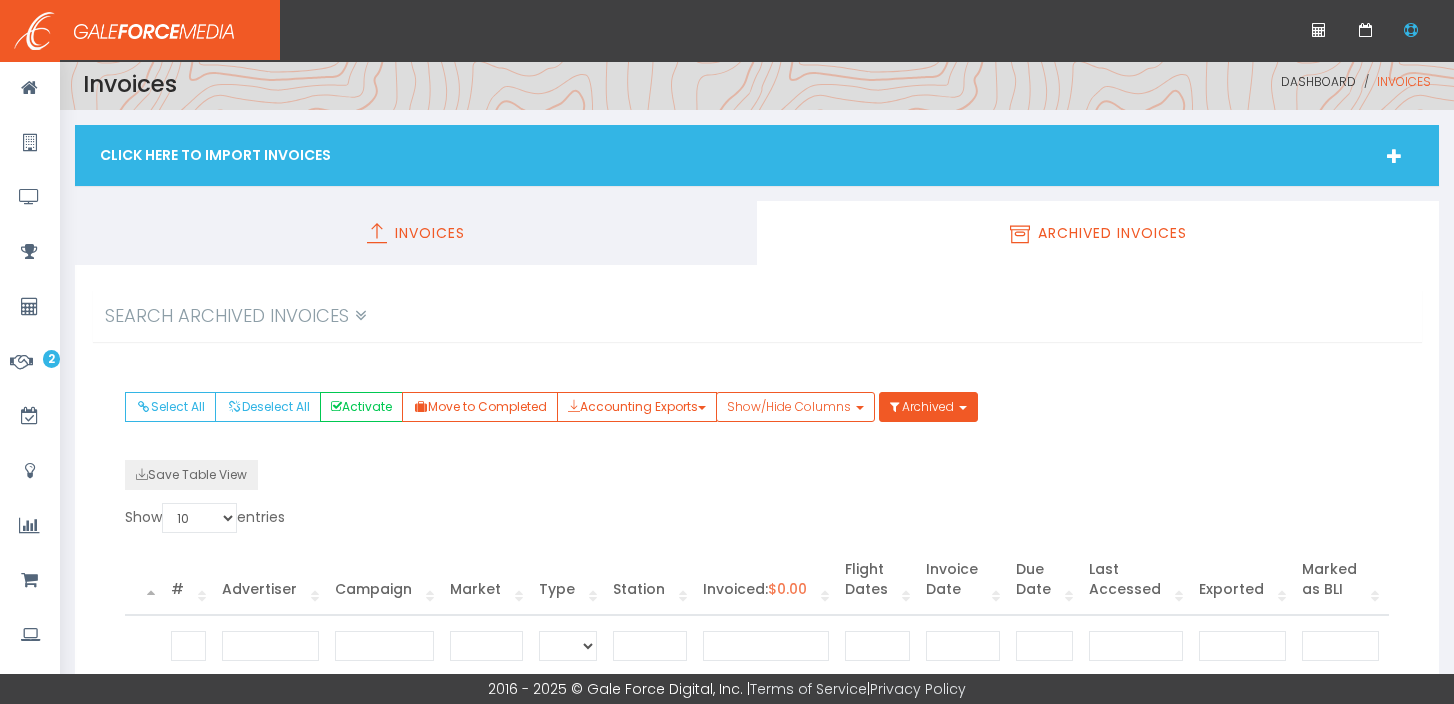 click on "Invoices" at bounding box center (416, 233) 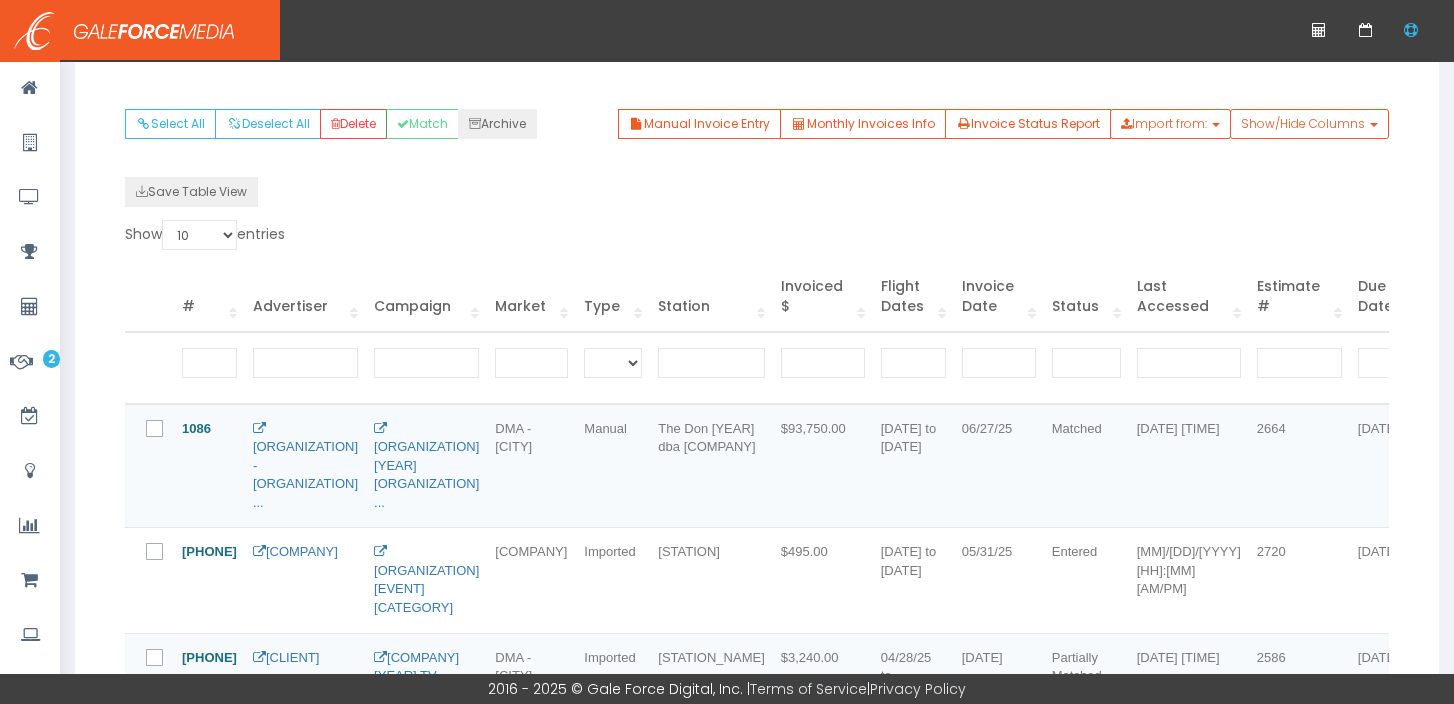 scroll, scrollTop: 318, scrollLeft: 0, axis: vertical 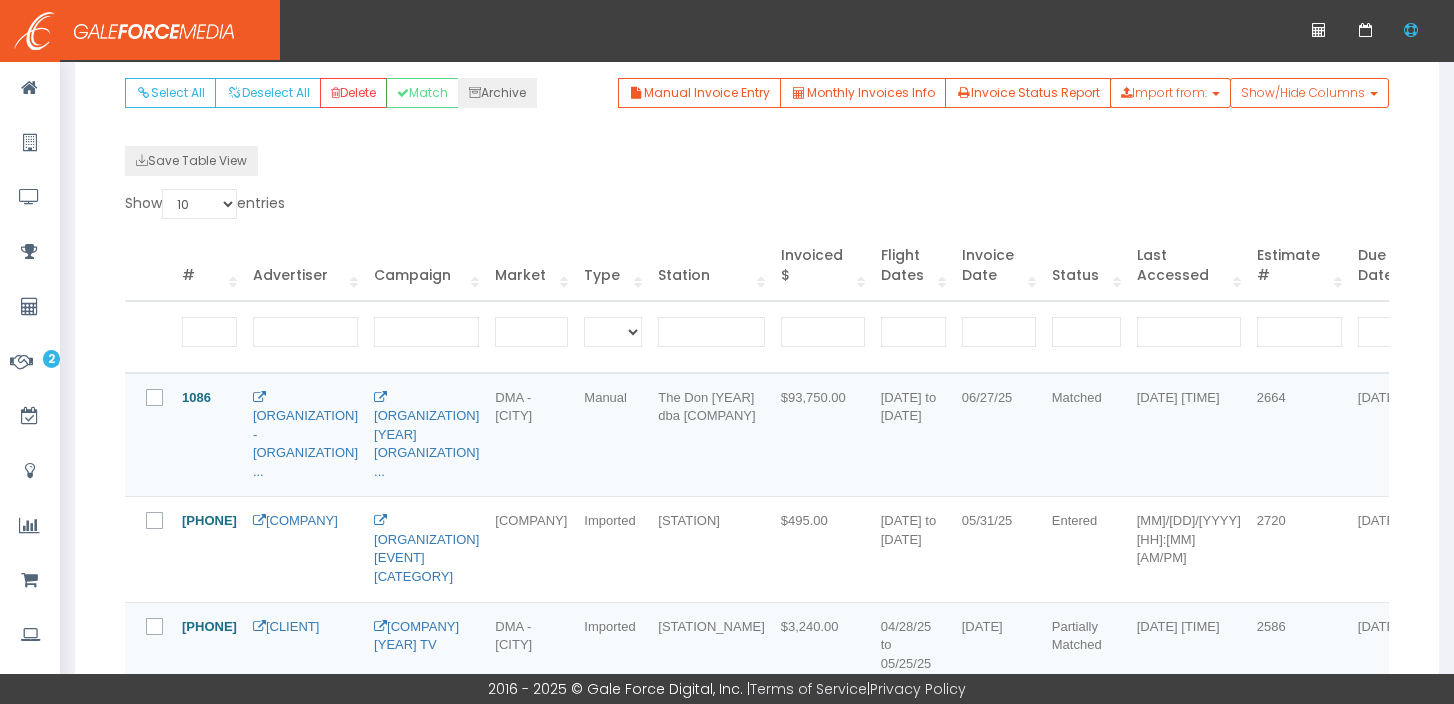 click at bounding box center [149, 425] 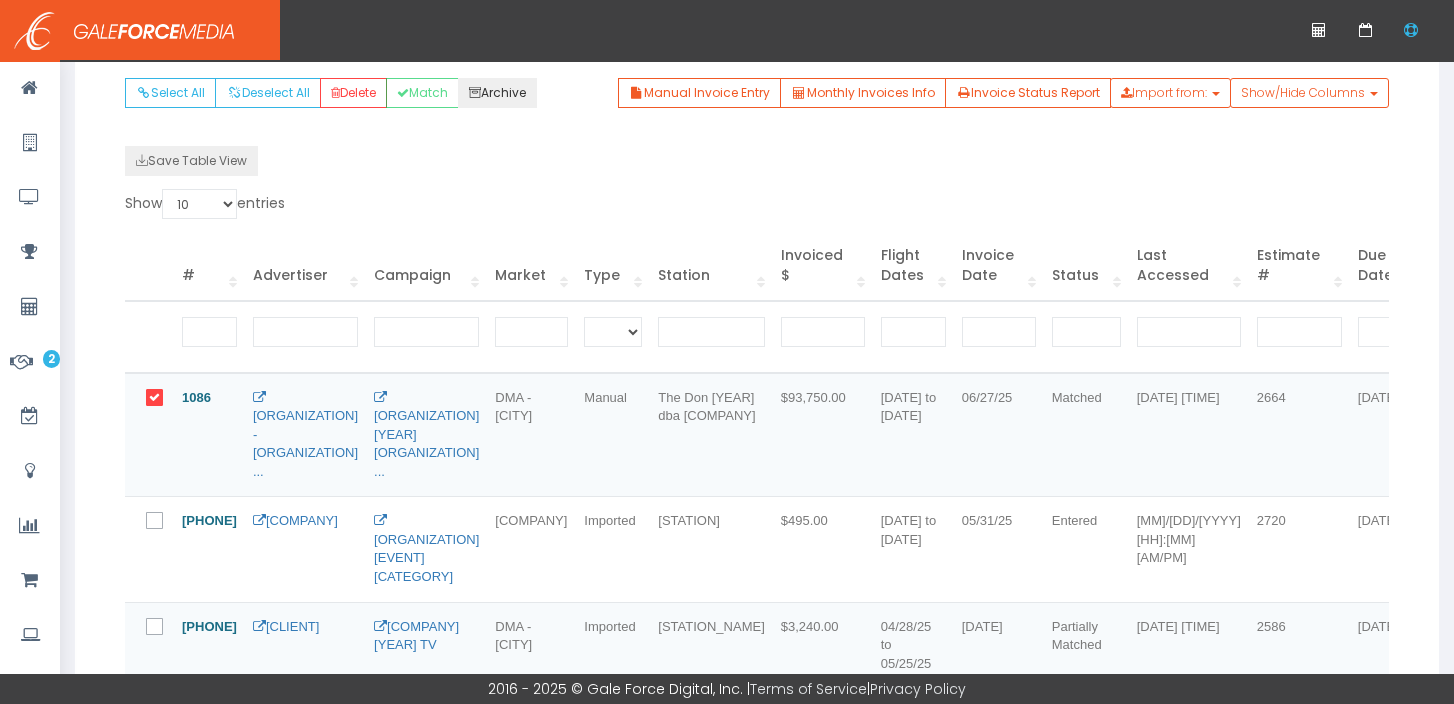 click on "Archive" at bounding box center (497, 93) 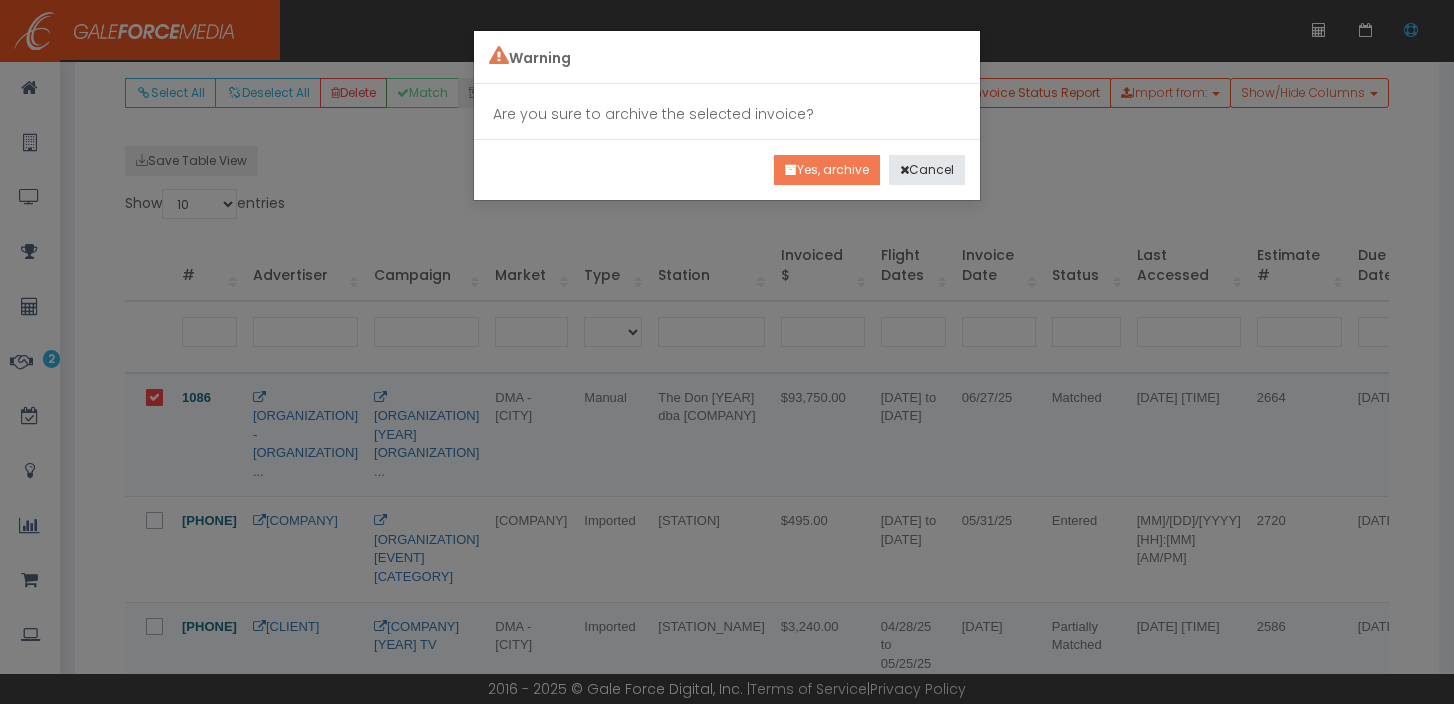 click on "Yes, archive" at bounding box center (827, 170) 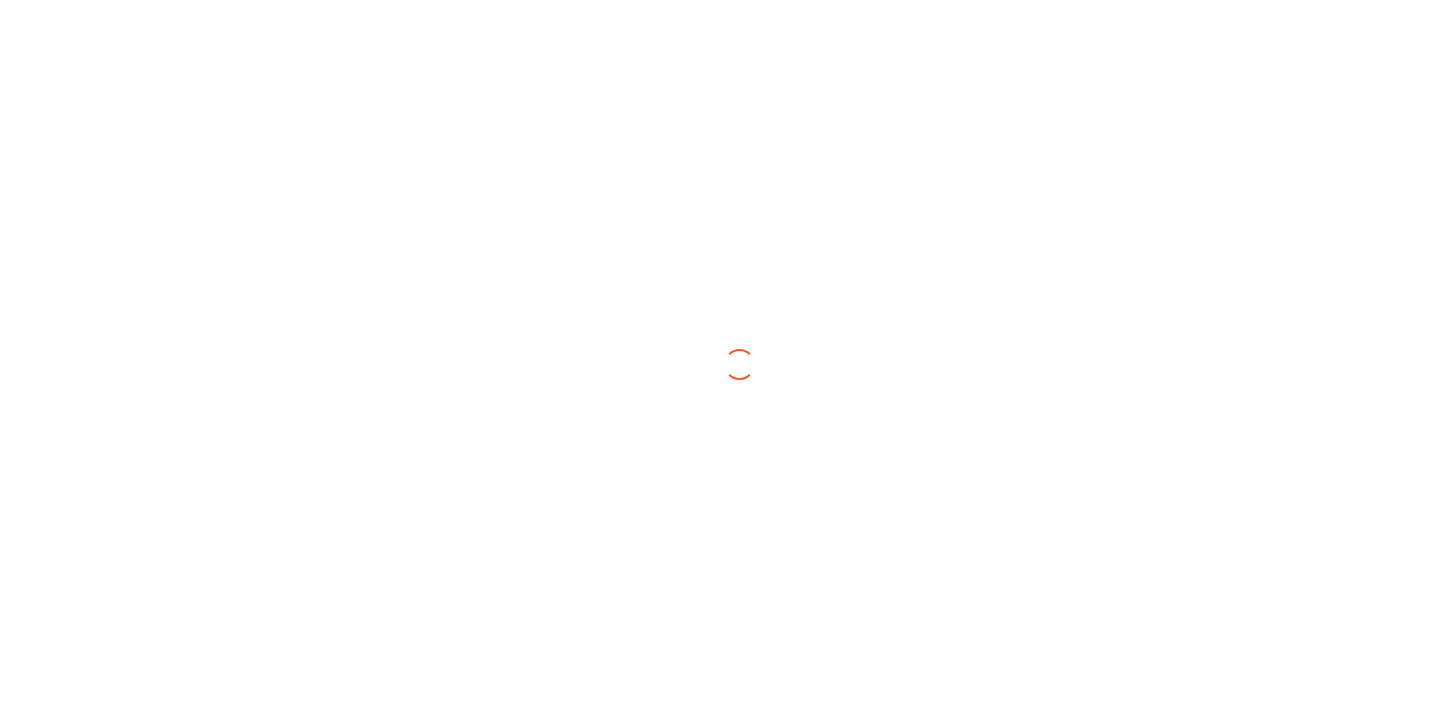 scroll, scrollTop: 0, scrollLeft: 0, axis: both 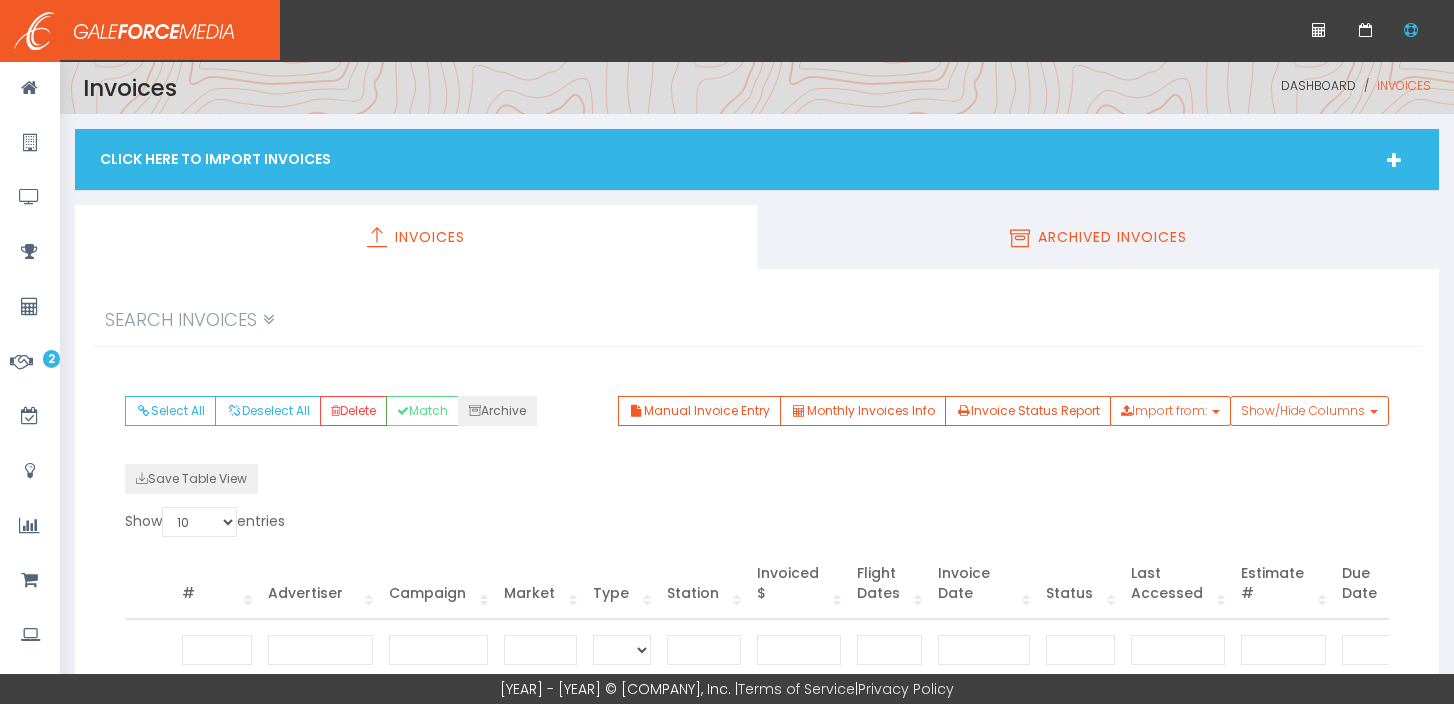 click on "Archived Invoices" at bounding box center (1112, 237) 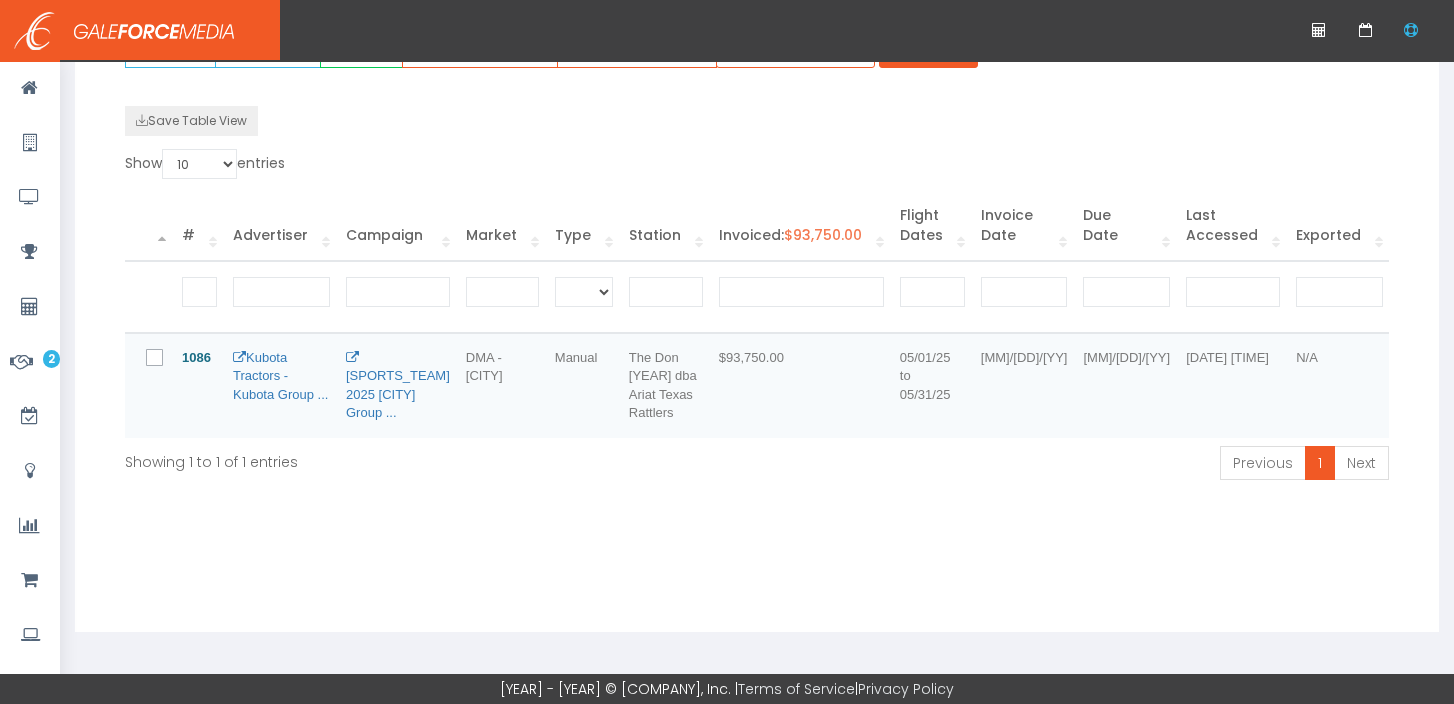 scroll, scrollTop: 380, scrollLeft: 0, axis: vertical 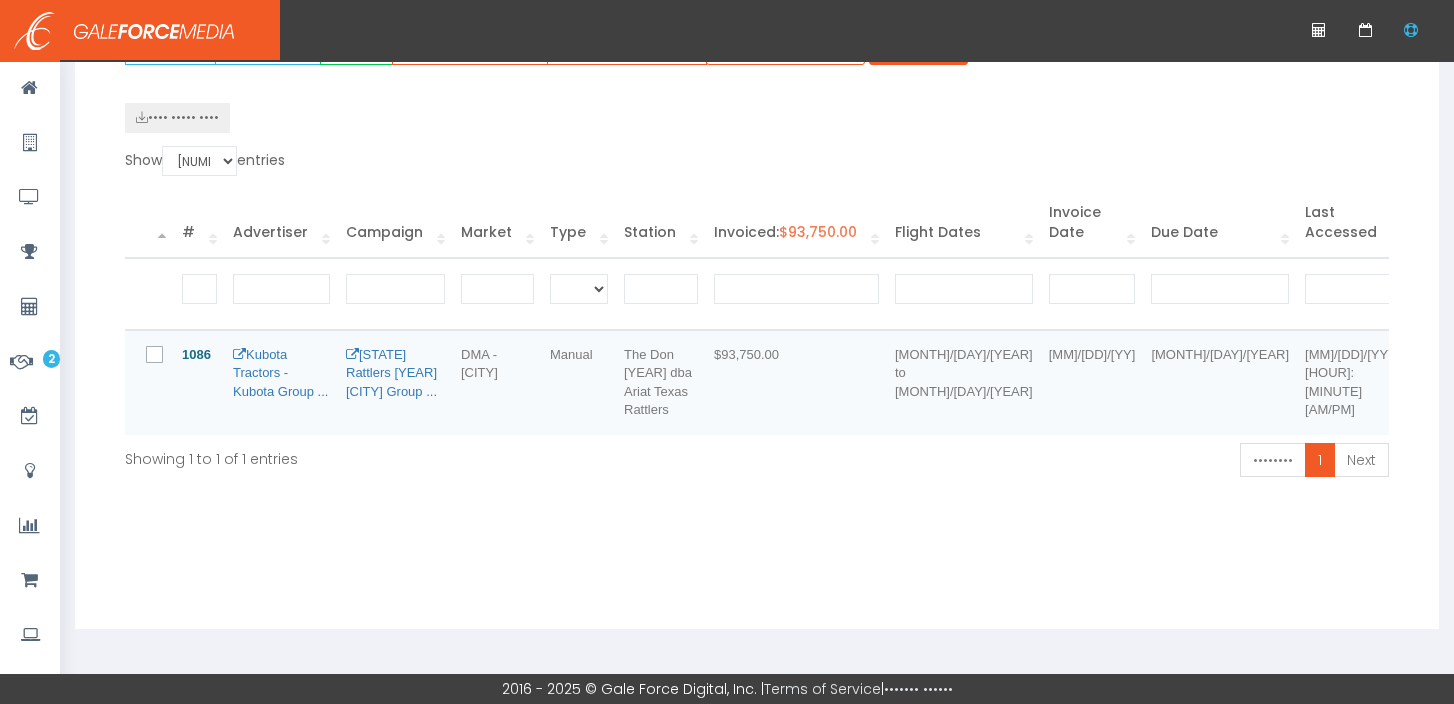 click at bounding box center (166, 356) 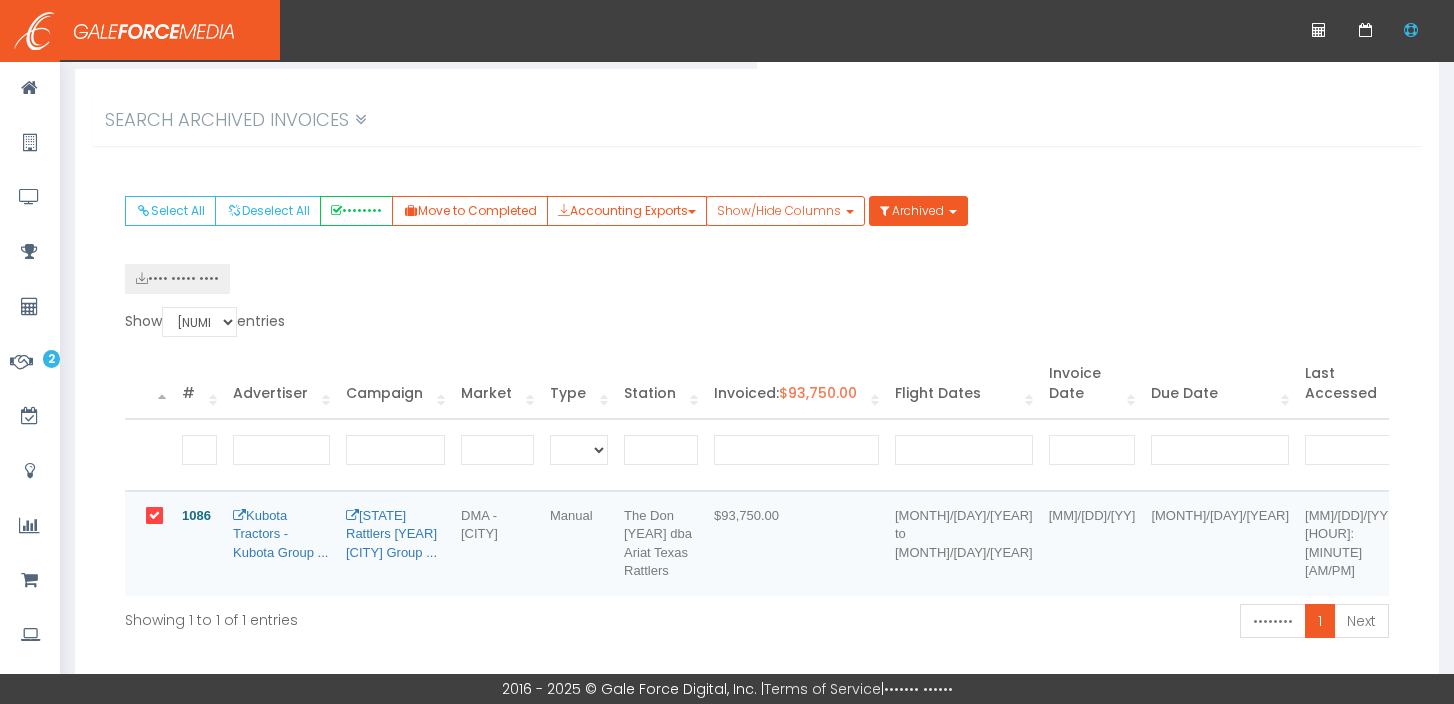 scroll, scrollTop: 196, scrollLeft: 0, axis: vertical 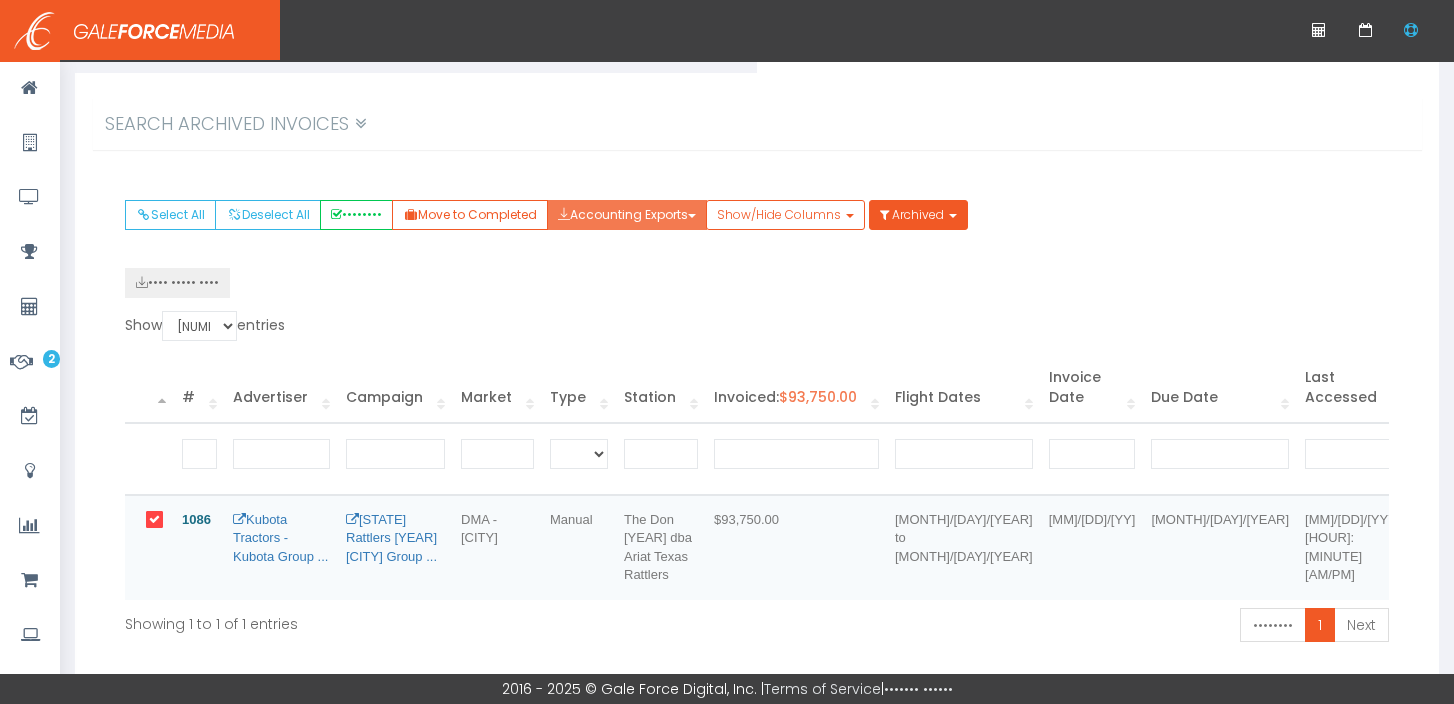 click on "Accounting Exports" at bounding box center (627, 215) 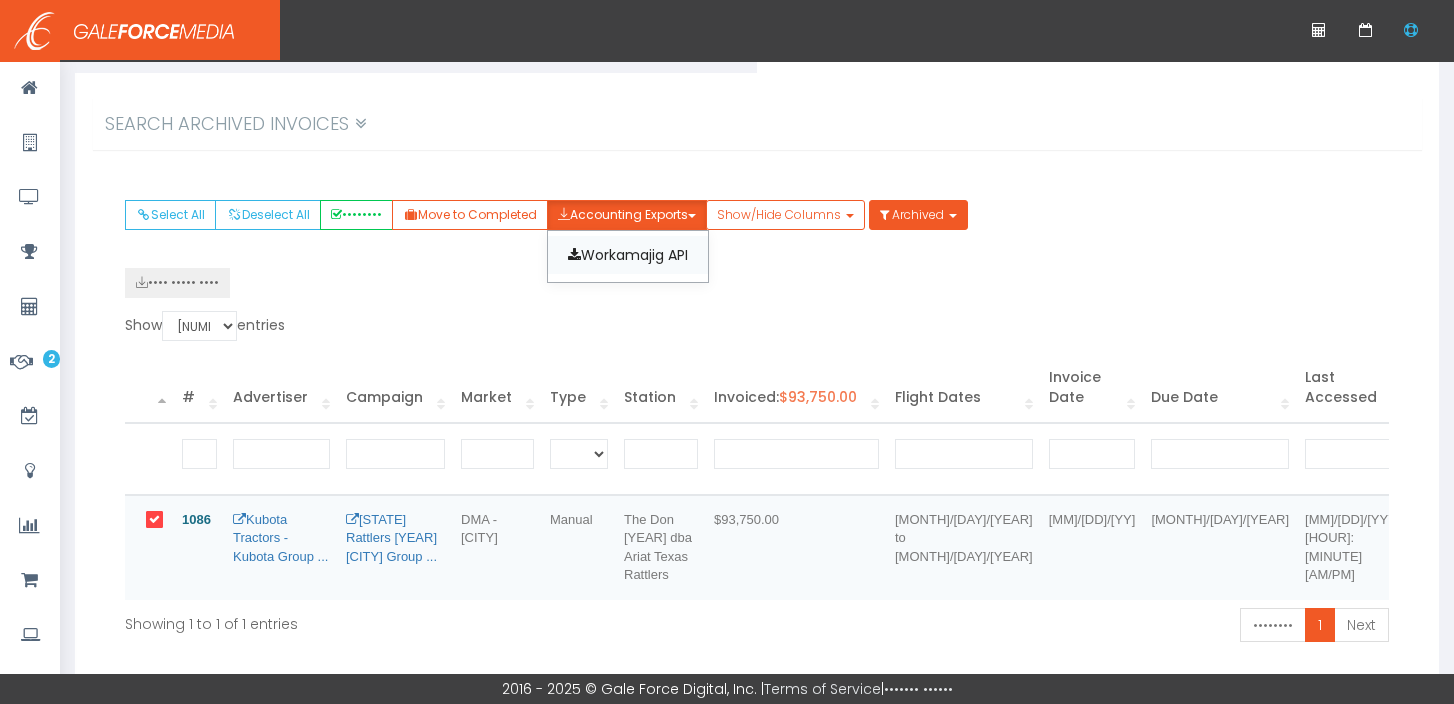 click on "Workamajig API" at bounding box center (628, 255) 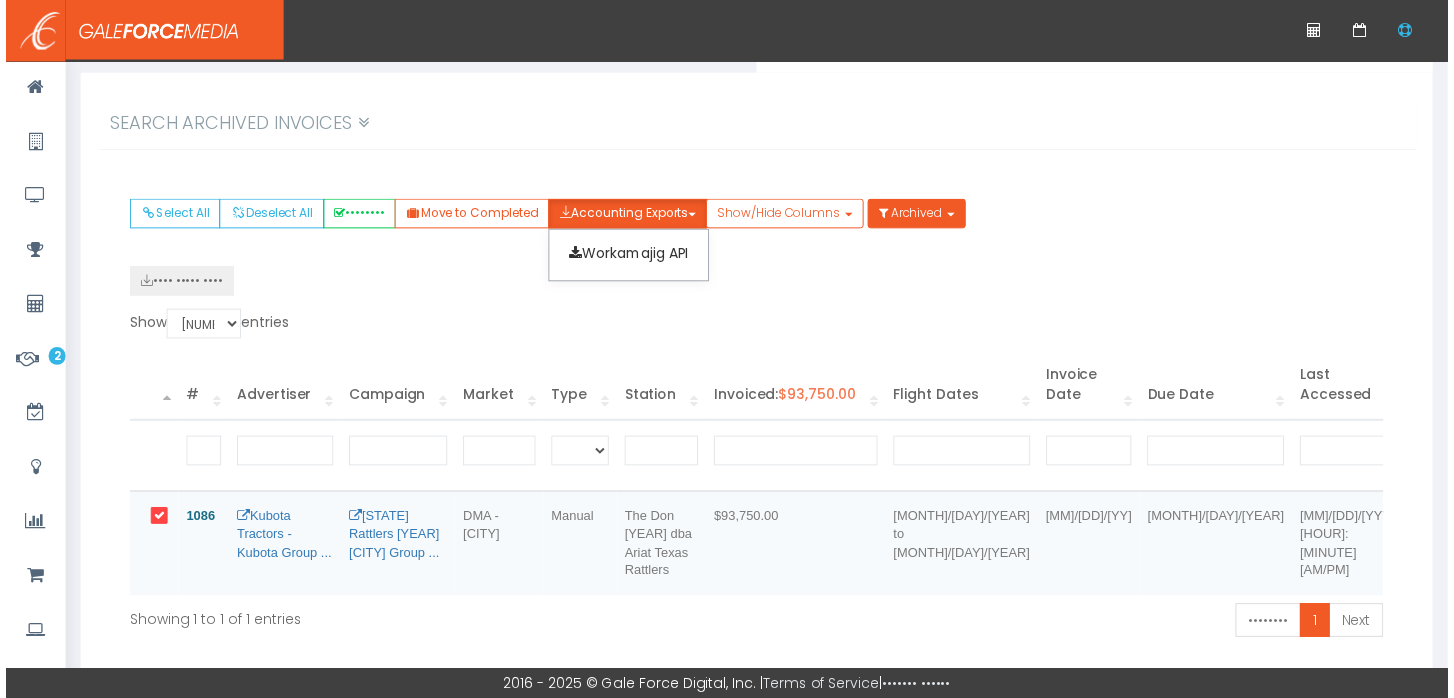 scroll, scrollTop: 0, scrollLeft: 0, axis: both 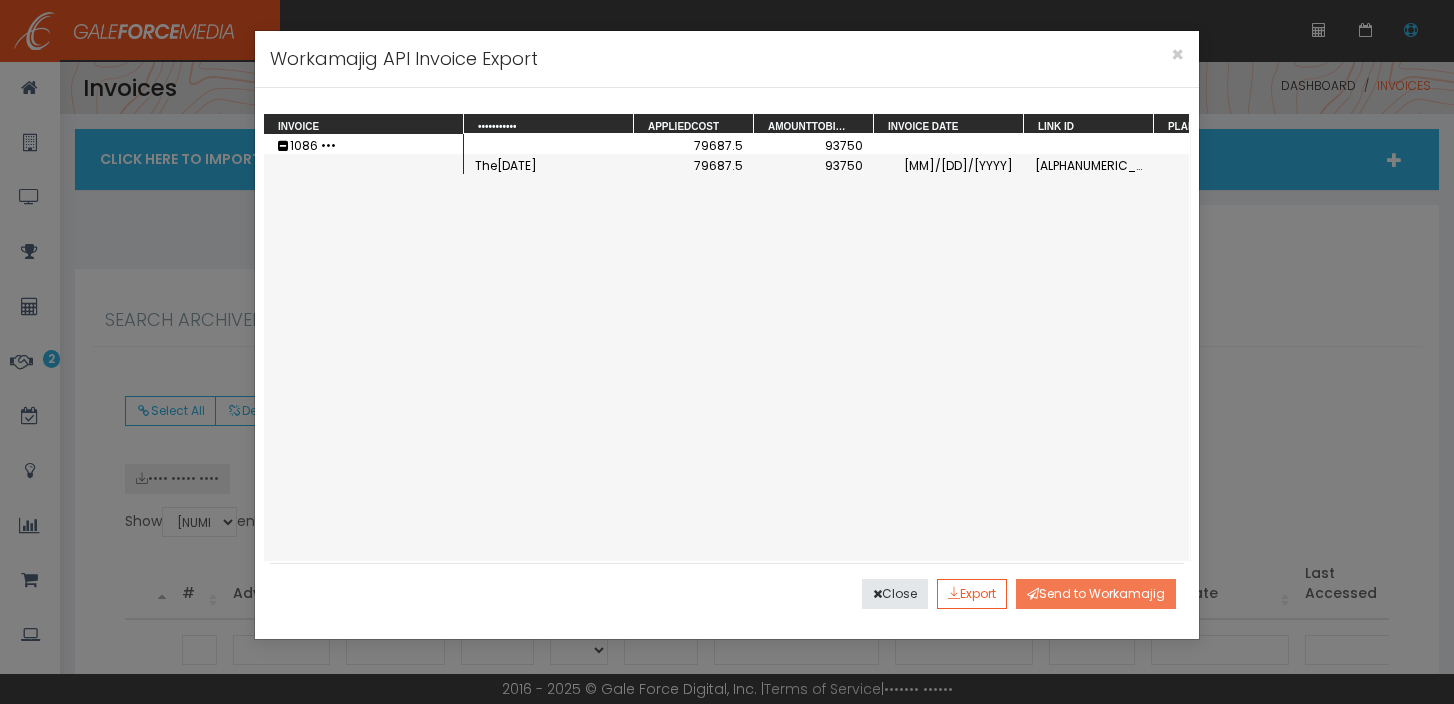 click on "Send to Workamajig" at bounding box center (1096, 594) 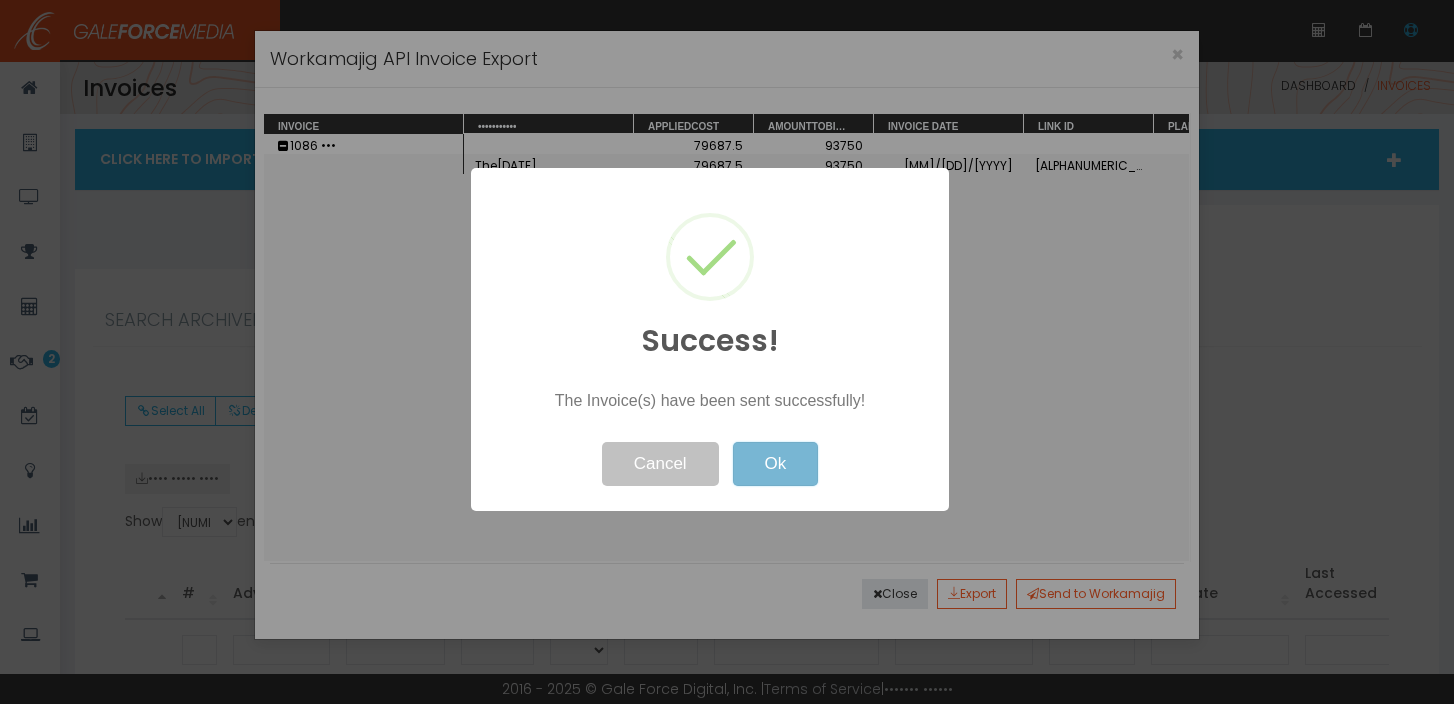 click on "Ok" at bounding box center [776, 464] 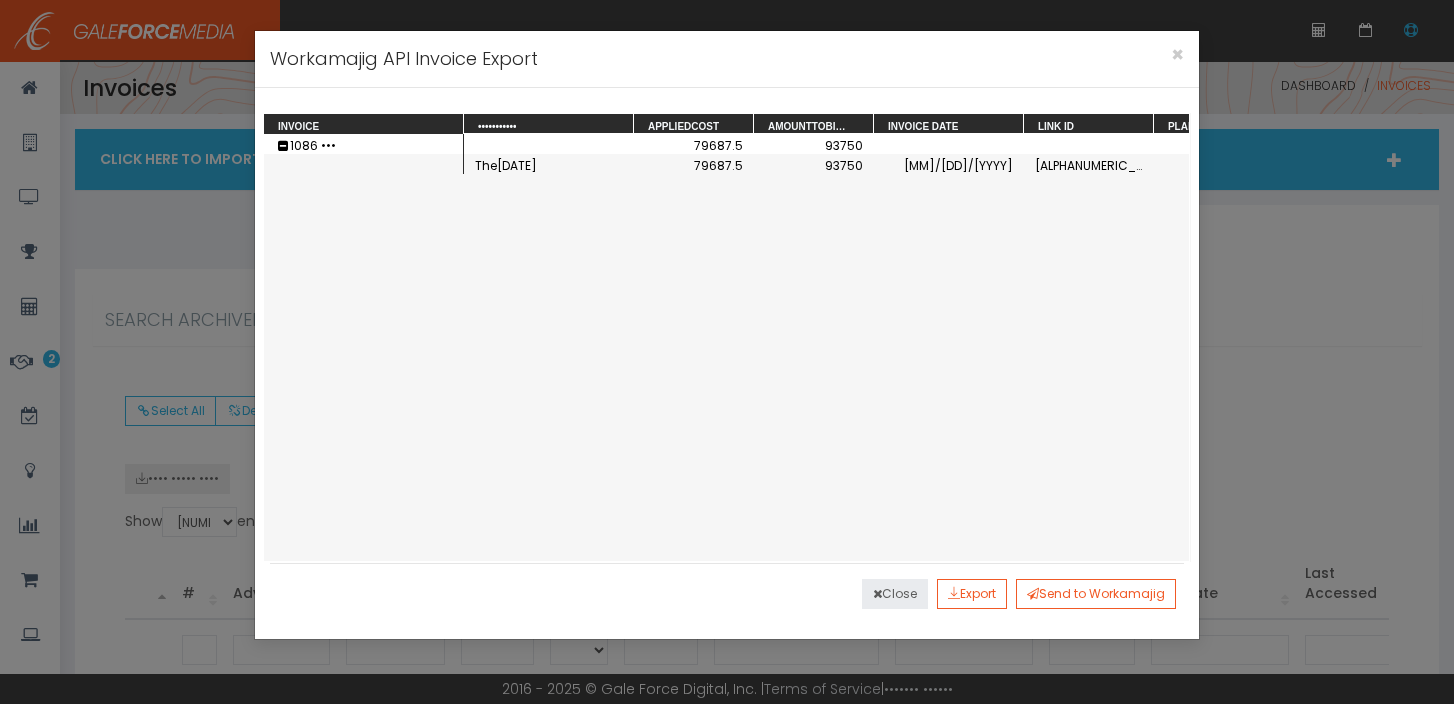 click on "Close" at bounding box center [895, 594] 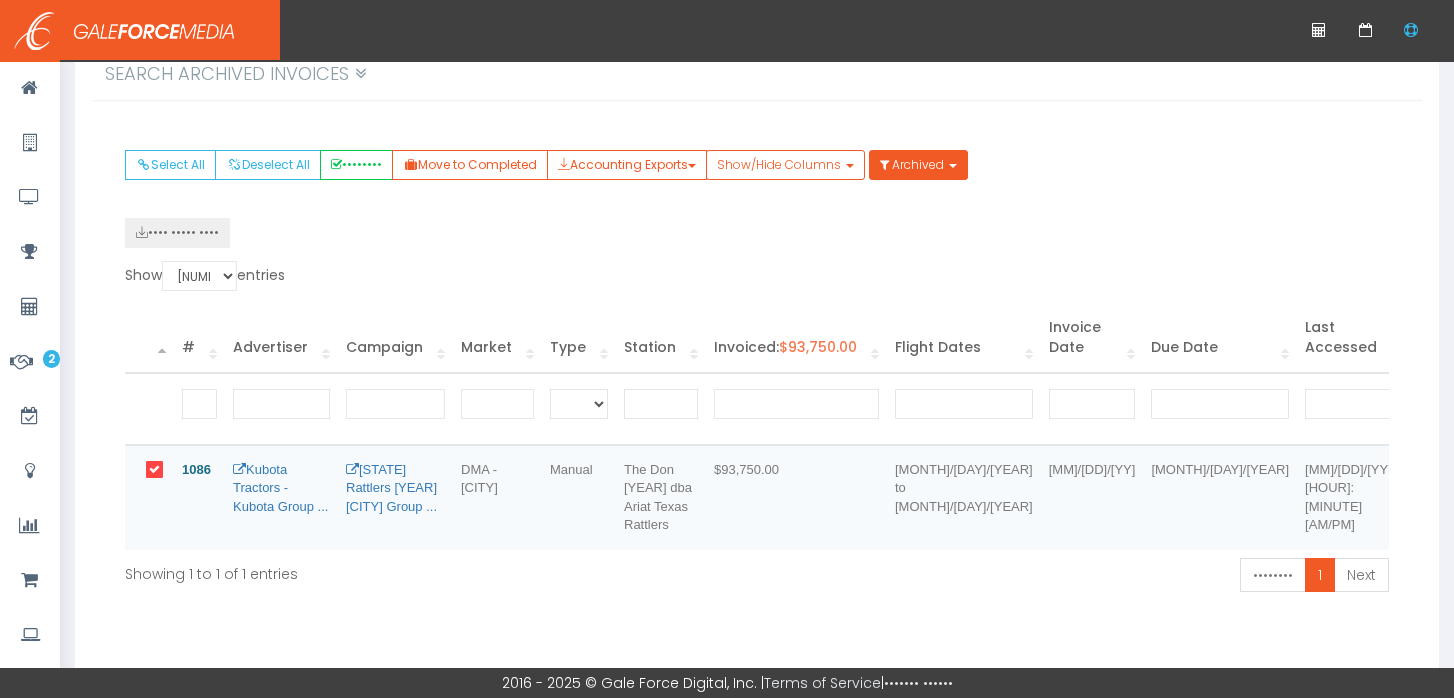 scroll, scrollTop: 260, scrollLeft: 0, axis: vertical 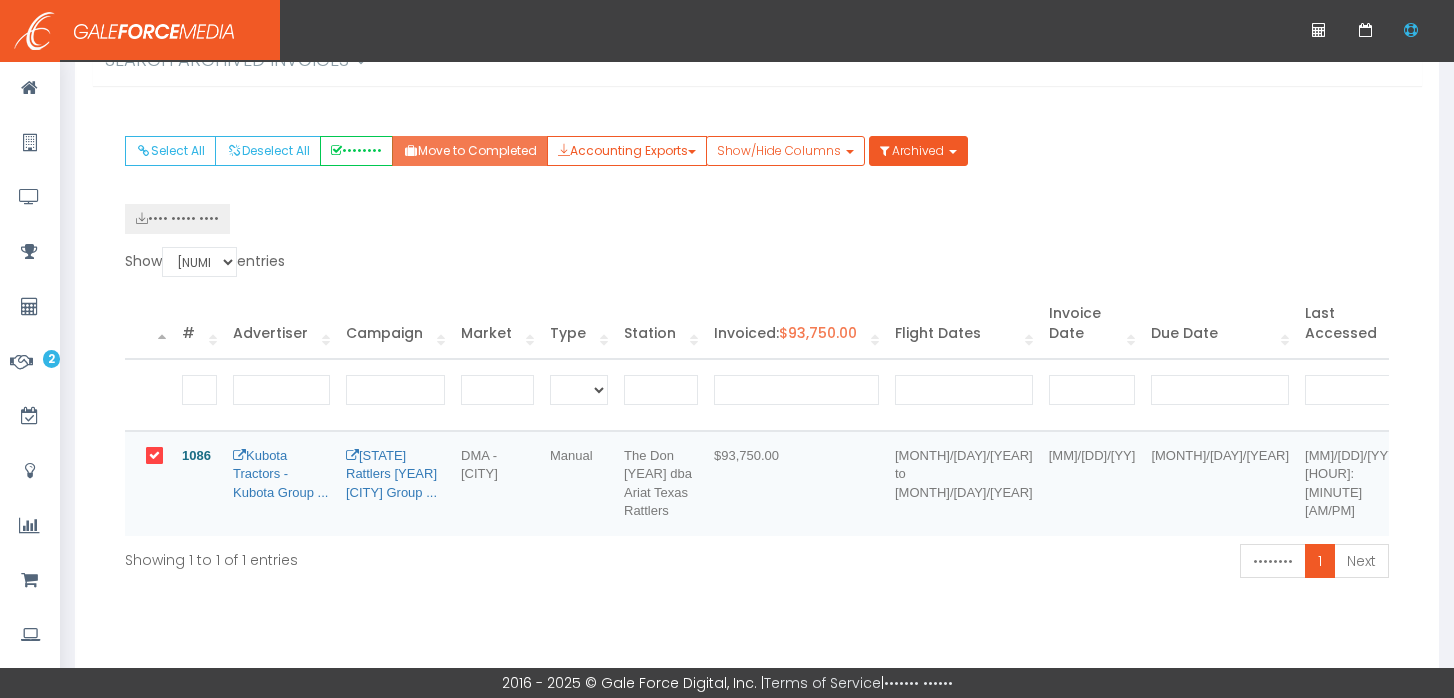 click on "Move to Completed" at bounding box center [470, 151] 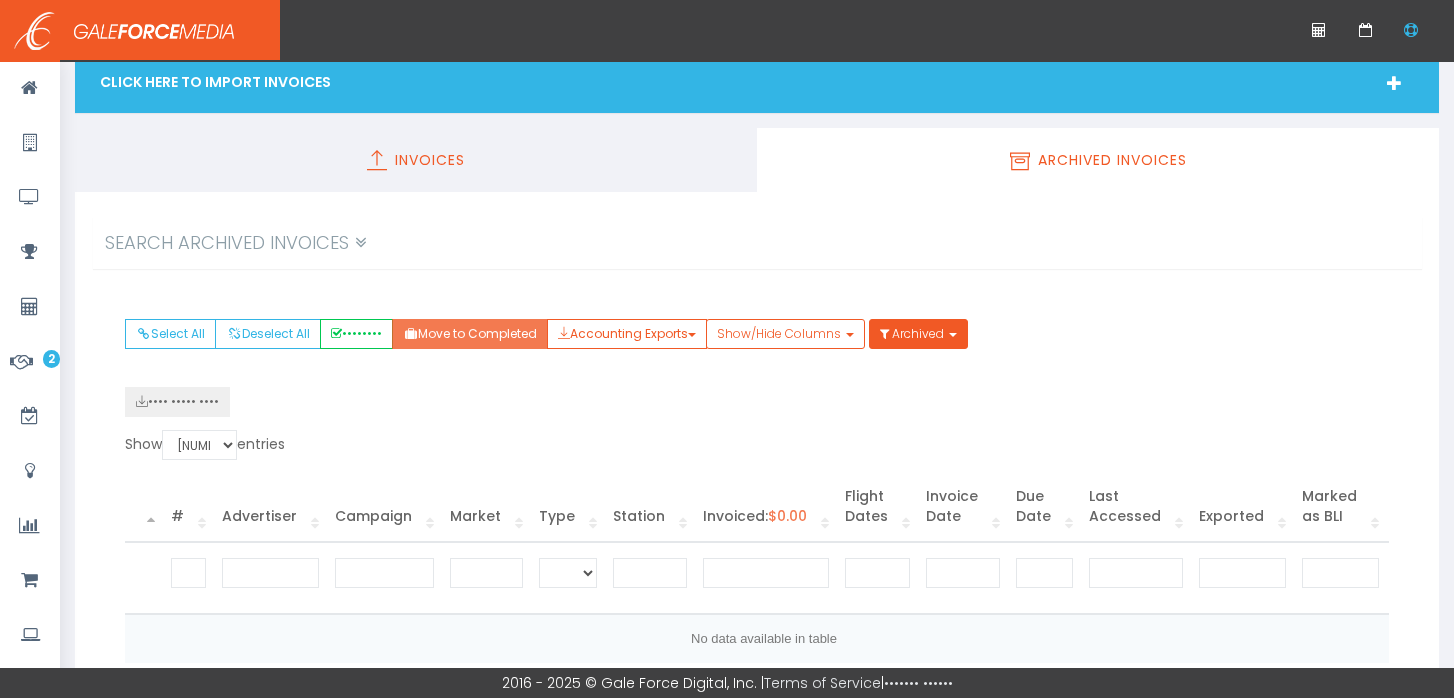 scroll, scrollTop: 0, scrollLeft: 0, axis: both 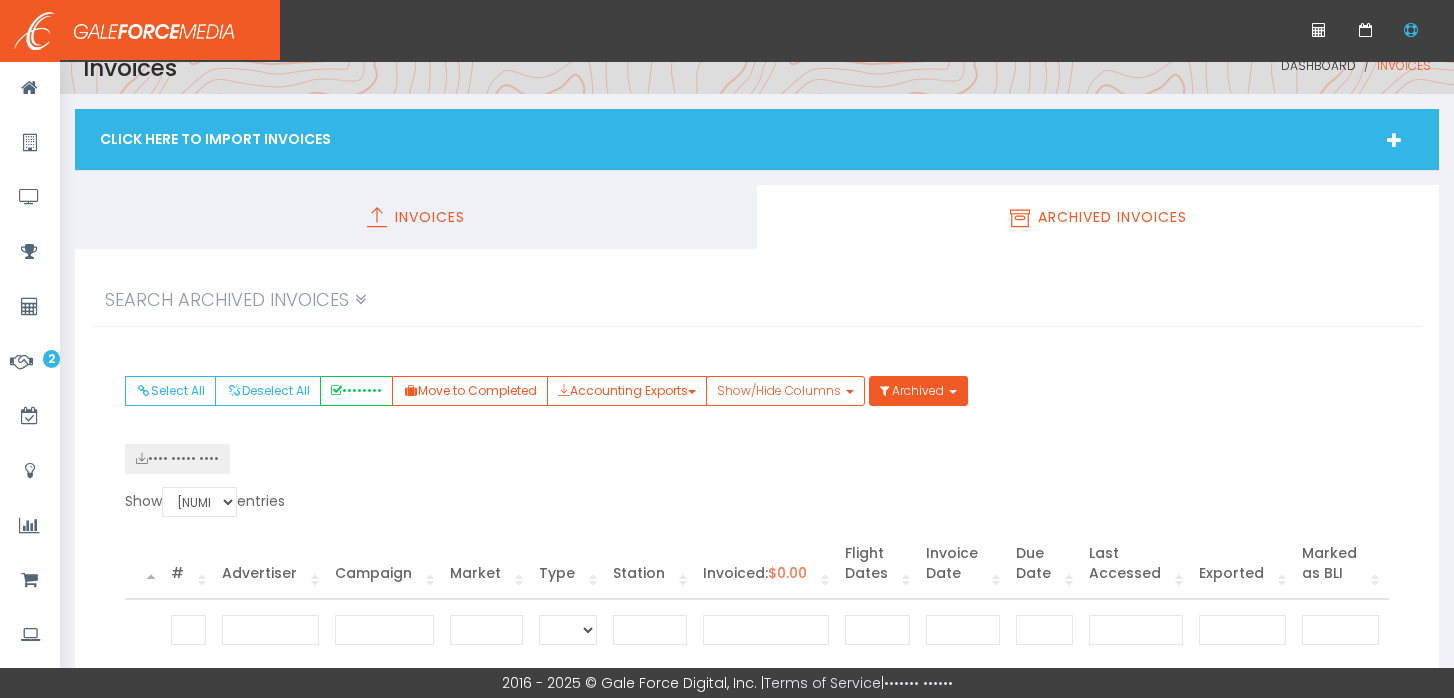 click on "Invoices" at bounding box center (416, 217) 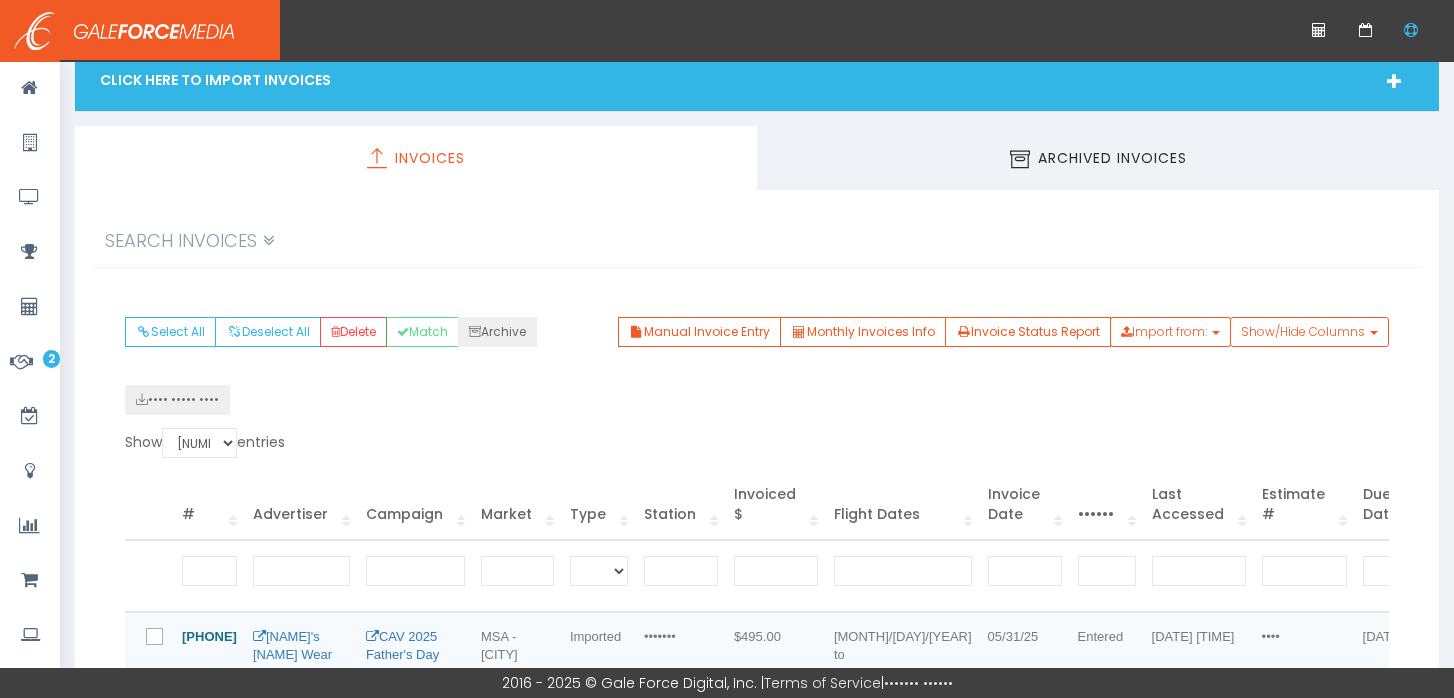 scroll, scrollTop: 90, scrollLeft: 0, axis: vertical 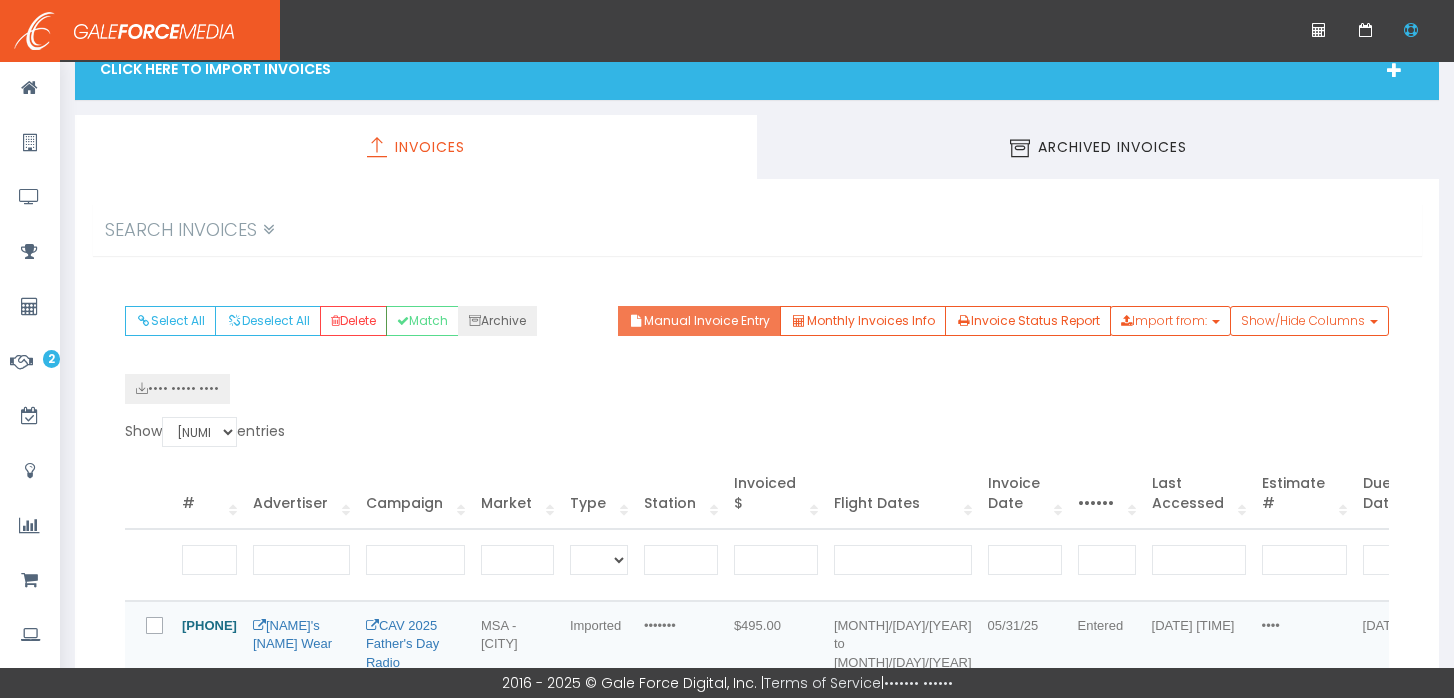 click on "Manual Invoice Entry" at bounding box center (699, 321) 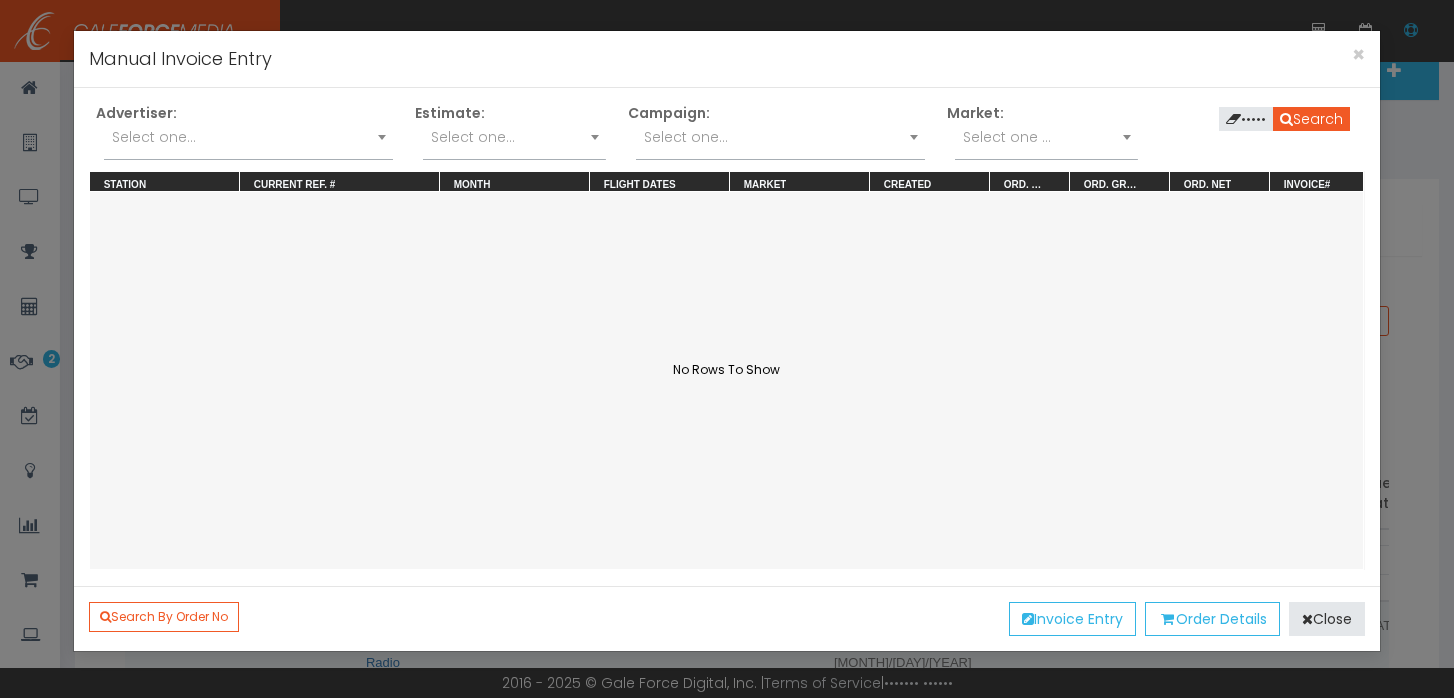 click on "Select one..." at bounding box center [248, 142] 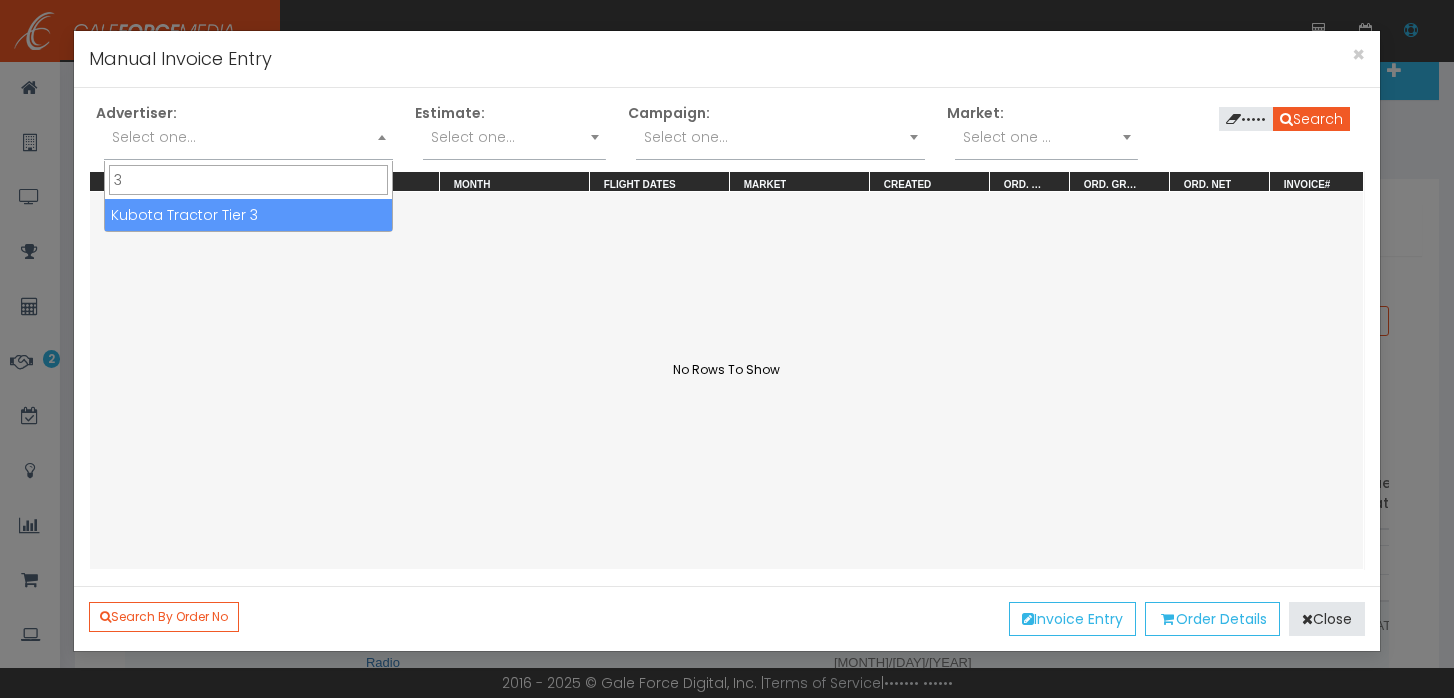 type on "3" 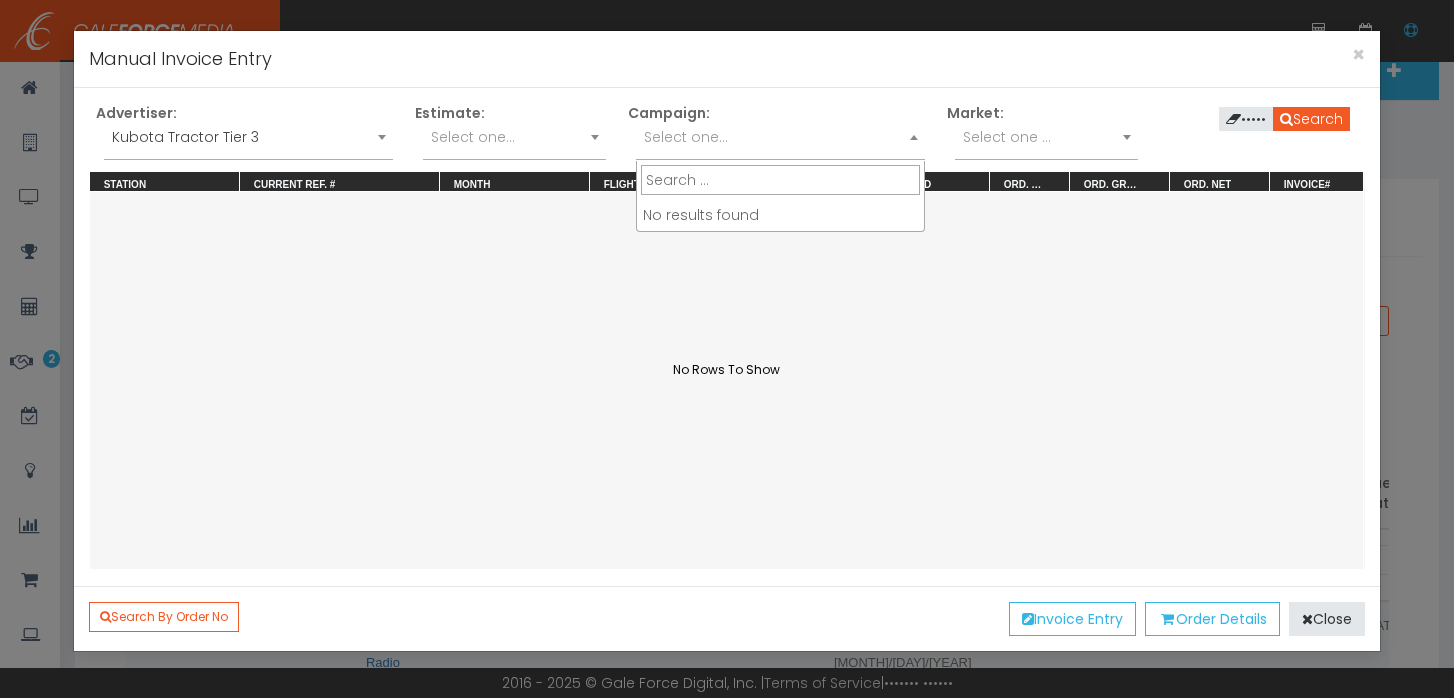 click on "Select one..." at bounding box center [686, 137] 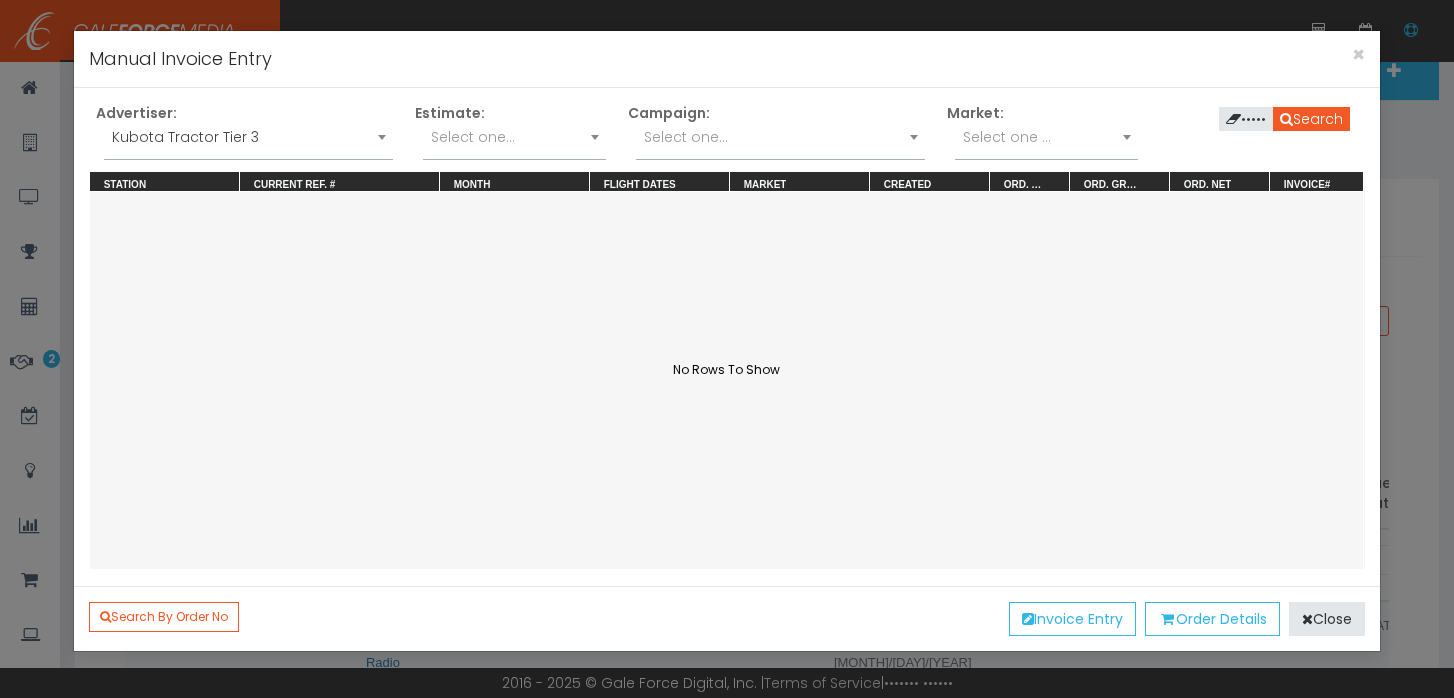 click on "Select one..." at bounding box center (686, 137) 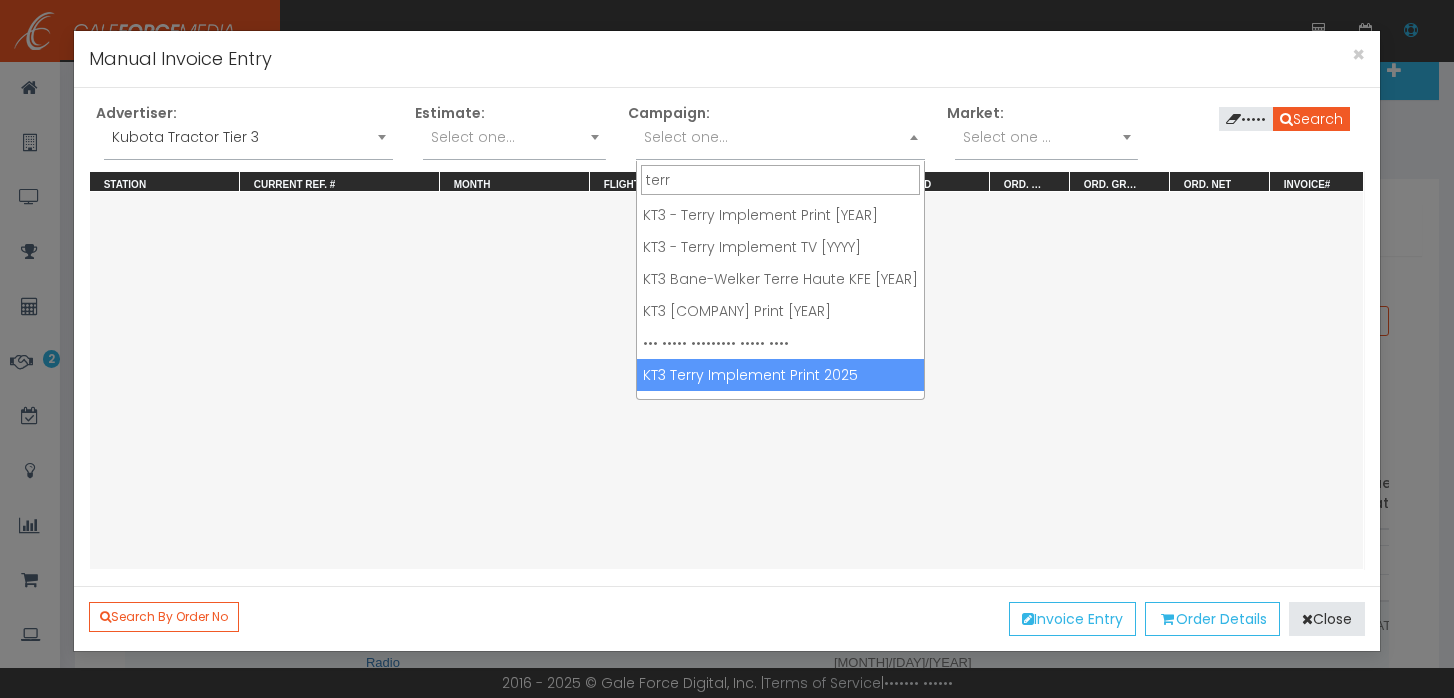 type on "terr" 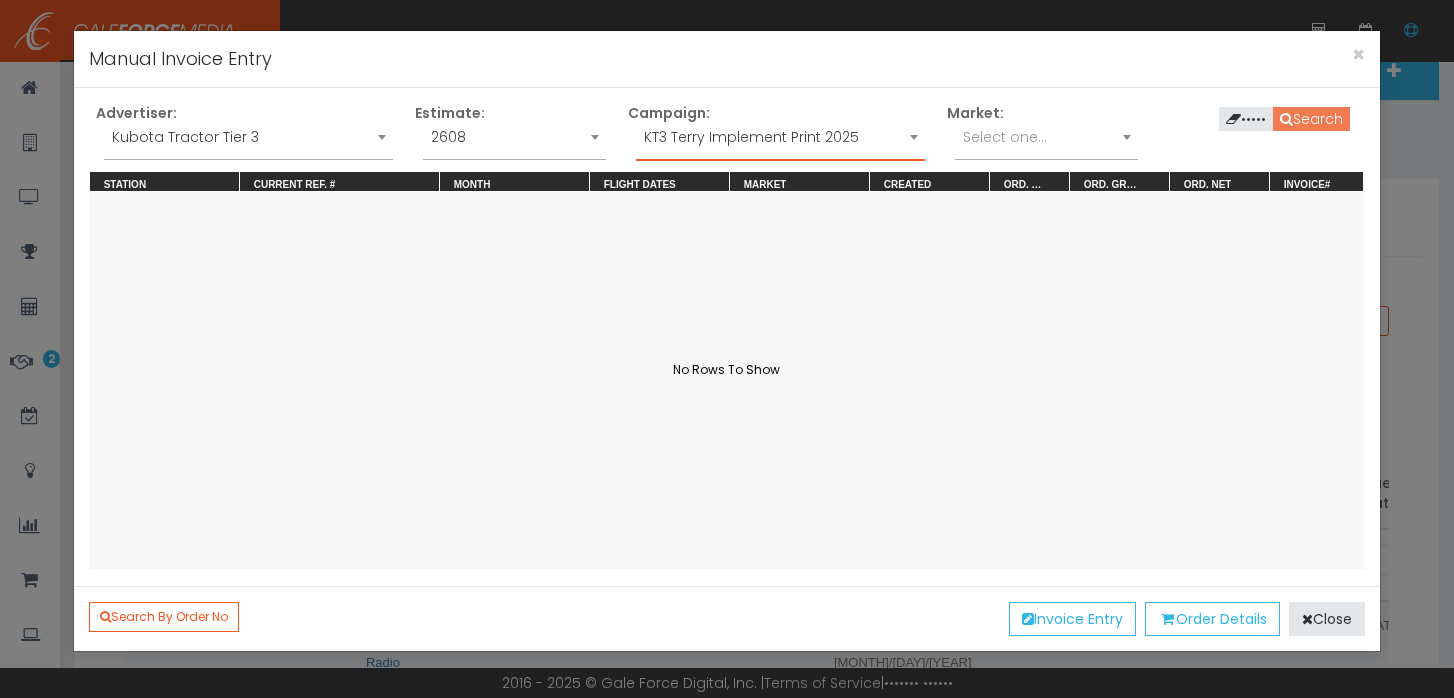 click on "Search" at bounding box center [1311, 119] 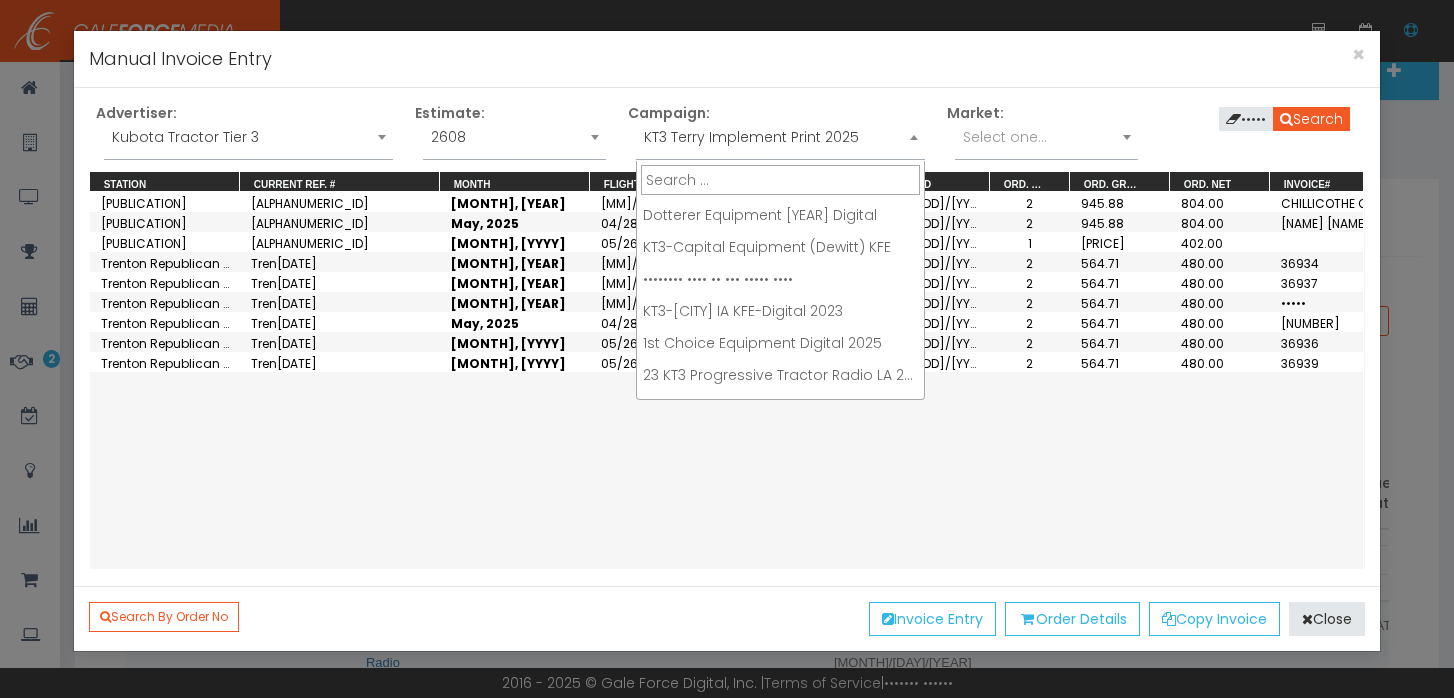 click on "KT3 Terry Implement Print 2025" at bounding box center (780, 137) 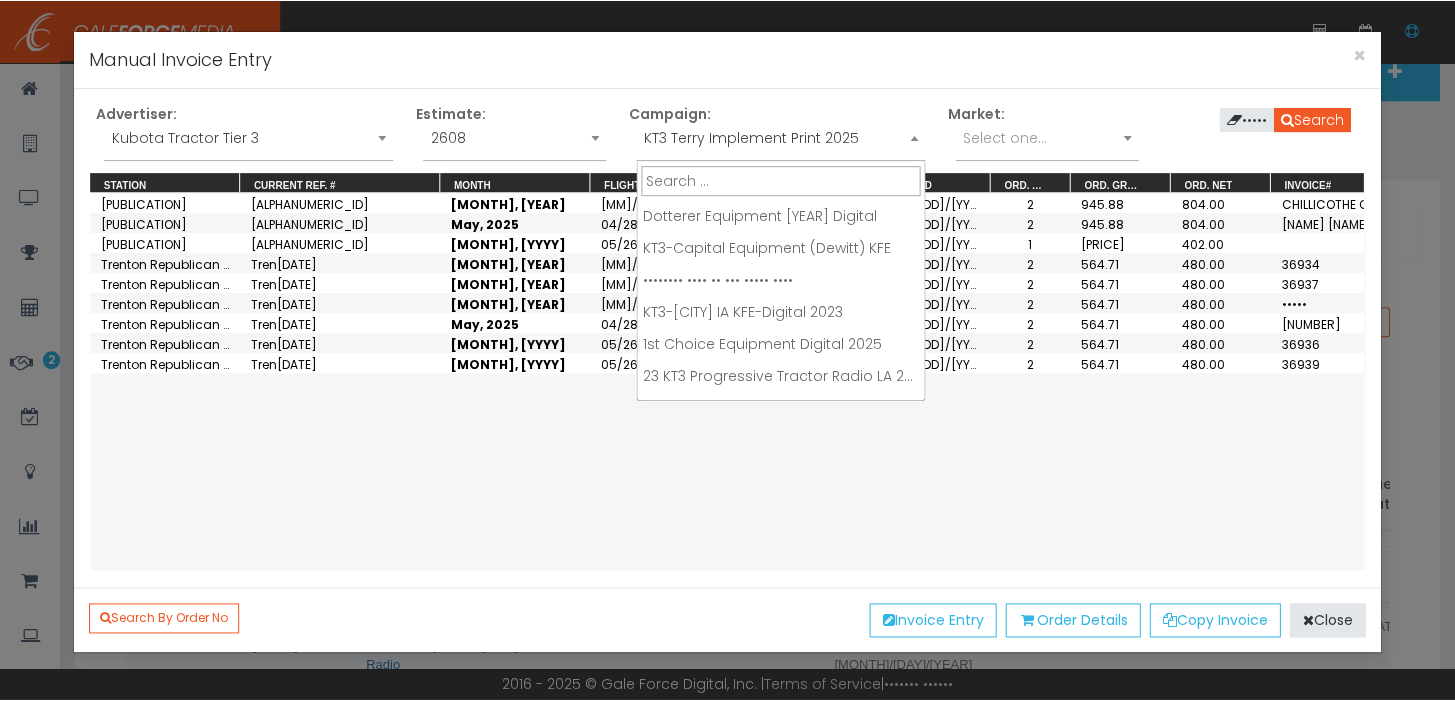 scroll, scrollTop: 11360, scrollLeft: 0, axis: vertical 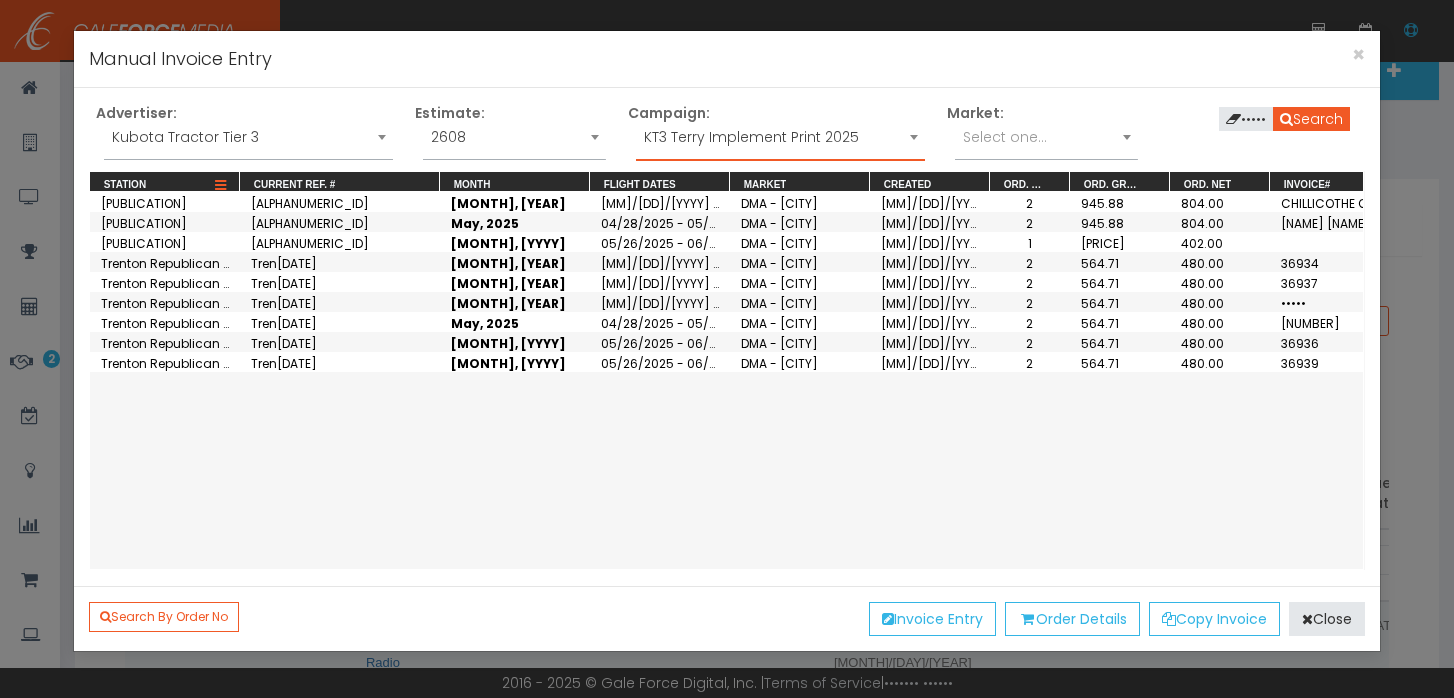 click at bounding box center (220, 186) 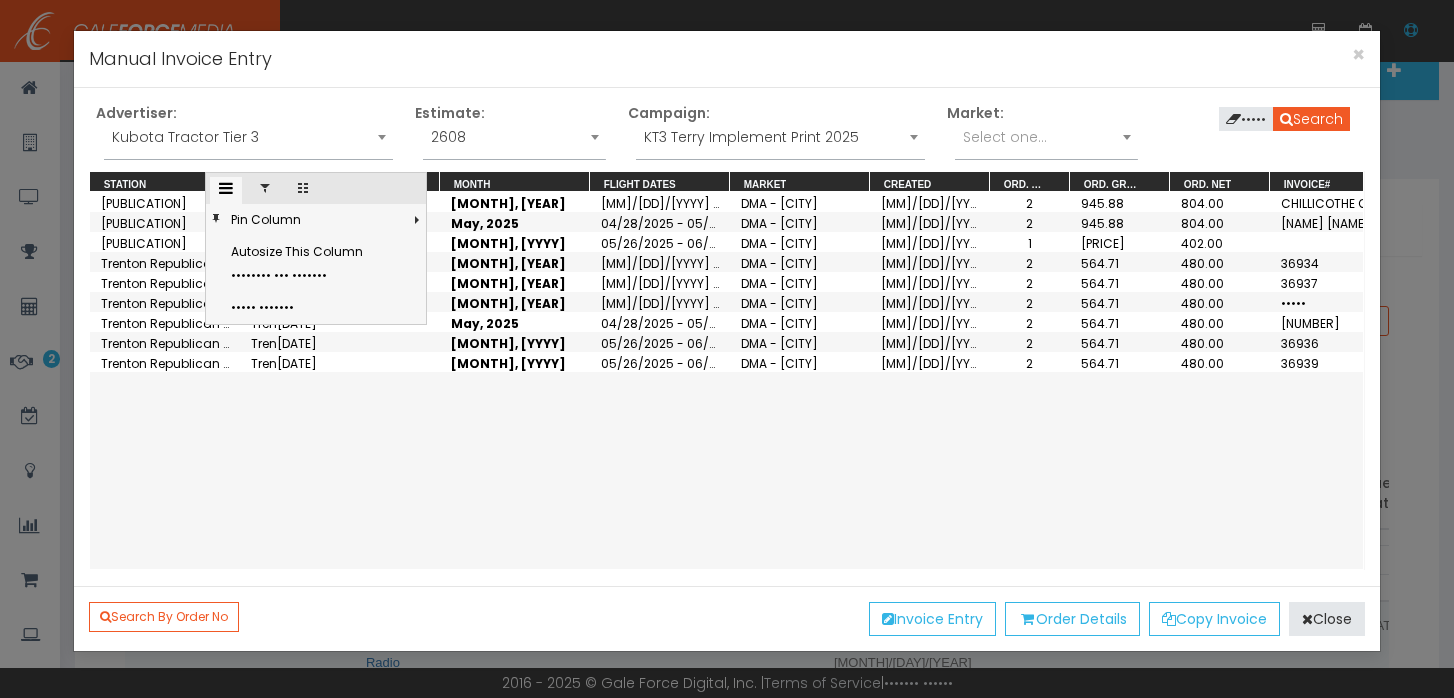 click at bounding box center [265, 190] 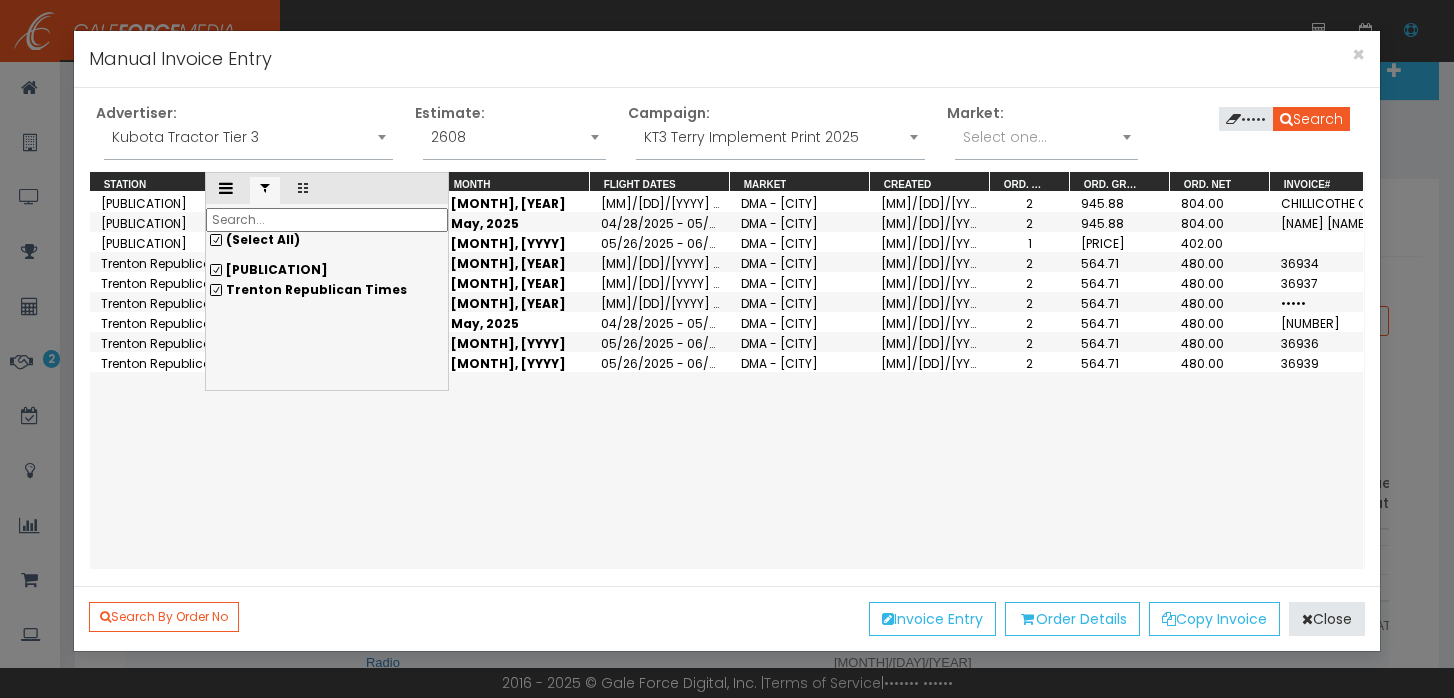 click on "(Select All)" at bounding box center (327, 240) 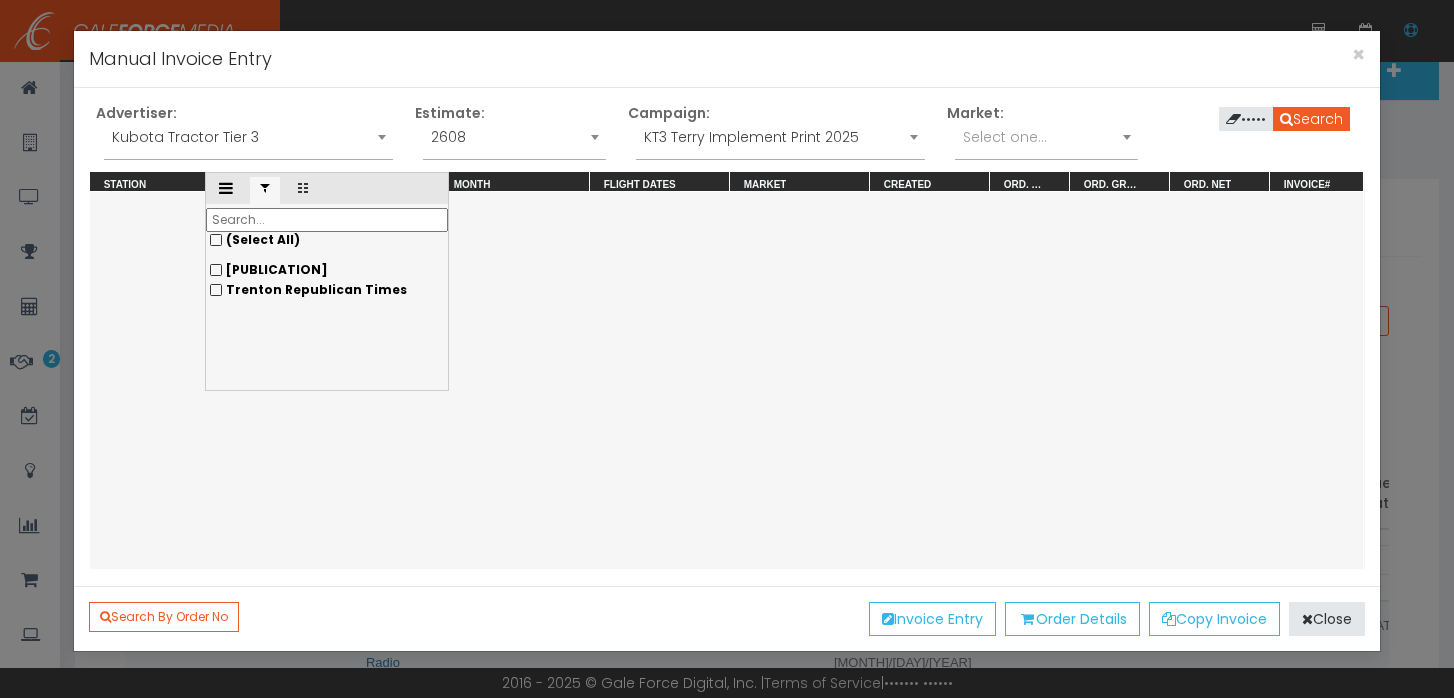 click on "[PUBLICATION]" at bounding box center [327, 270] 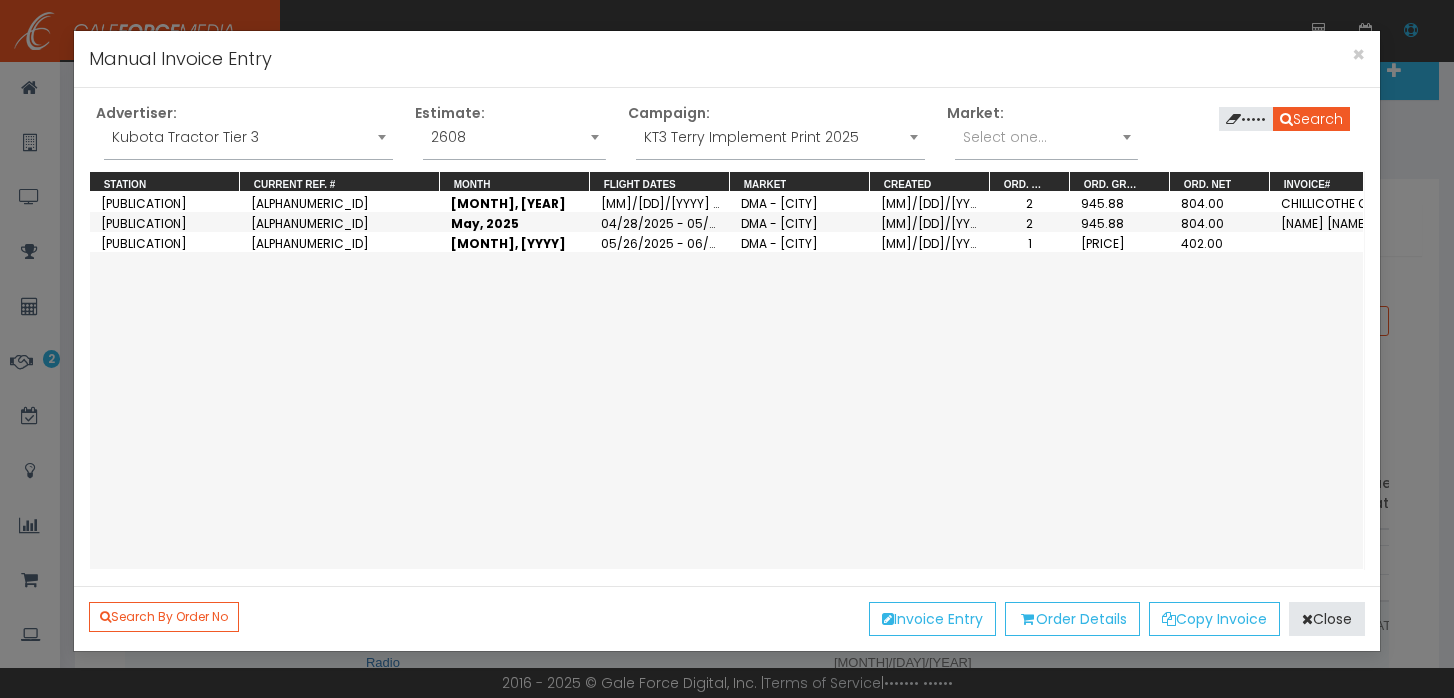 click on "Chillicothe Constitution Tribune Chil[YEAR][MM][DD][HH][MM][SS] [MONTH], [YEAR] [MM]/[DD]/[YYYY] - [MM]/[DD]/[YYYY] DMA - Kansas City [MM]/[DD]/[YYYY] [NUMBER] [NUMBER] [NUMBER] CHILLICOTHE CONSTITUTION [MONTH] [YEAR] Chillicothe Constitution Tribune Chil[YEAR][MM][DD][HH][MM][SS] [MONTH], [YEAR] [MM]/[DD]/[YYYY] - [MM]/[DD]/[YYYY] DMA - Kansas City [MM]/[DD]/[YYYY] [NUMBER] [NUMBER] [NUMBER] Chillicothe Constitution Tribune Chil[YEAR][MM][DD][HH][MM][SS] [MONTH], [YEAR] [MM]/[DD]/[YYYY] - [MM]/[DD]/[YYYY] DMA - Kansas City [MM]/[DD]/[YYYY] [NUMBER] [NUMBER] [NUMBER]" at bounding box center (727, 380) 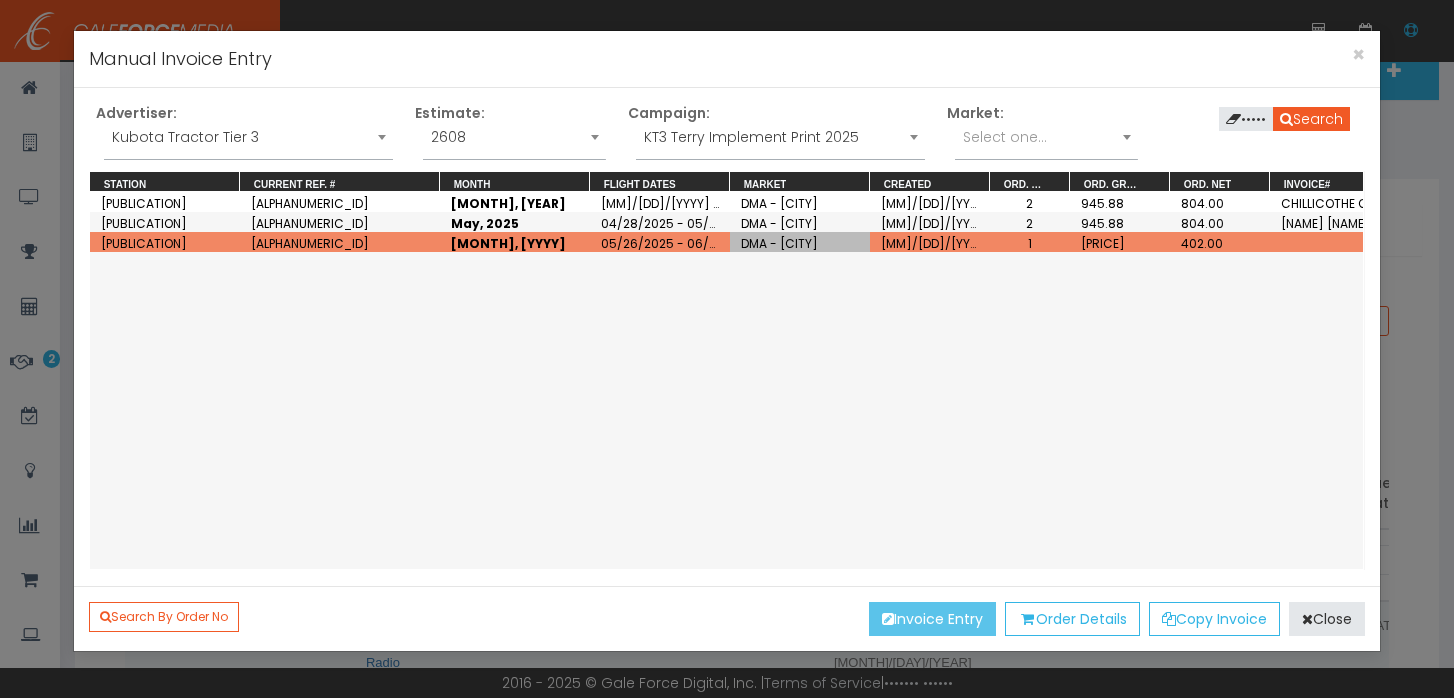 click on "Invoice Entry" at bounding box center [932, 619] 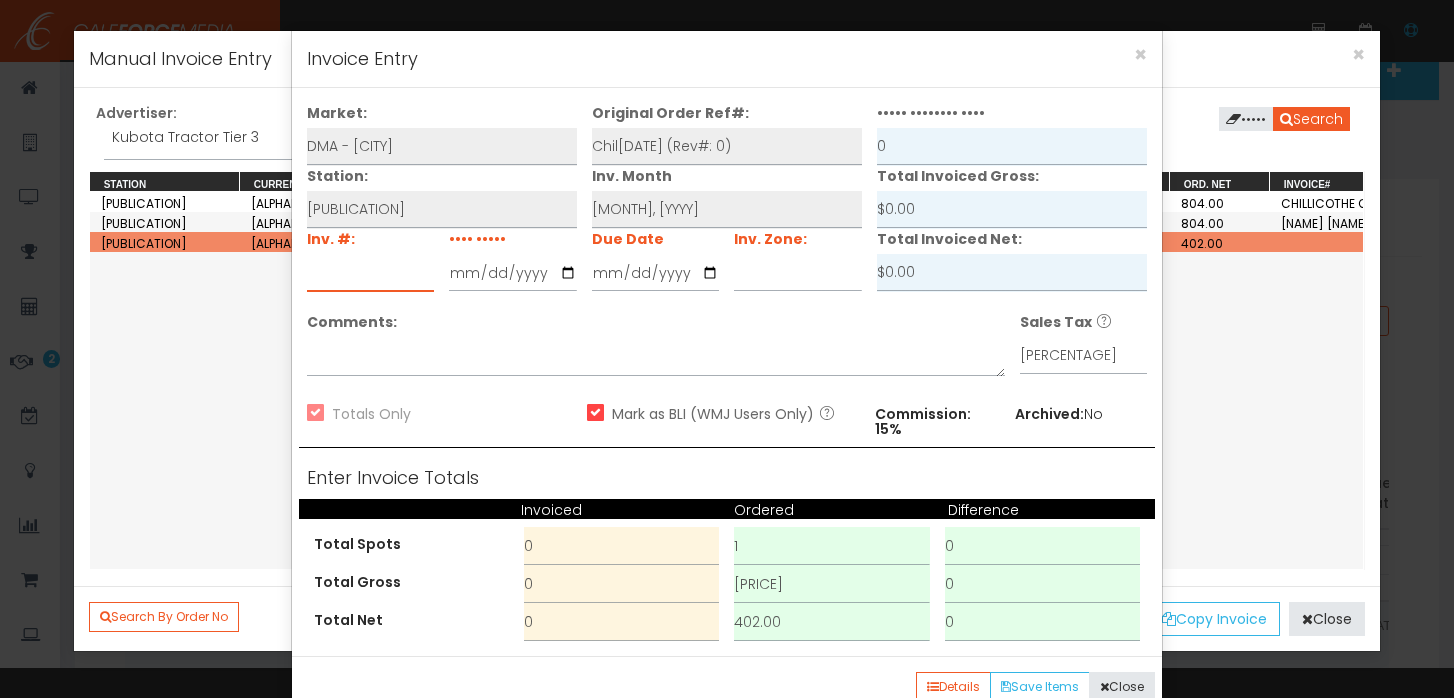 click at bounding box center [371, 273] 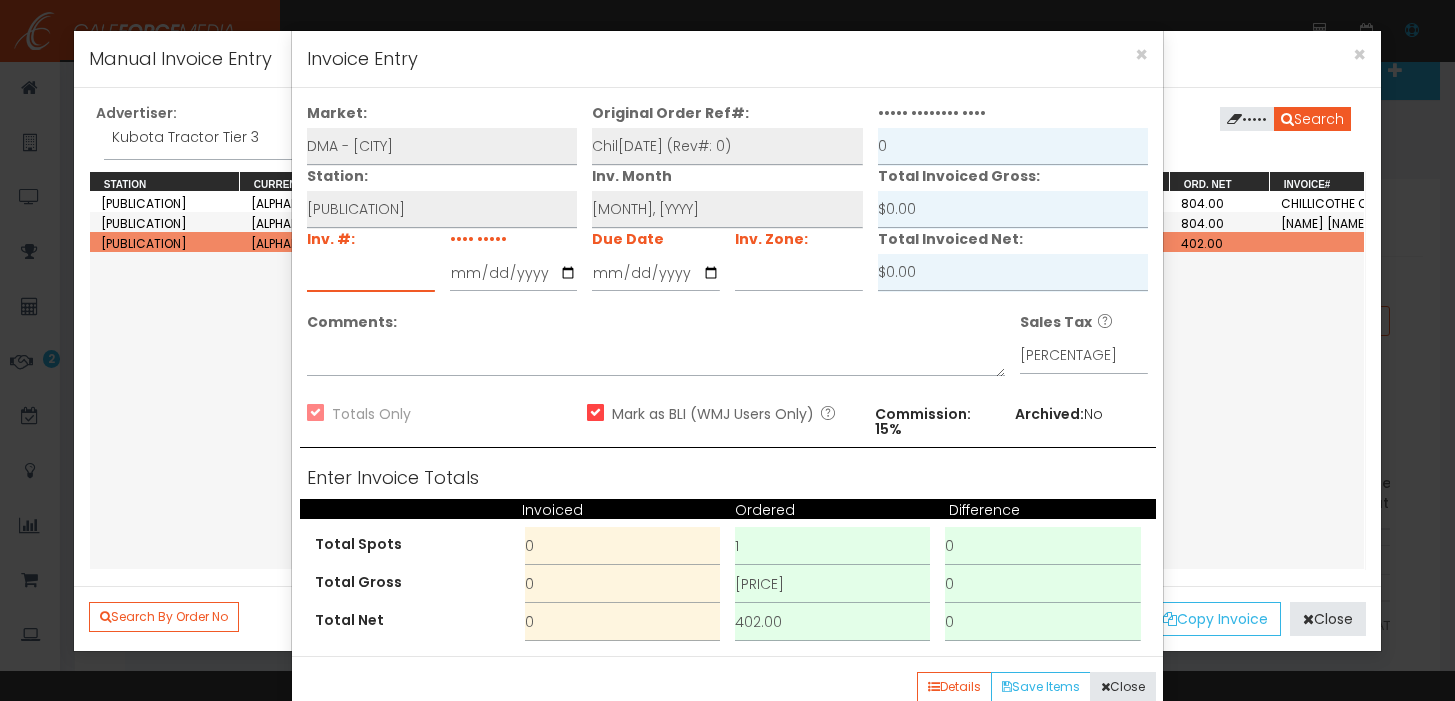paste on "[CITY] CONSTITUTION," 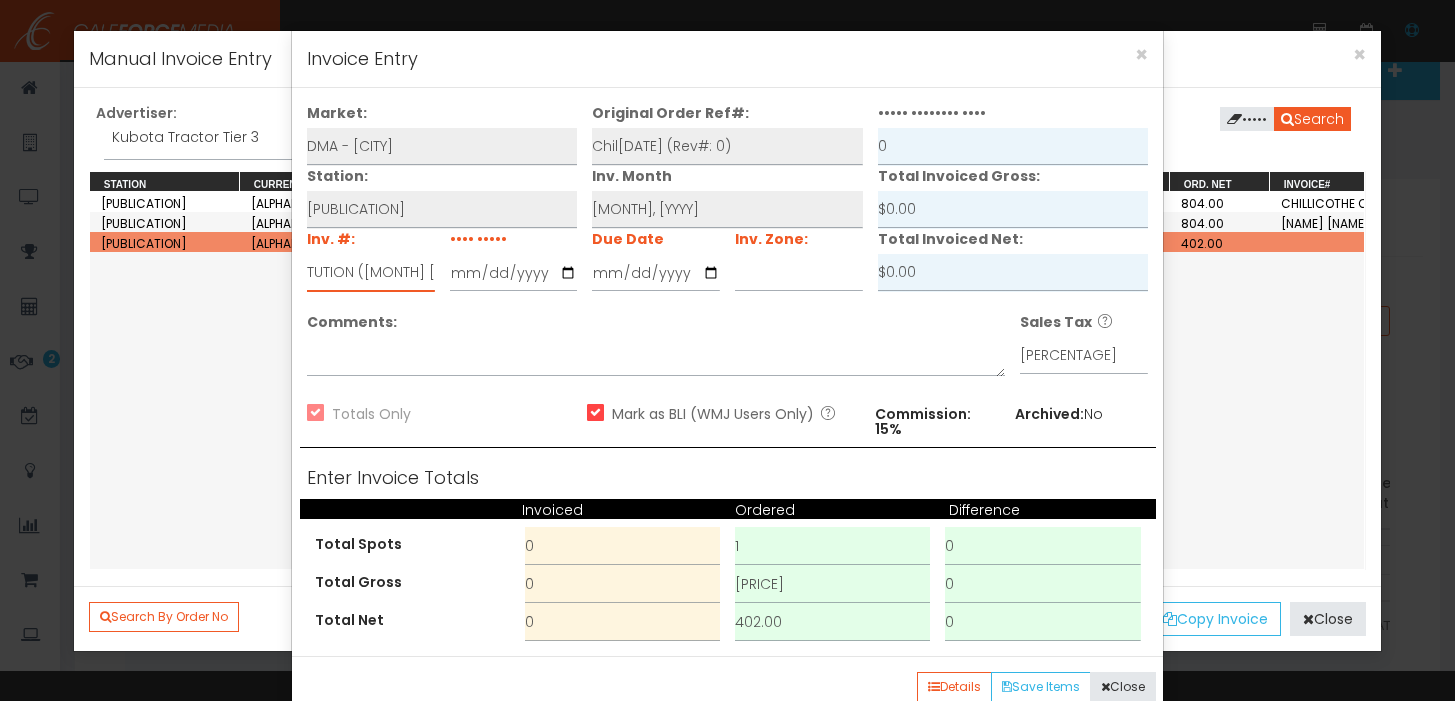 scroll, scrollTop: 0, scrollLeft: 144, axis: horizontal 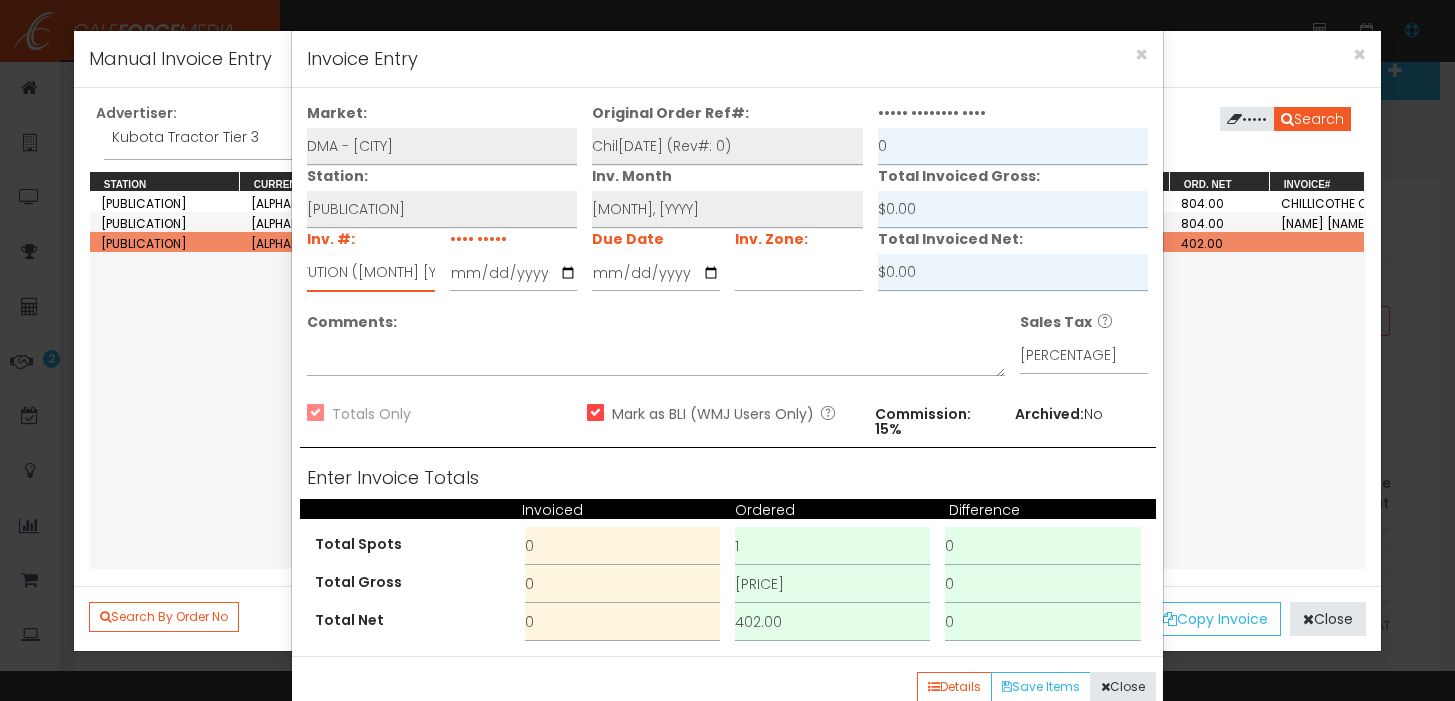 type on "CHILLICOTHE CONSTITUTION ([MONTH] [YEAR])" 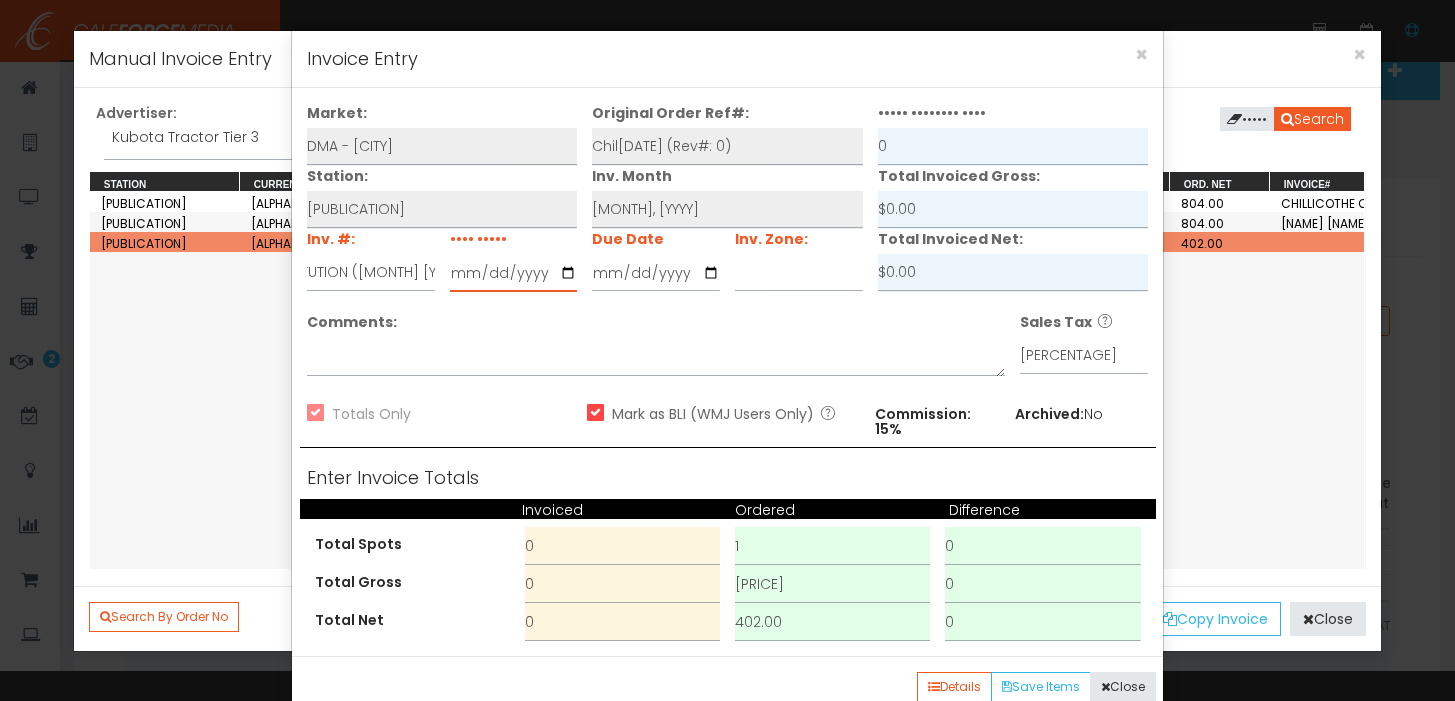 scroll, scrollTop: 0, scrollLeft: 0, axis: both 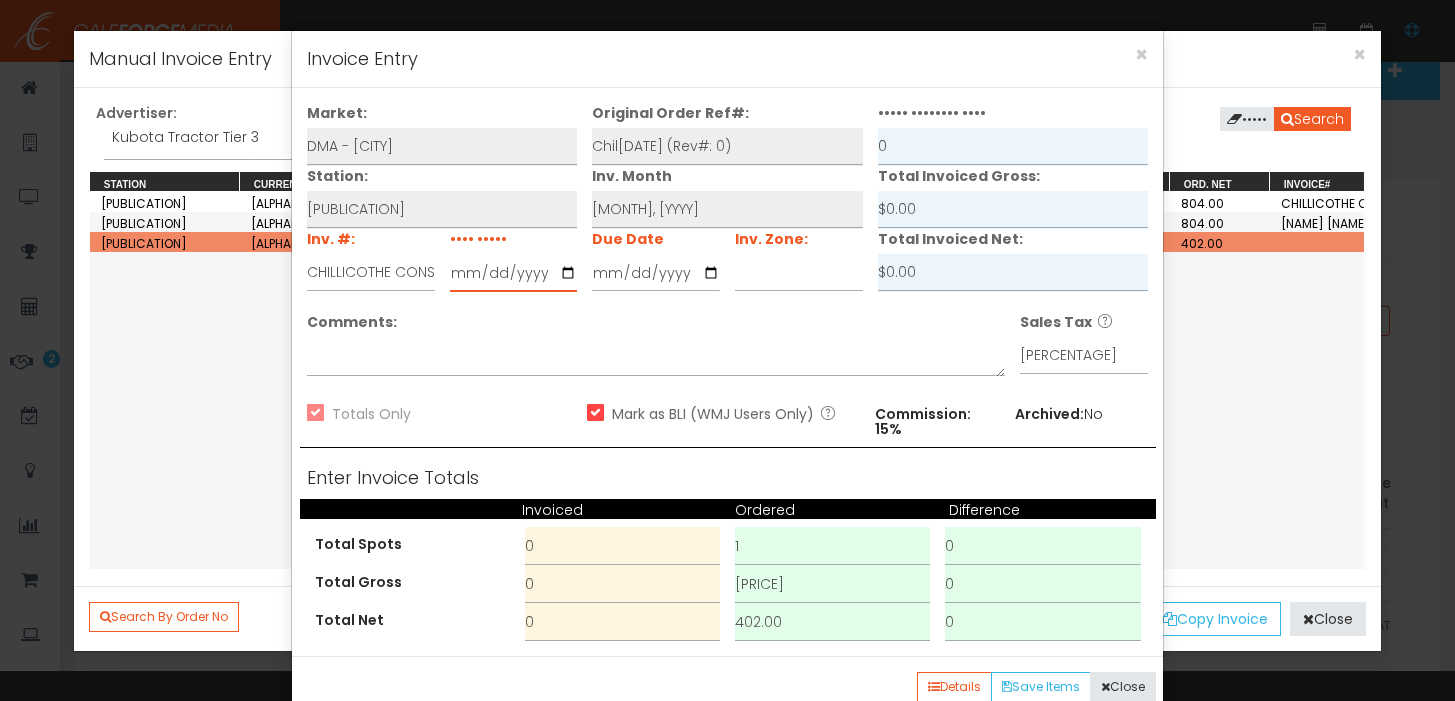 type on "[DATE]" 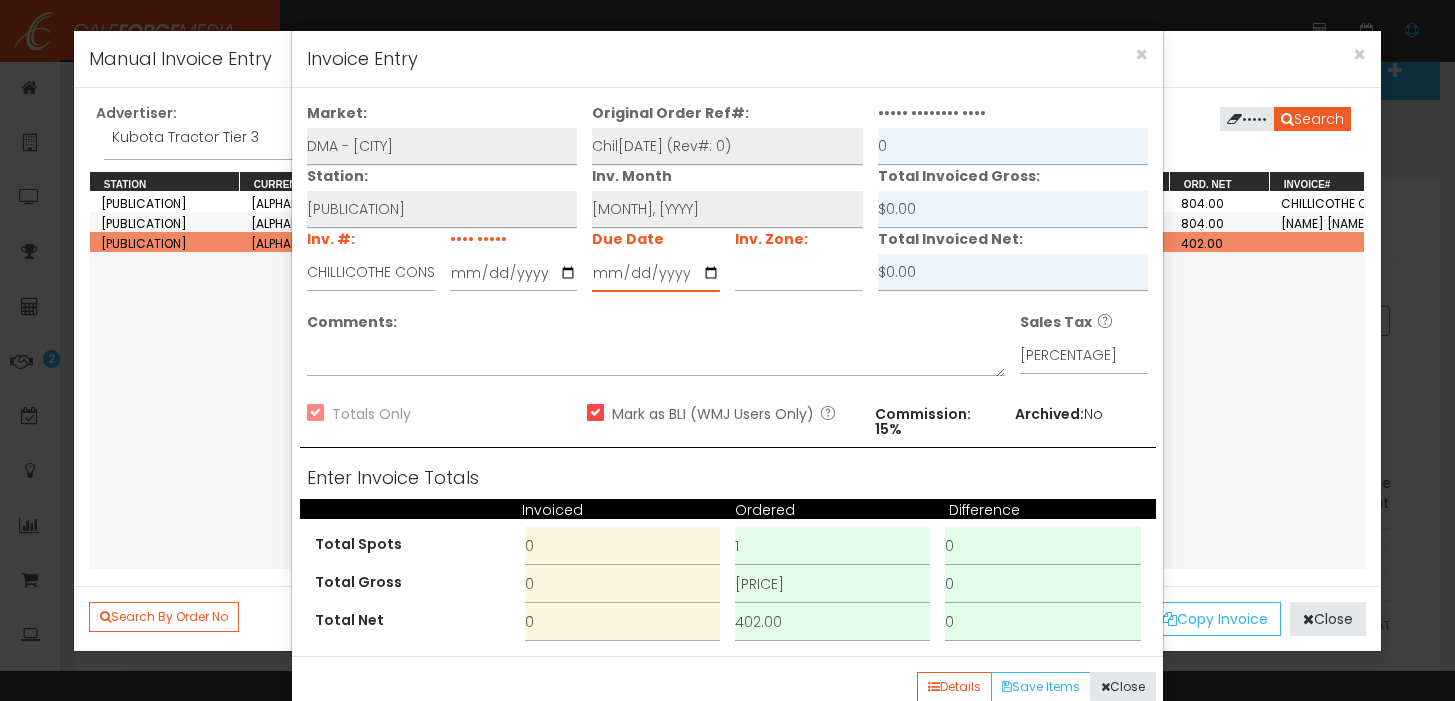 click on "[YYYY]-[MM]-[DD]" at bounding box center [656, 273] 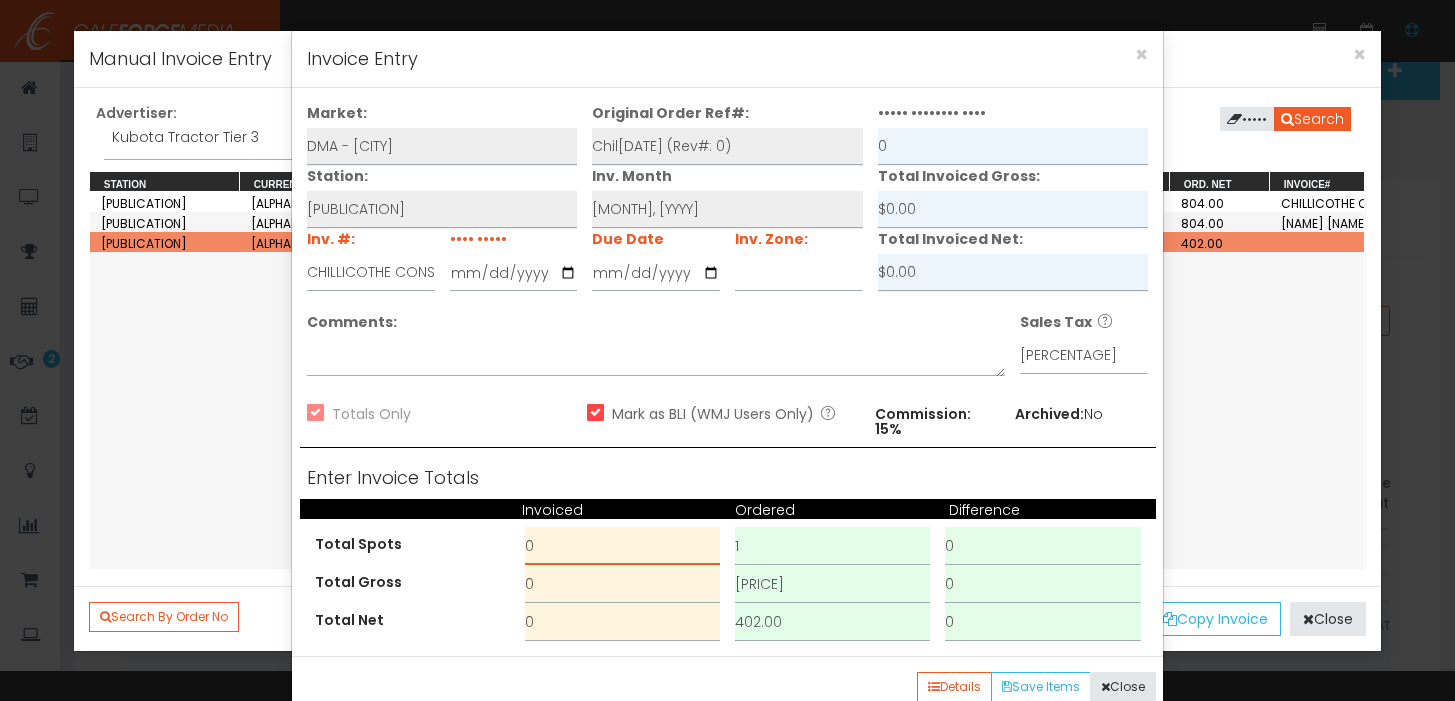 drag, startPoint x: 593, startPoint y: 532, endPoint x: 383, endPoint y: 531, distance: 210.00238 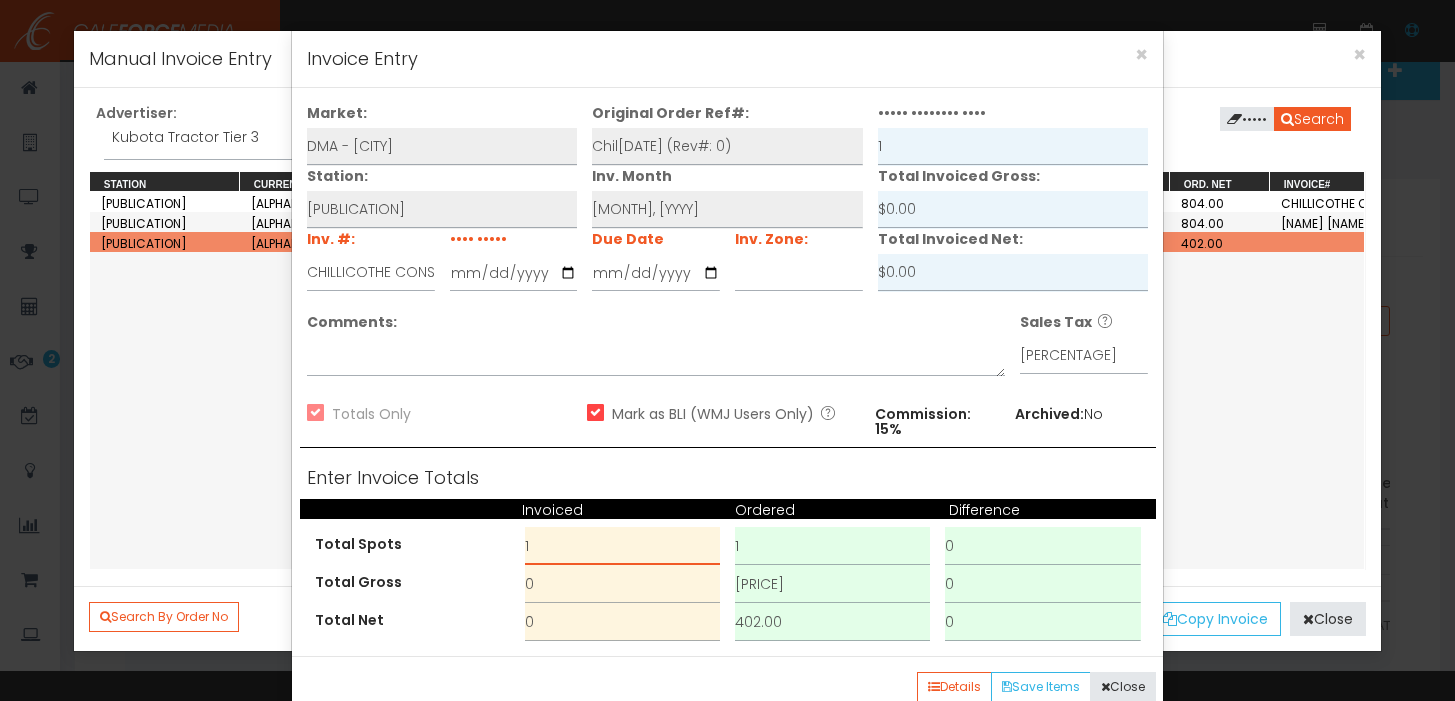 scroll, scrollTop: 32, scrollLeft: 0, axis: vertical 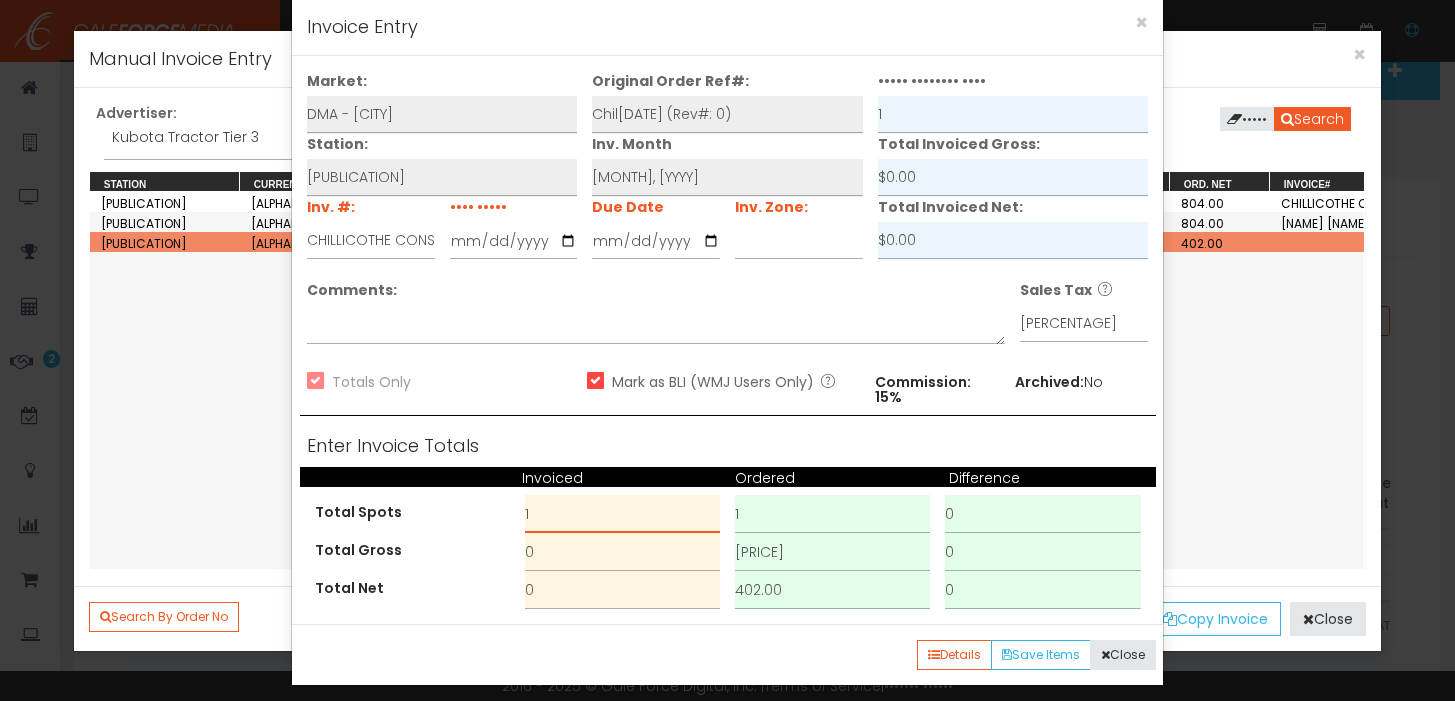 type on "1" 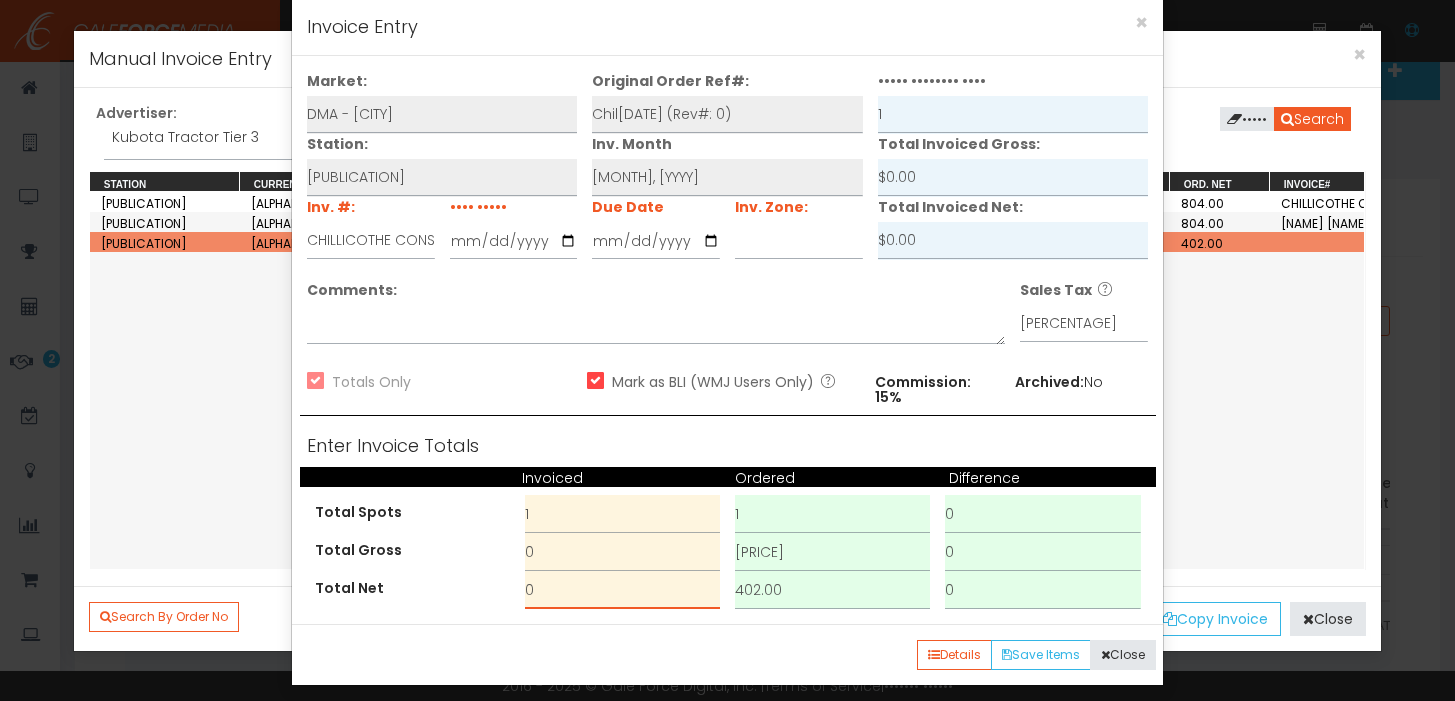 drag, startPoint x: 648, startPoint y: 587, endPoint x: 273, endPoint y: 579, distance: 375.08533 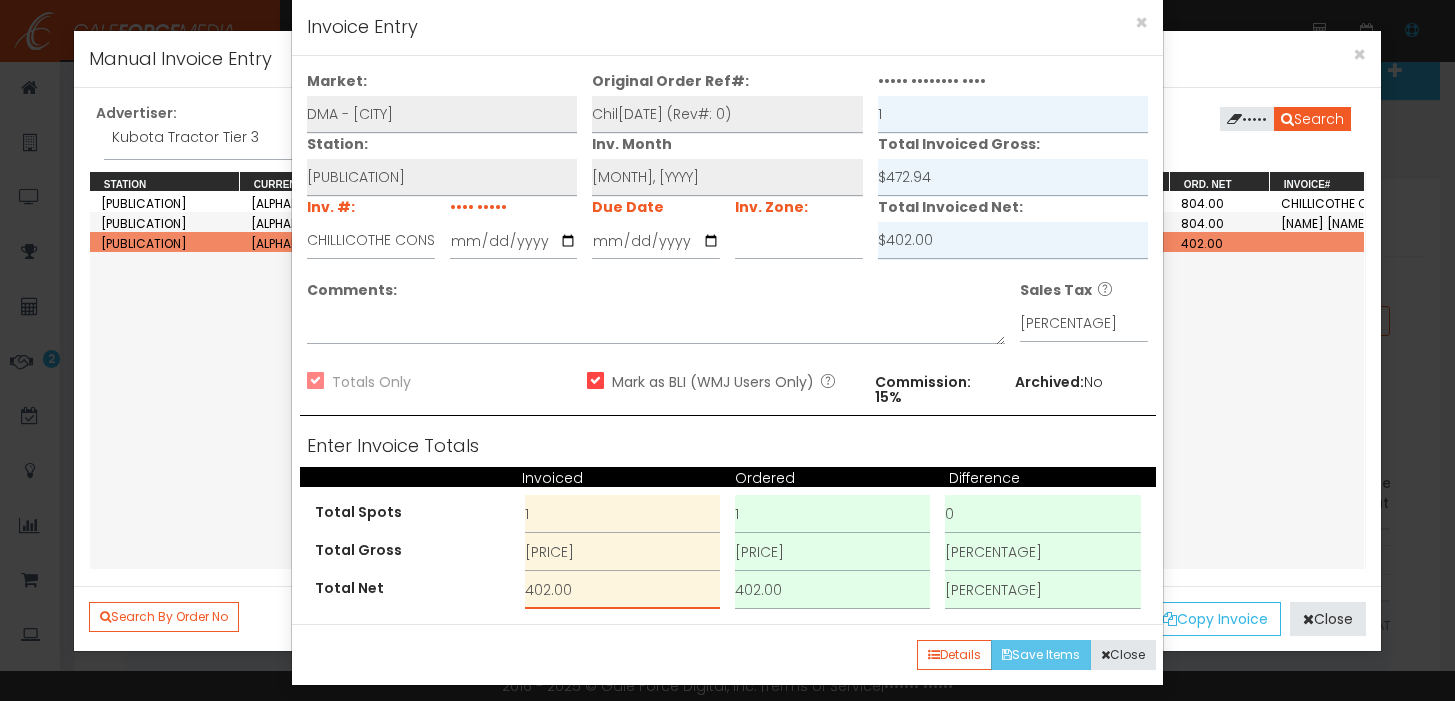 type on "402.00" 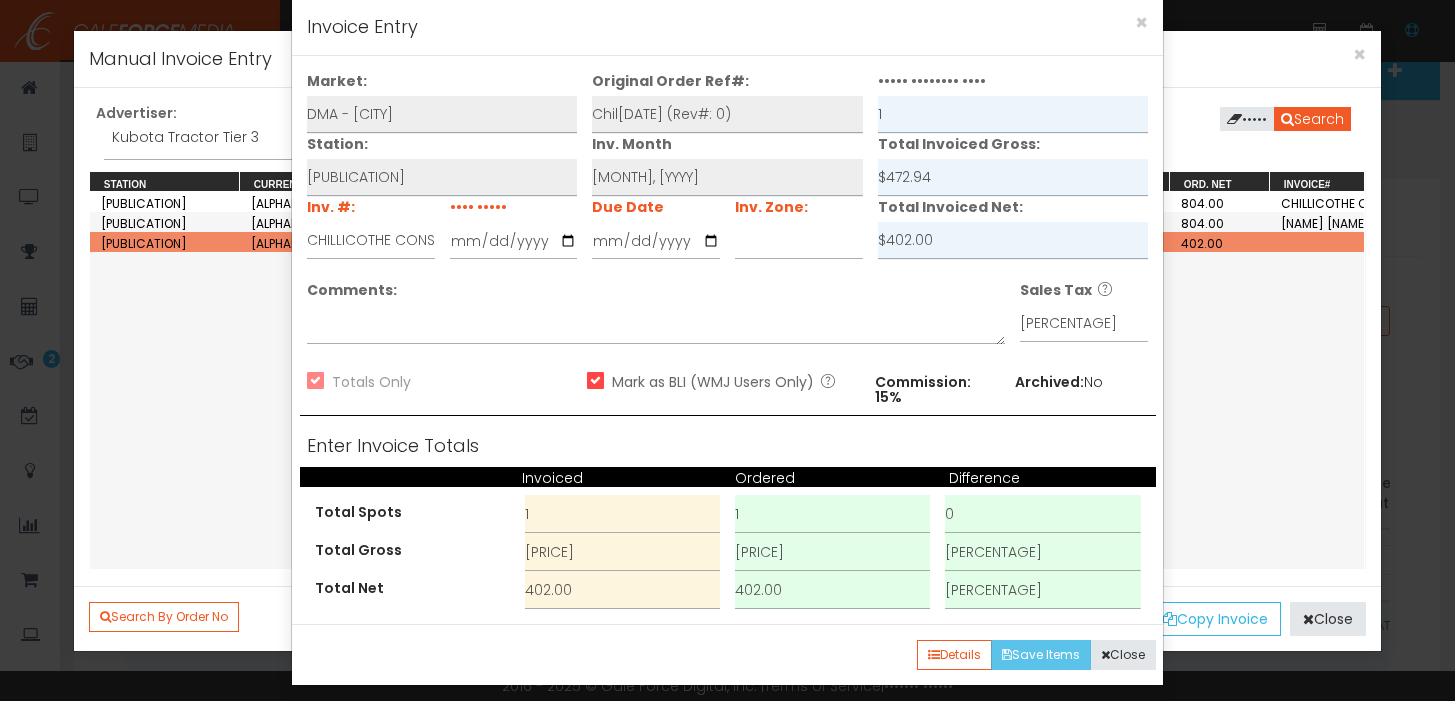 click on "Save Items" at bounding box center (1041, 655) 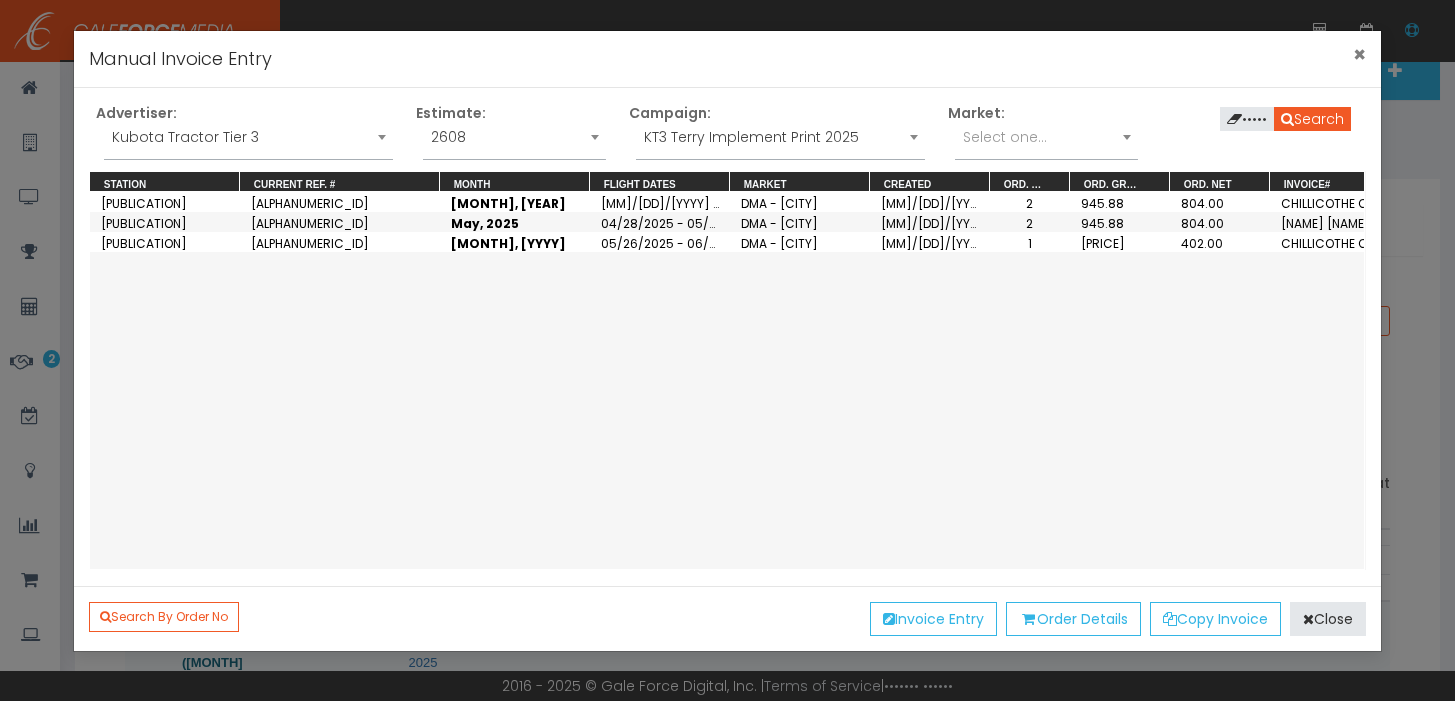 click on "×" at bounding box center (1359, 54) 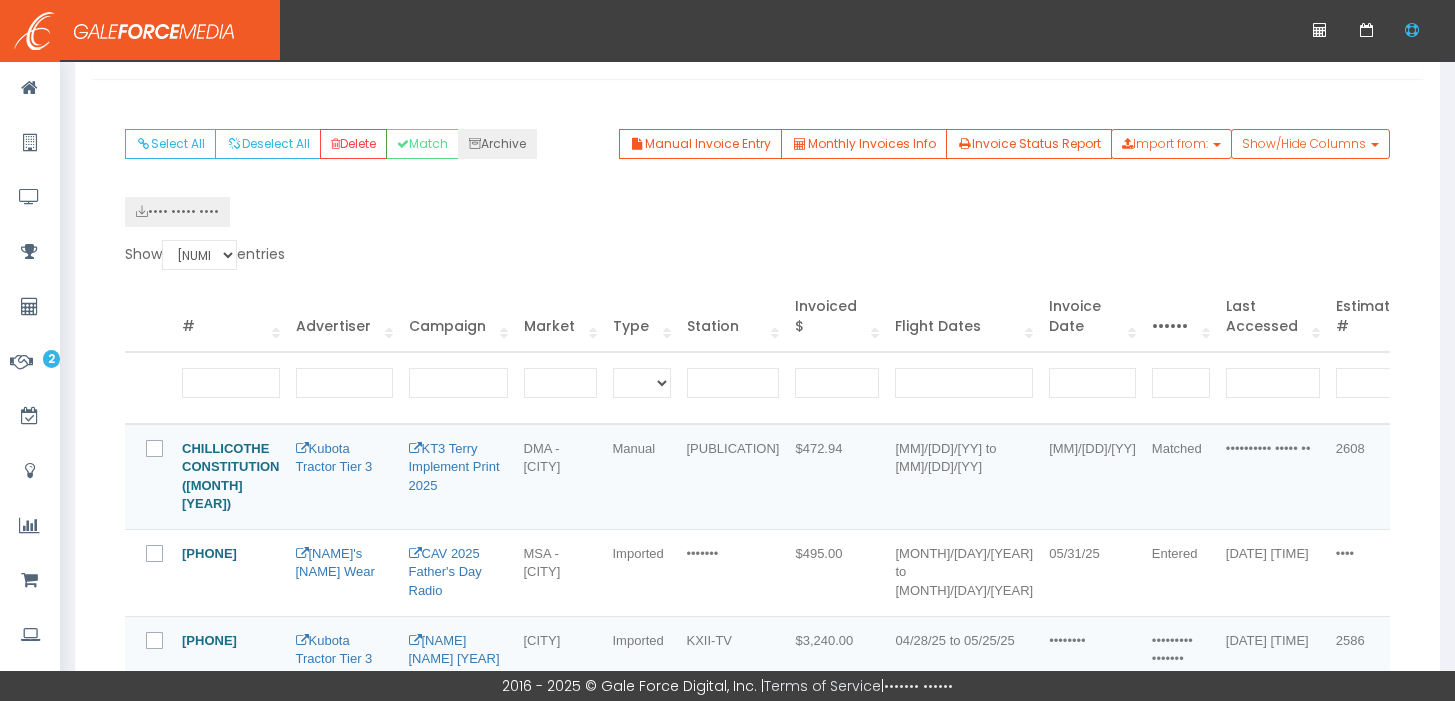scroll, scrollTop: 269, scrollLeft: 0, axis: vertical 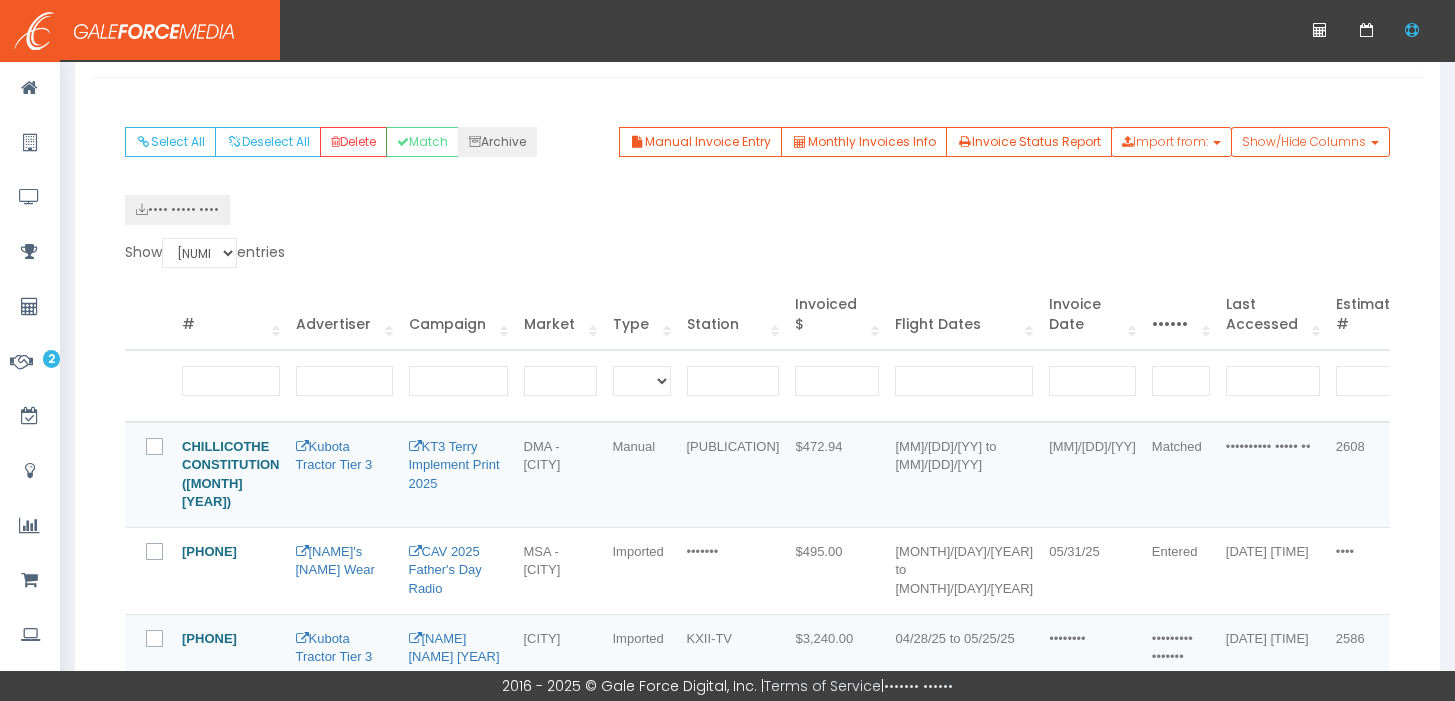 click at bounding box center [159, 454] 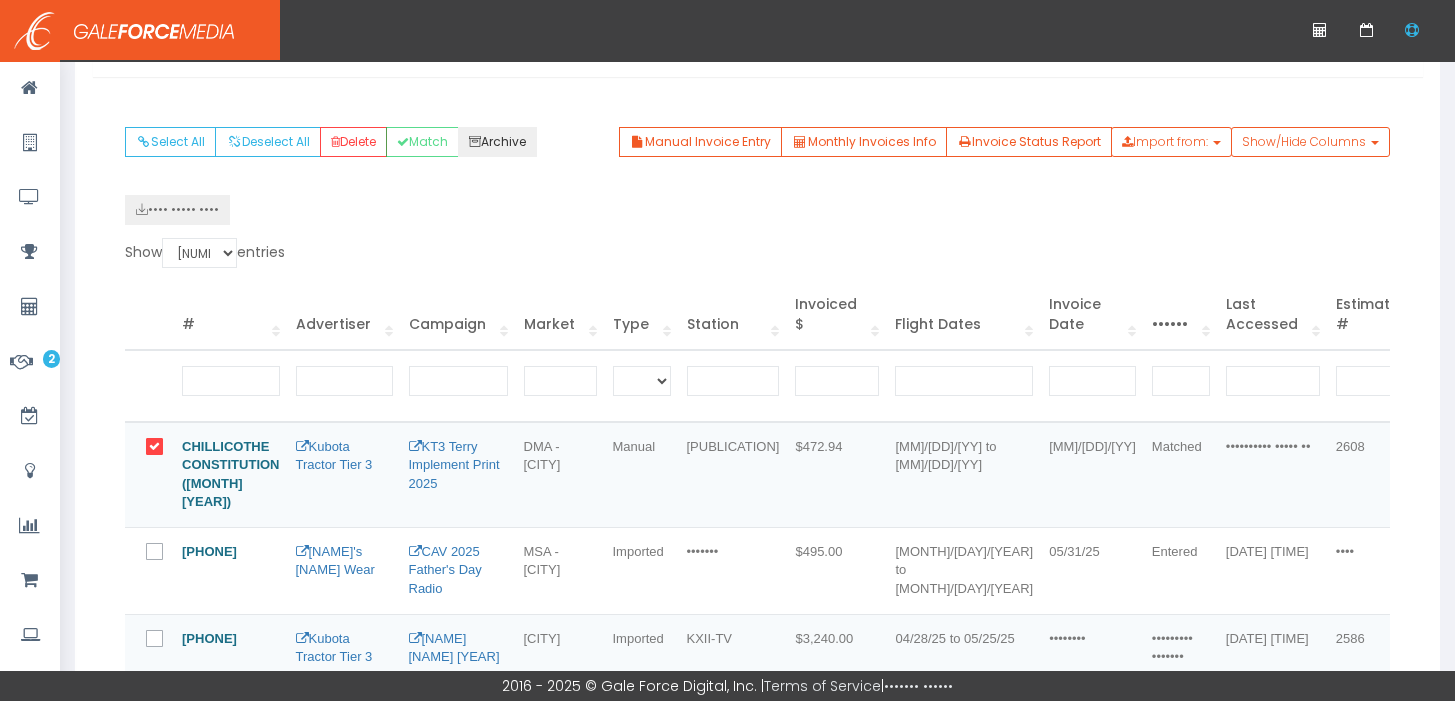 click on "Archive" at bounding box center (497, 142) 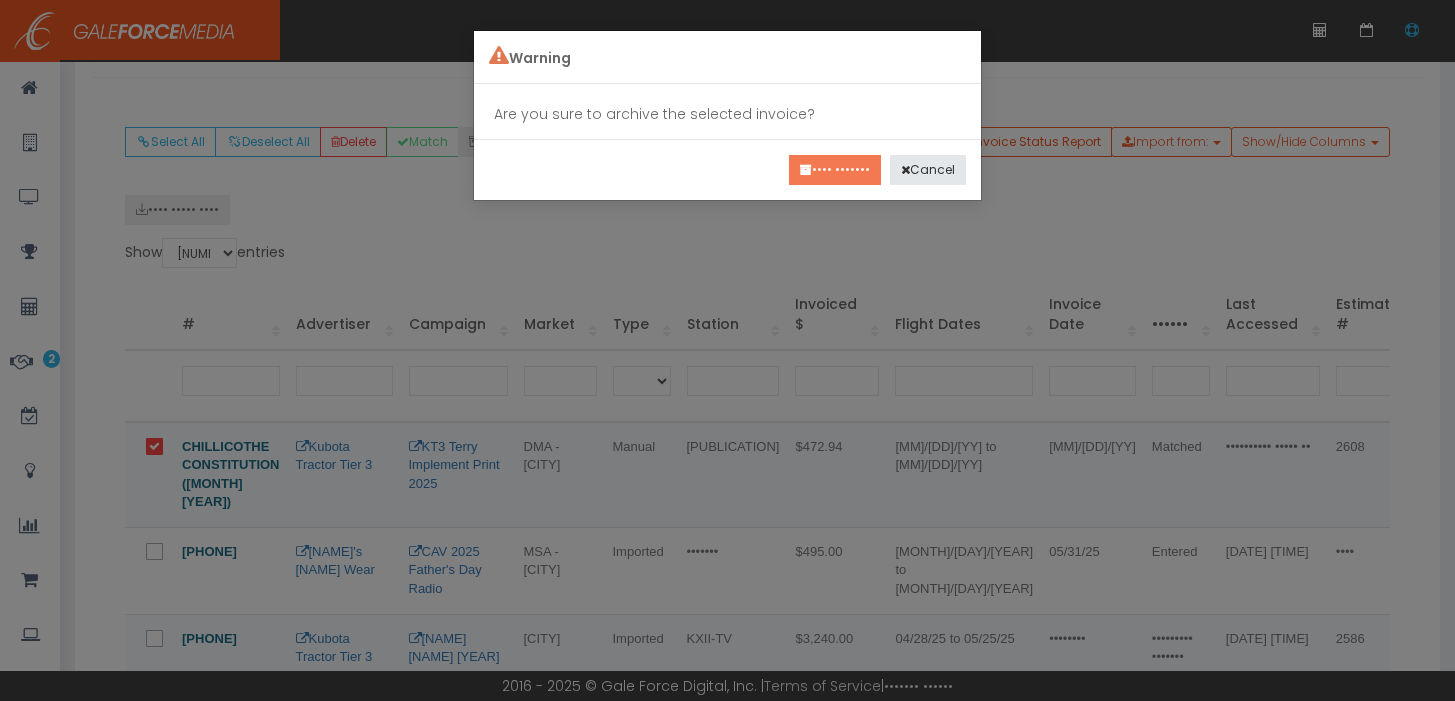 click on "•••• •••••••" at bounding box center [835, 170] 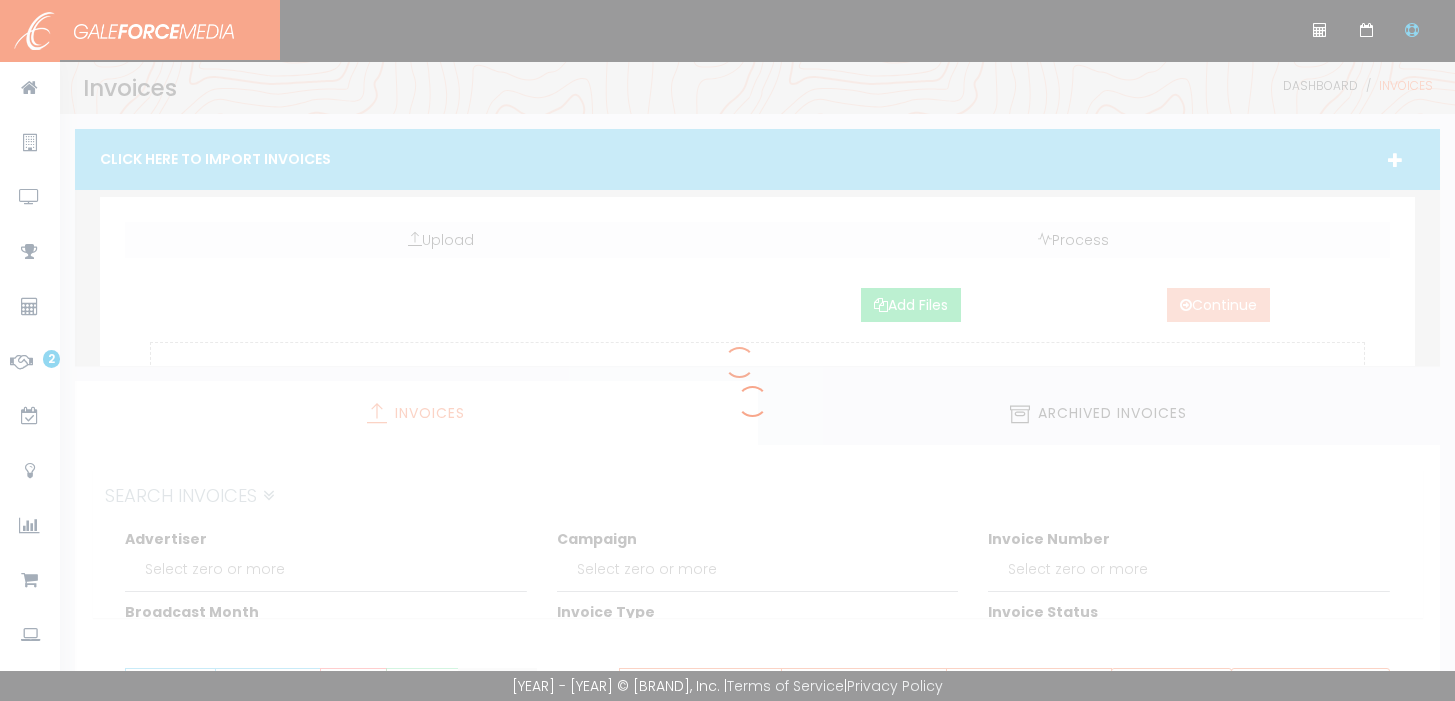 scroll, scrollTop: 0, scrollLeft: 0, axis: both 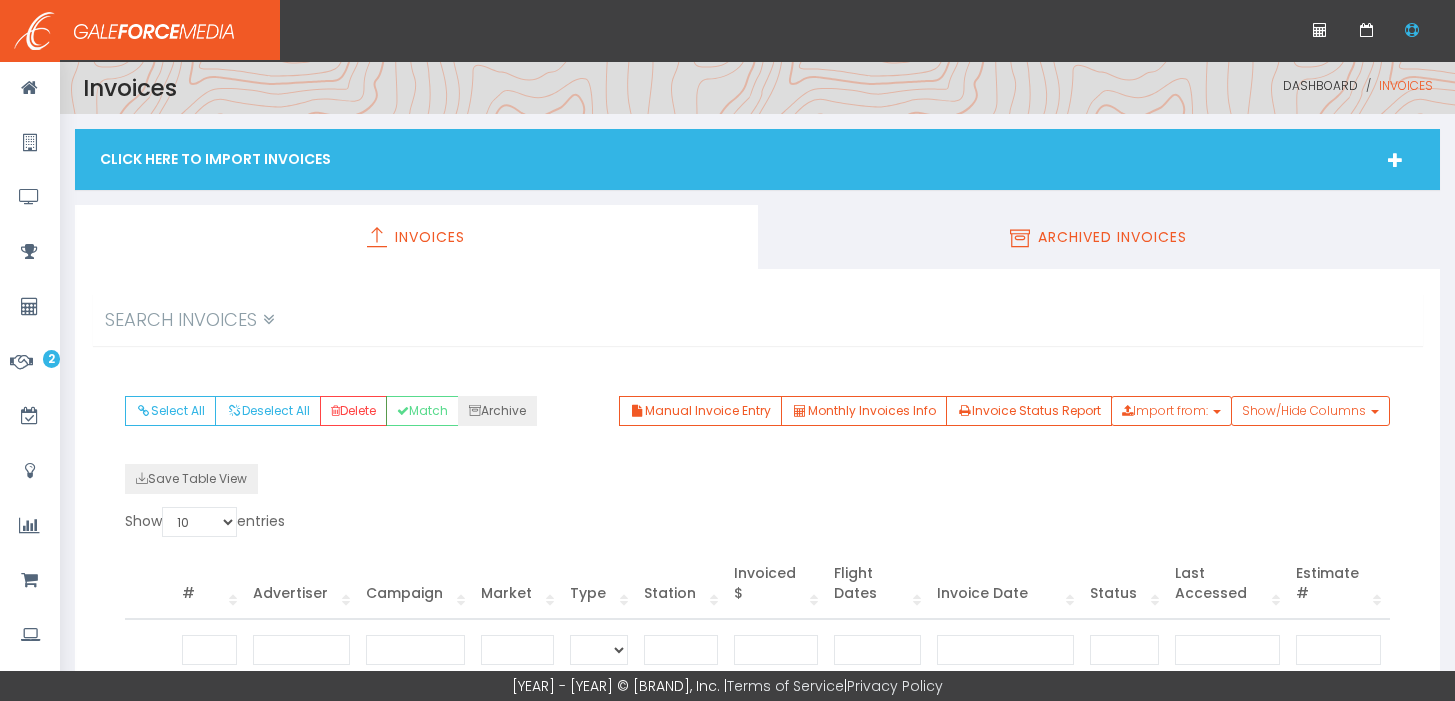 click on "Archived Invoices" at bounding box center [1099, 237] 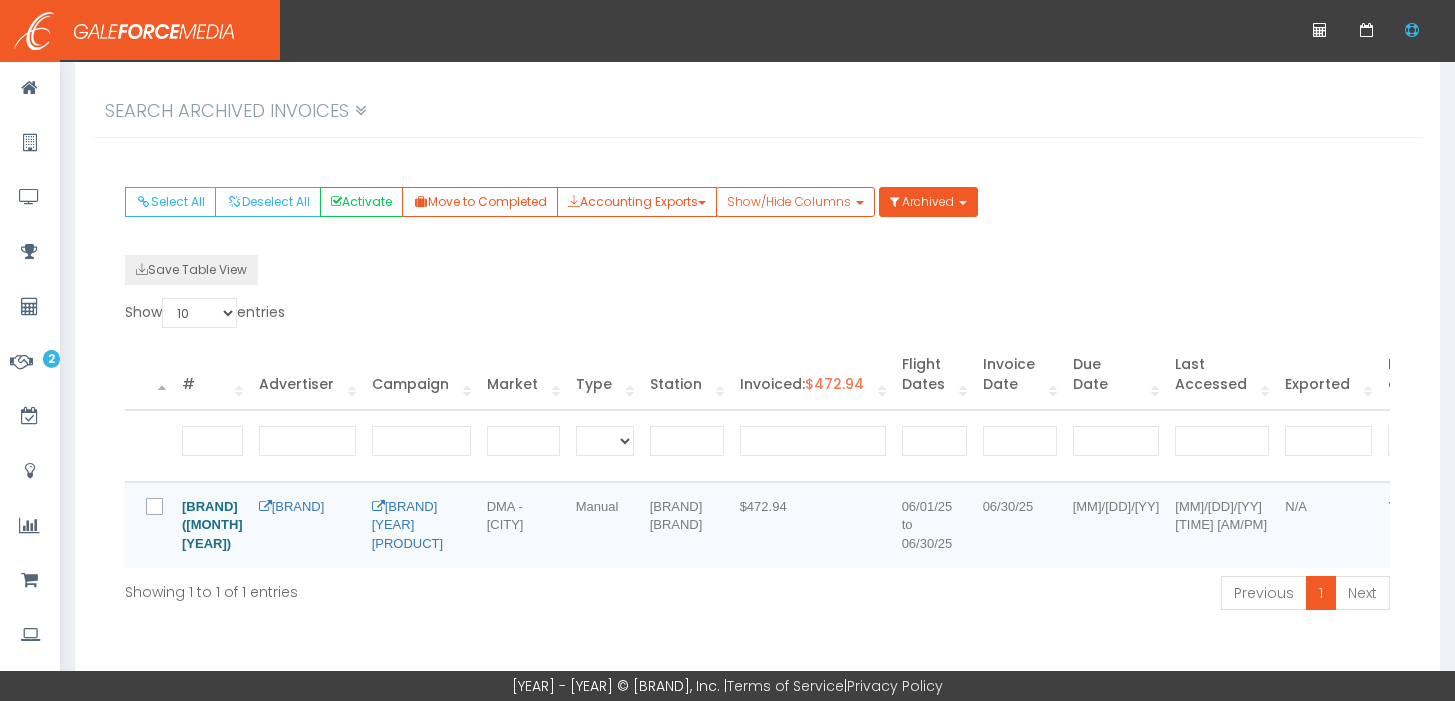 scroll, scrollTop: 217, scrollLeft: 0, axis: vertical 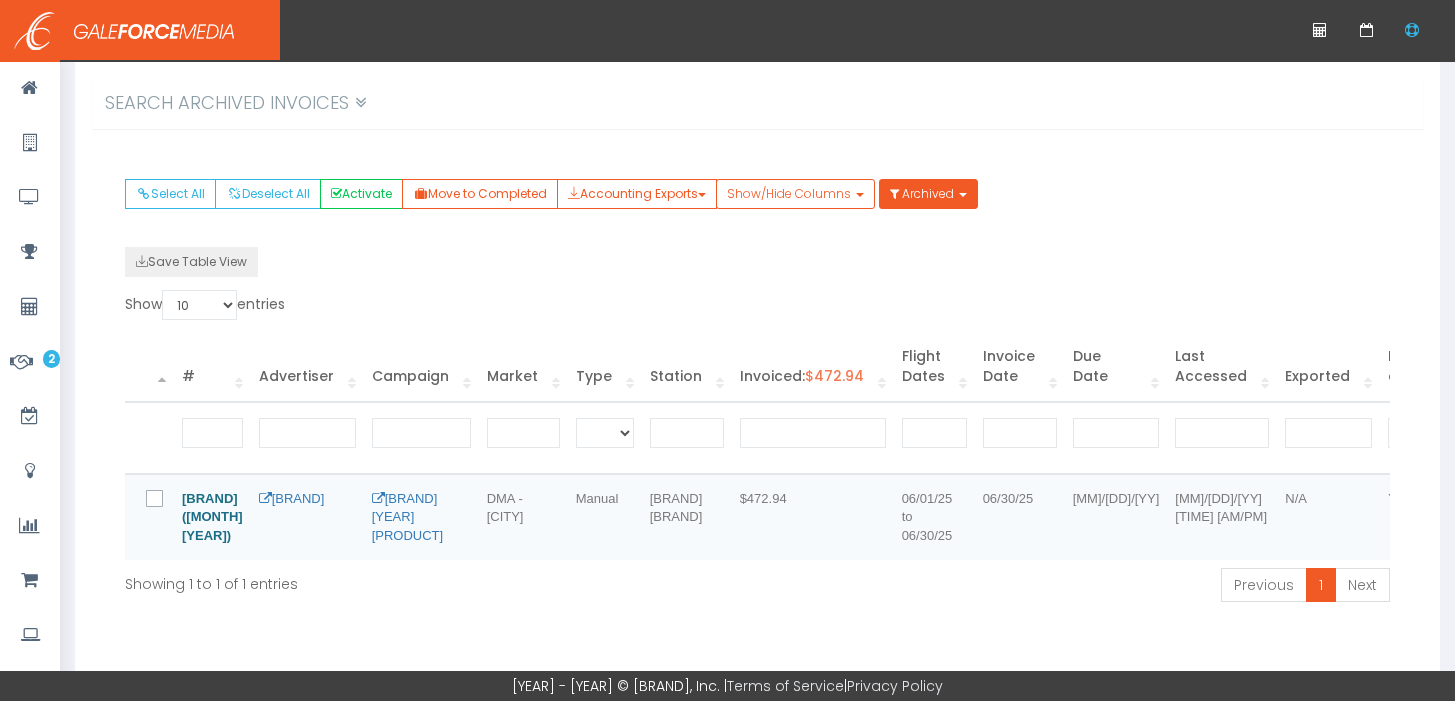 click at bounding box center [166, 500] 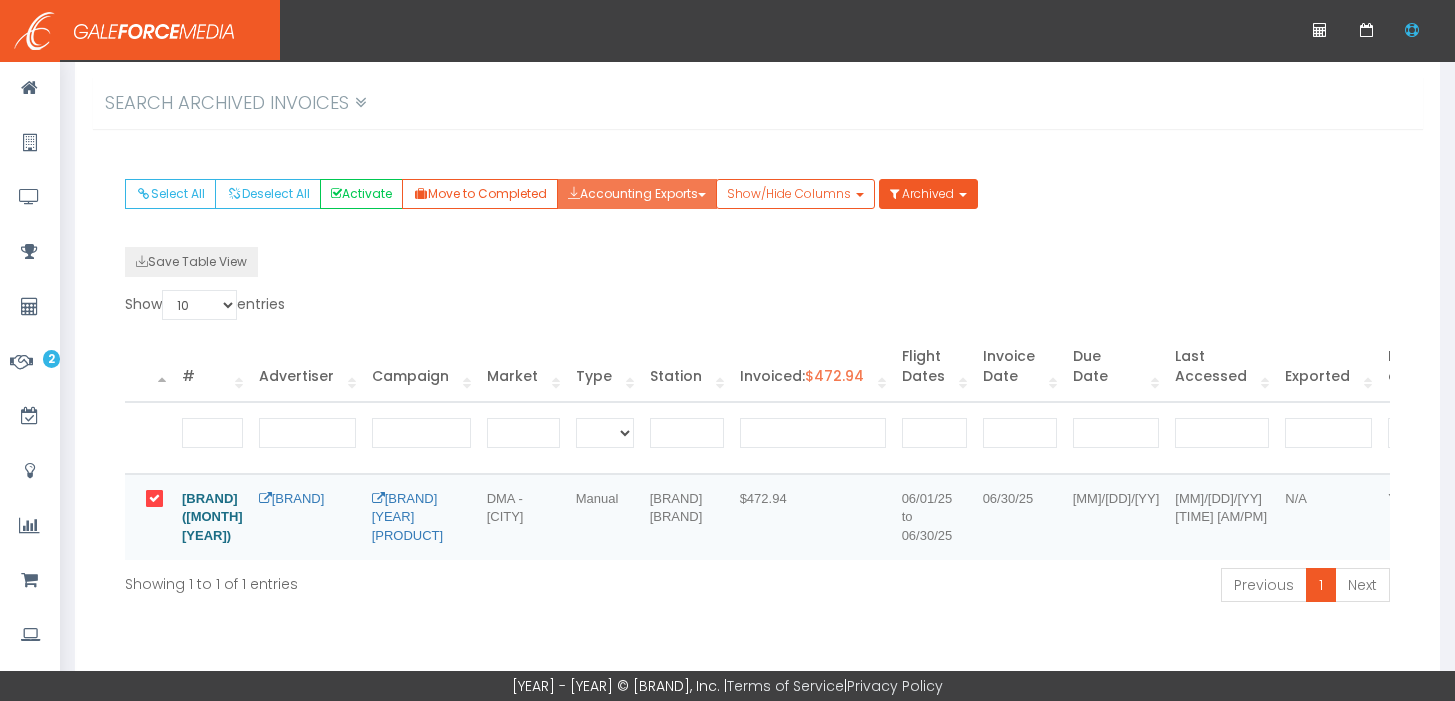 click on "Select All
Deselect All
Activate
Move to Completed
Accounting Exports
Workamajig API
Show/Hide Columns   Advertiser Campaign  Type" at bounding box center [757, 429] 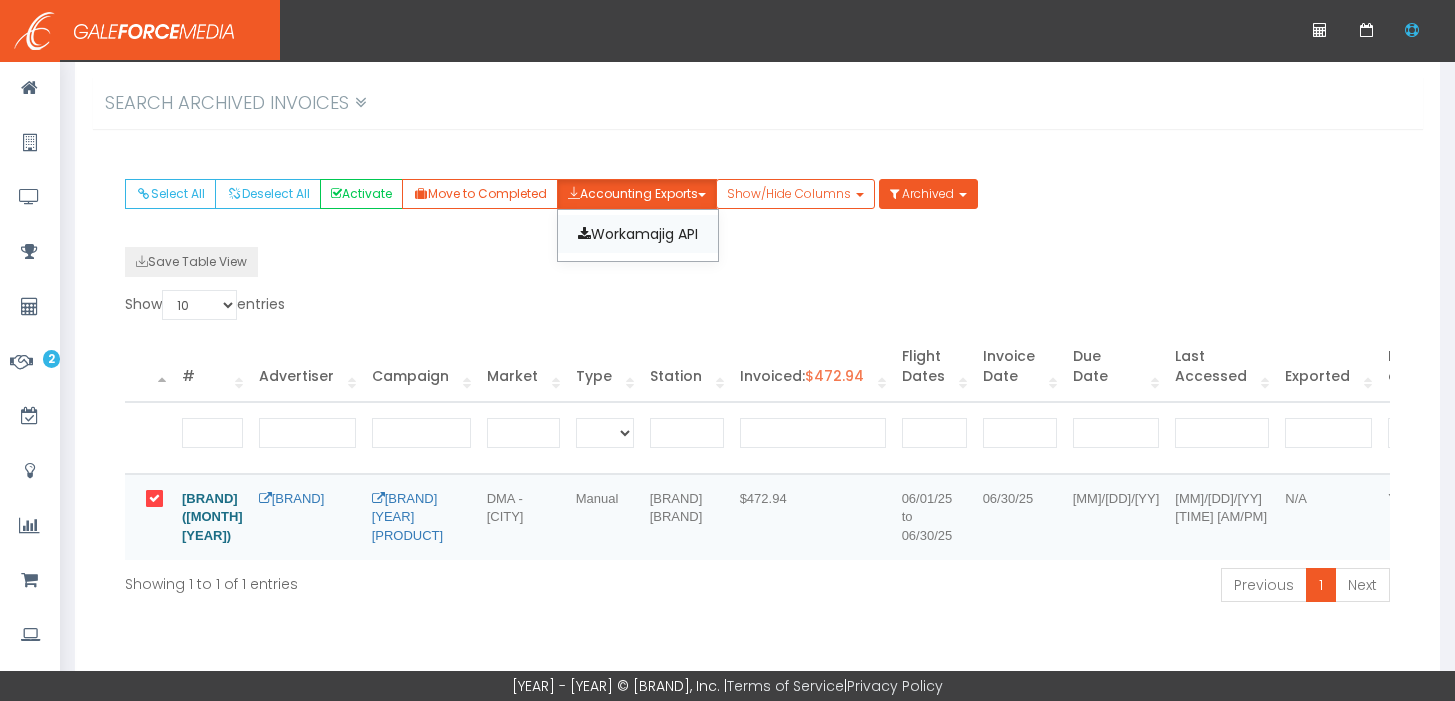 click on "Workamajig API" at bounding box center [638, 234] 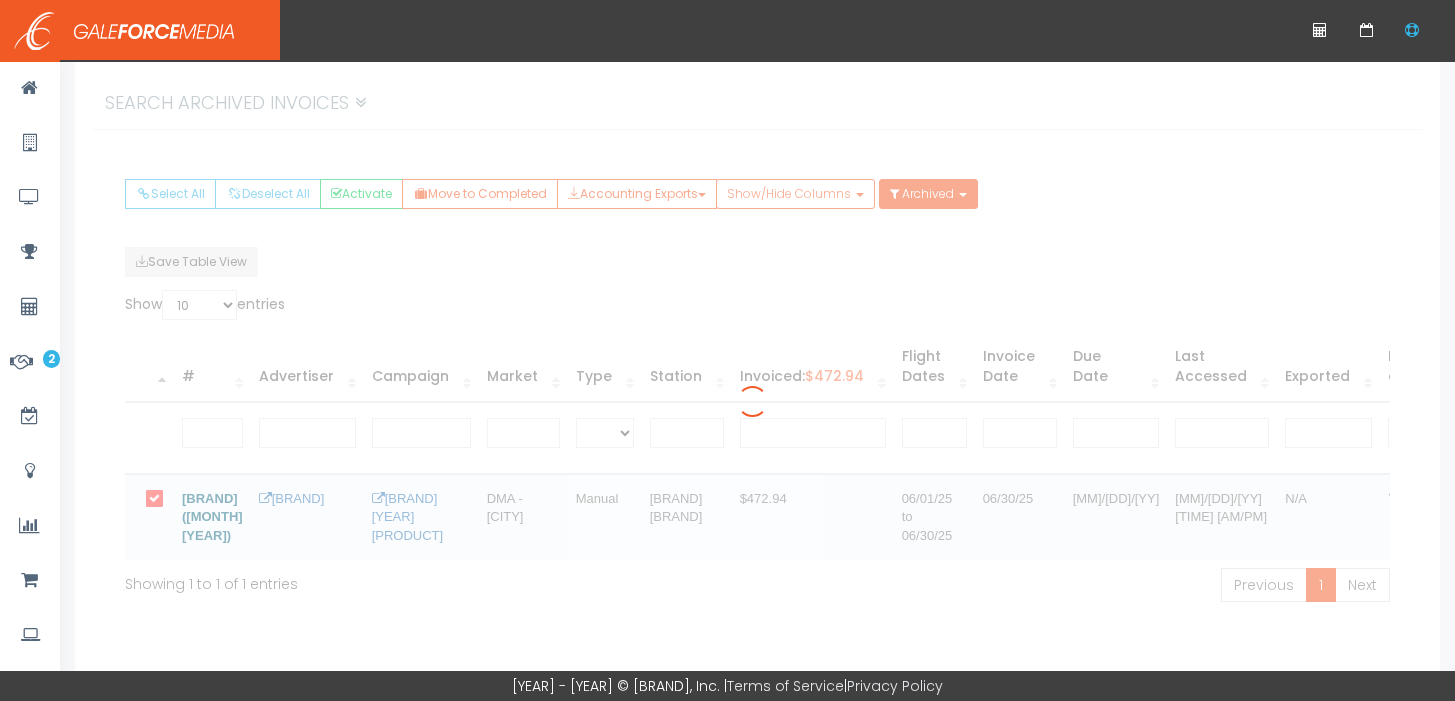 scroll, scrollTop: 0, scrollLeft: 0, axis: both 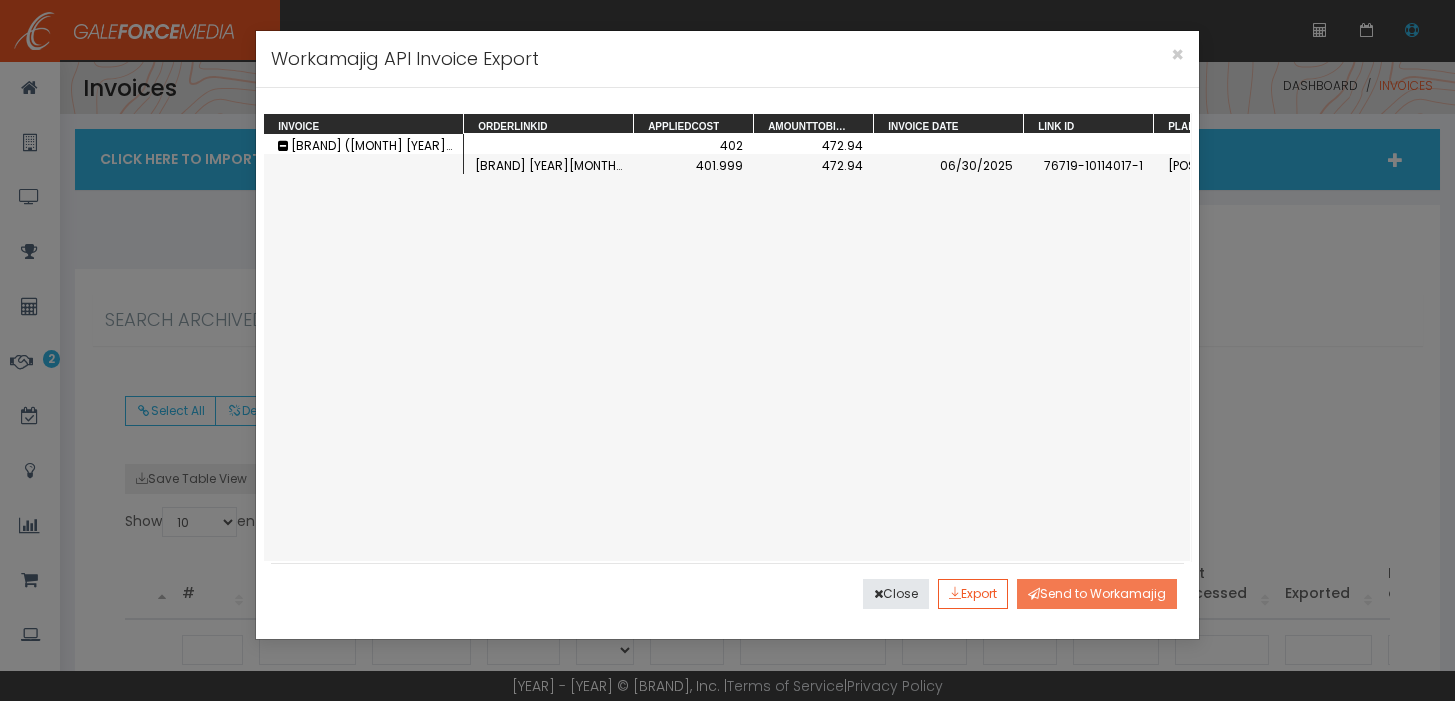 click on "Send to Workamajig" at bounding box center [1097, 594] 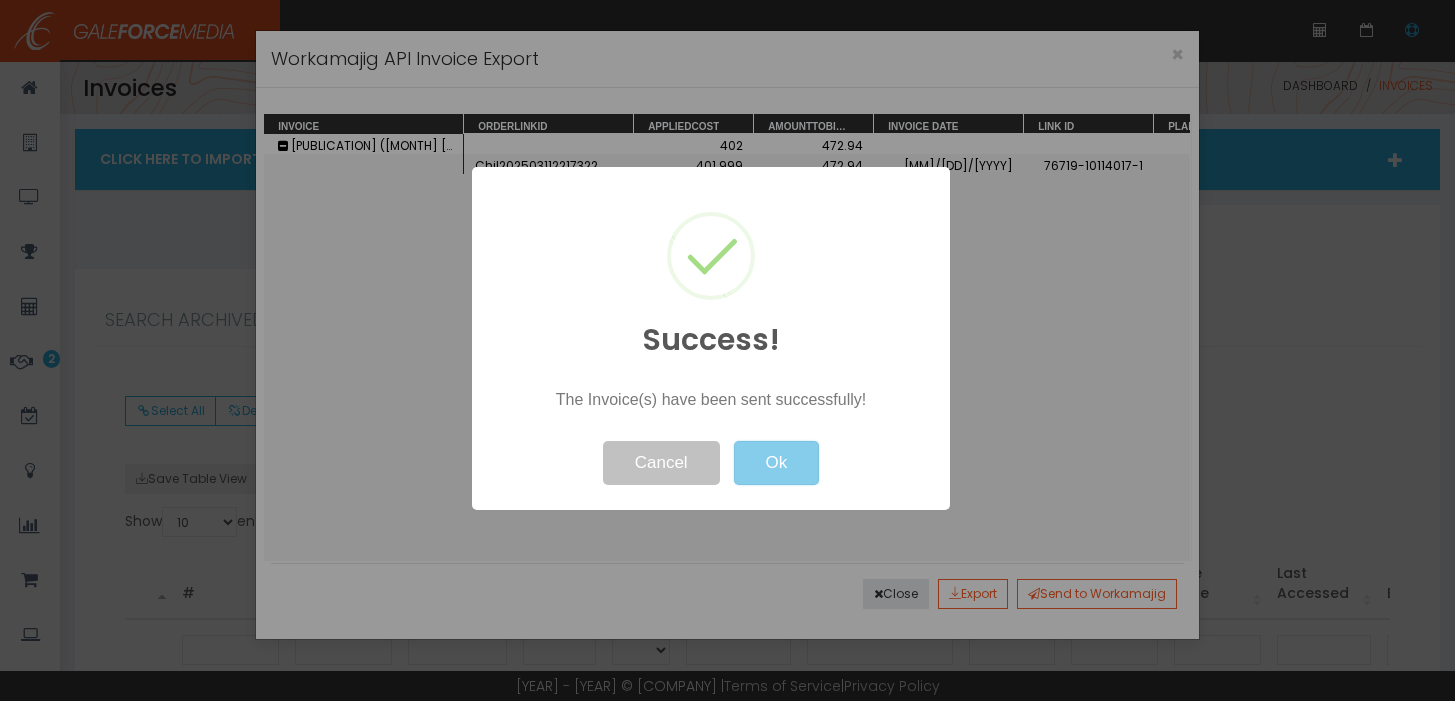 click on "Ok" at bounding box center [776, 463] 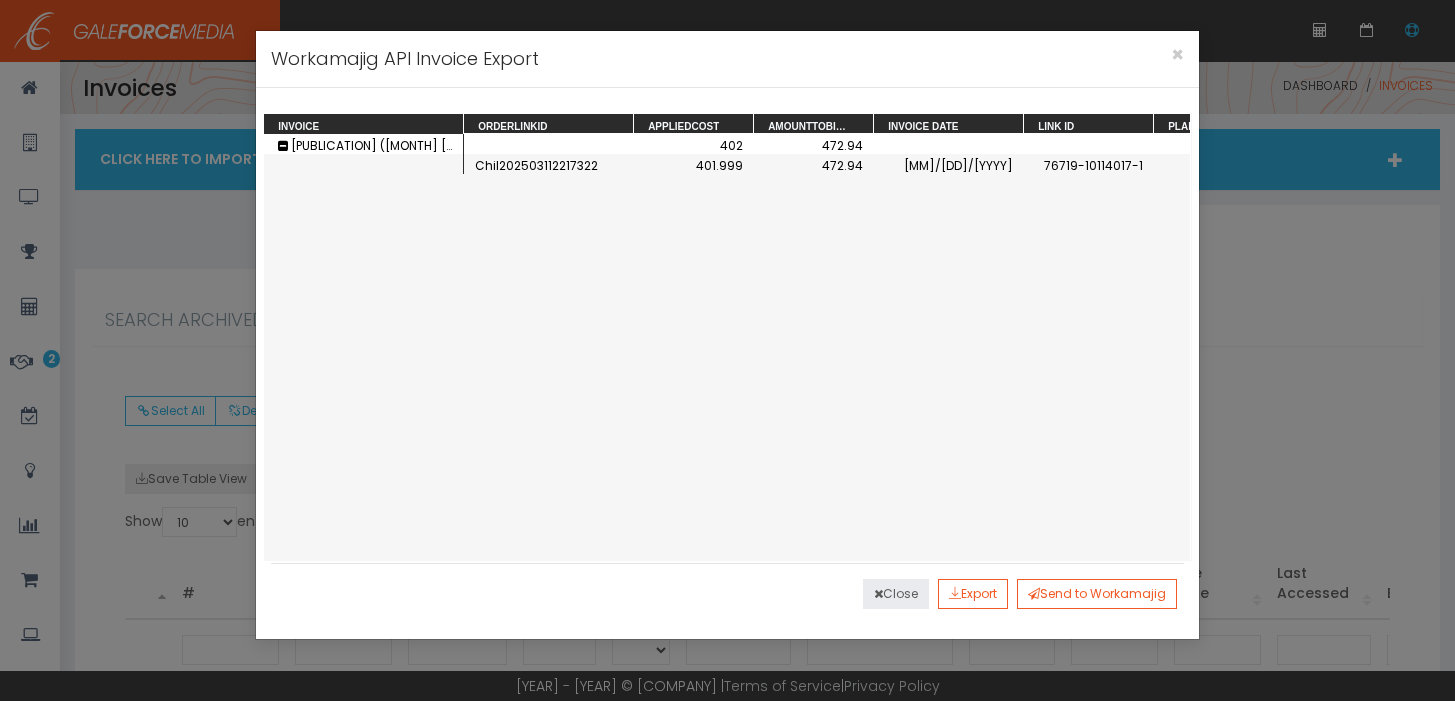 click on "Close" at bounding box center (896, 594) 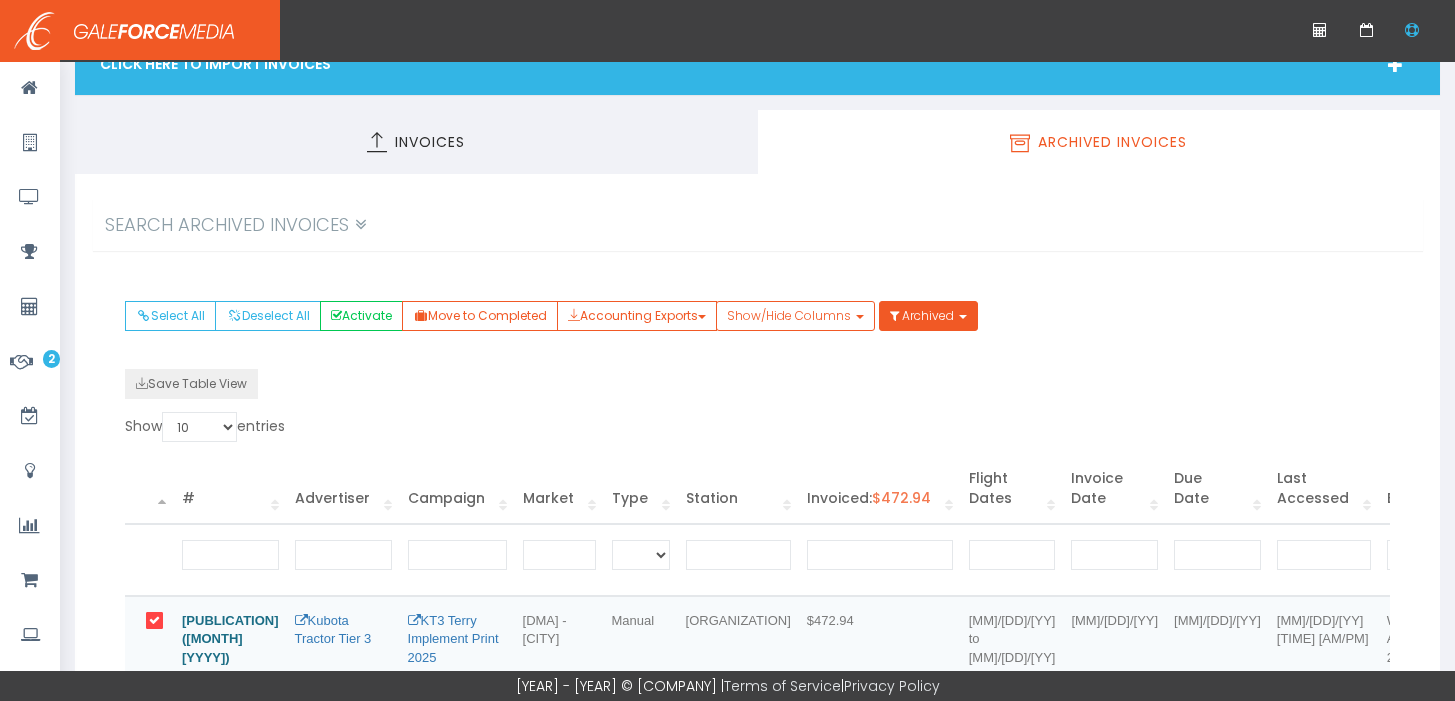 scroll, scrollTop: 216, scrollLeft: 0, axis: vertical 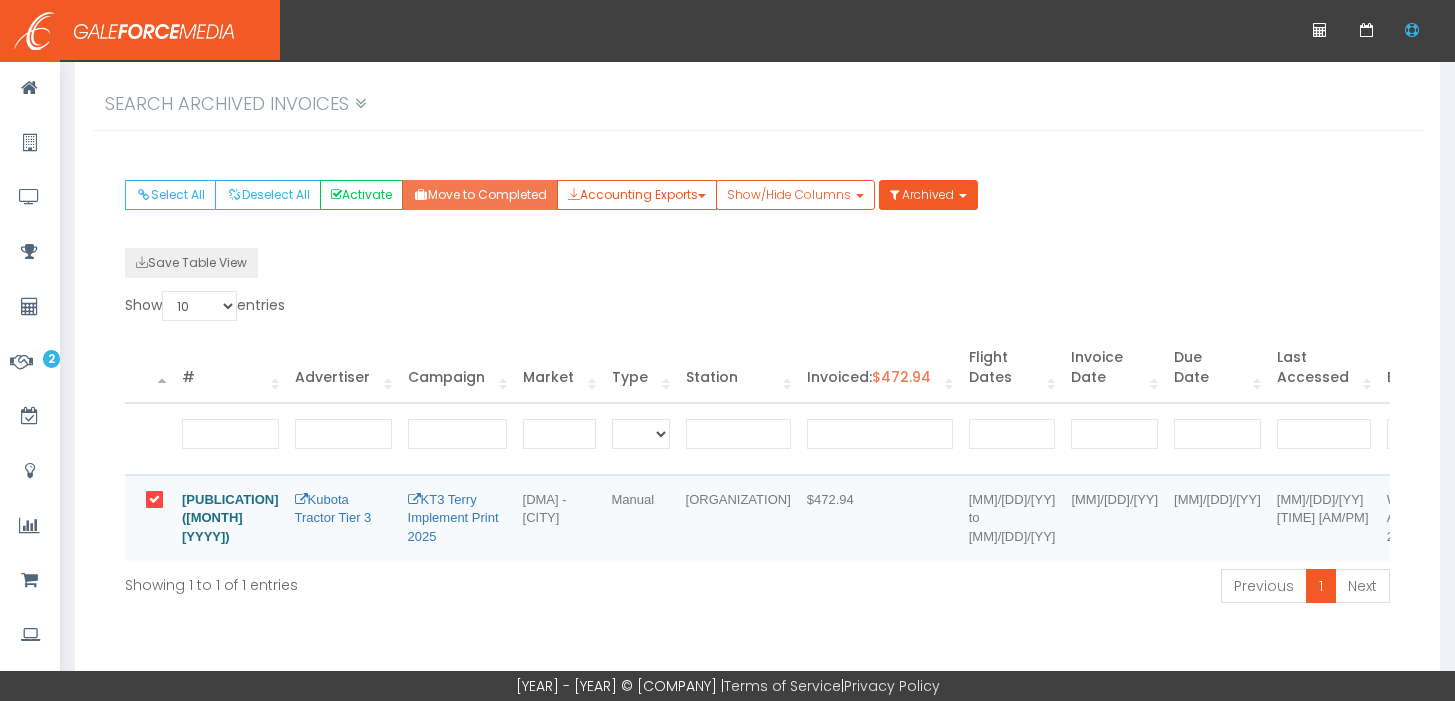 click on "Move to Completed" at bounding box center [480, 195] 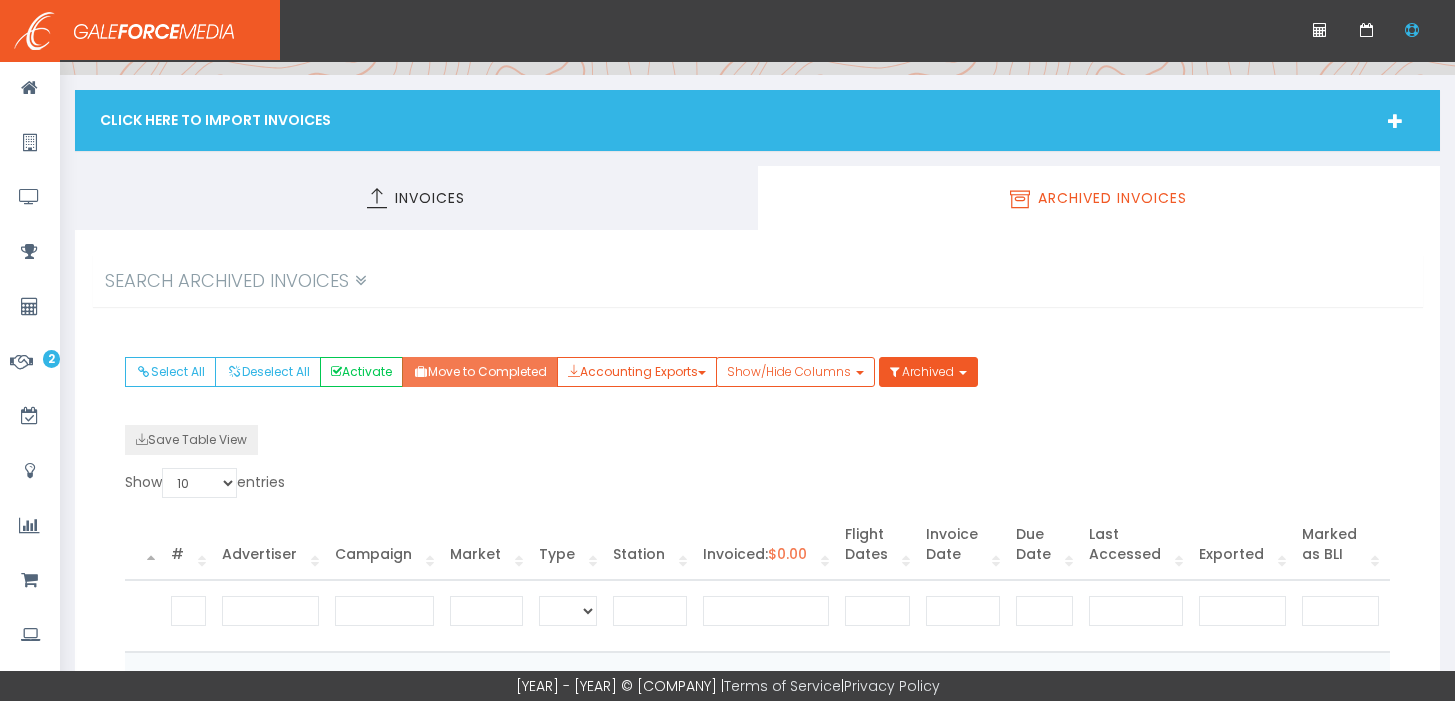 scroll, scrollTop: 0, scrollLeft: 0, axis: both 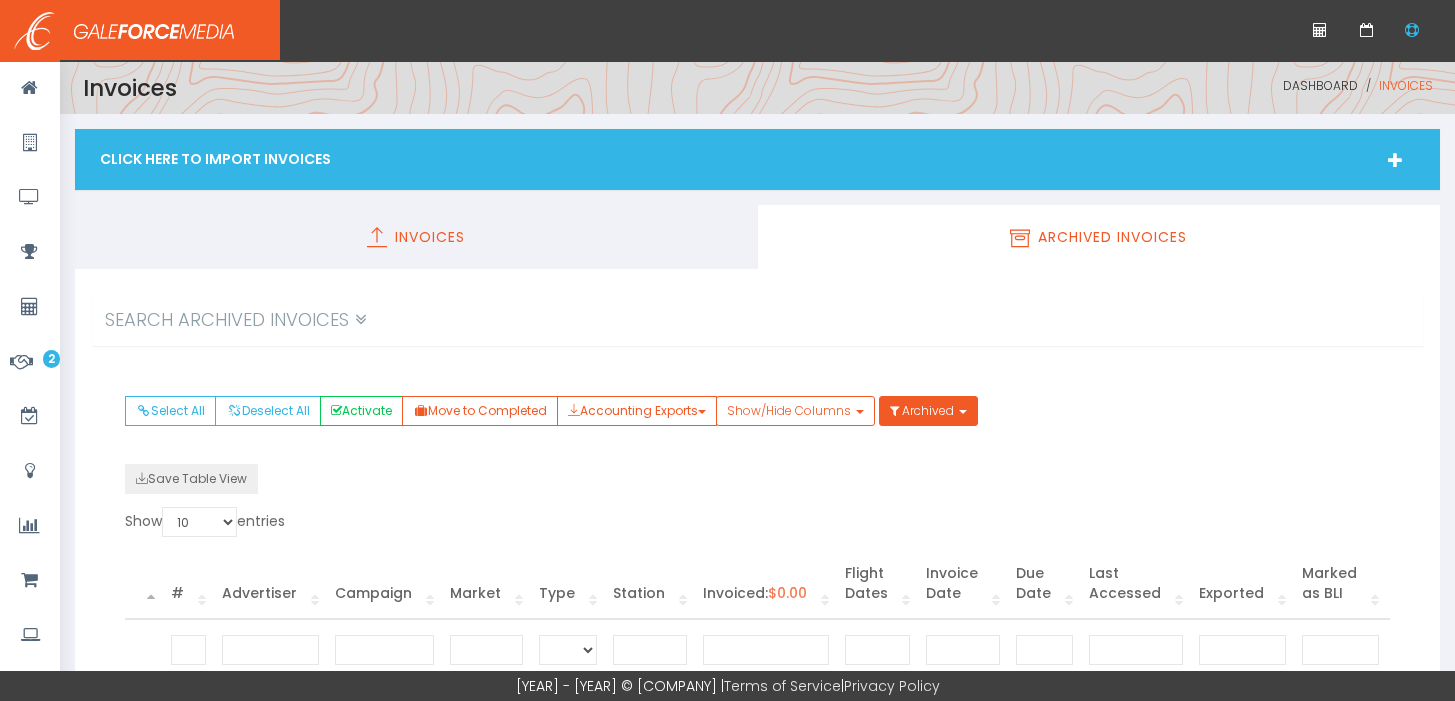 click on "Invoices" at bounding box center [416, 237] 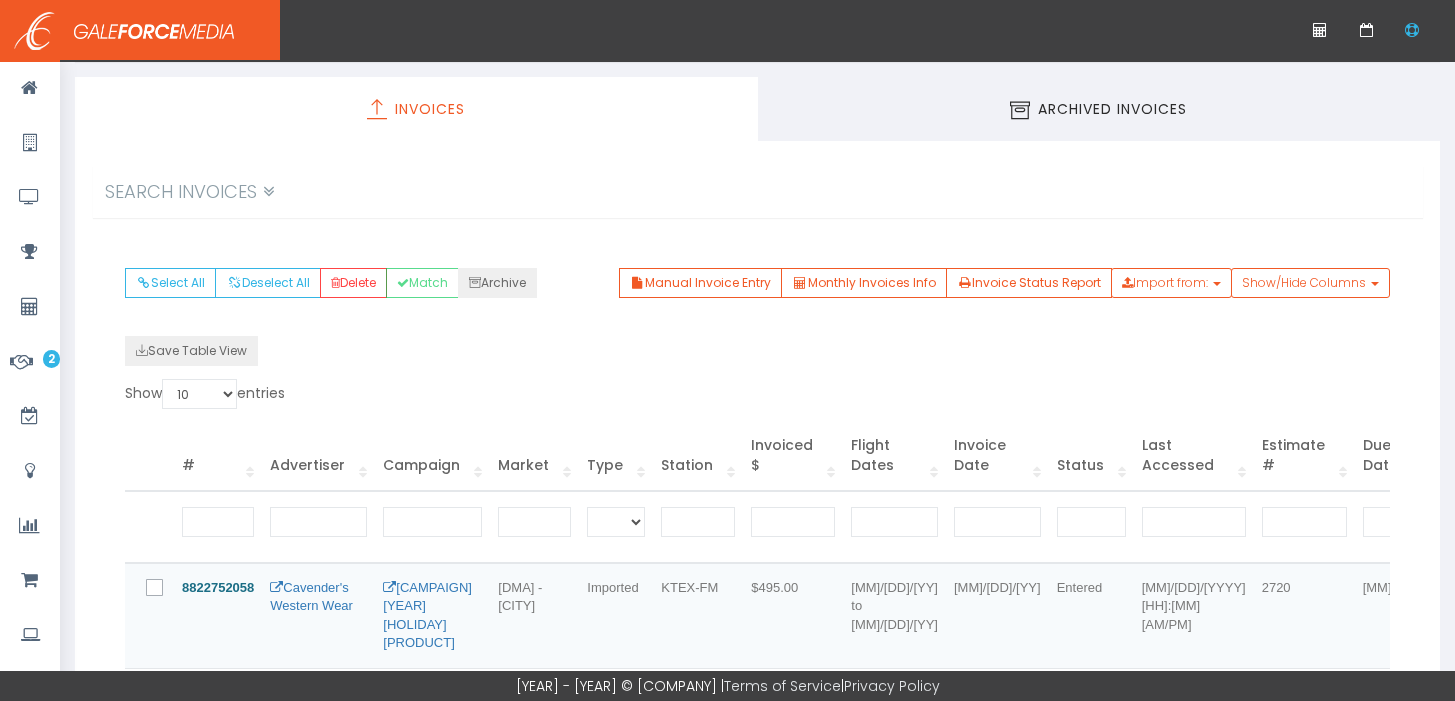 scroll, scrollTop: 0, scrollLeft: 0, axis: both 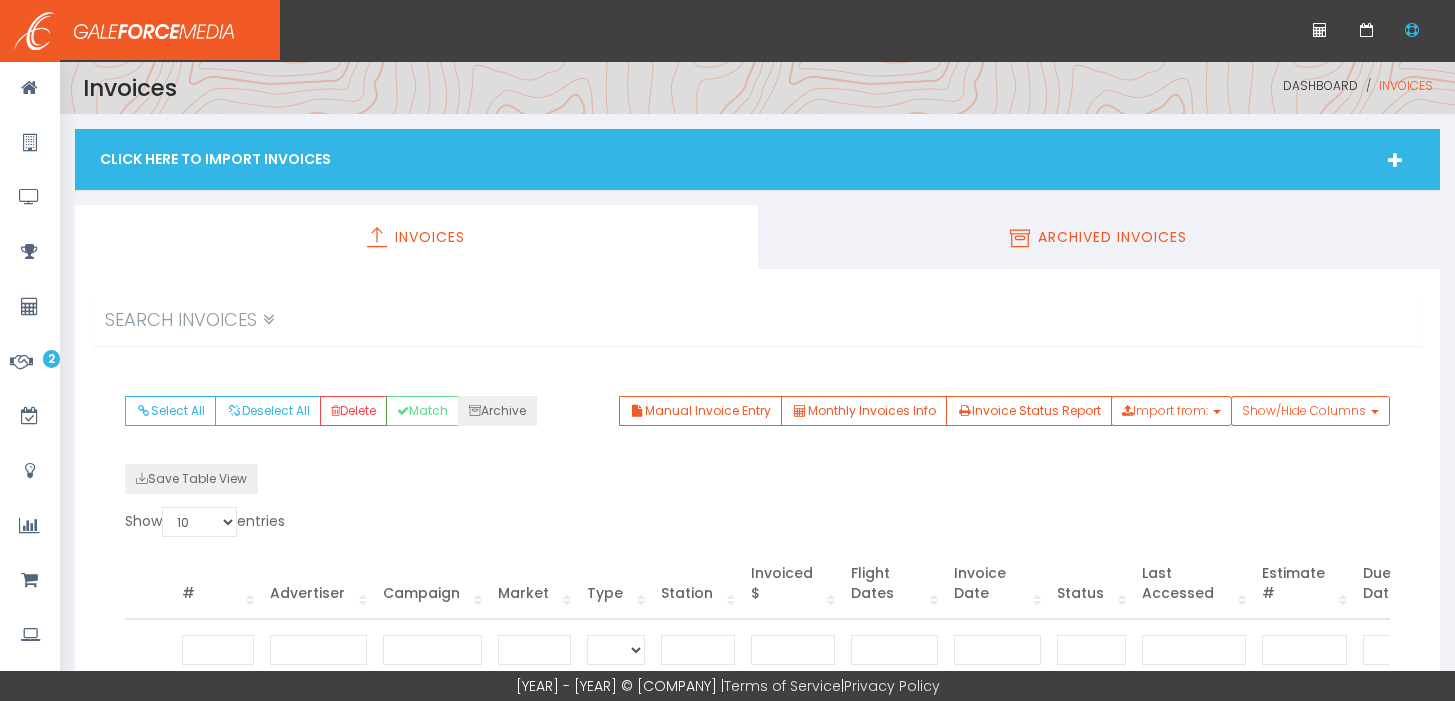 click on "Archived Invoices" at bounding box center (1099, 237) 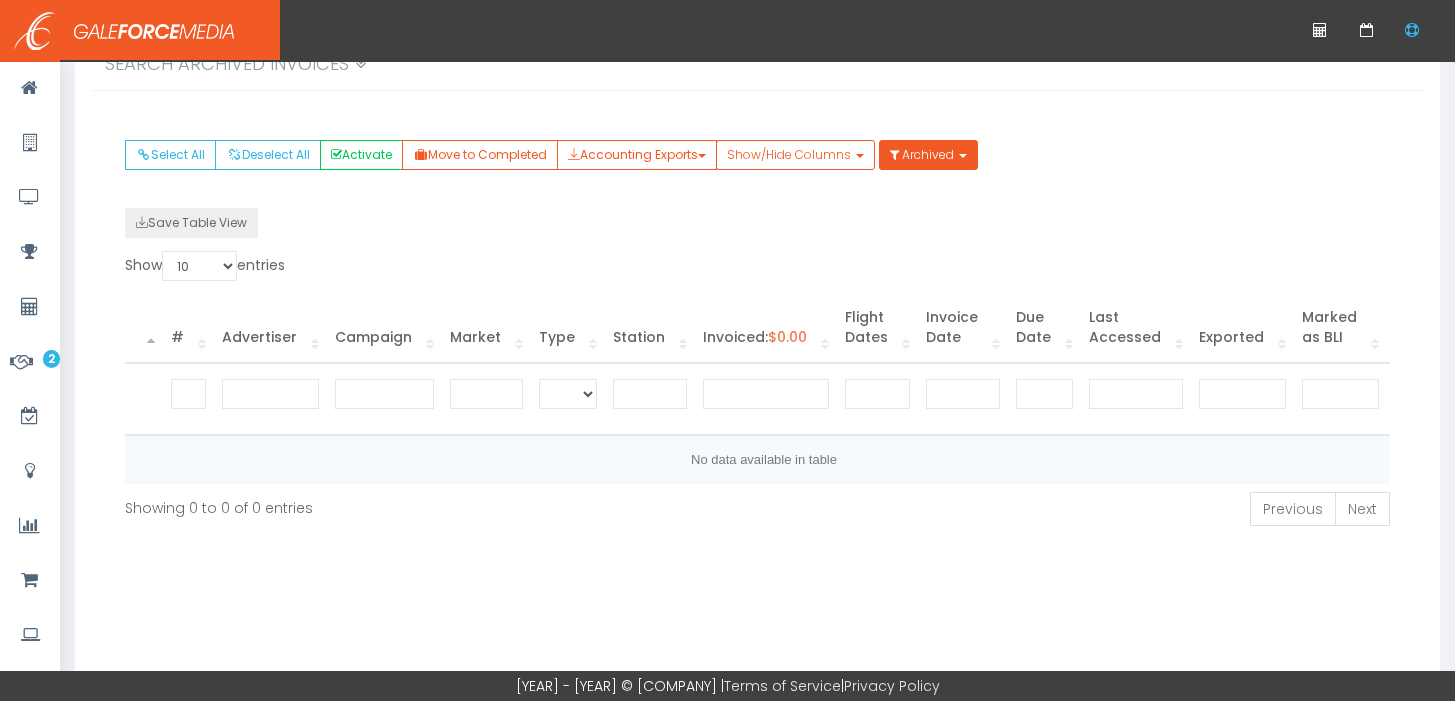 scroll, scrollTop: 0, scrollLeft: 0, axis: both 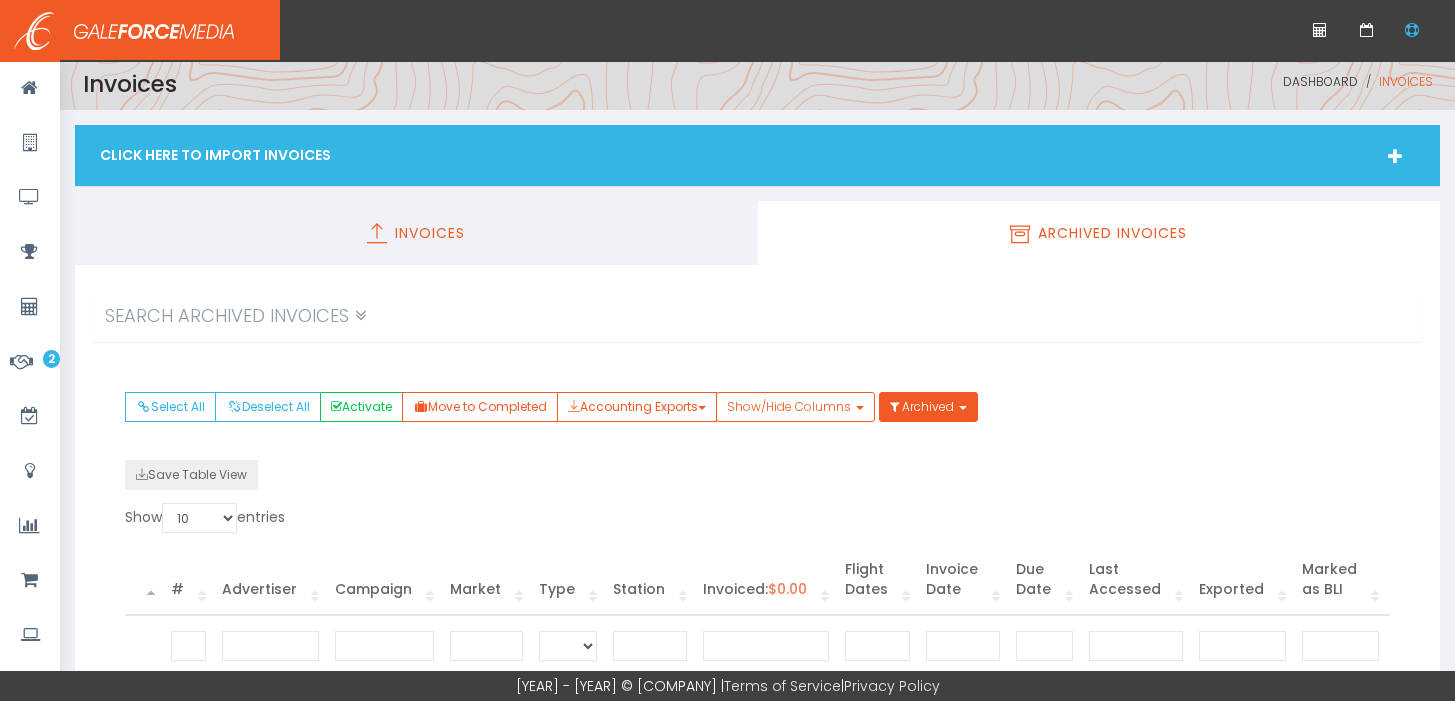 click on "Invoices" at bounding box center (416, 233) 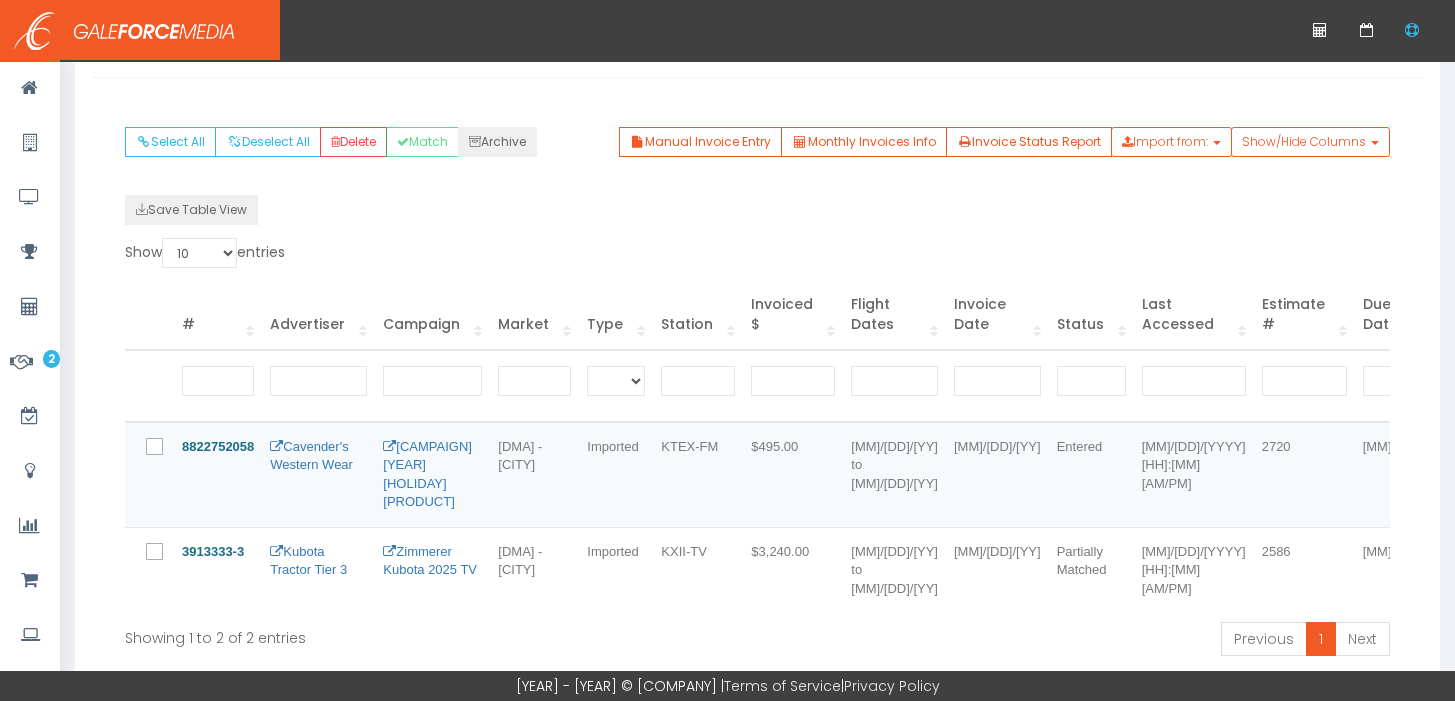 scroll, scrollTop: 274, scrollLeft: 0, axis: vertical 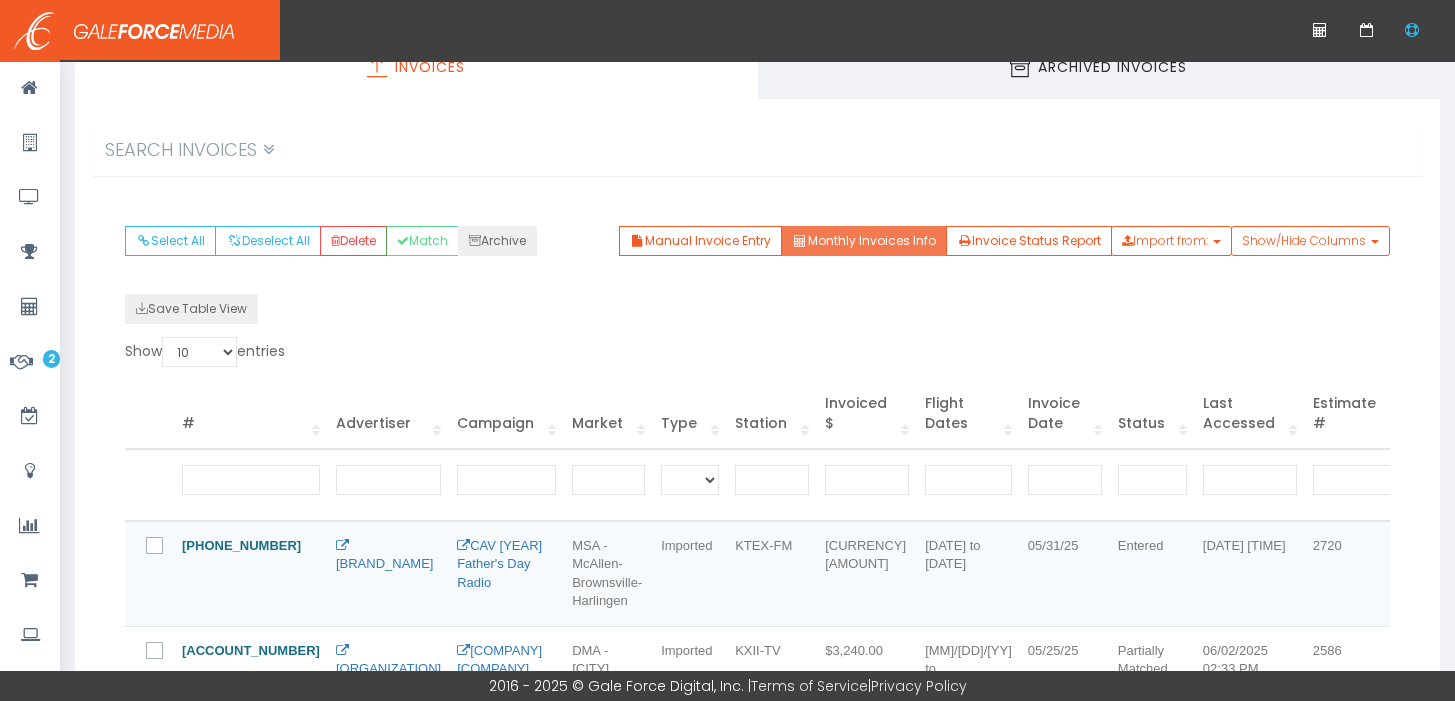 click on "Monthly Invoices Info" at bounding box center (863, 241) 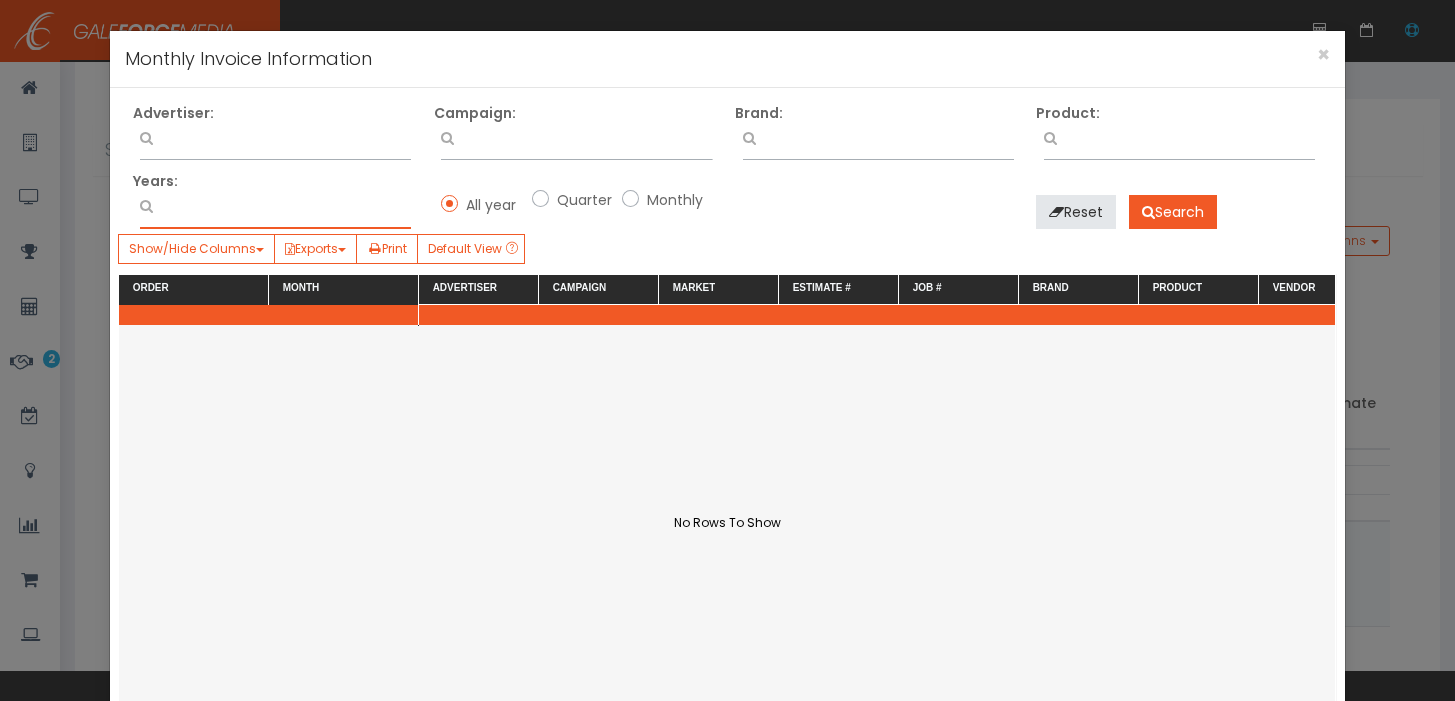 click at bounding box center [275, 203] 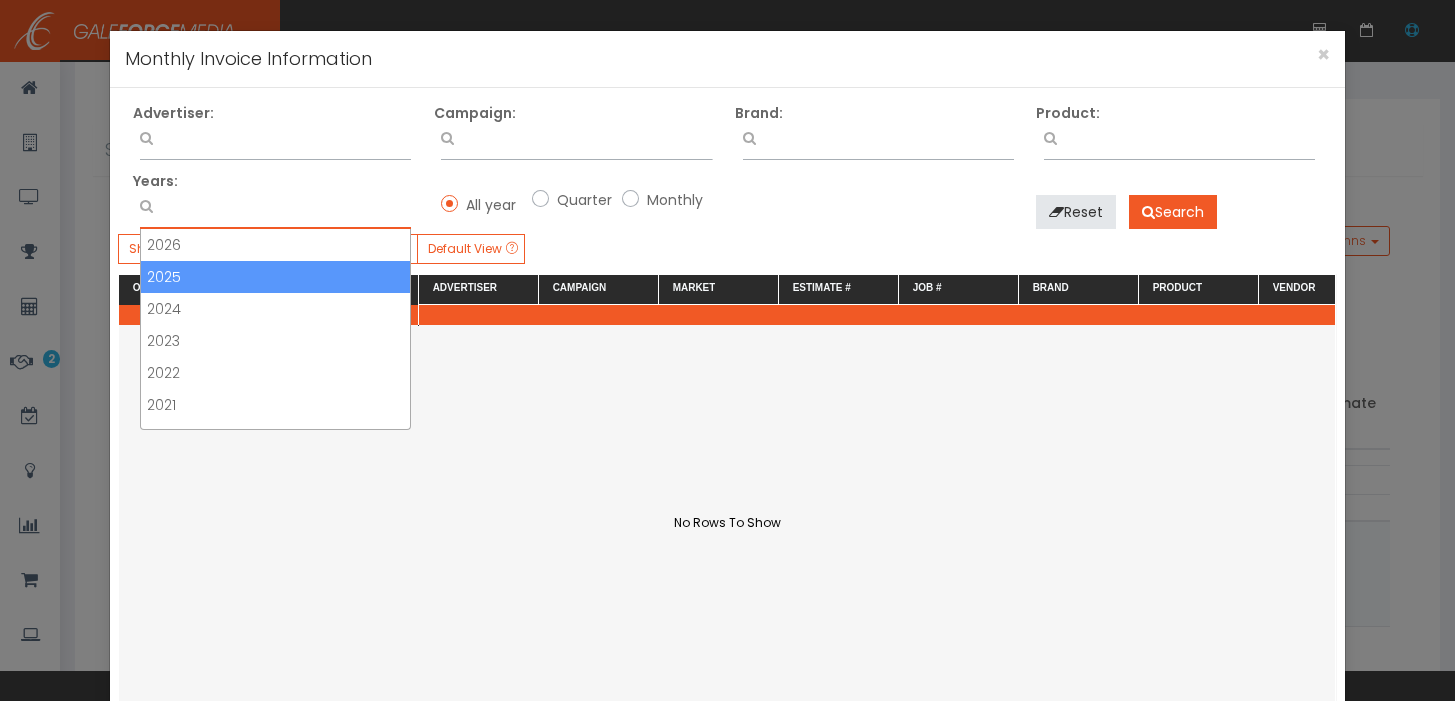 click on "2025" at bounding box center [275, 277] 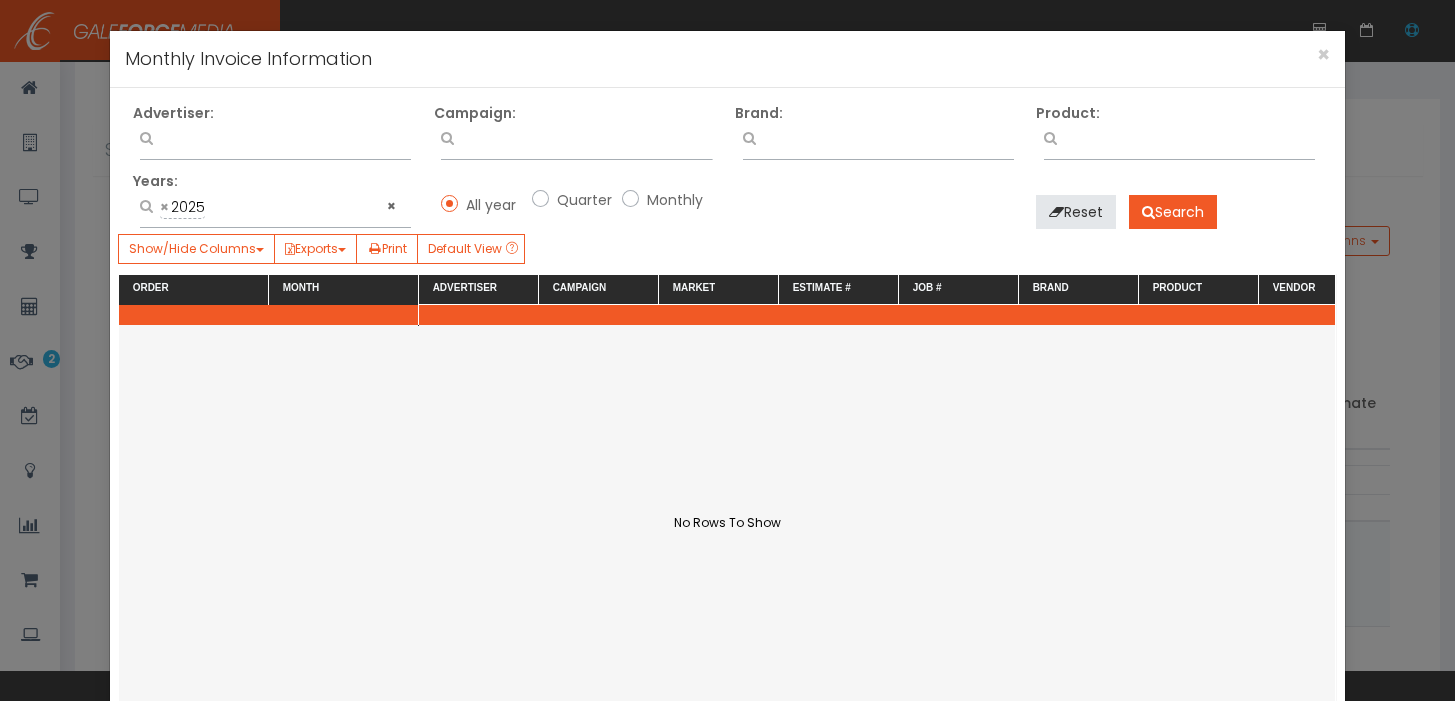 click on "All year
Quarter
Monthly" at bounding box center (577, 205) 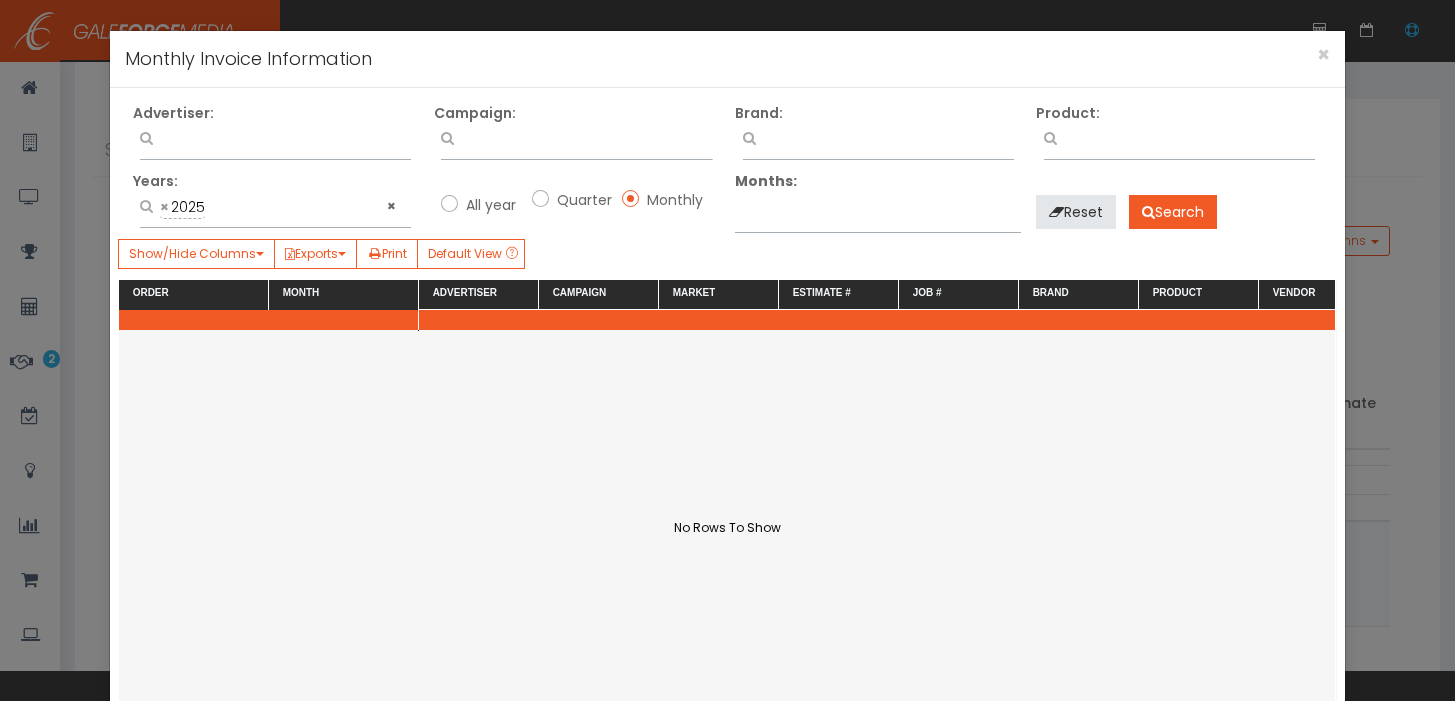 click at bounding box center [878, 215] 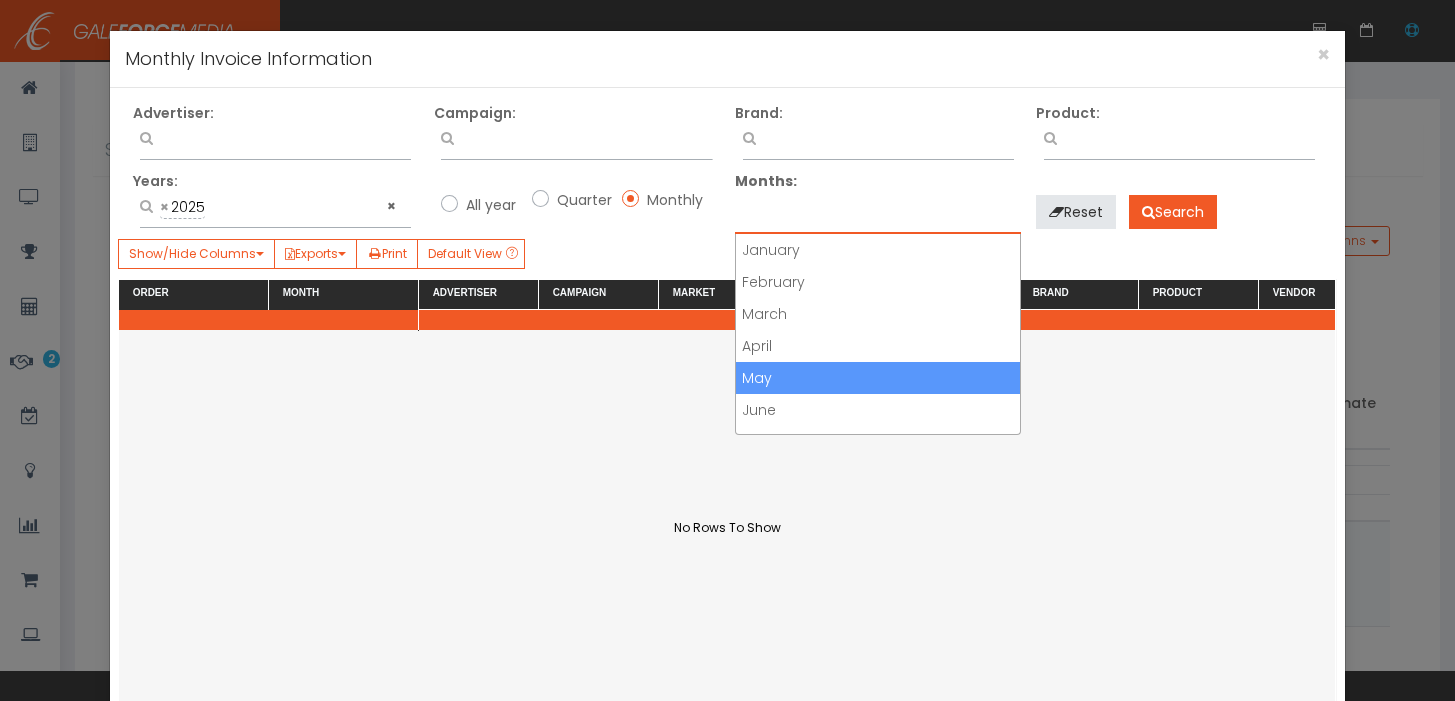 click on "May" at bounding box center [878, 378] 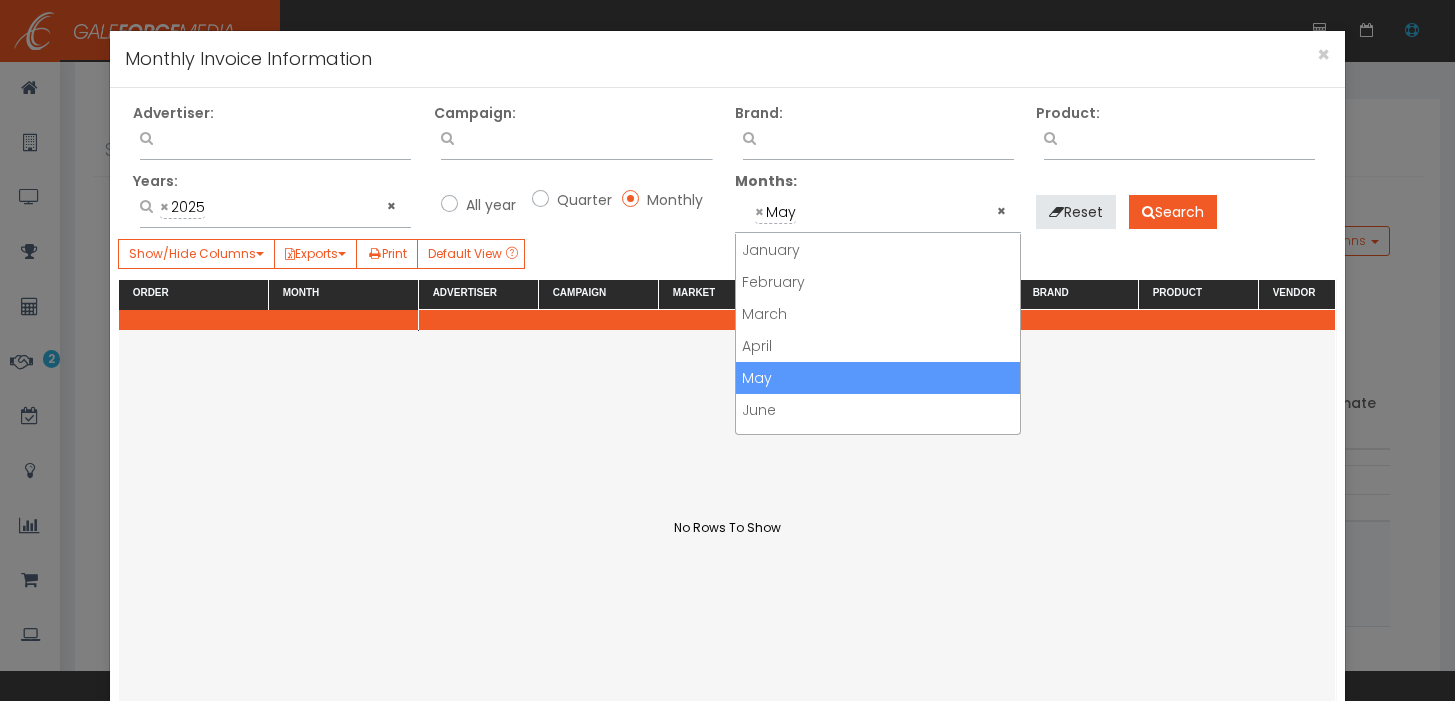 scroll, scrollTop: 88, scrollLeft: 0, axis: vertical 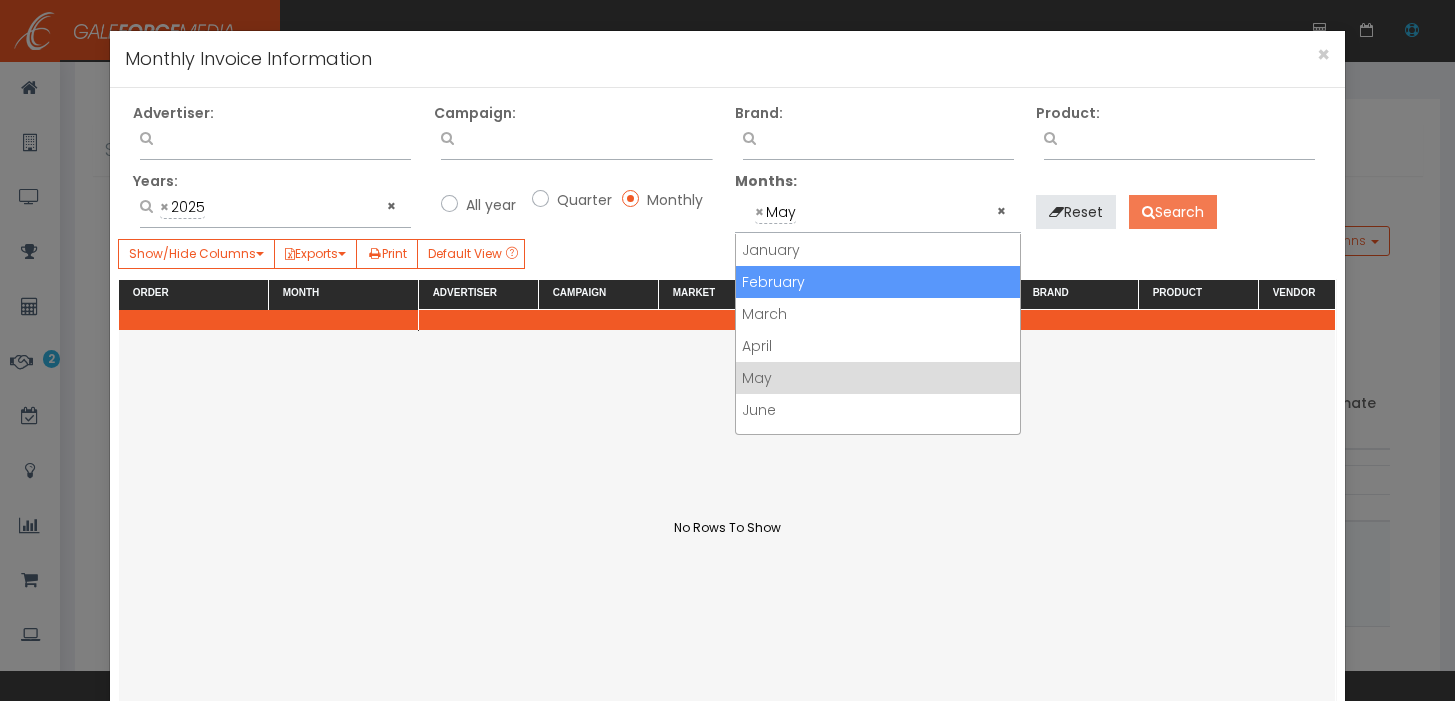 click on "Search" at bounding box center (1173, 212) 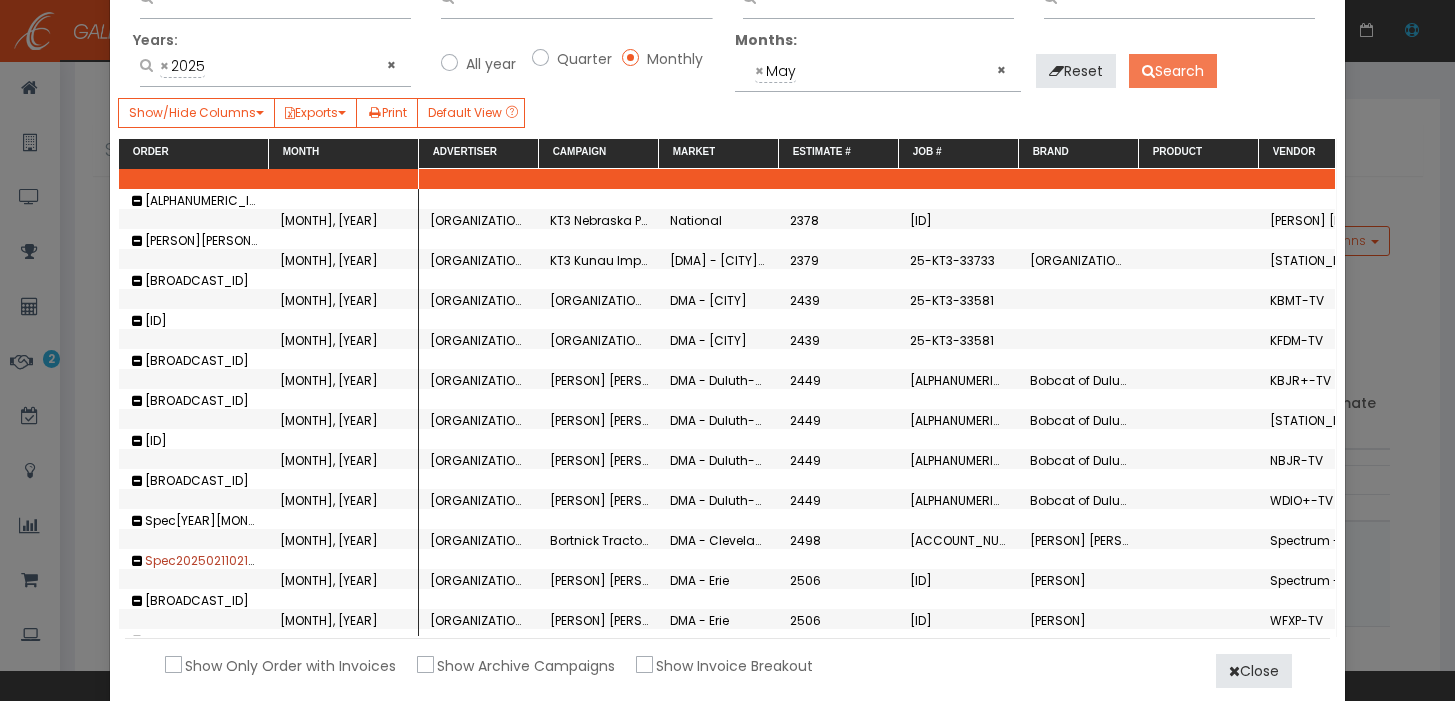 scroll, scrollTop: 150, scrollLeft: 0, axis: vertical 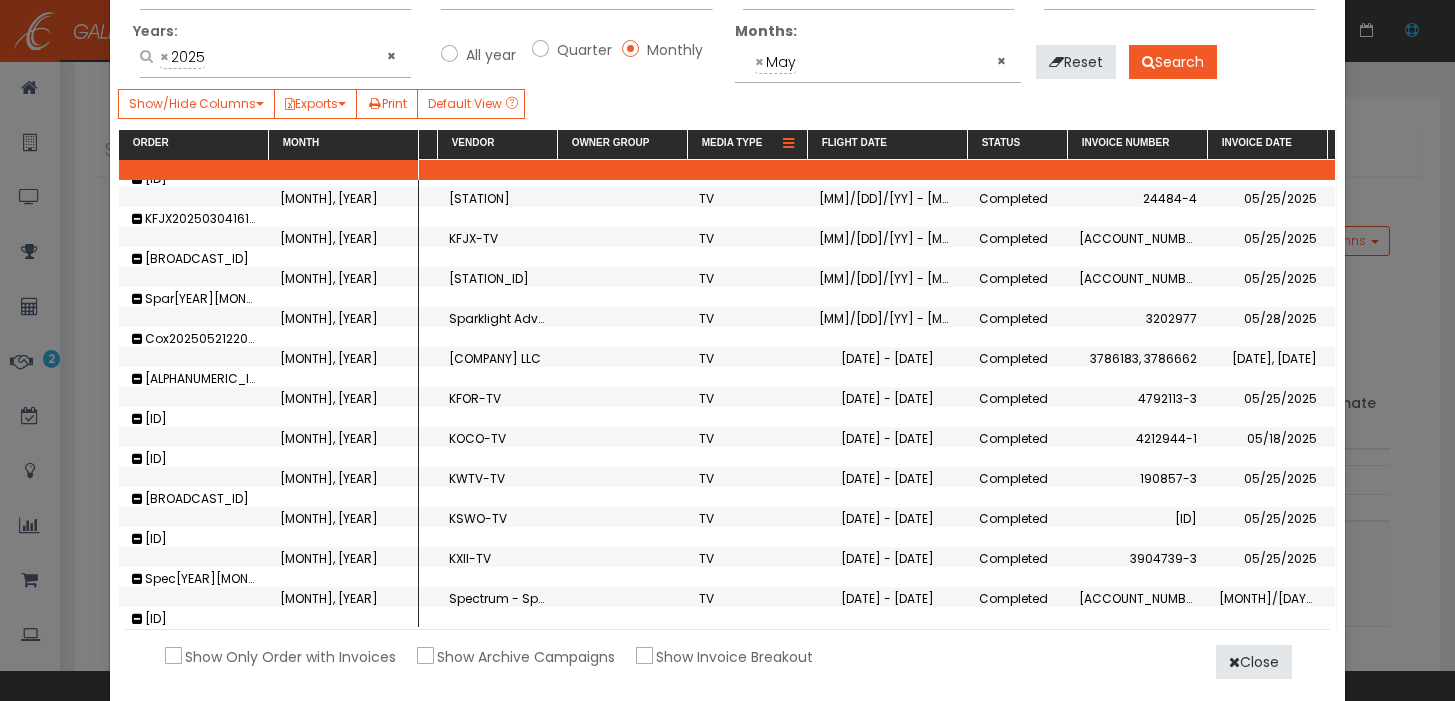 click at bounding box center [788, 144] 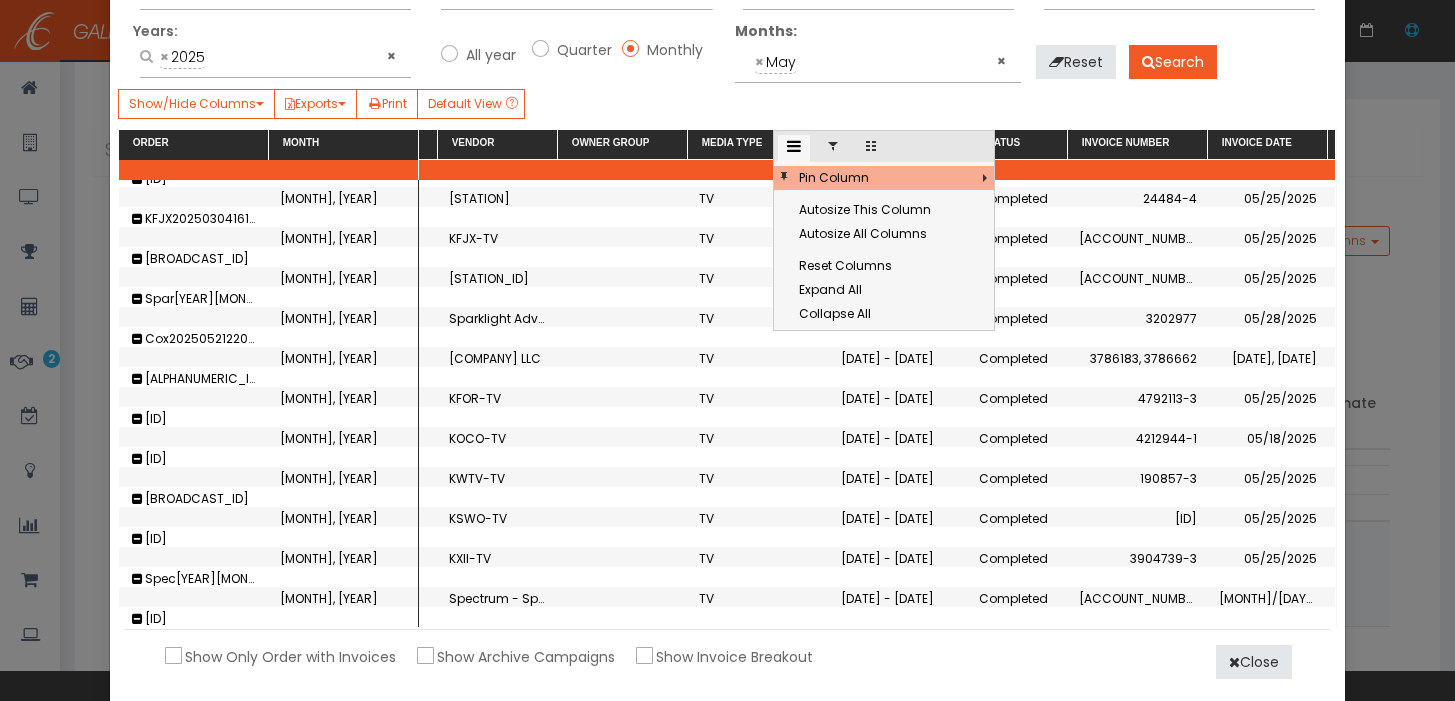 click at bounding box center (833, 146) 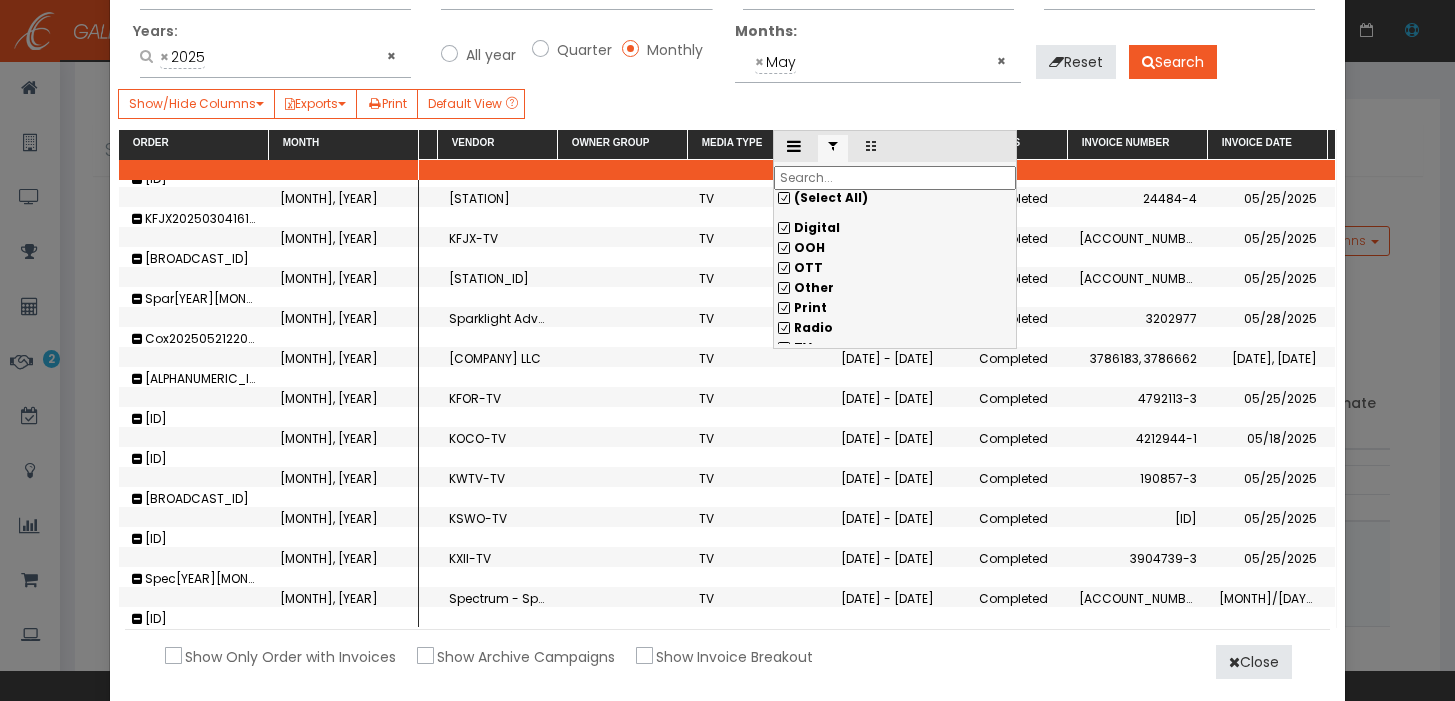 click on "(Select All)" at bounding box center [895, 198] 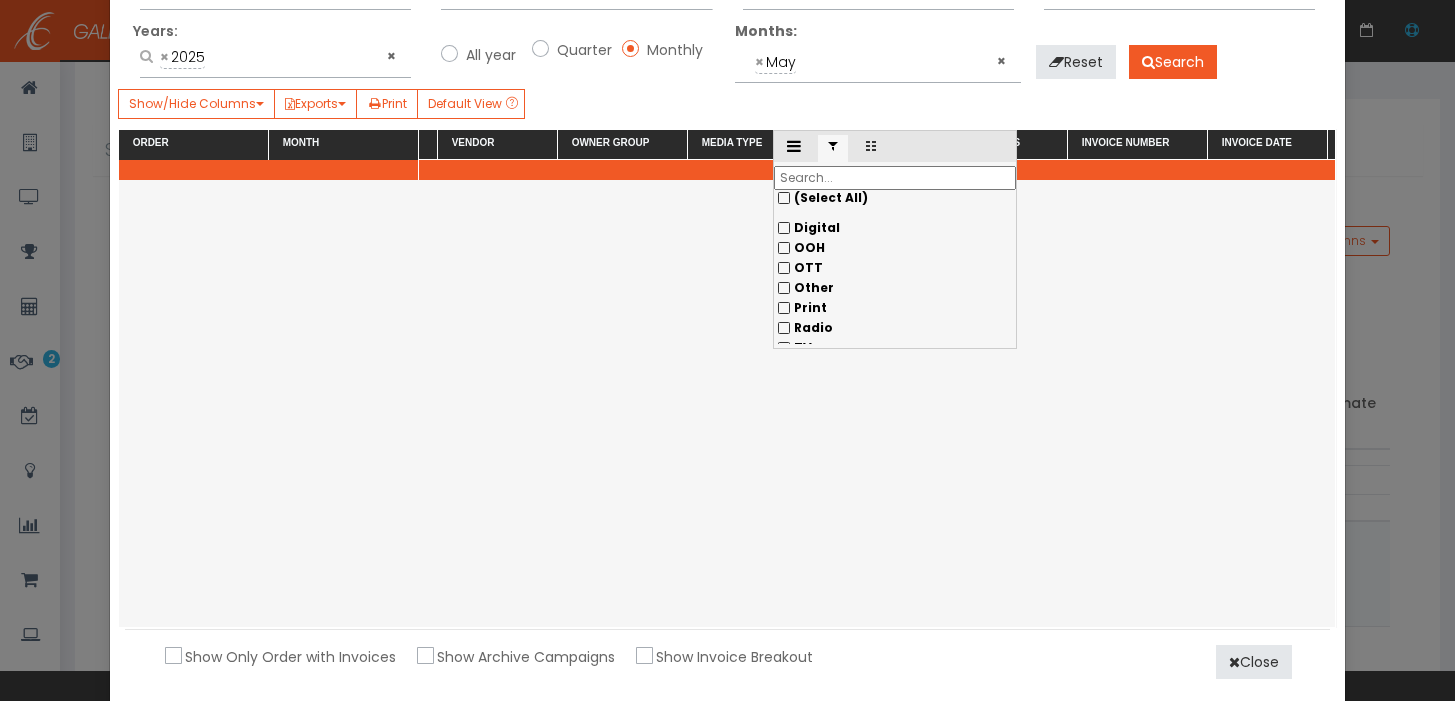 scroll, scrollTop: 0, scrollLeft: 0, axis: both 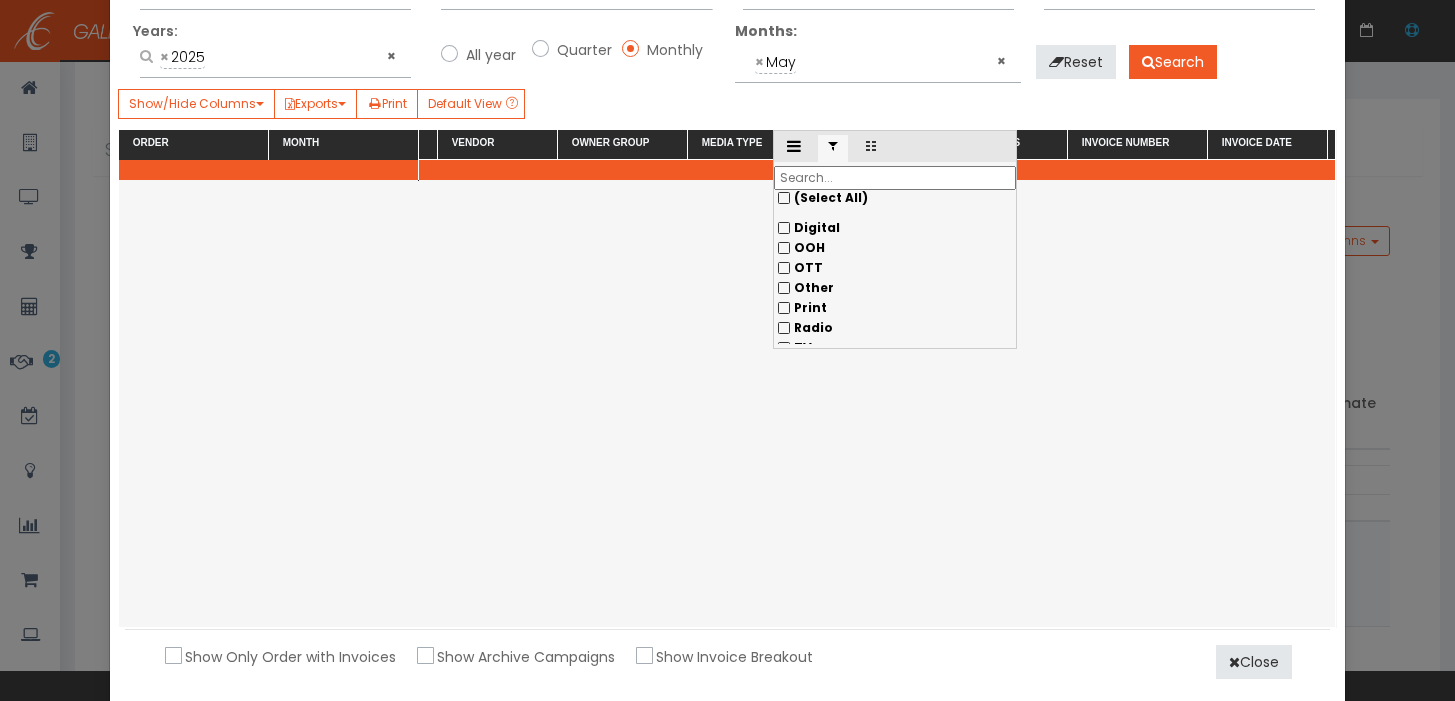 click on "Digital" at bounding box center (895, 228) 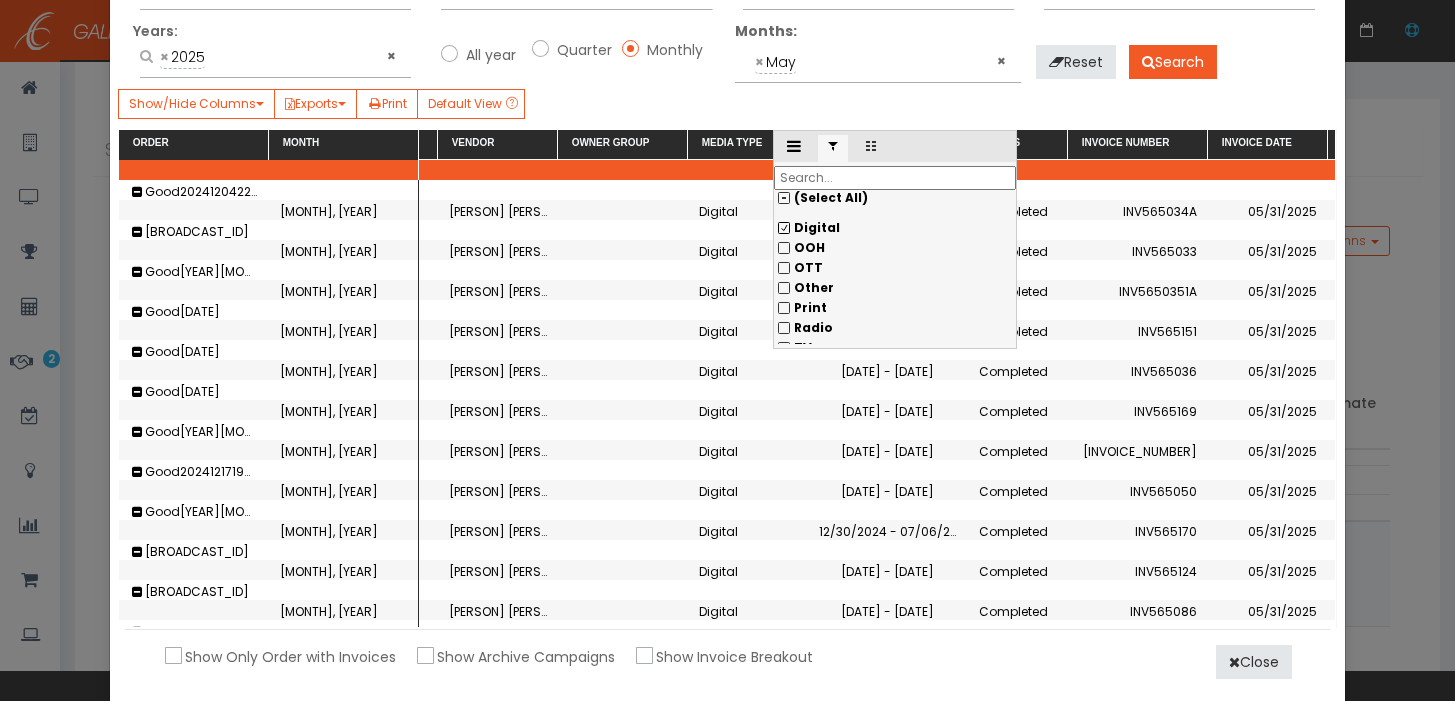 click on "OOH" at bounding box center (895, 228) 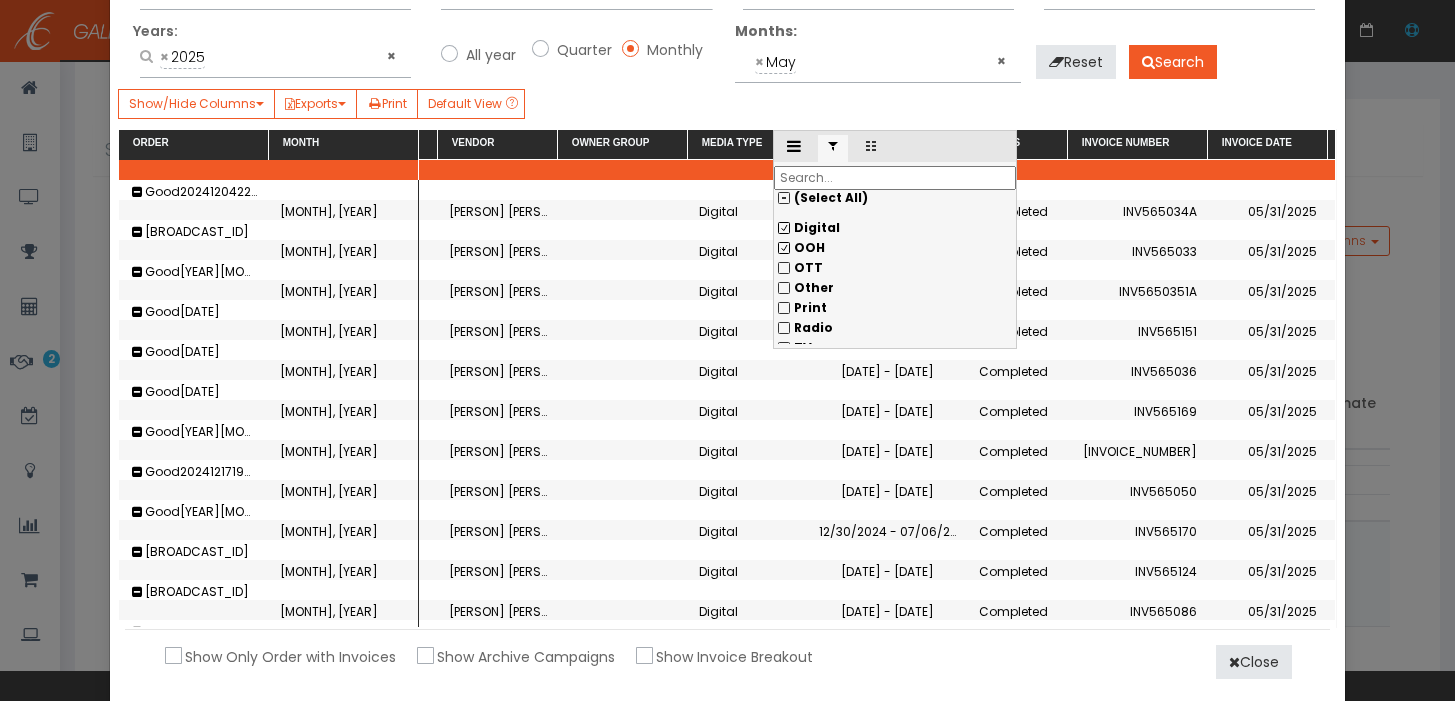 click on "Other" at bounding box center [895, 228] 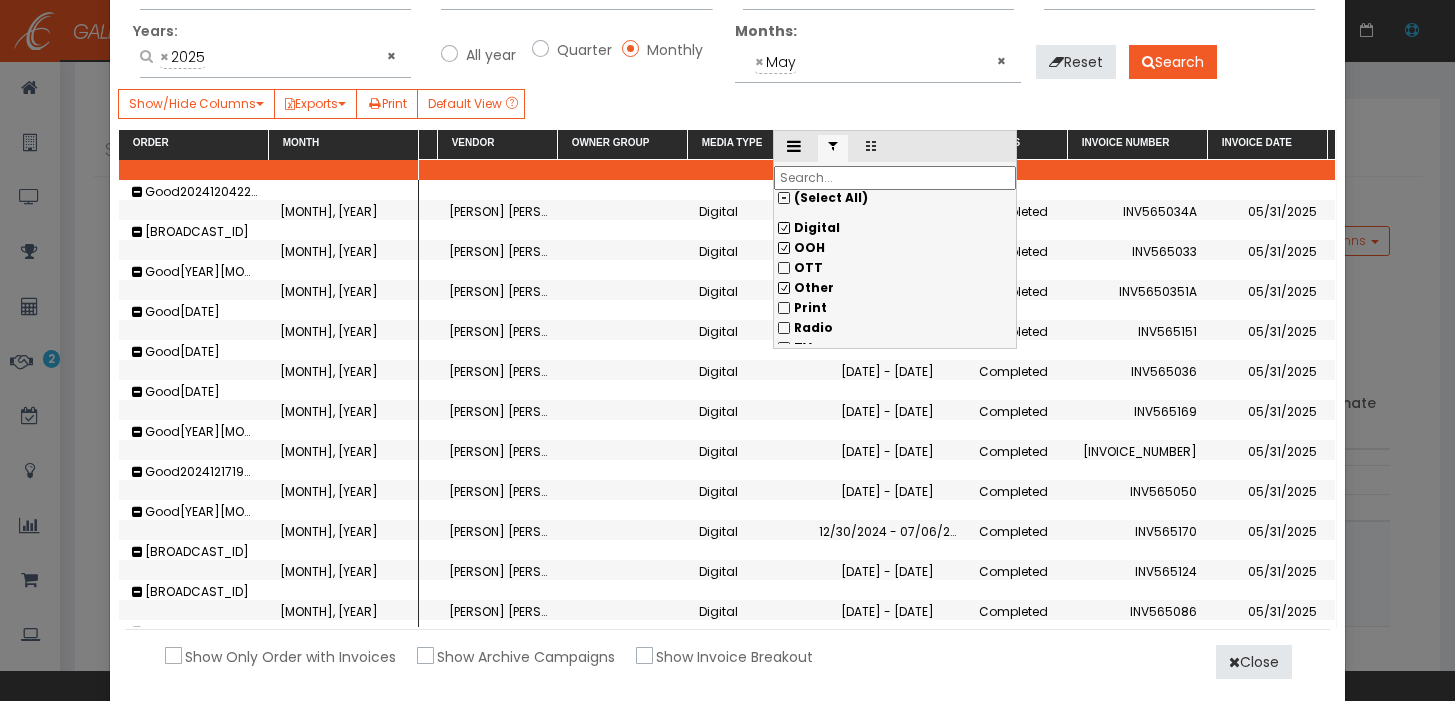 click on "Print" at bounding box center (895, 228) 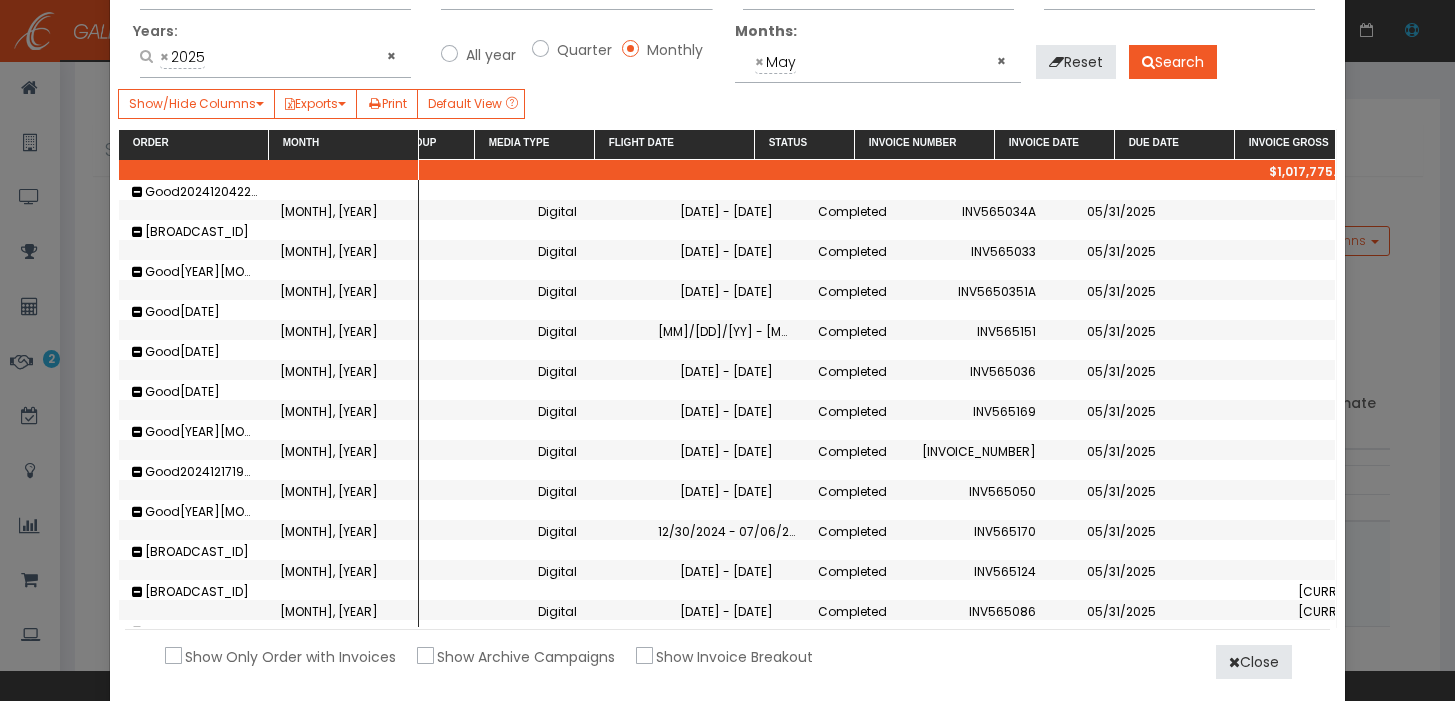 scroll, scrollTop: 0, scrollLeft: 1061, axis: horizontal 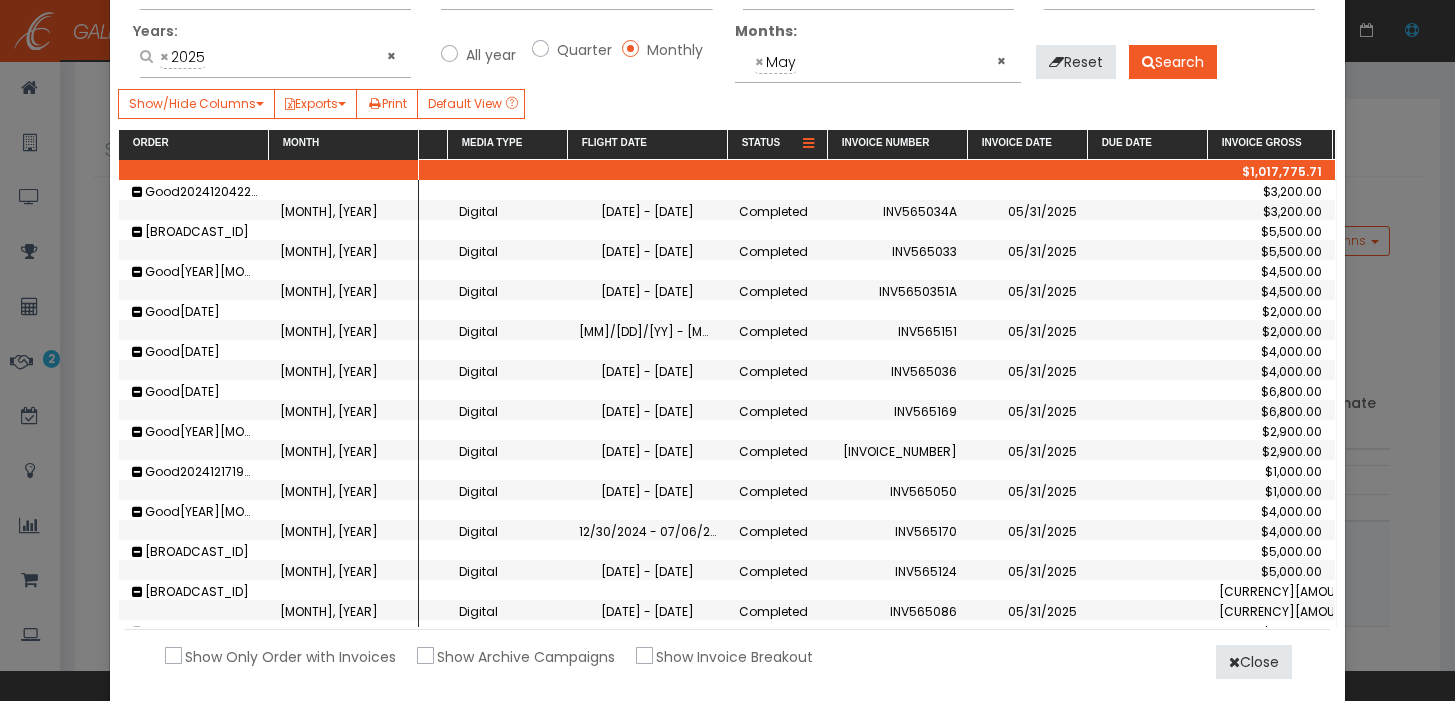 click at bounding box center (808, 144) 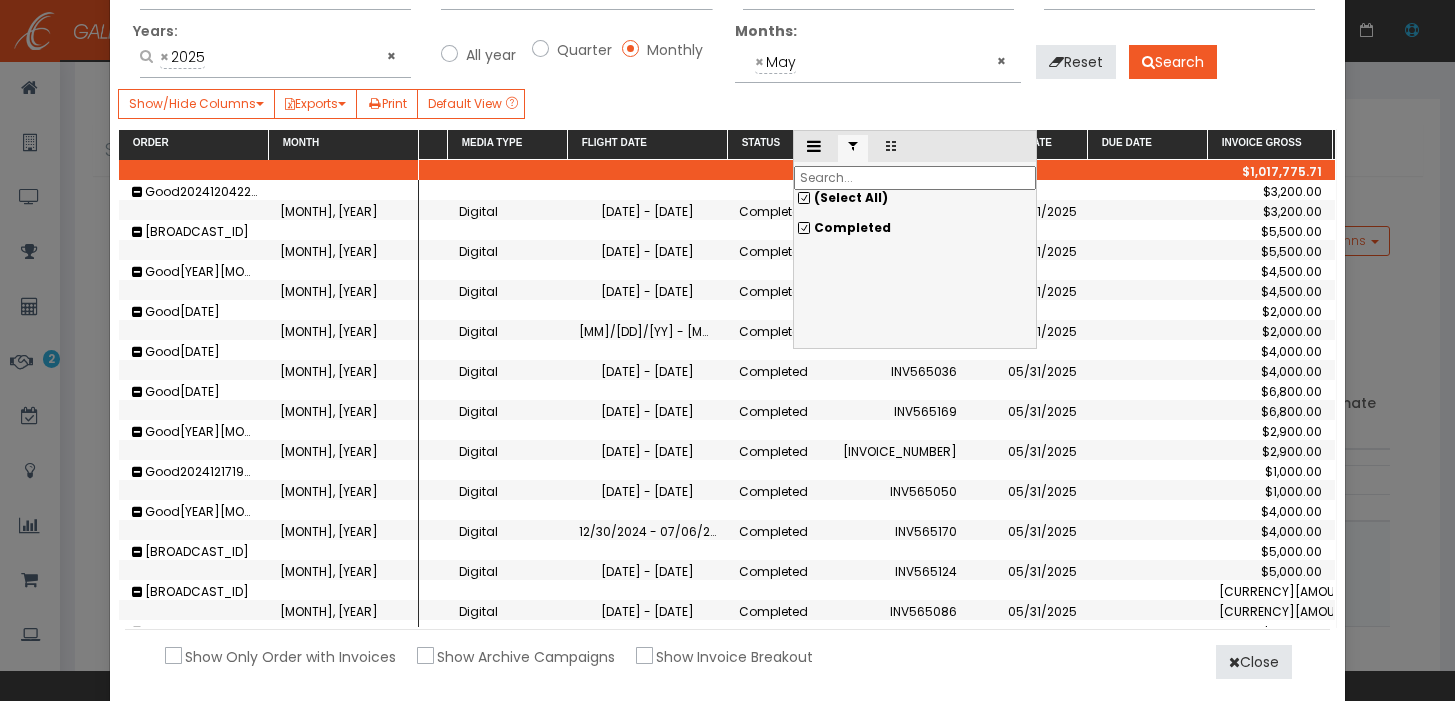 click at bounding box center [778, 190] 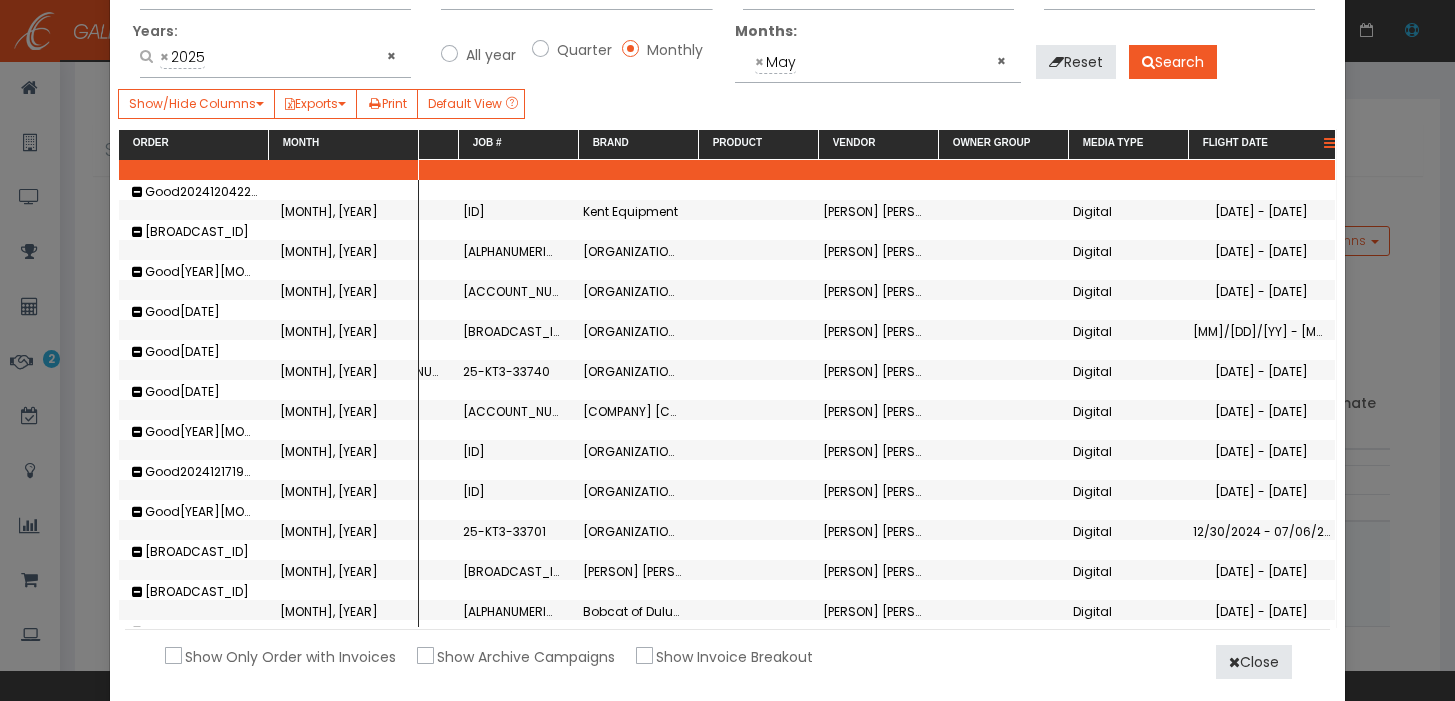 scroll, scrollTop: 0, scrollLeft: 440, axis: horizontal 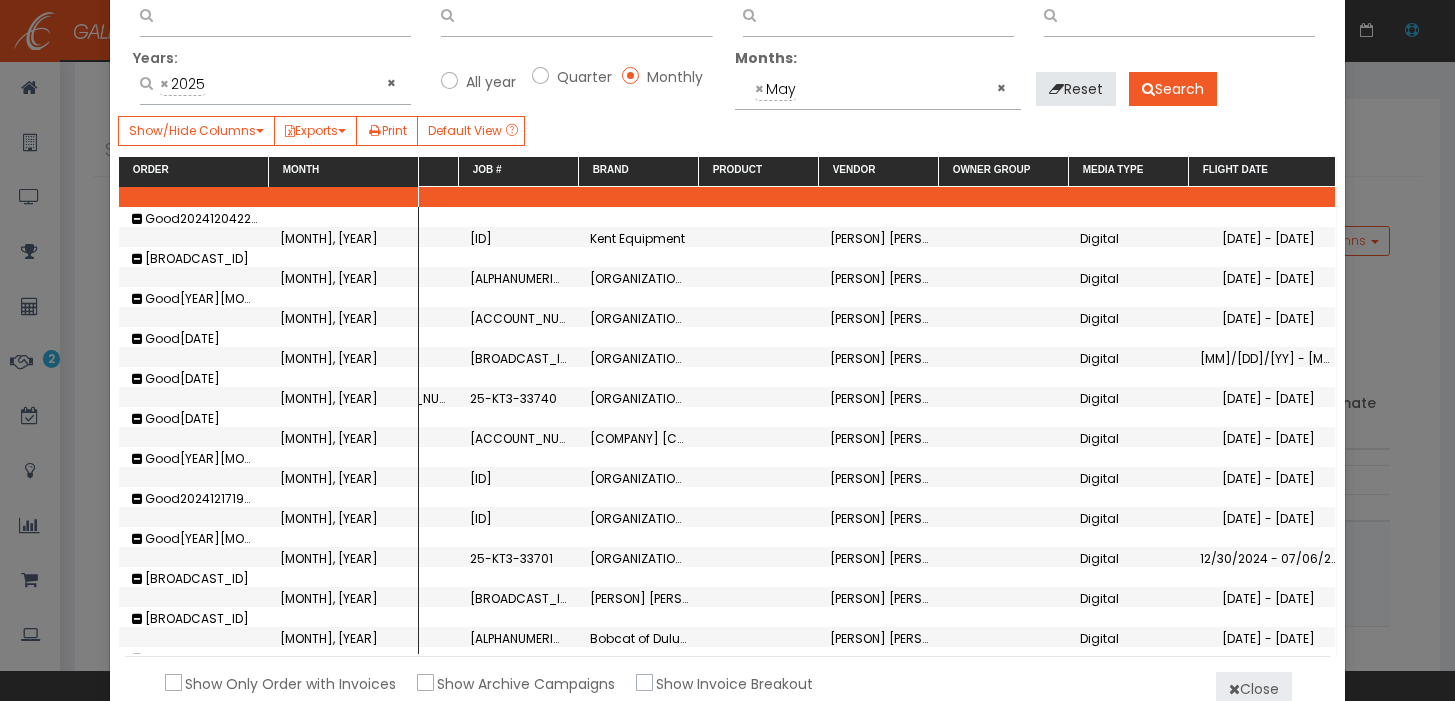 click on "Close" at bounding box center (1254, 689) 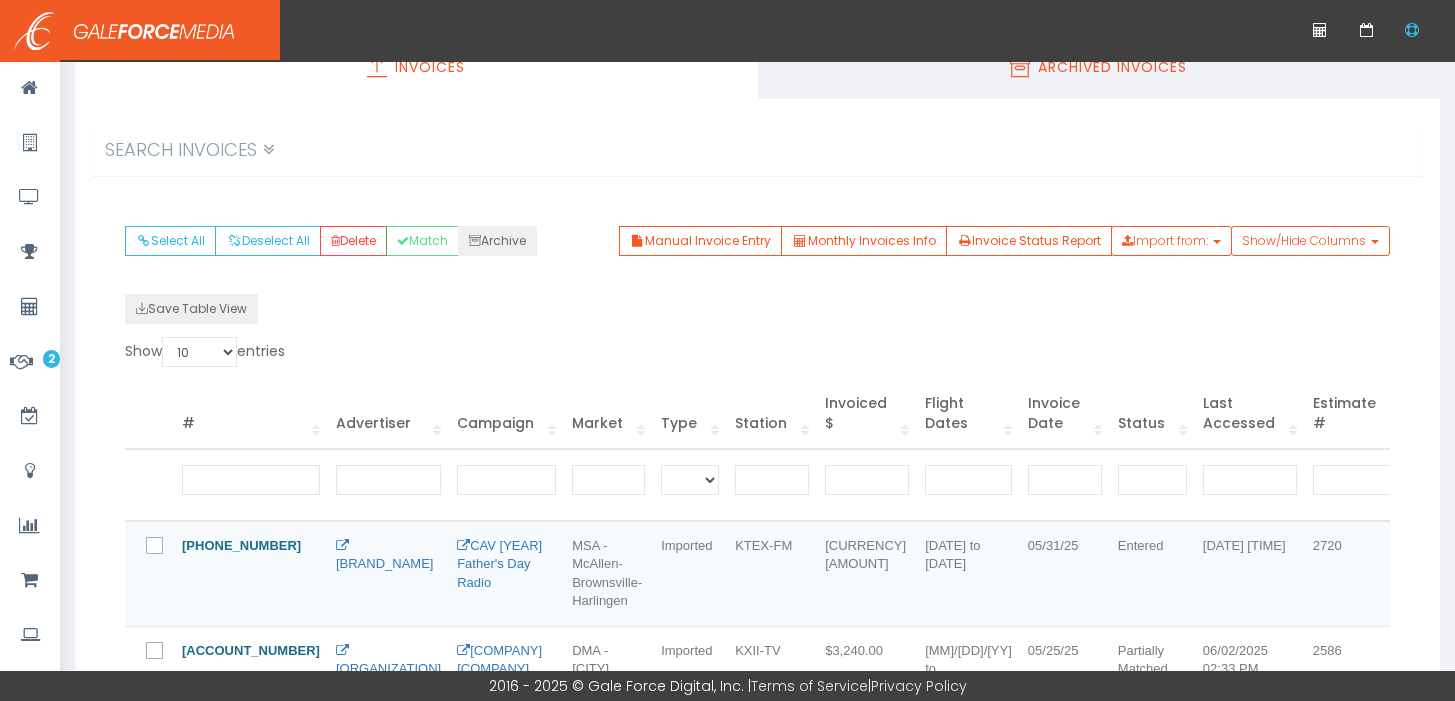 click on "Archived Invoices" at bounding box center (1099, 67) 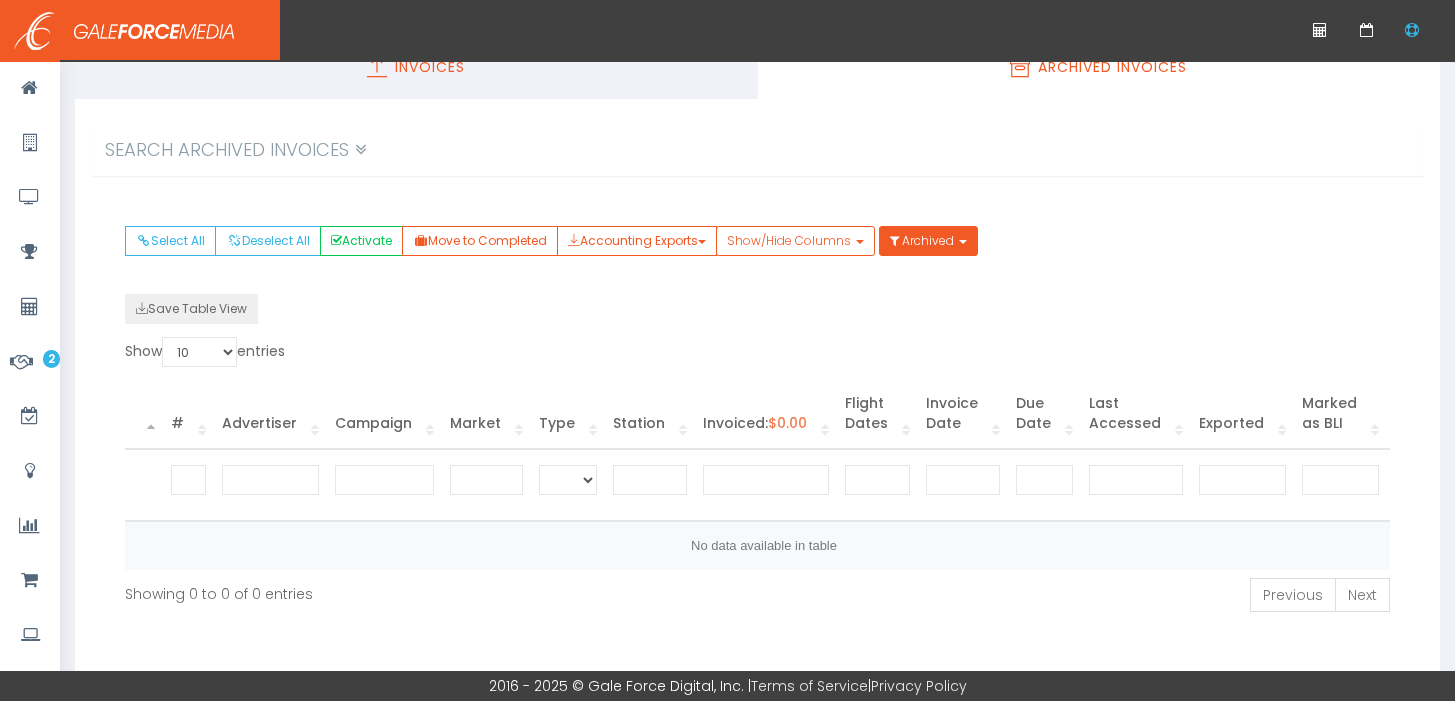 click on "Invoices" at bounding box center (416, 67) 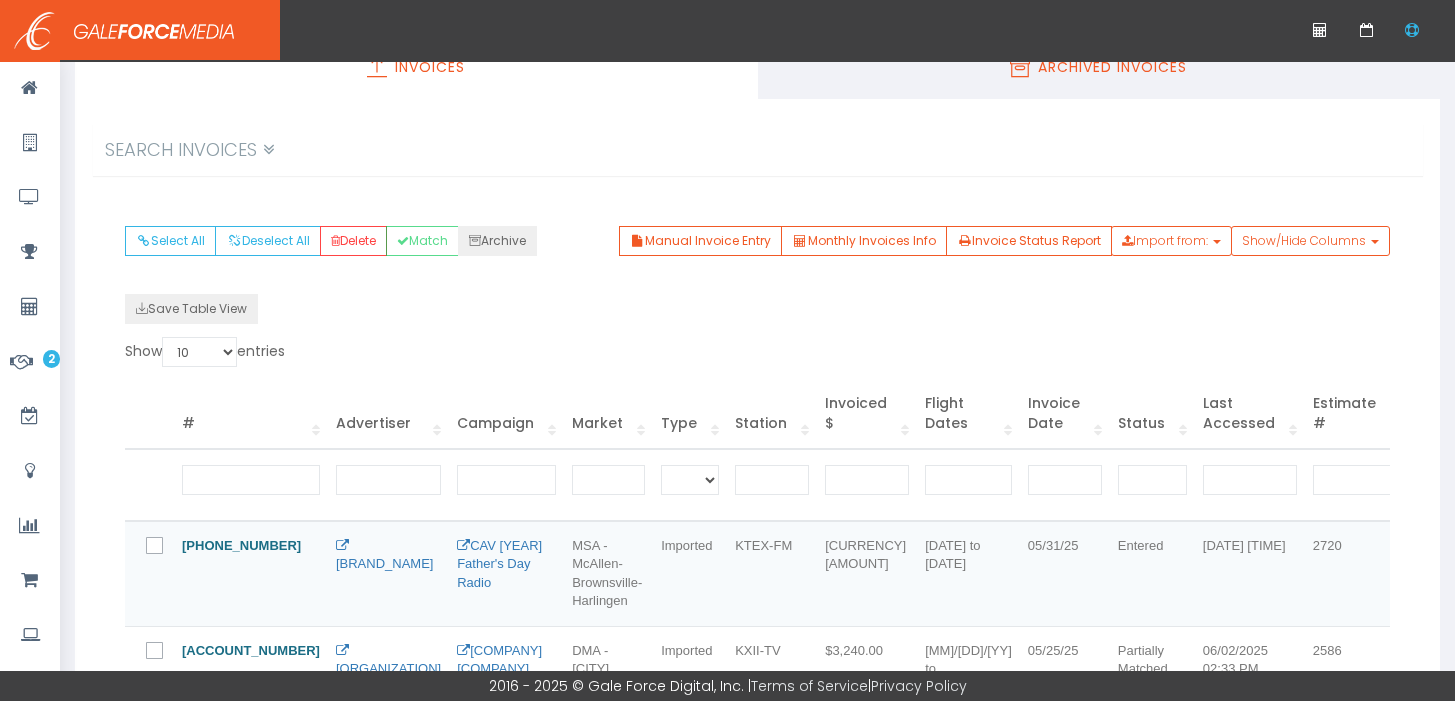 click on "Archived Invoices" at bounding box center (1099, 67) 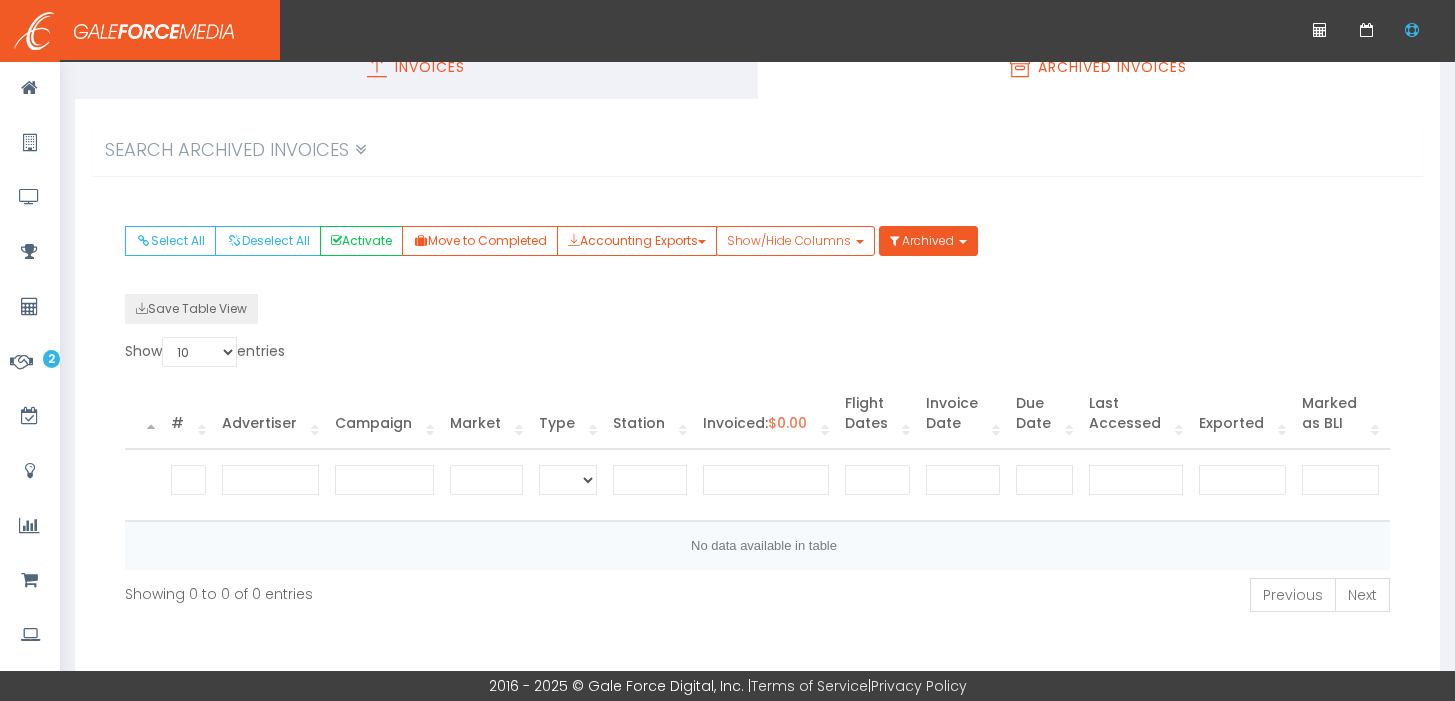 click on "Invoices" at bounding box center [416, 67] 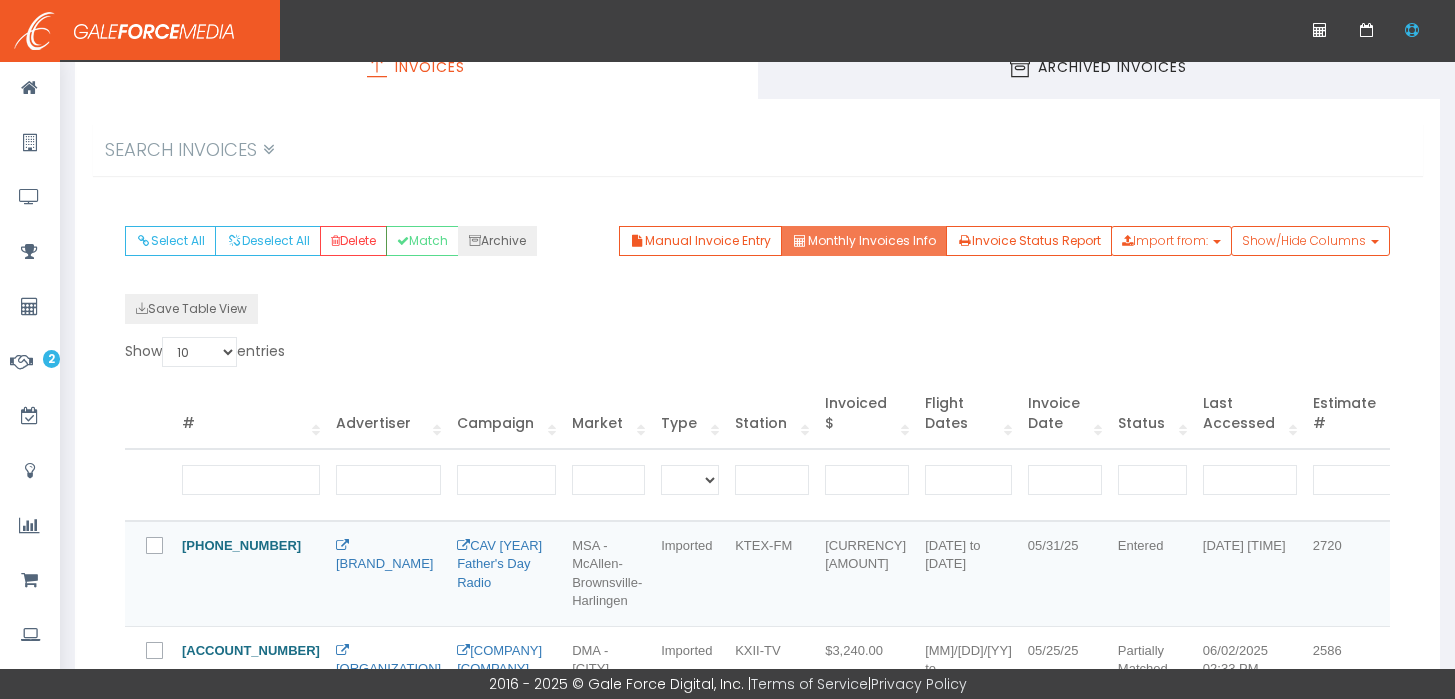 click on "Monthly Invoices Info" at bounding box center [863, 241] 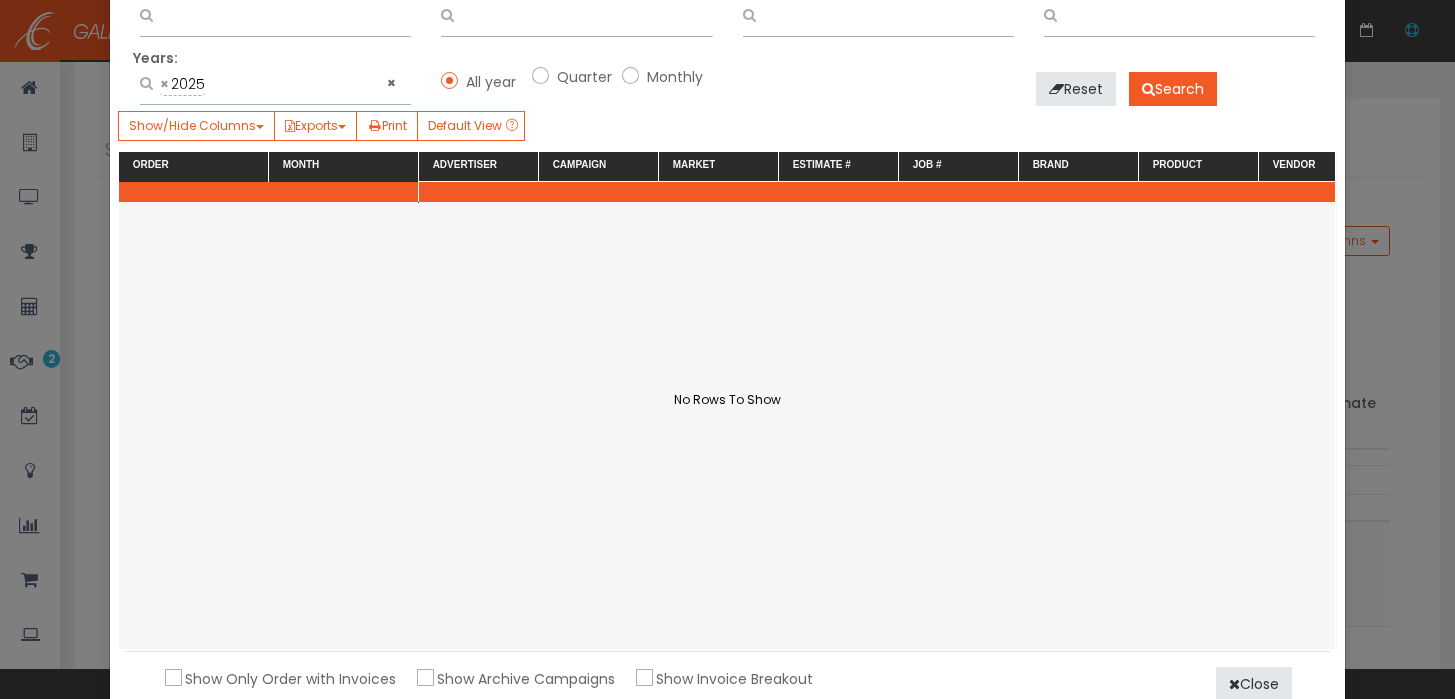 scroll, scrollTop: 0, scrollLeft: 0, axis: both 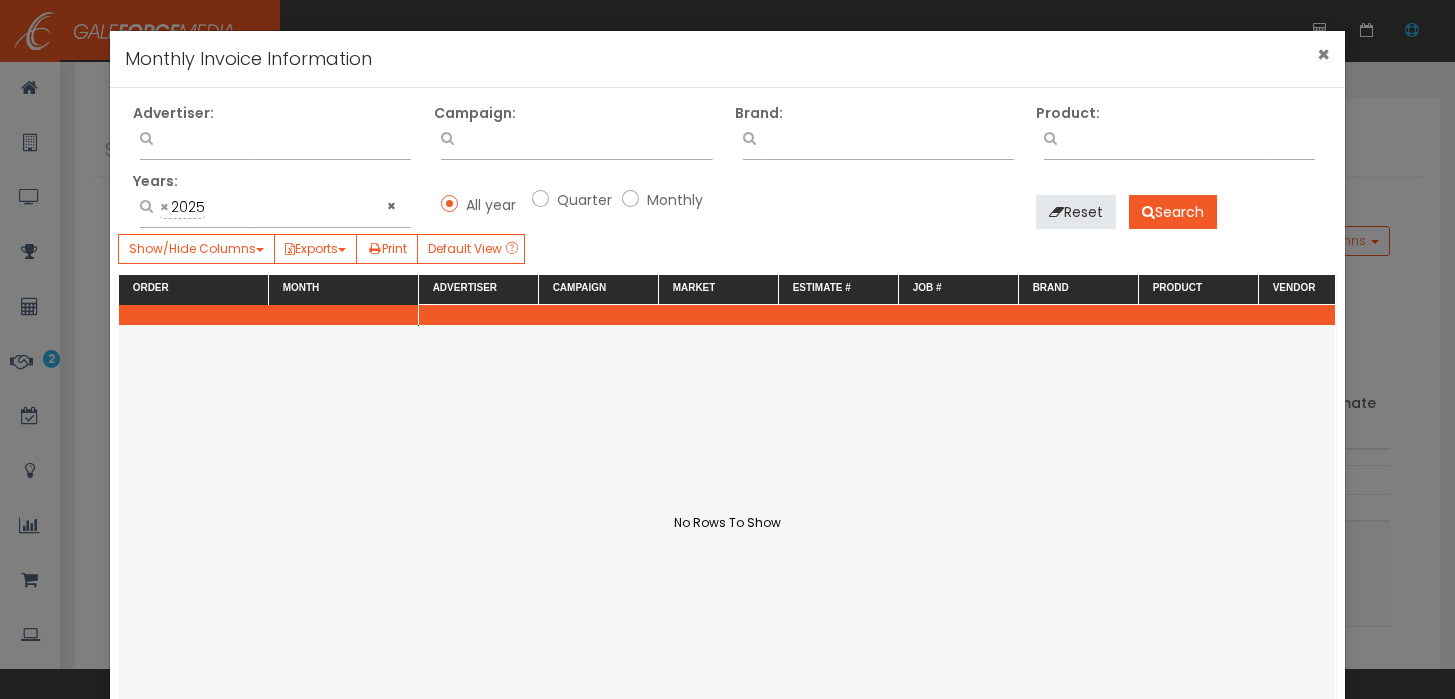 click on "×" at bounding box center (1323, 54) 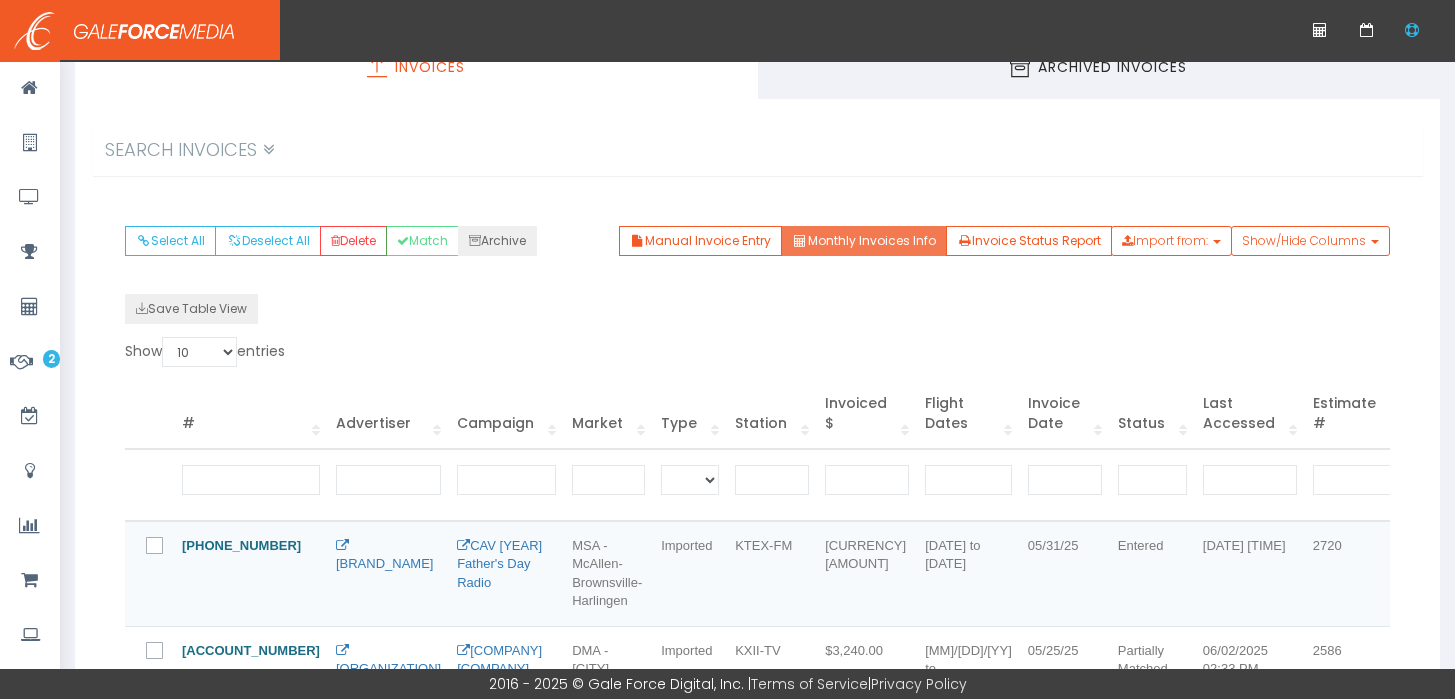 click on "Monthly Invoices Info" at bounding box center (863, 241) 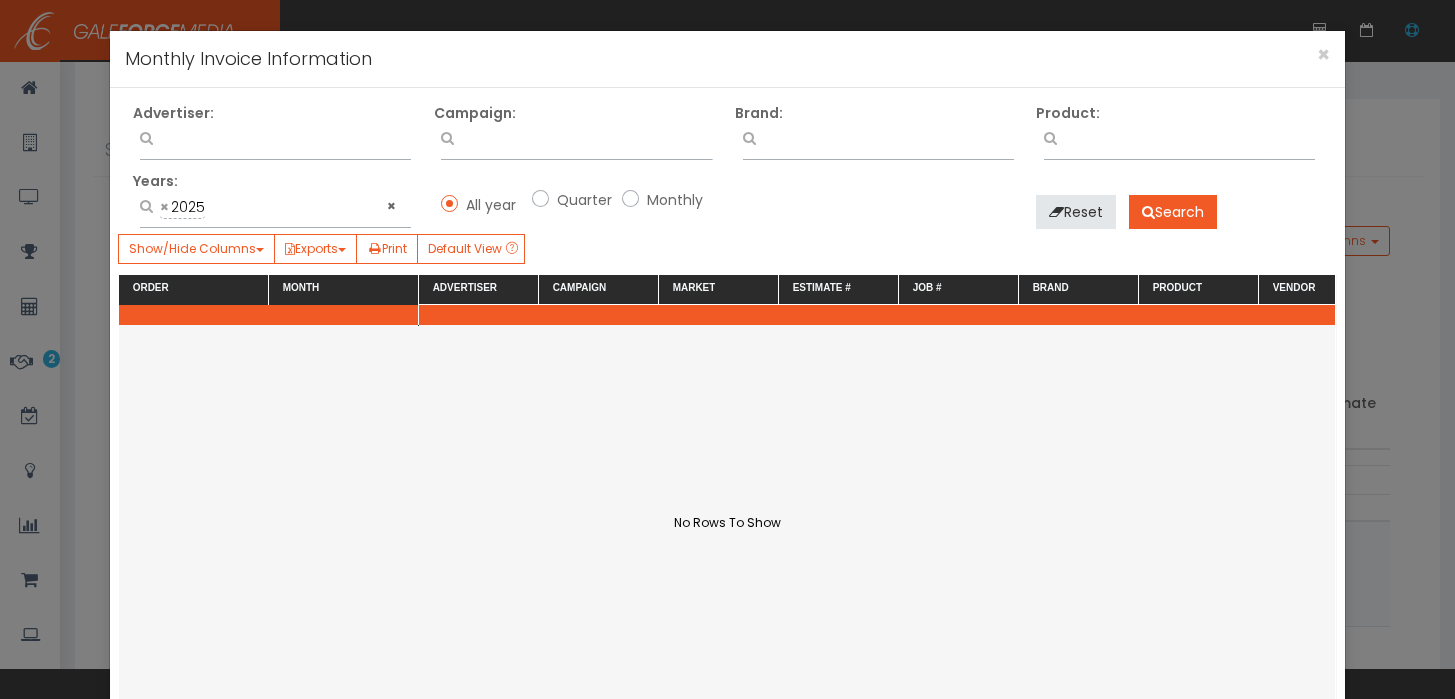 click on "Quarter" at bounding box center (582, 200) 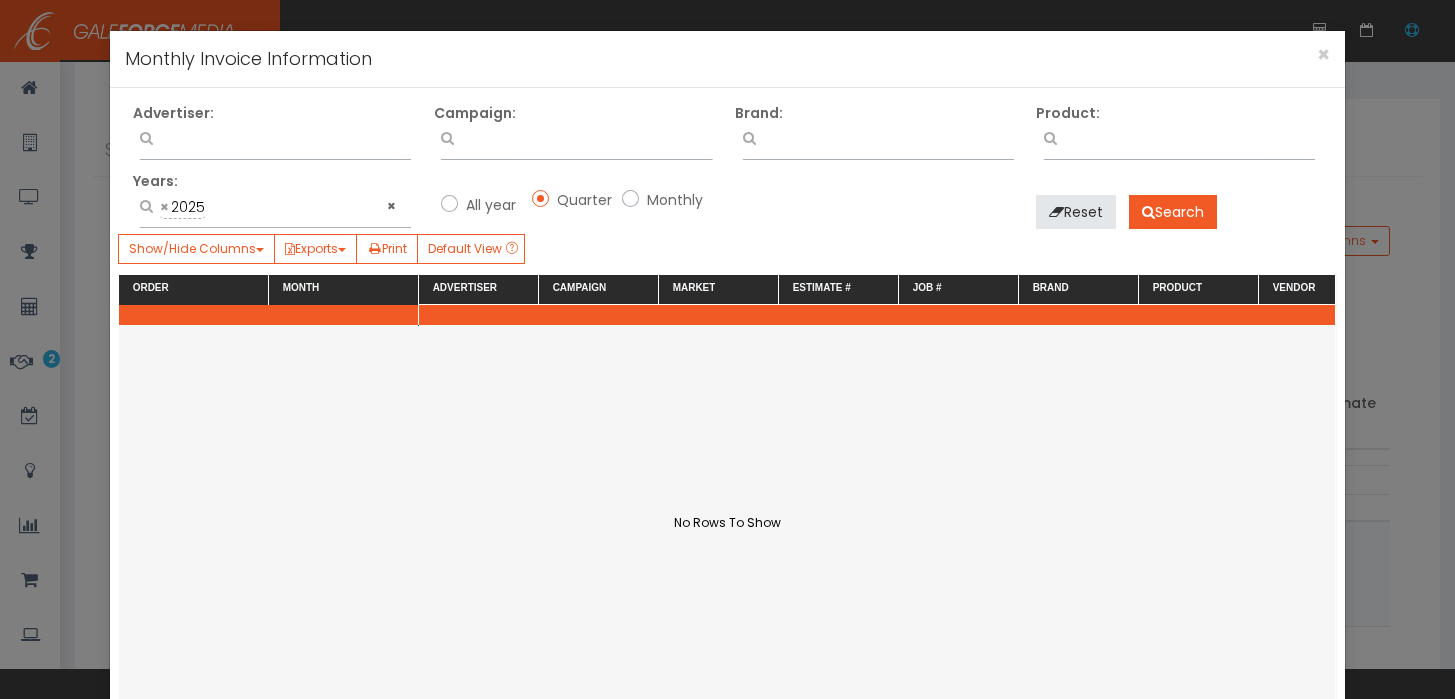 scroll, scrollTop: 87, scrollLeft: 0, axis: vertical 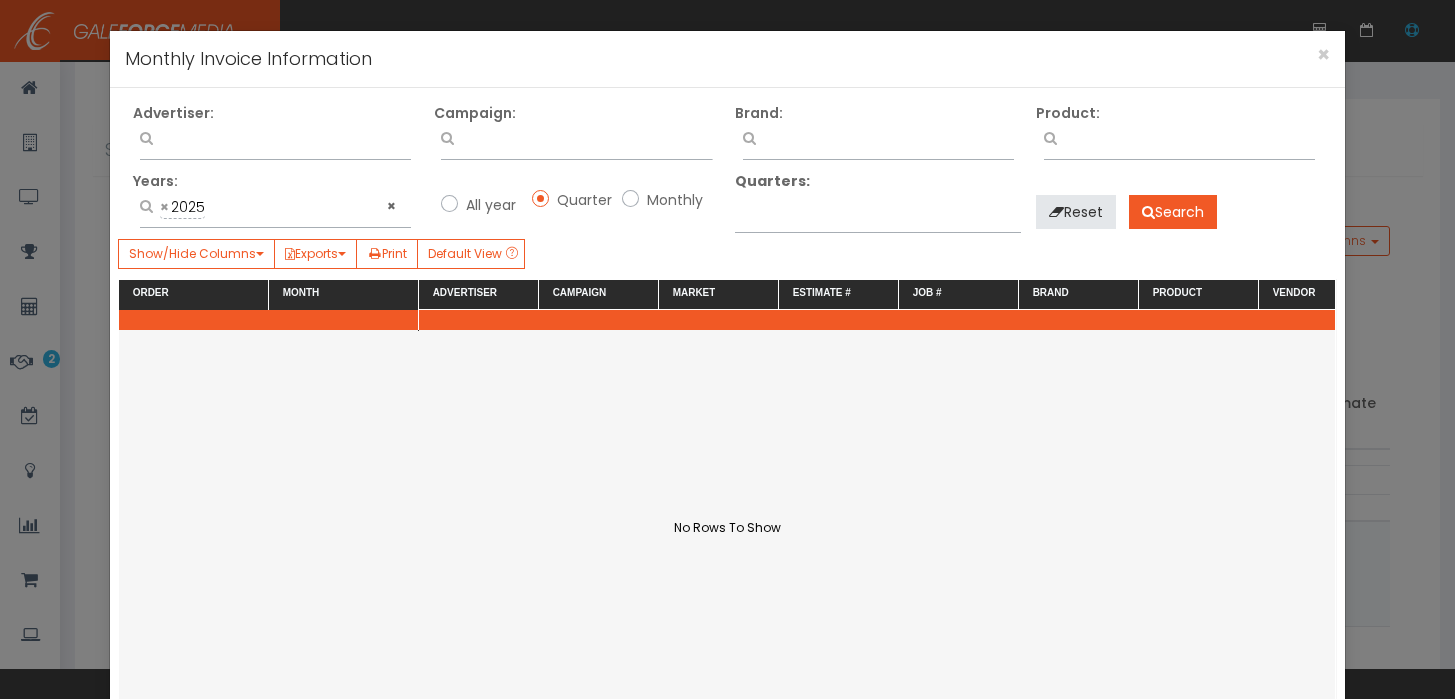 click on "Monthly" at bounding box center [628, 200] 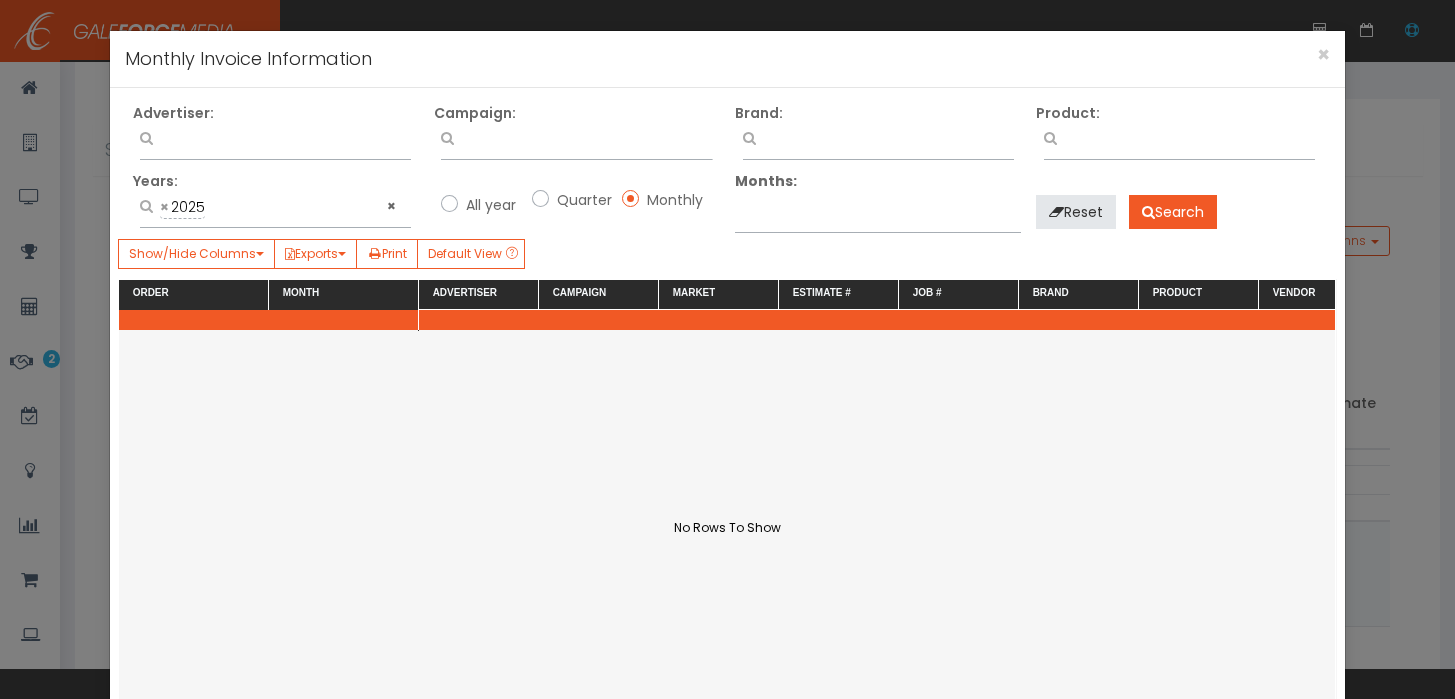 click at bounding box center [878, 208] 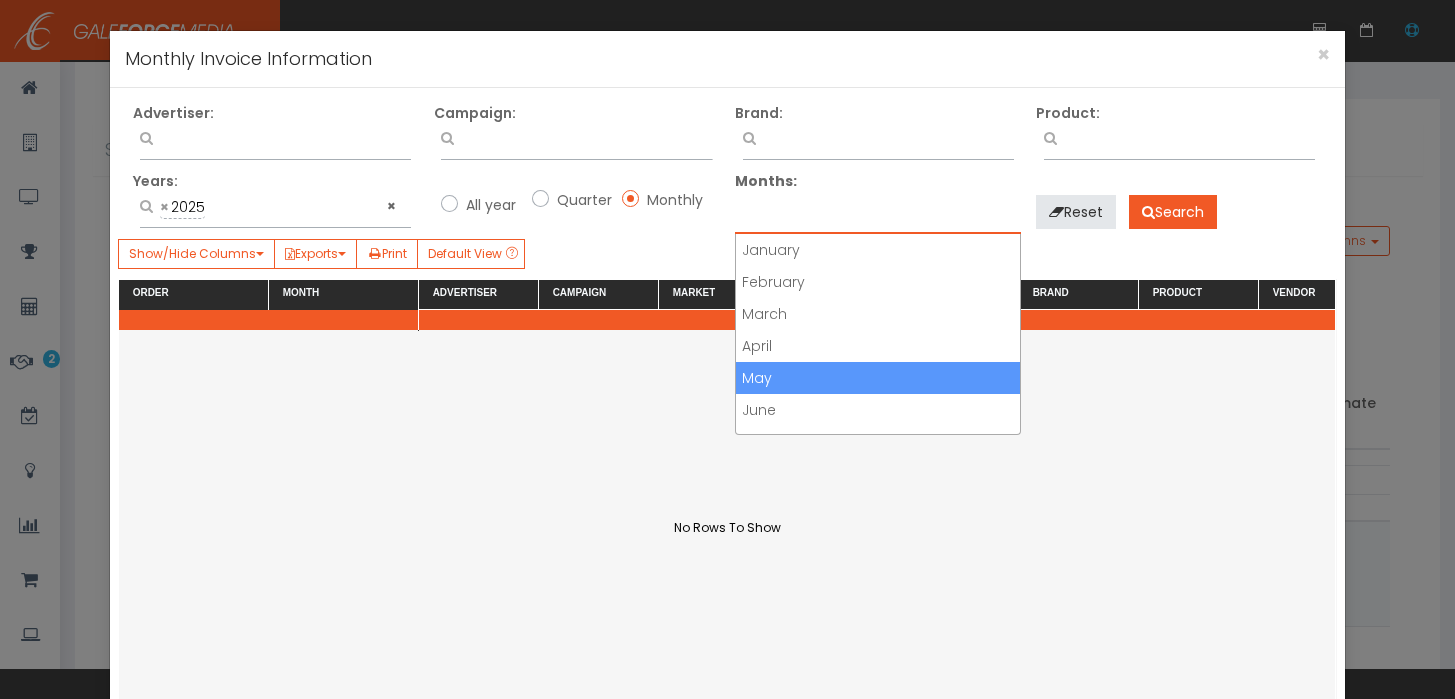 click on "May" at bounding box center (878, 378) 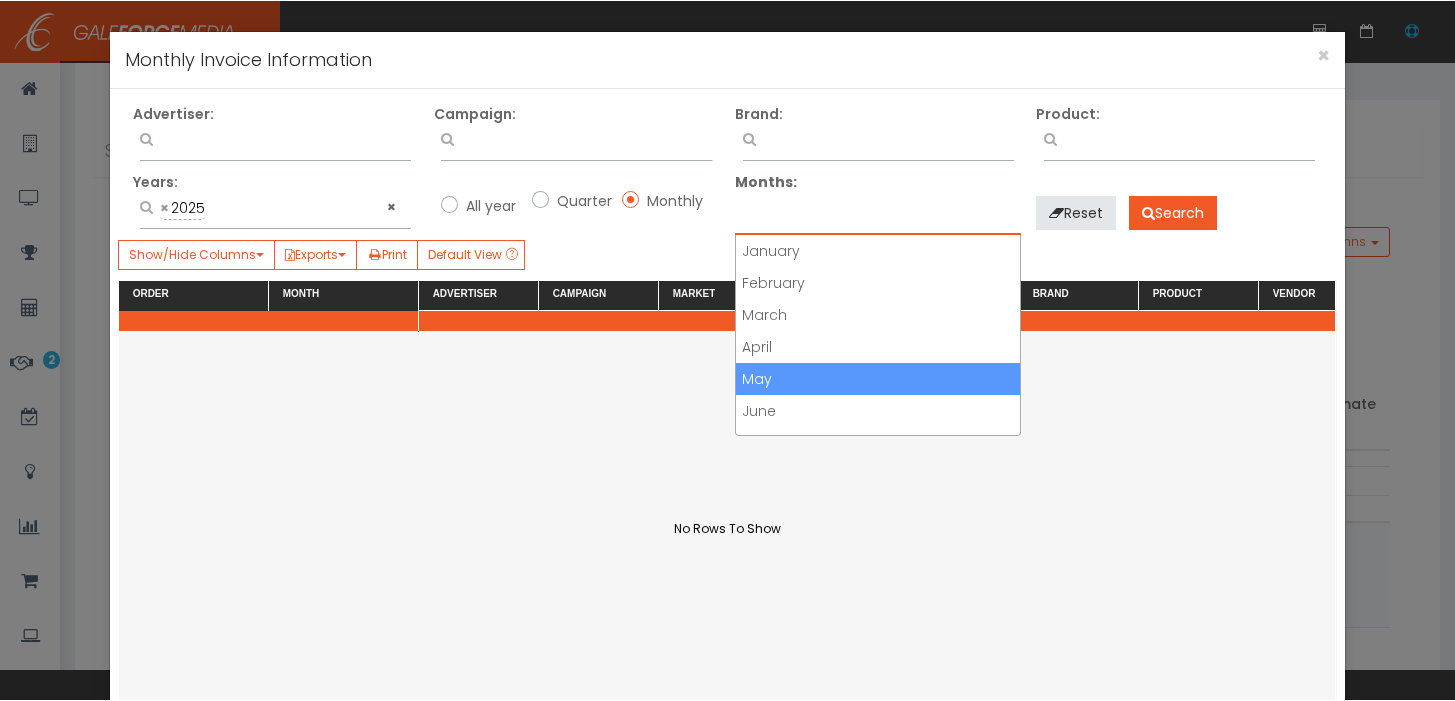 scroll, scrollTop: 88, scrollLeft: 0, axis: vertical 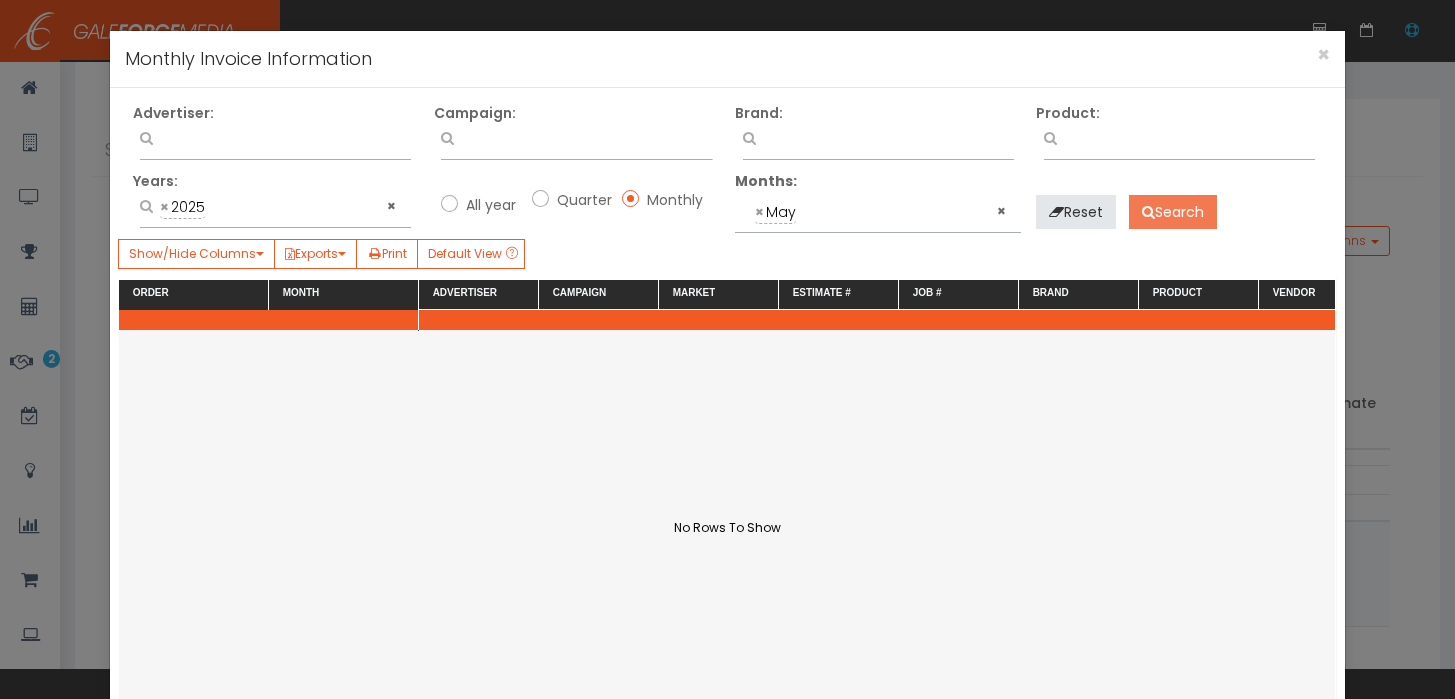 click on "Search" at bounding box center [1173, 212] 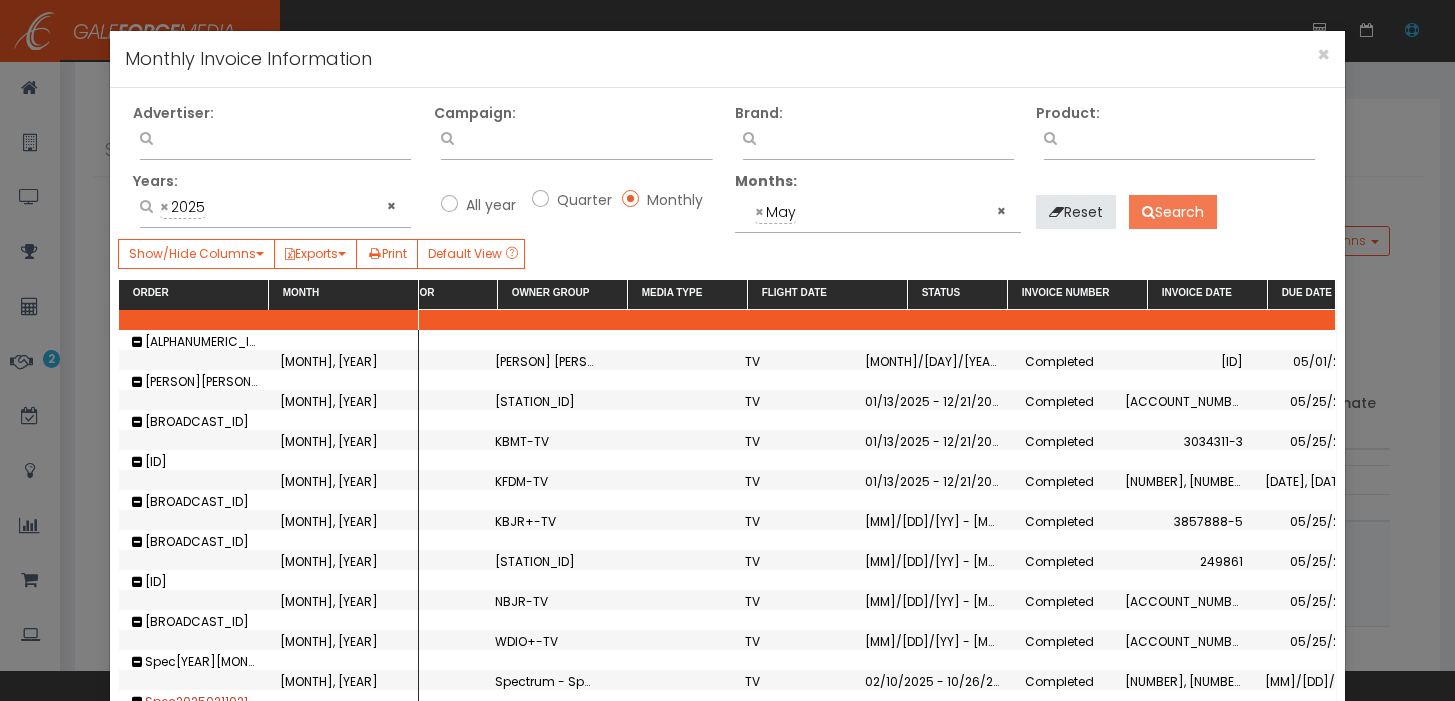 scroll, scrollTop: 0, scrollLeft: 973, axis: horizontal 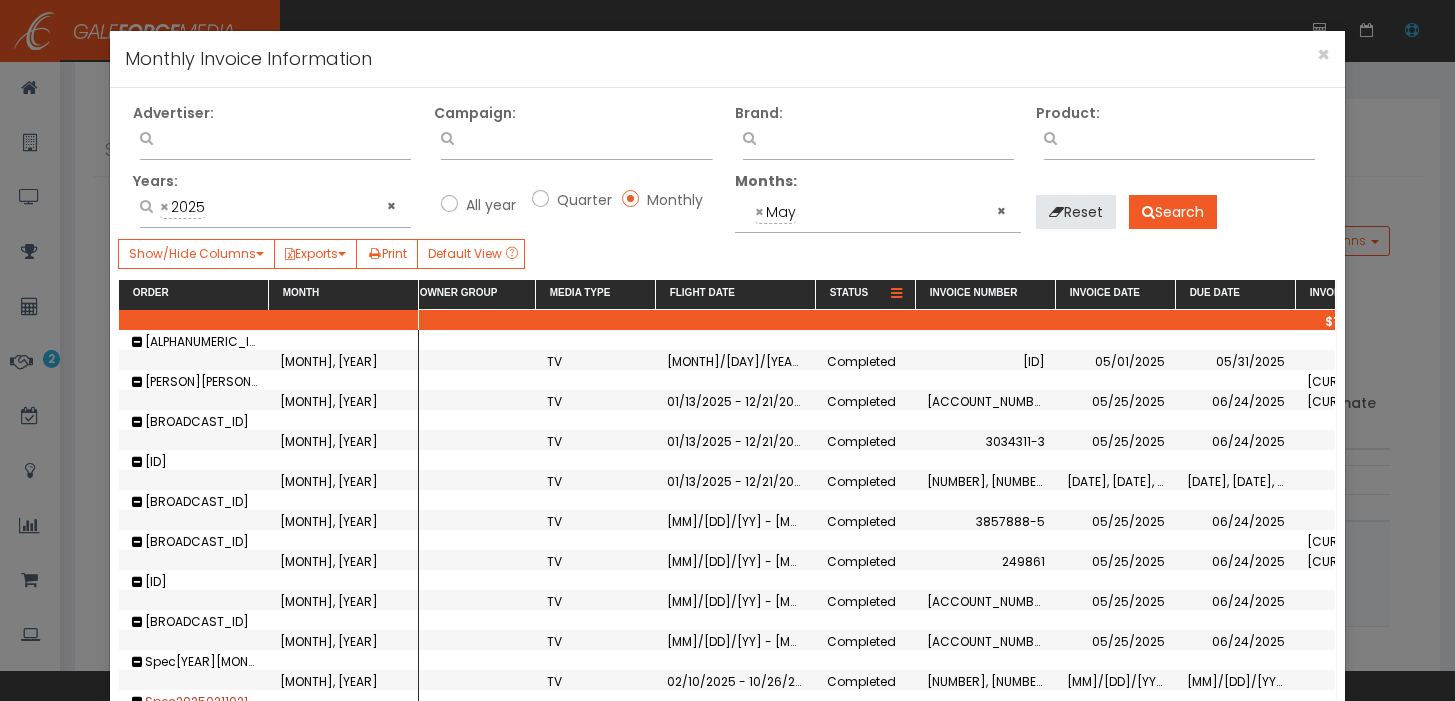 click at bounding box center (896, 294) 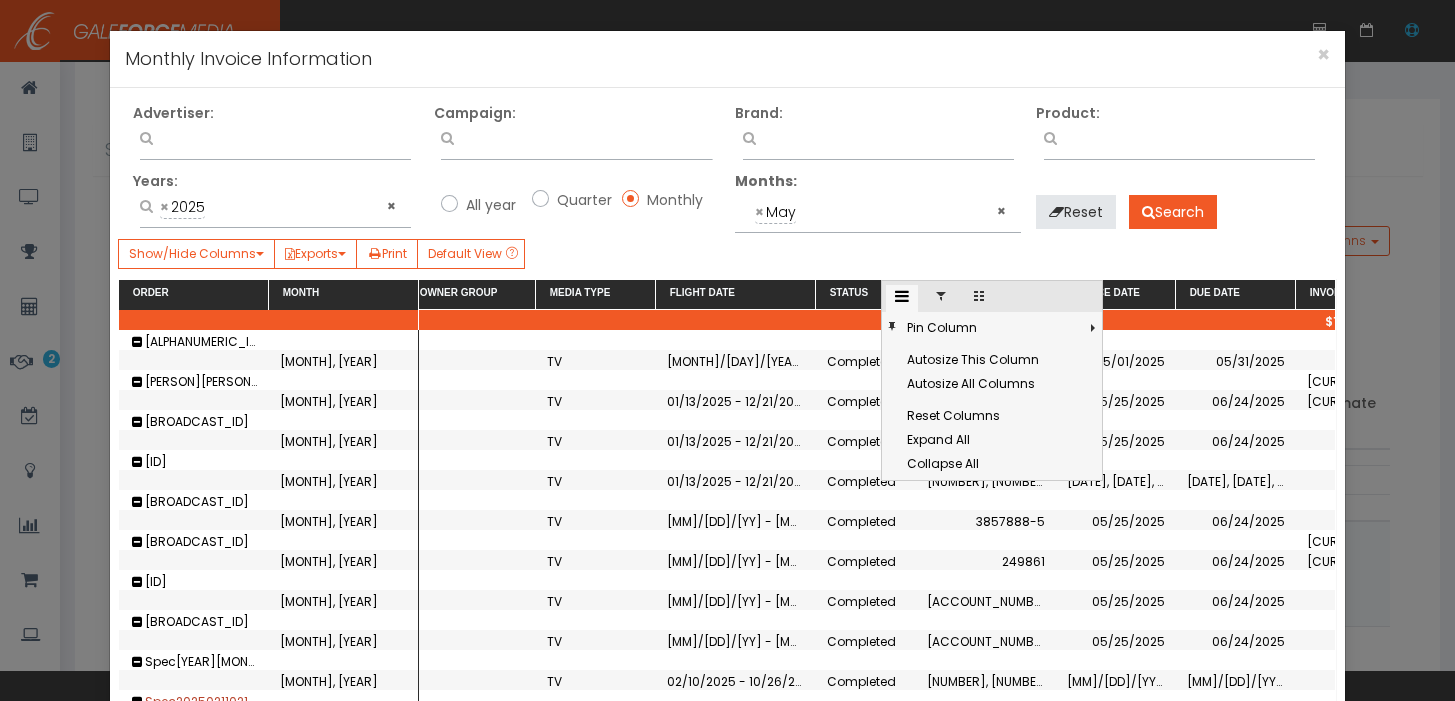 click at bounding box center [941, 296] 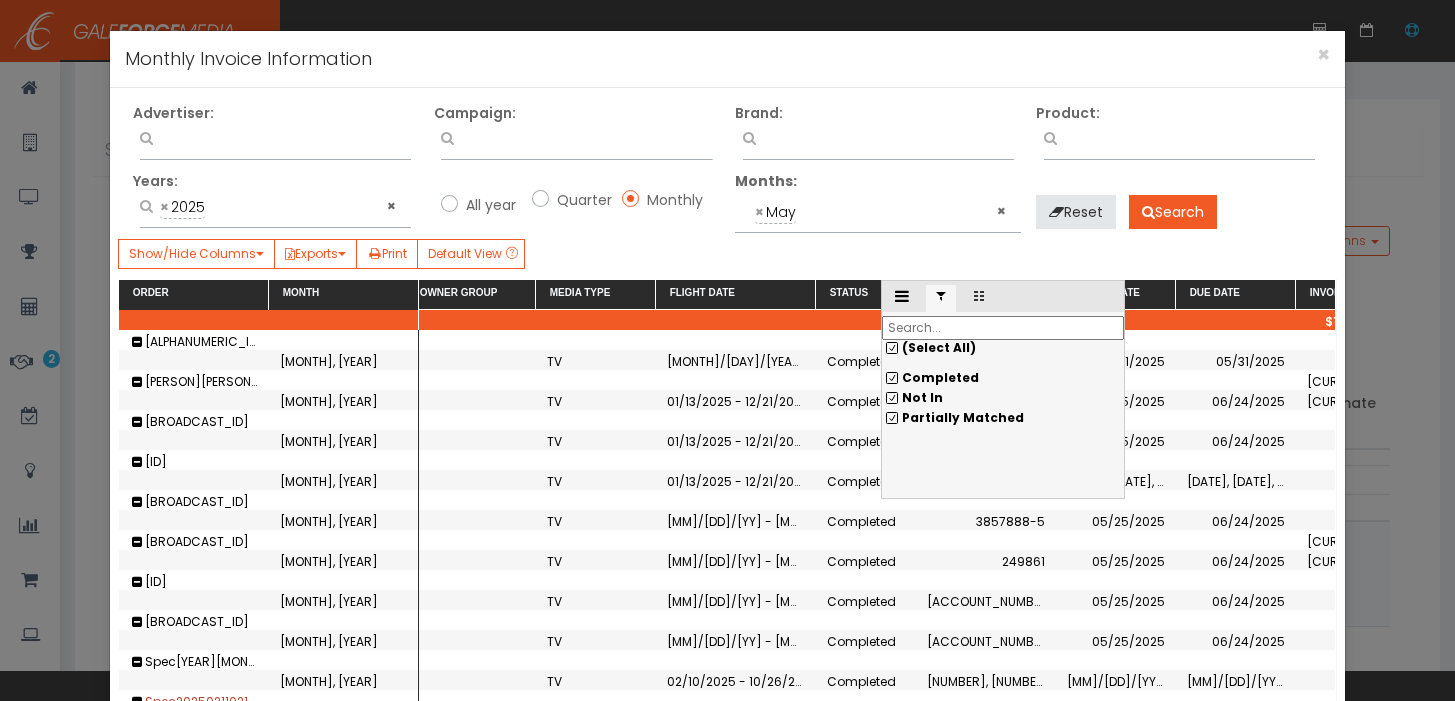 click on "(Select All)" at bounding box center (1003, 348) 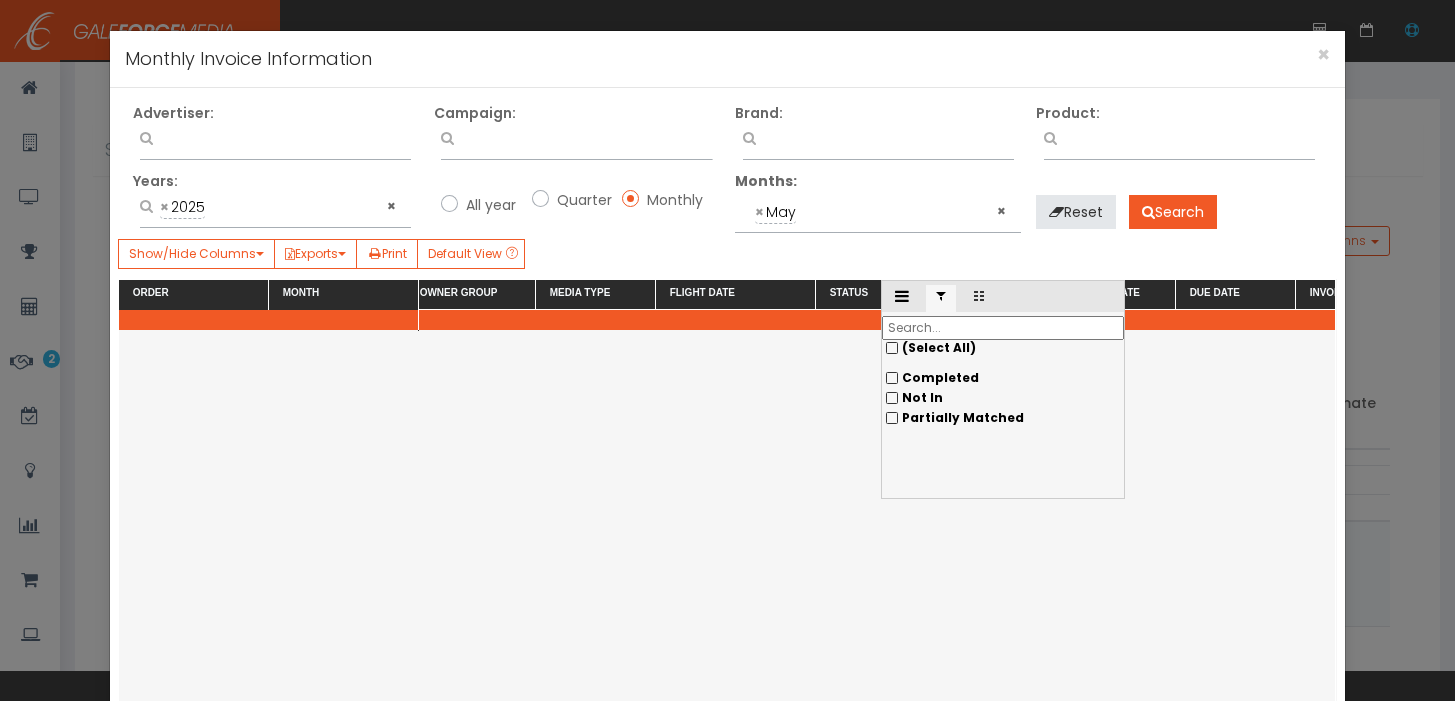 click on "Not In" at bounding box center [1003, 378] 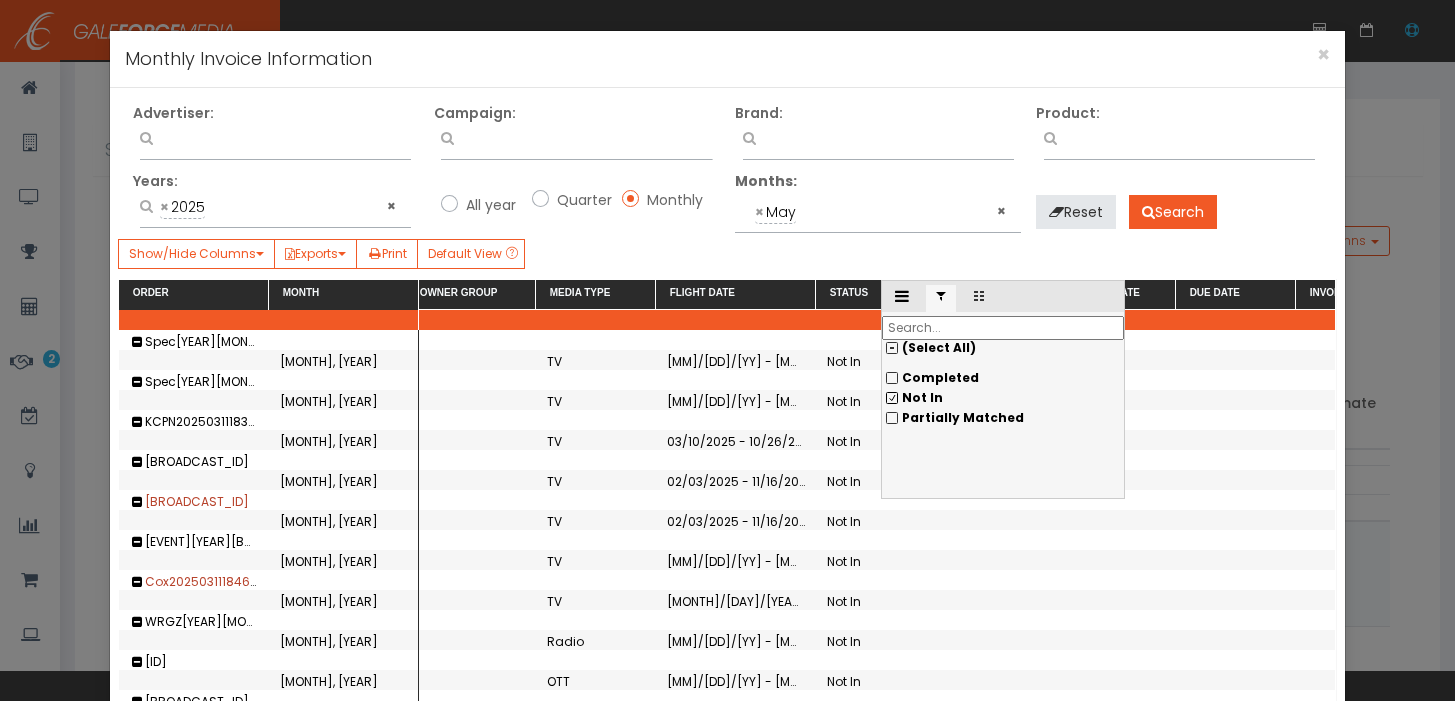 click on "••••••••• •••••••" at bounding box center [1003, 378] 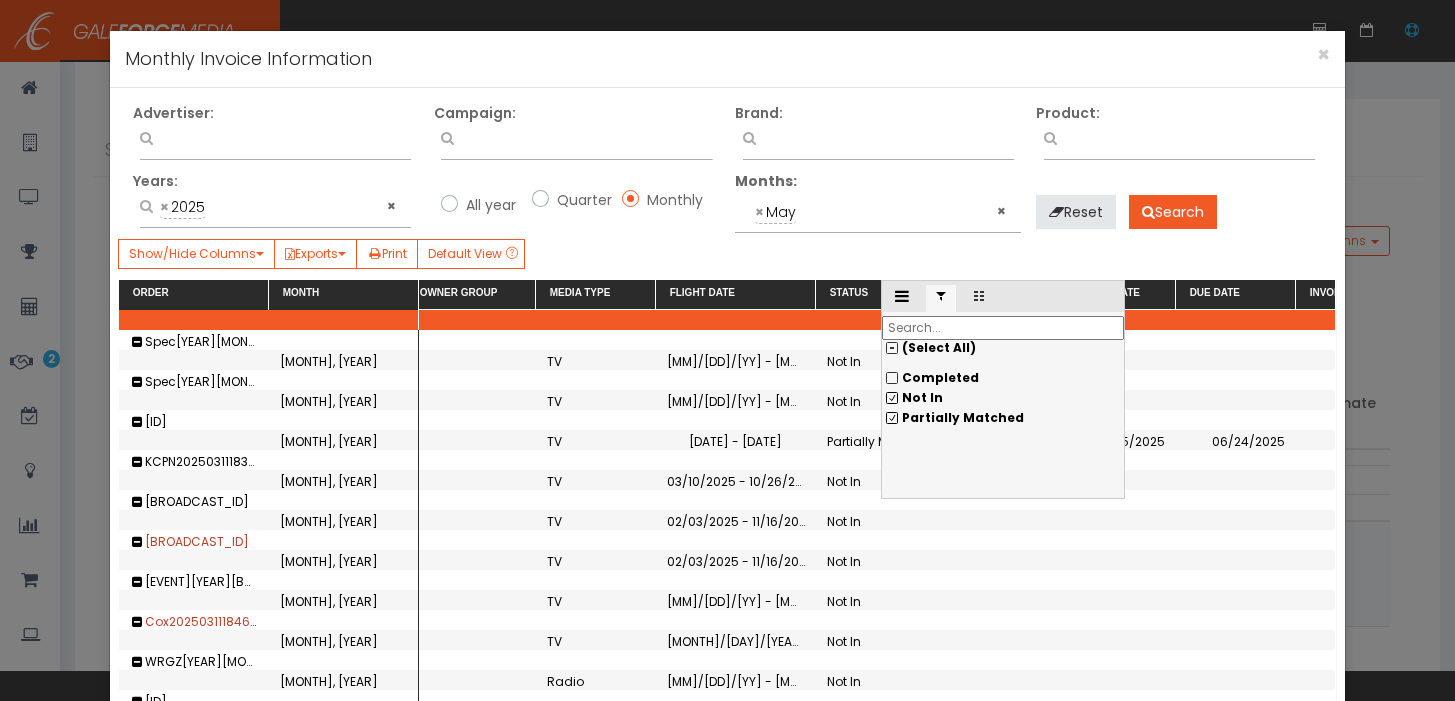 scroll, scrollTop: 150, scrollLeft: 973, axis: both 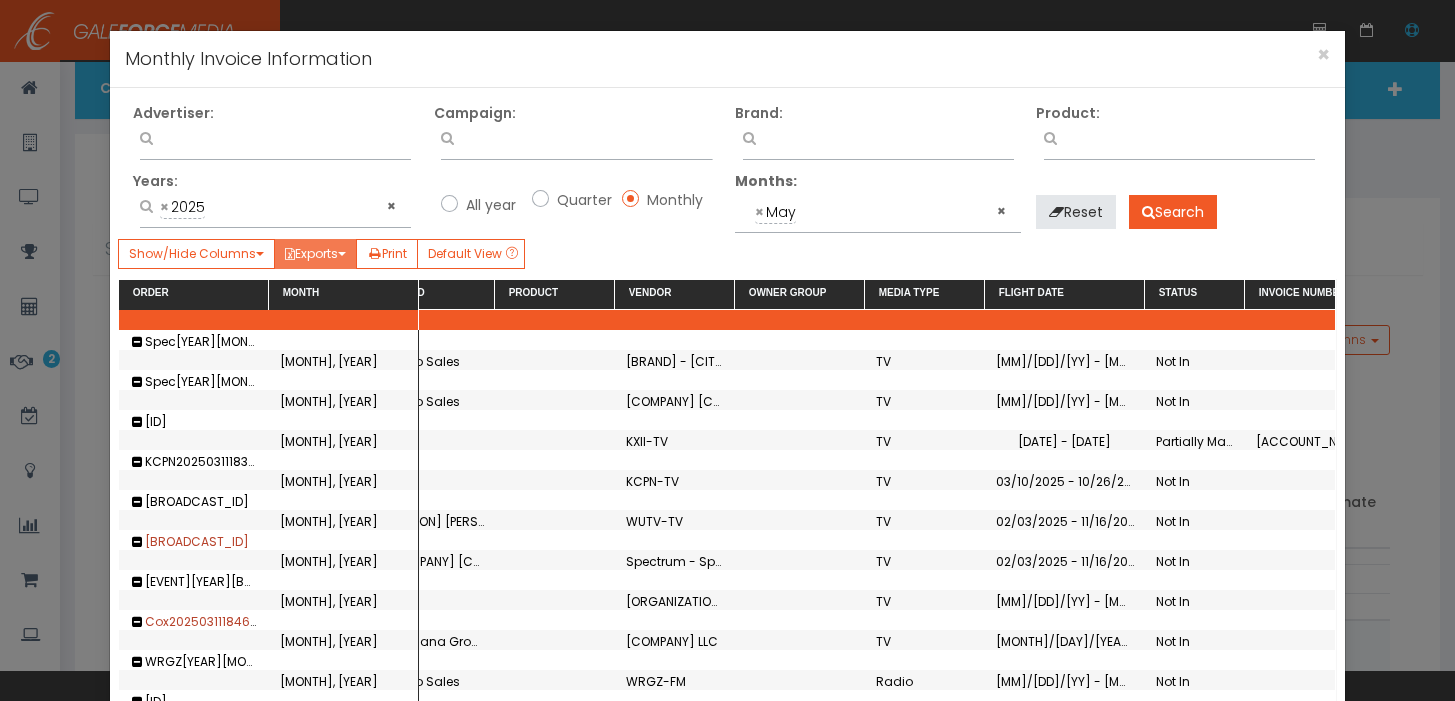click on "Exports" at bounding box center [315, 254] 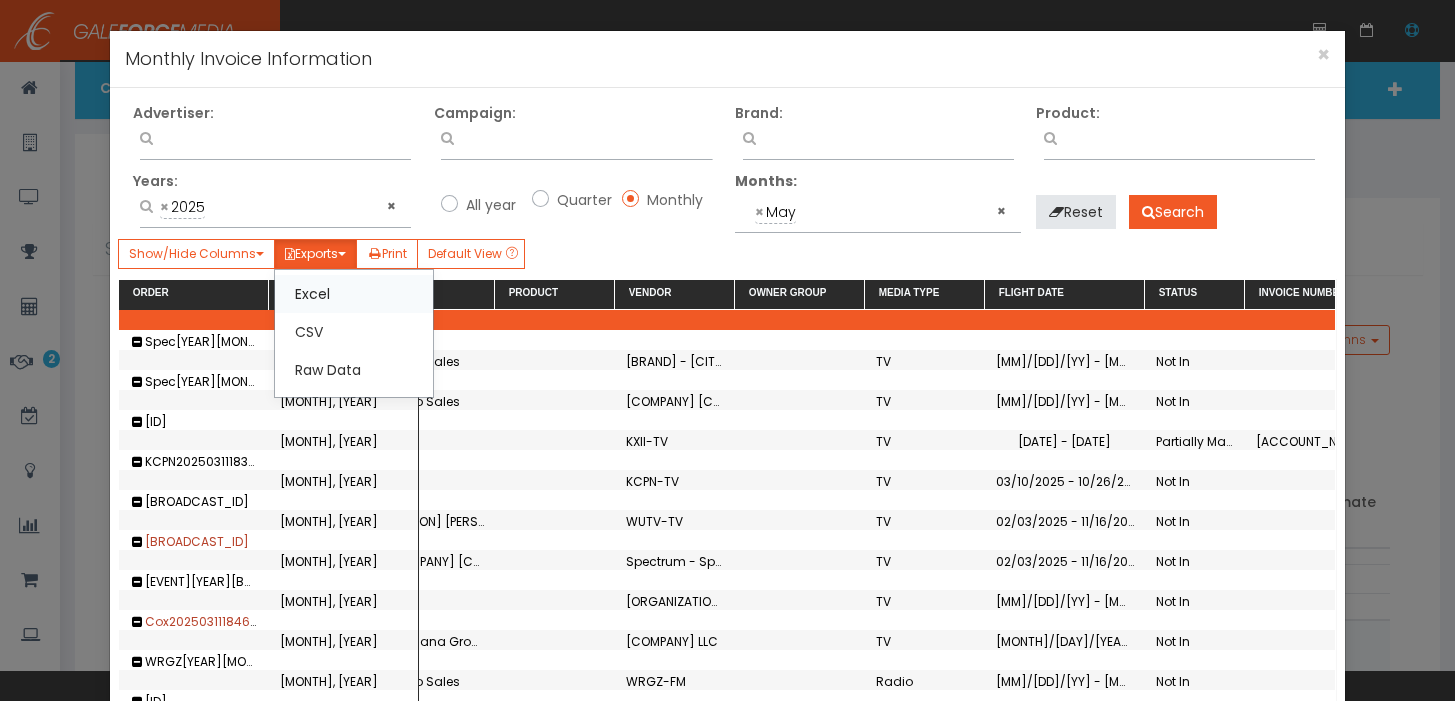 click on "Excel" at bounding box center [354, 294] 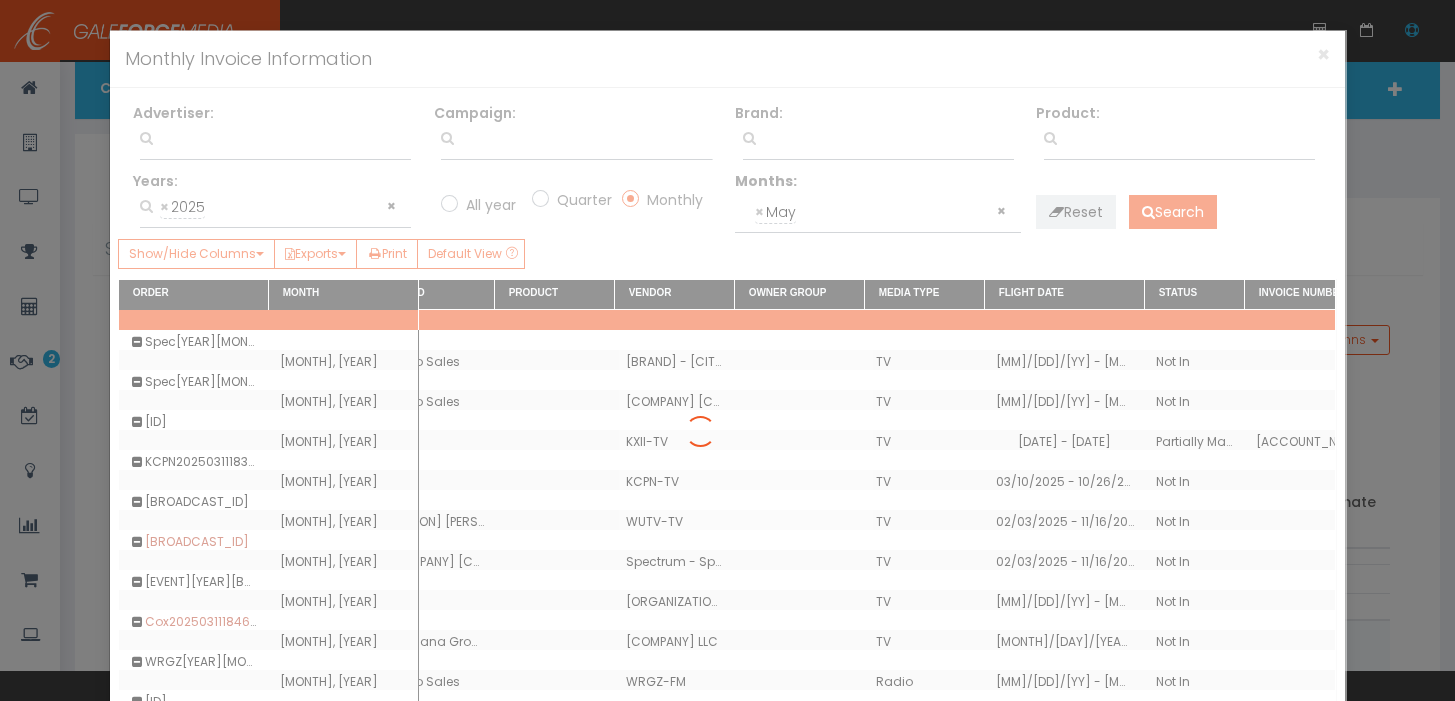 scroll, scrollTop: 170, scrollLeft: 0, axis: vertical 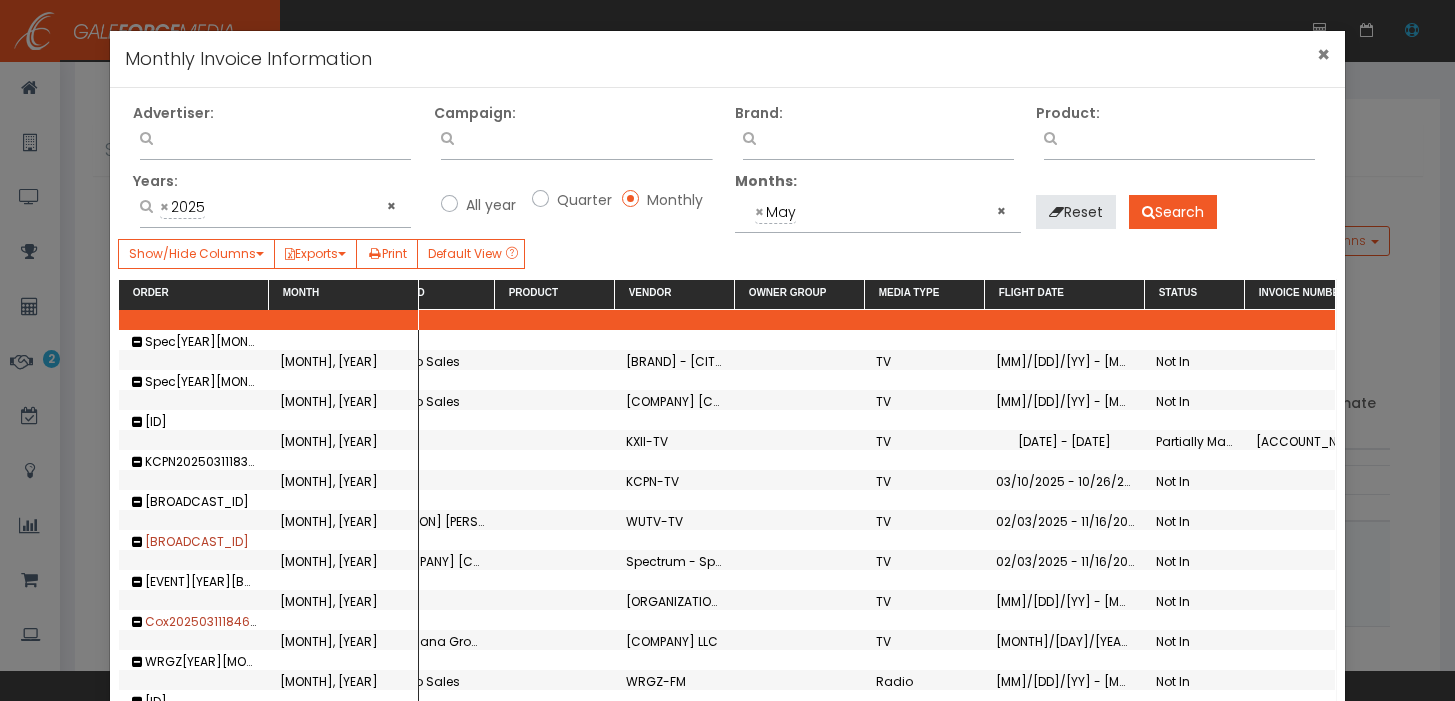 click on "×" at bounding box center (1323, 54) 